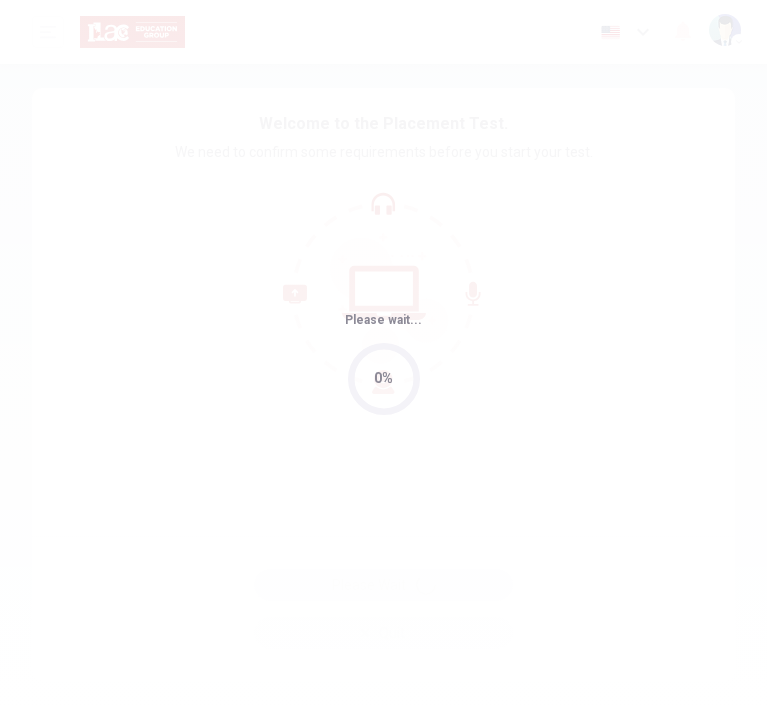 scroll, scrollTop: 0, scrollLeft: 0, axis: both 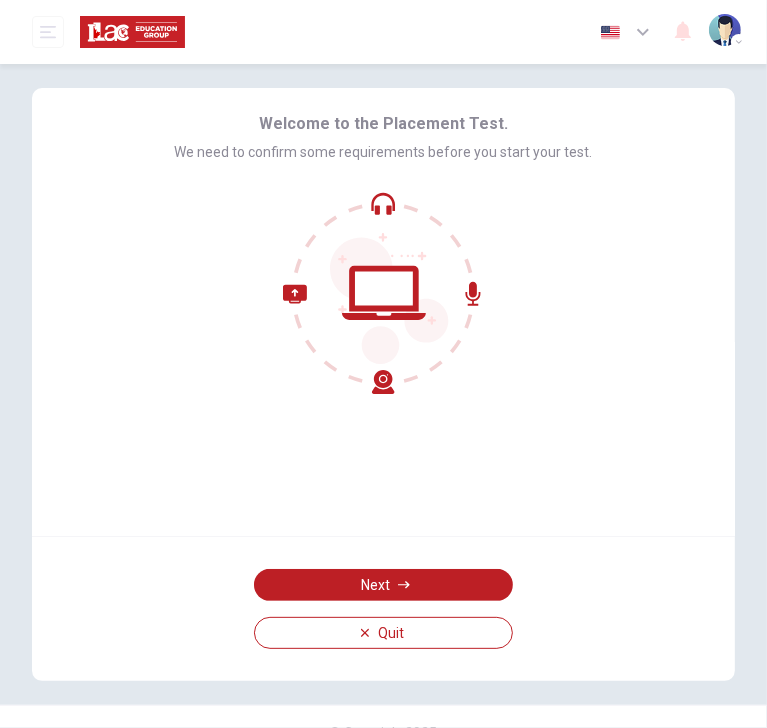 click on "Welcome to the Placement Test. We need to confirm some requirements before you start your test." at bounding box center (383, 312) 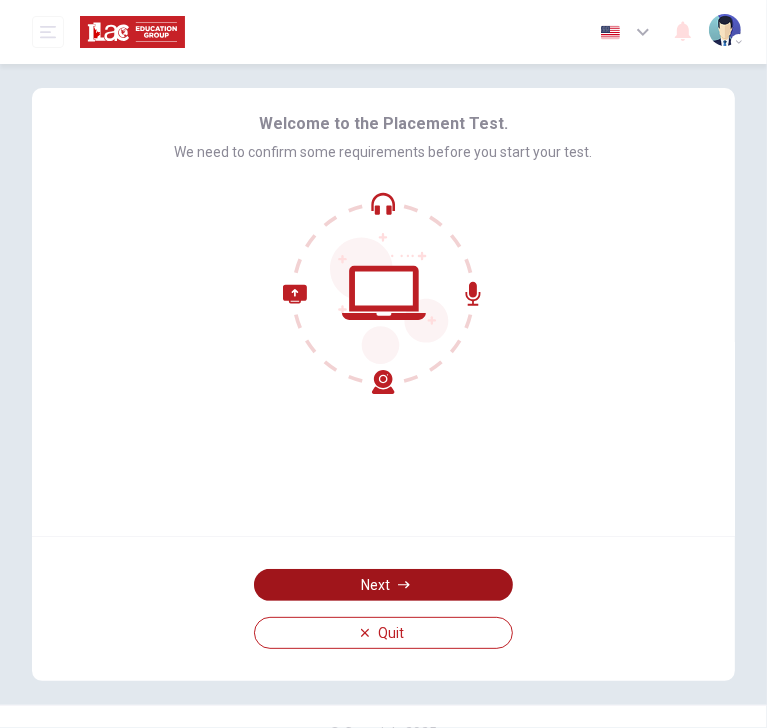 click on "Next" at bounding box center [383, 585] 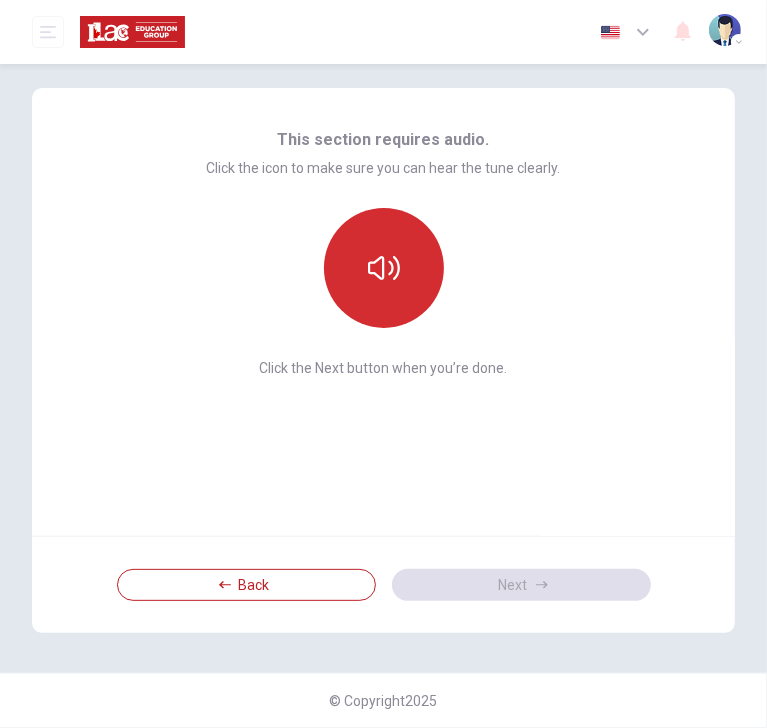 click 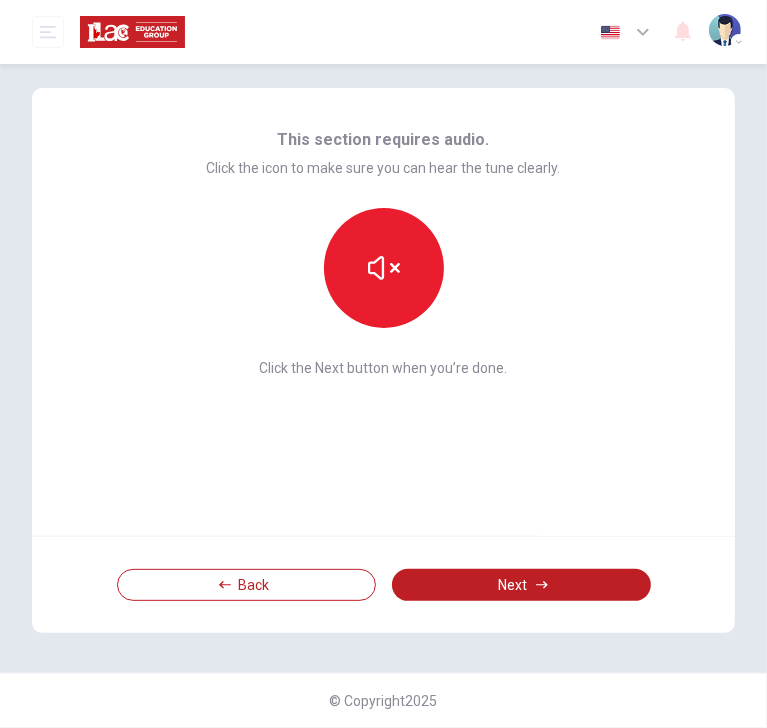 click on "This section requires audio. Click the icon to make sure you can hear the tune clearly. Click the Next button when you’re done." at bounding box center (383, 312) 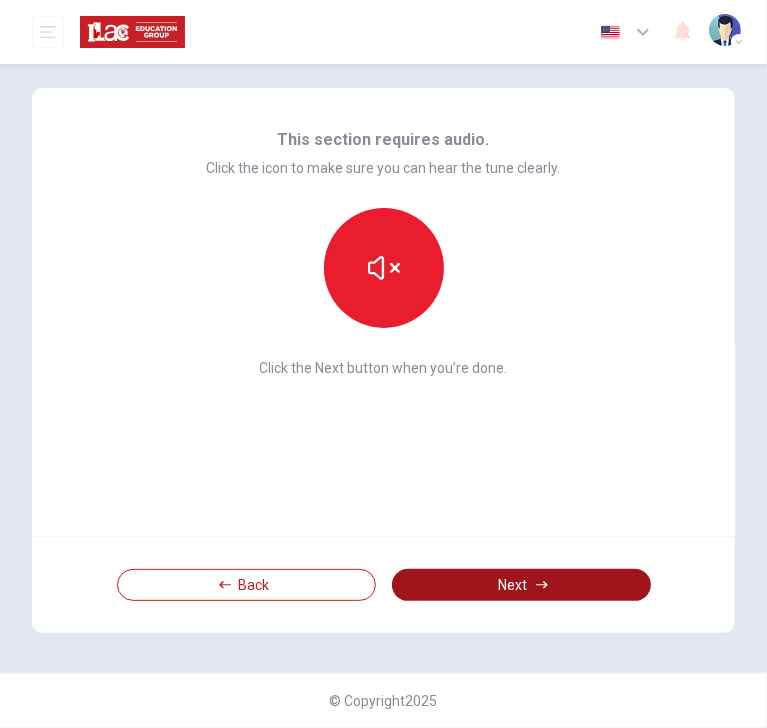 click on "Next" at bounding box center (521, 585) 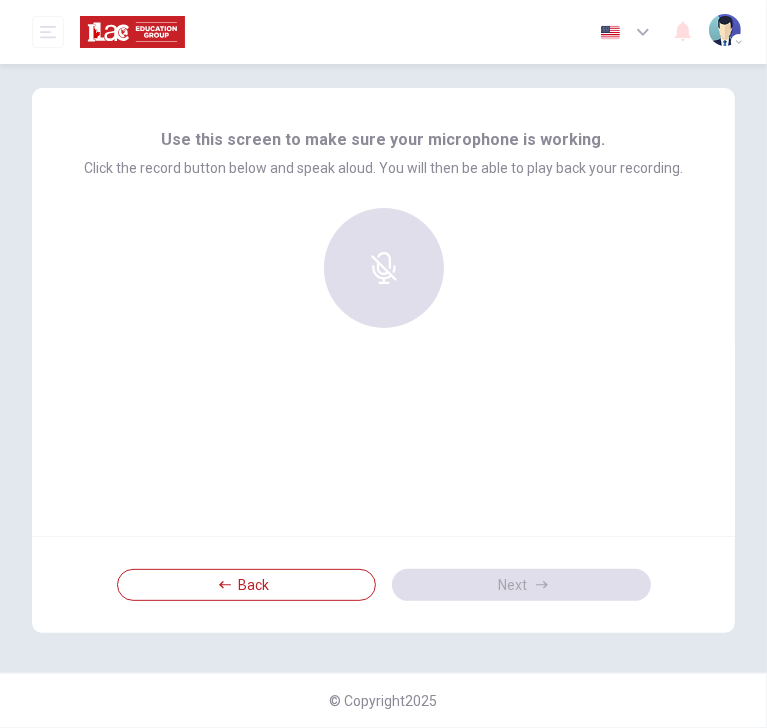 click at bounding box center (383, 276) 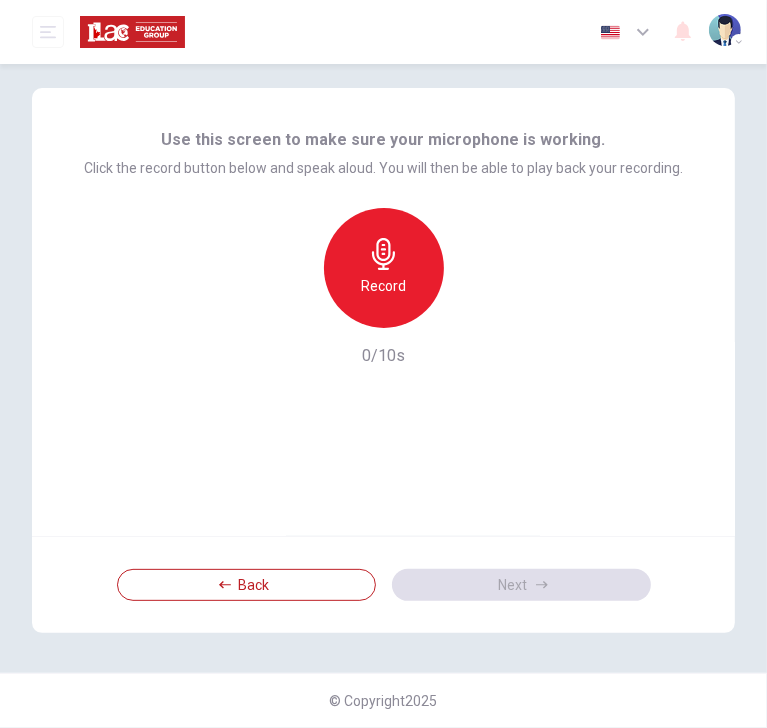 click on "Record" at bounding box center [384, 268] 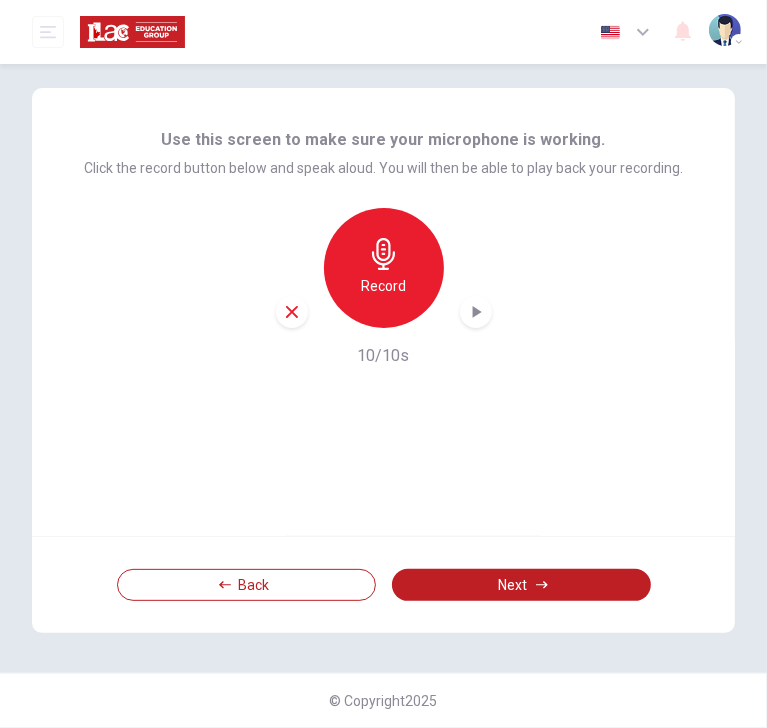 click 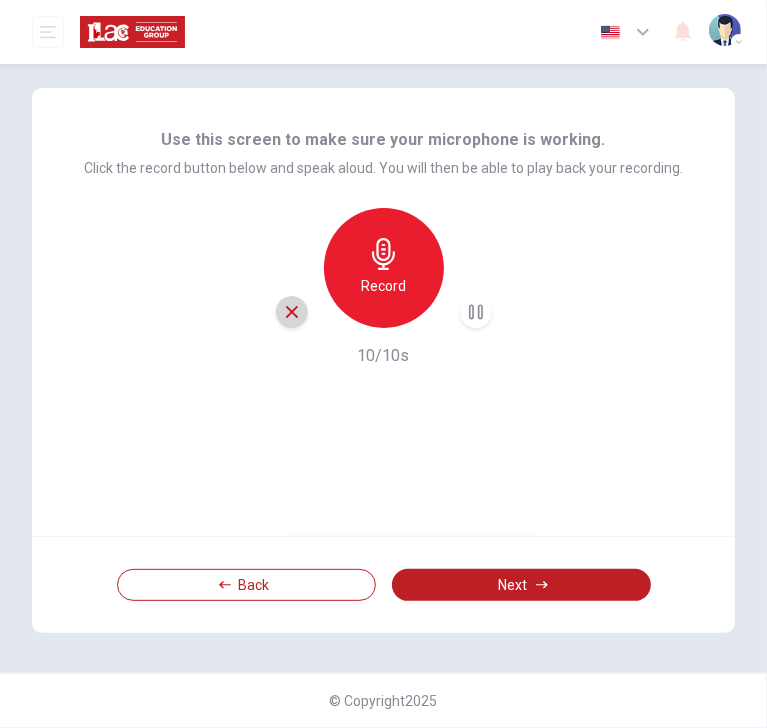 click 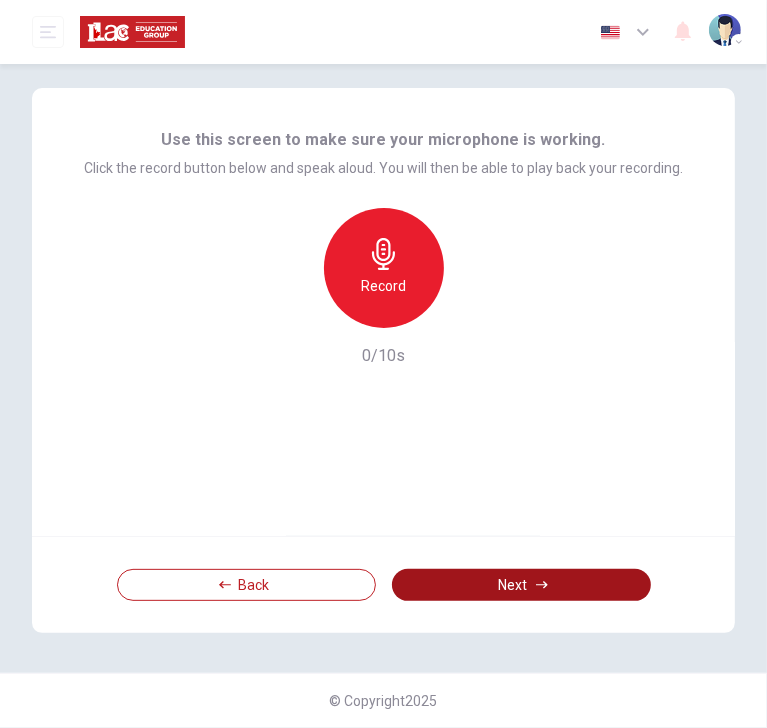 click on "Next" at bounding box center (521, 585) 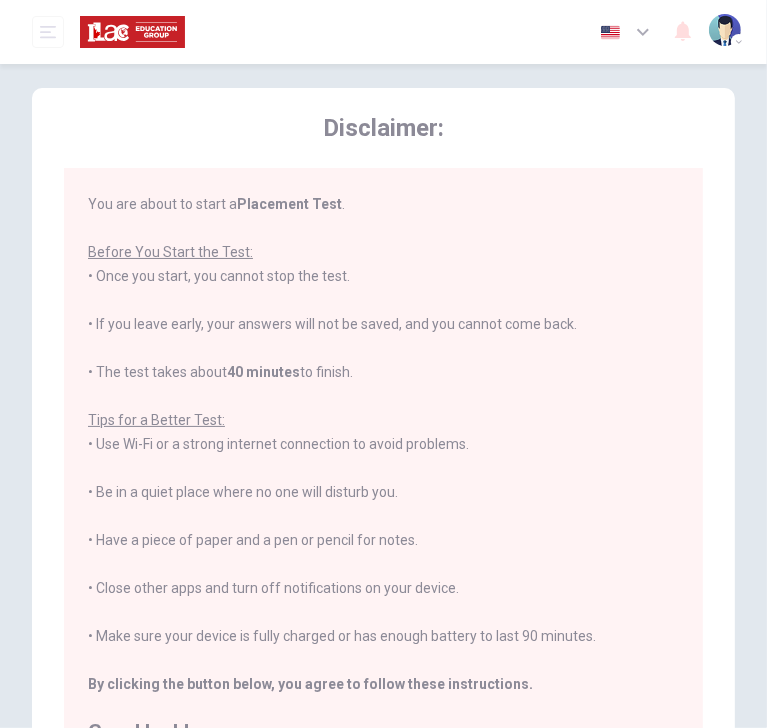 scroll, scrollTop: 0, scrollLeft: 0, axis: both 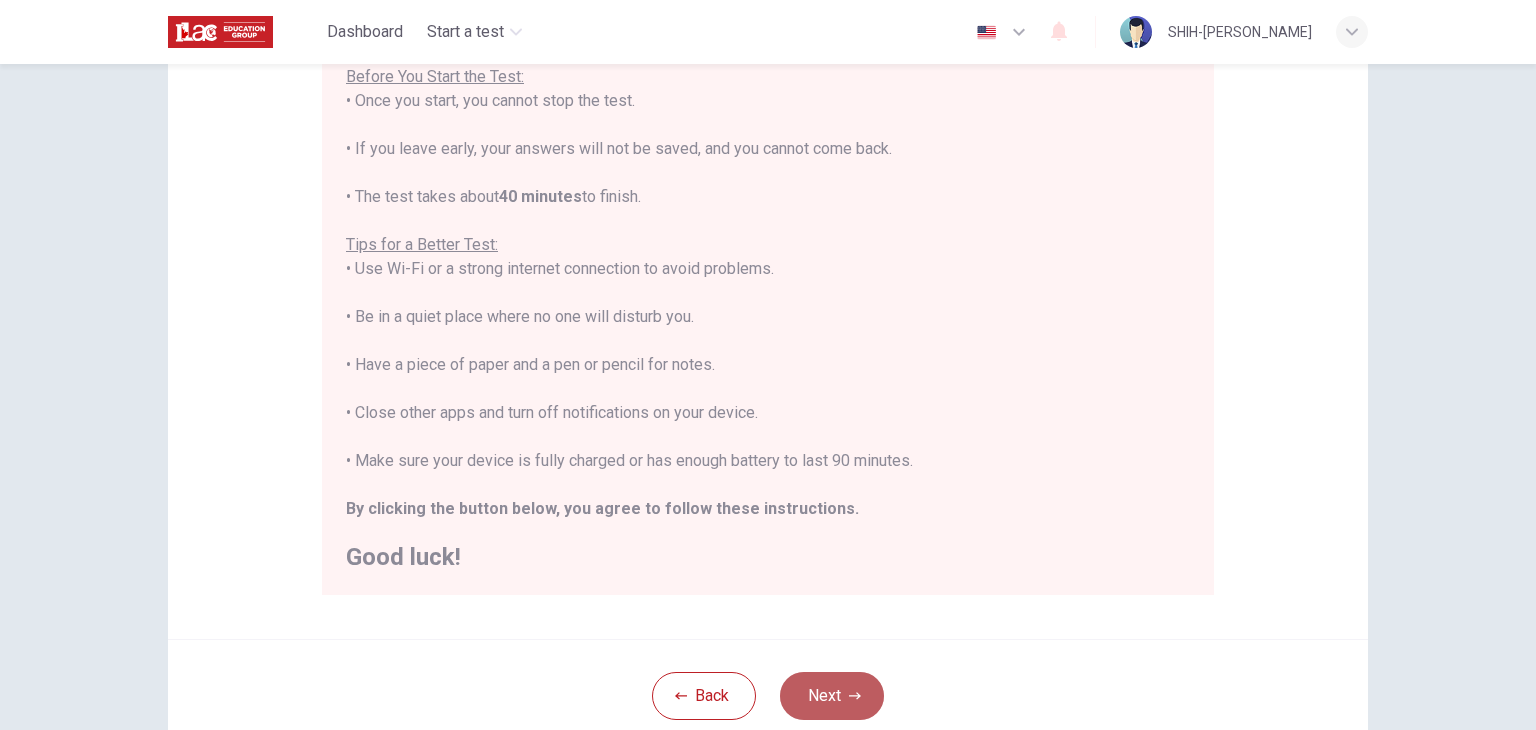 click on "Next" at bounding box center [832, 696] 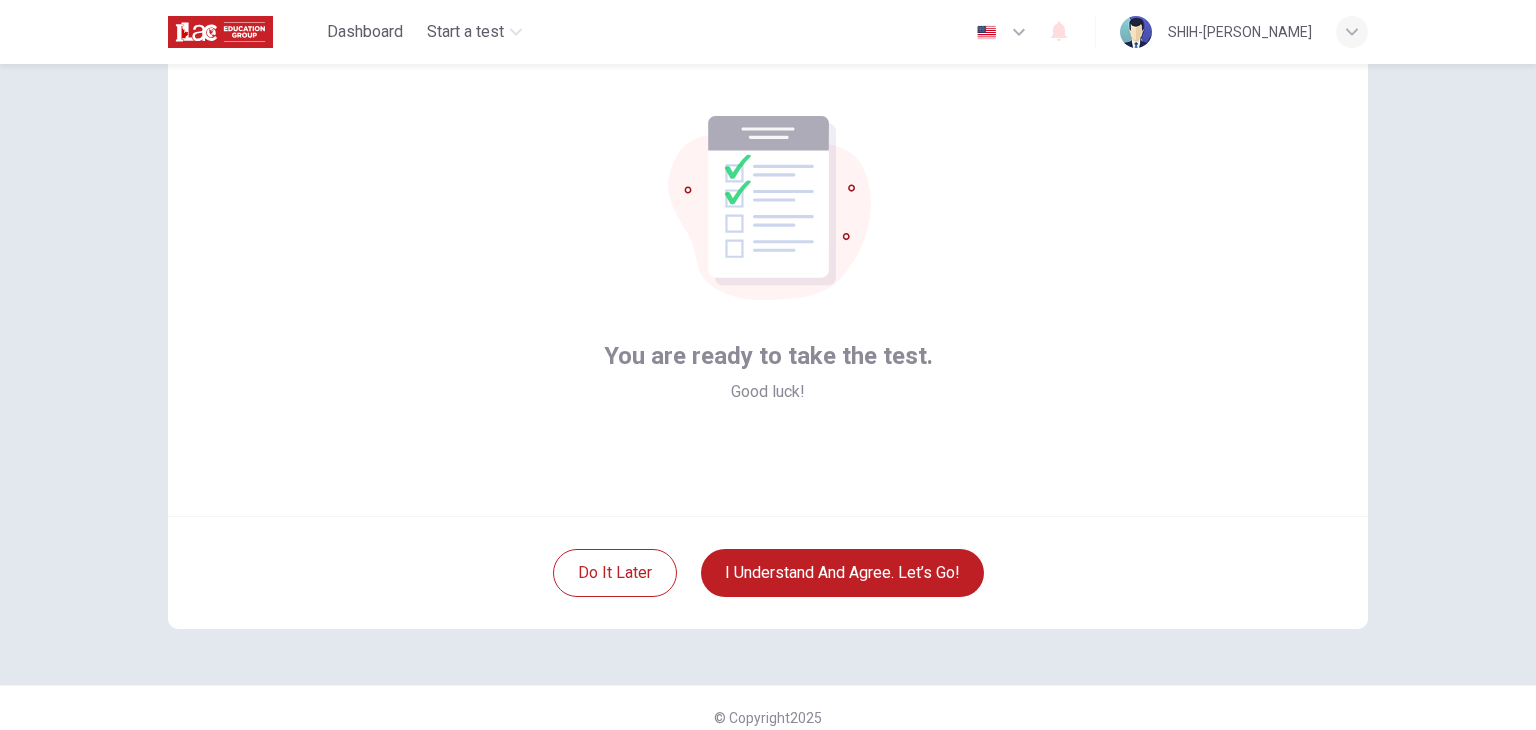 scroll, scrollTop: 103, scrollLeft: 0, axis: vertical 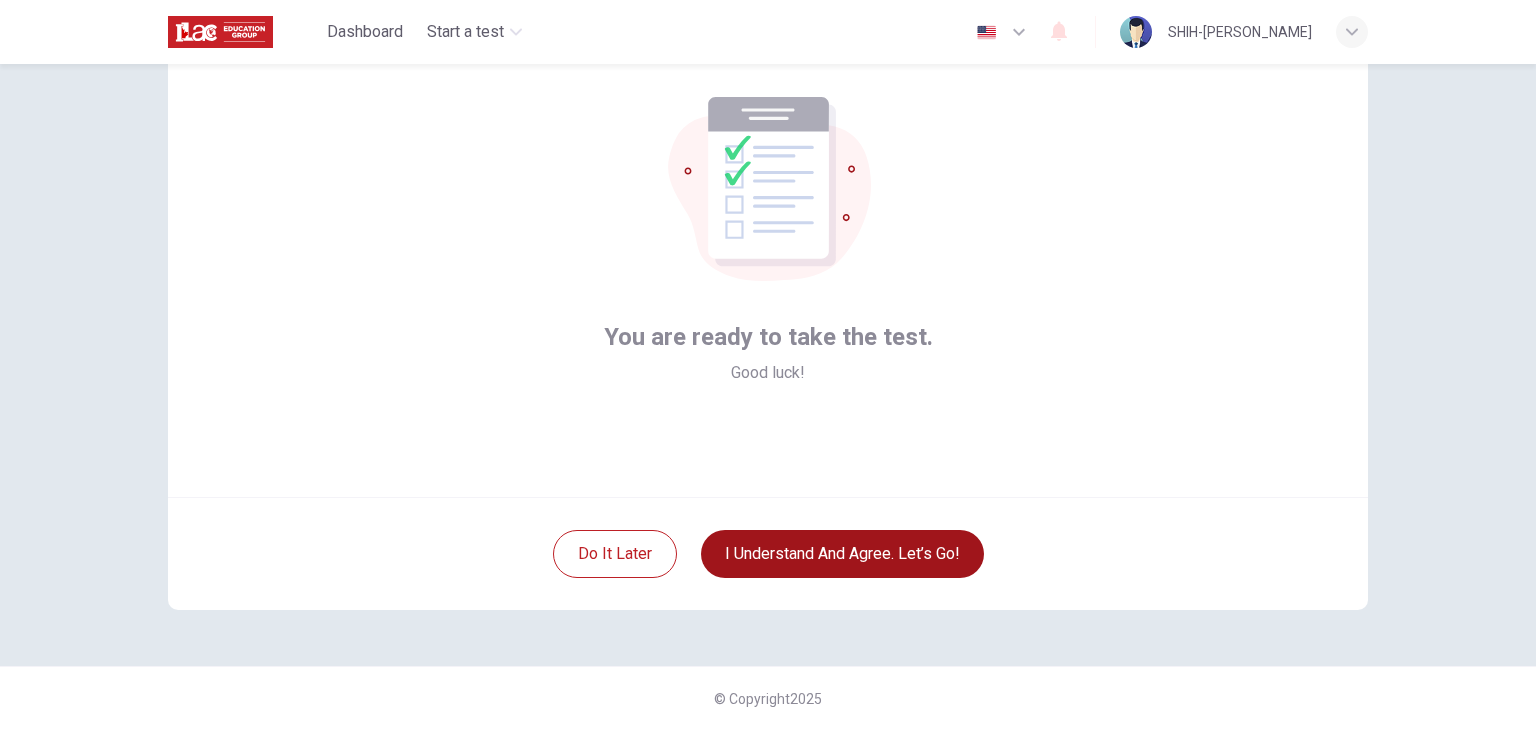 click on "I understand and agree. Let’s go!" at bounding box center [842, 554] 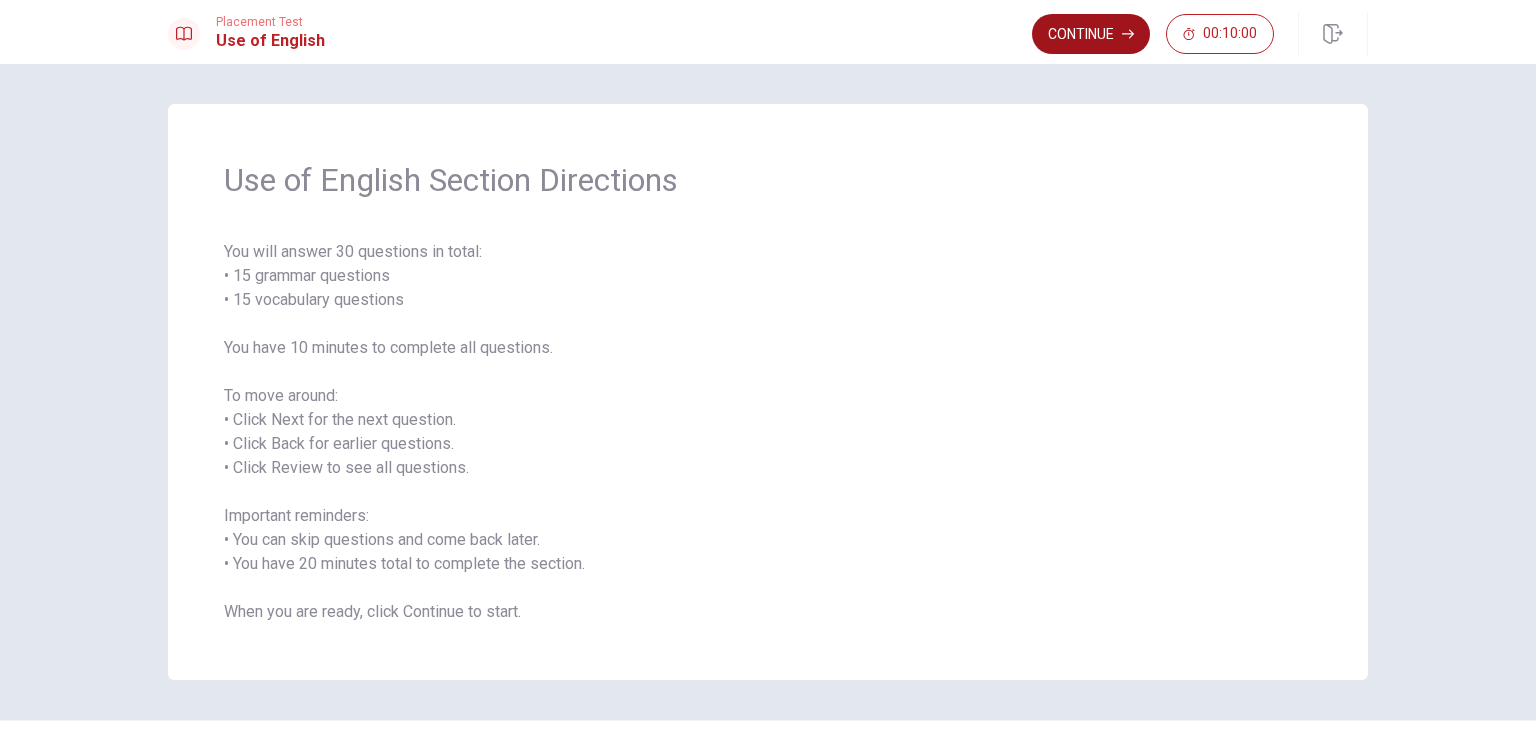 click on "Continue" at bounding box center (1091, 34) 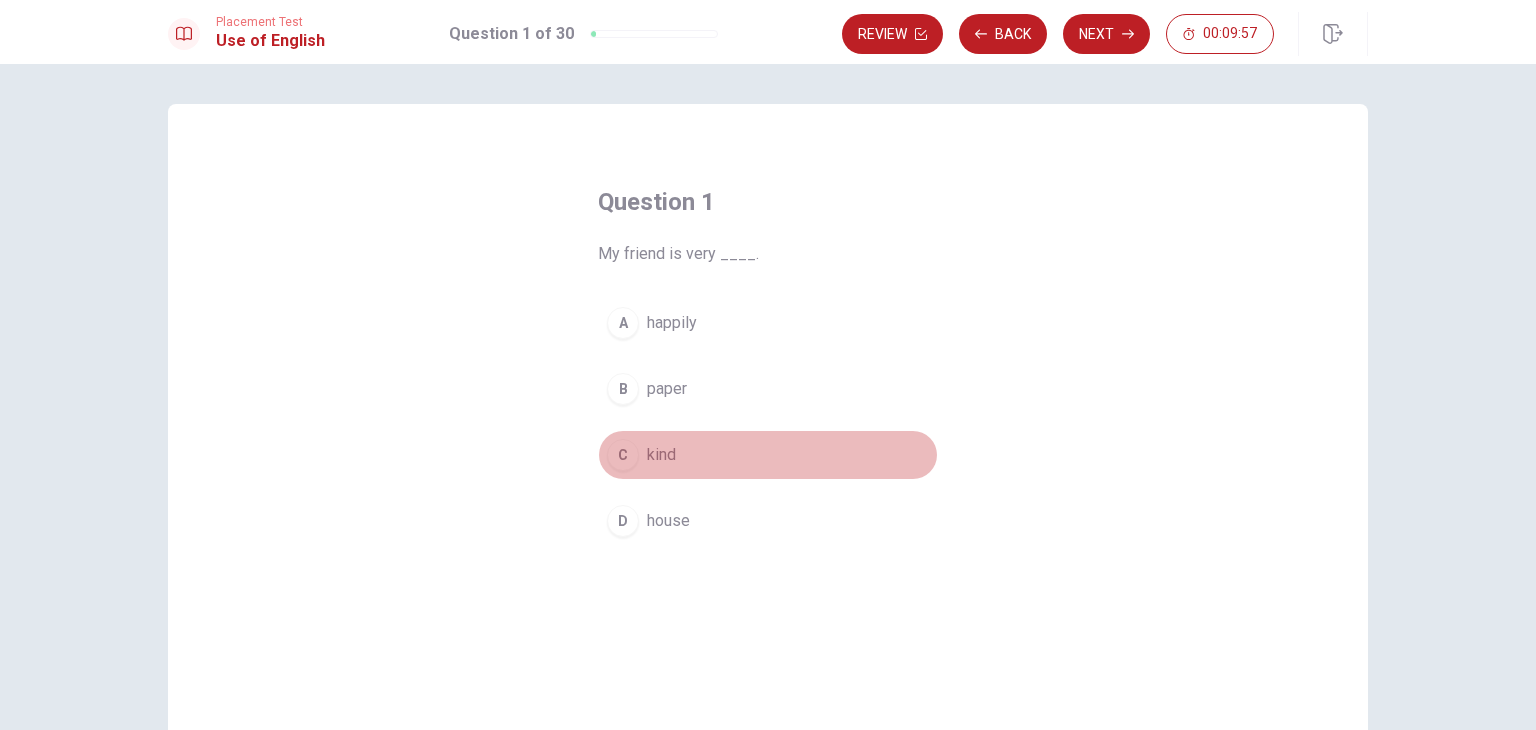 click on "C kind" at bounding box center (768, 455) 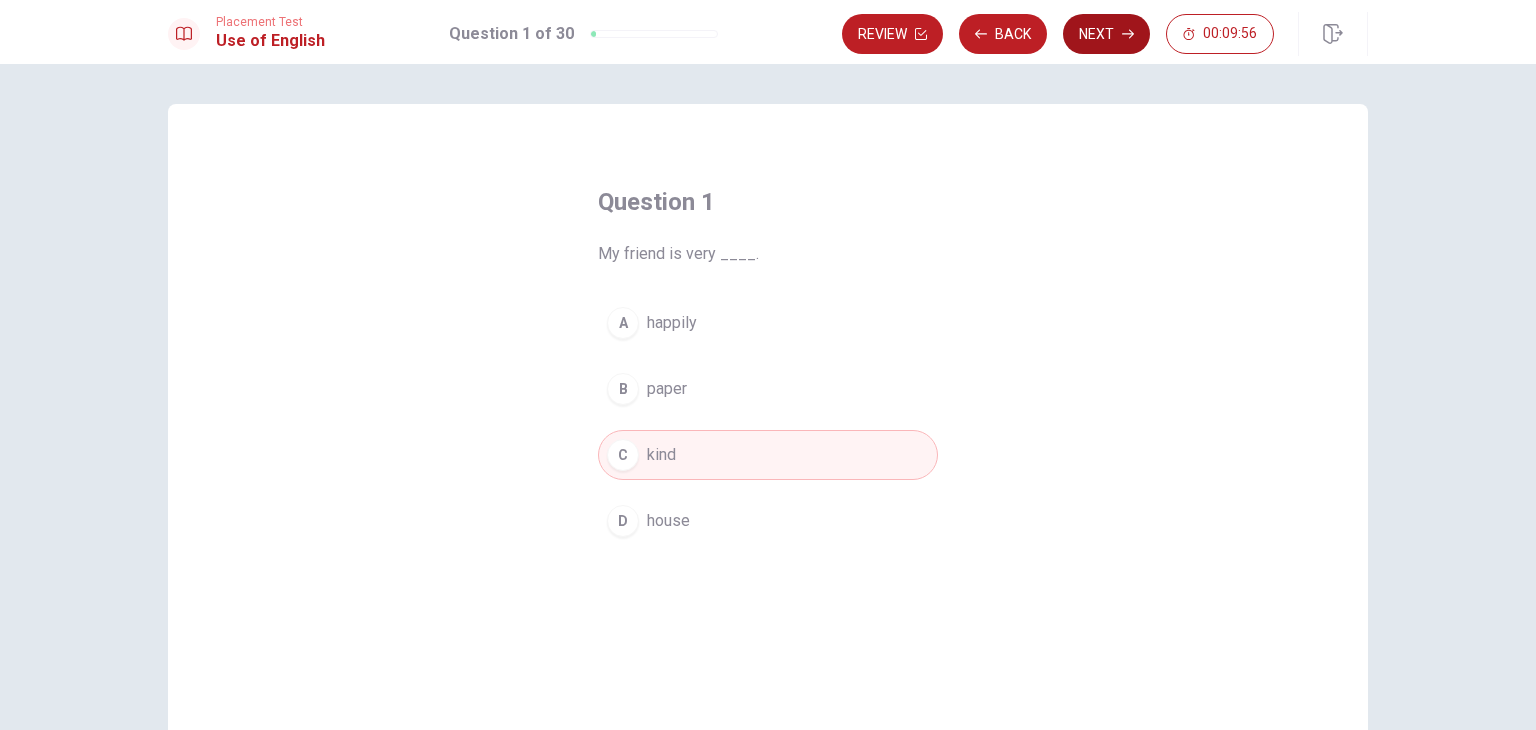 click on "Next" at bounding box center [1106, 34] 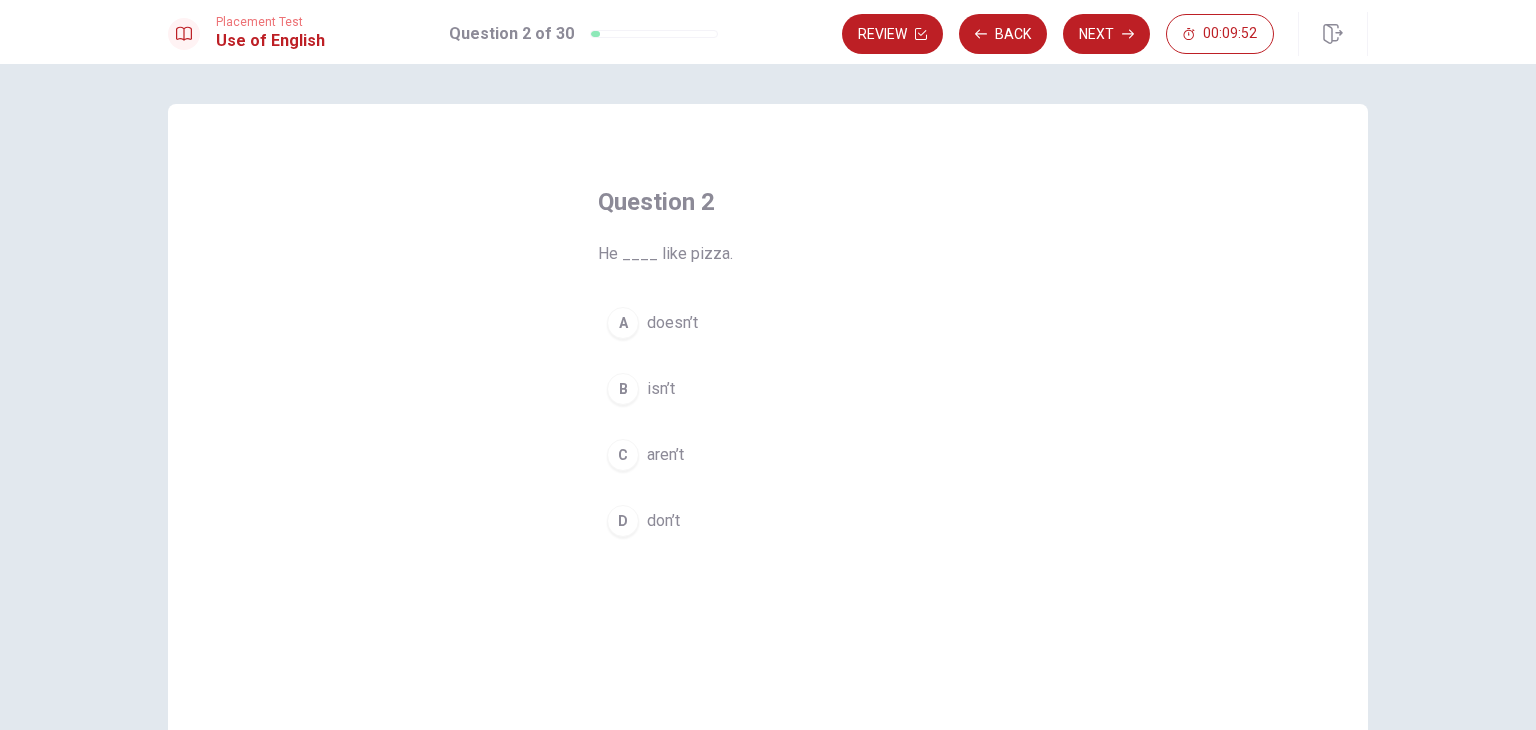 click on "doesn’t" at bounding box center (672, 323) 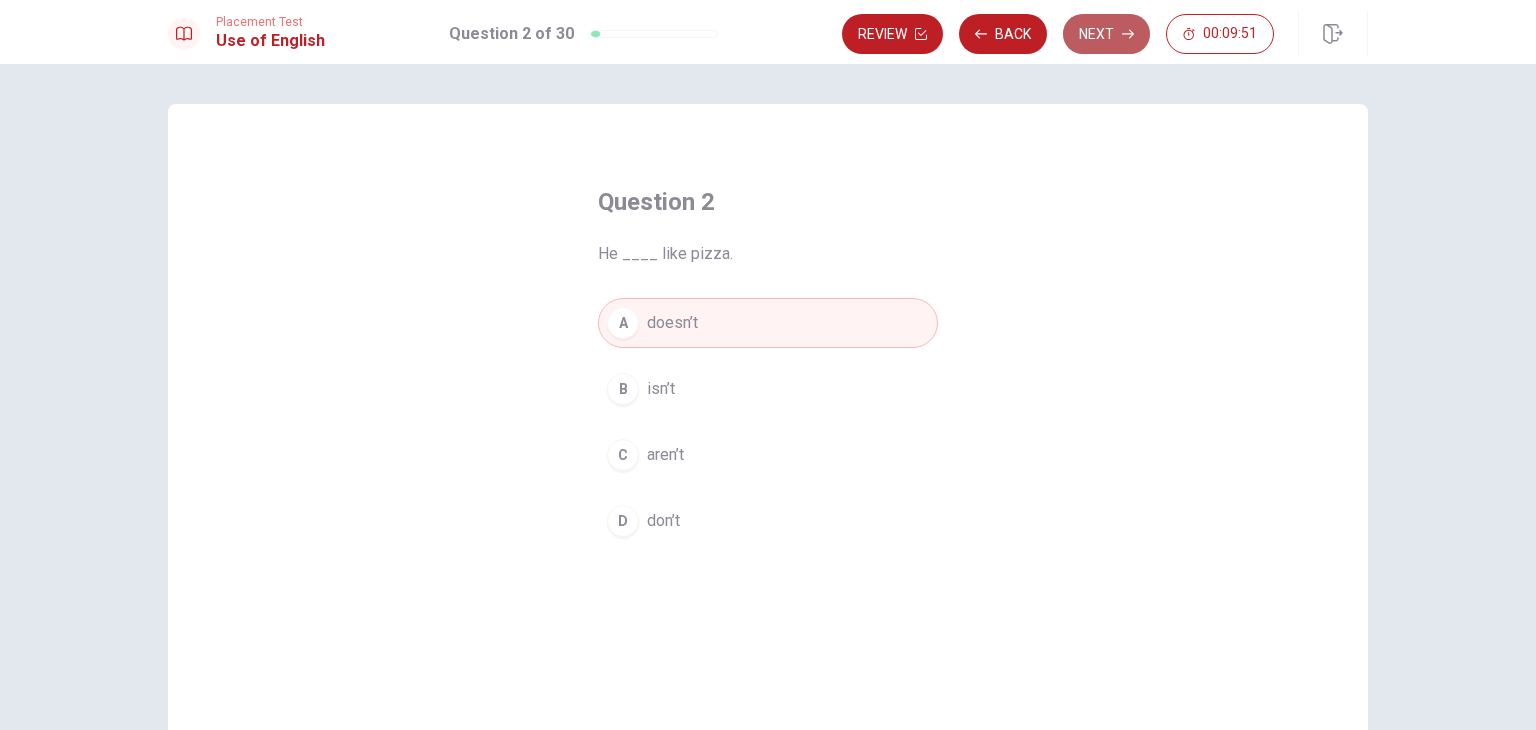 click on "Next" at bounding box center (1106, 34) 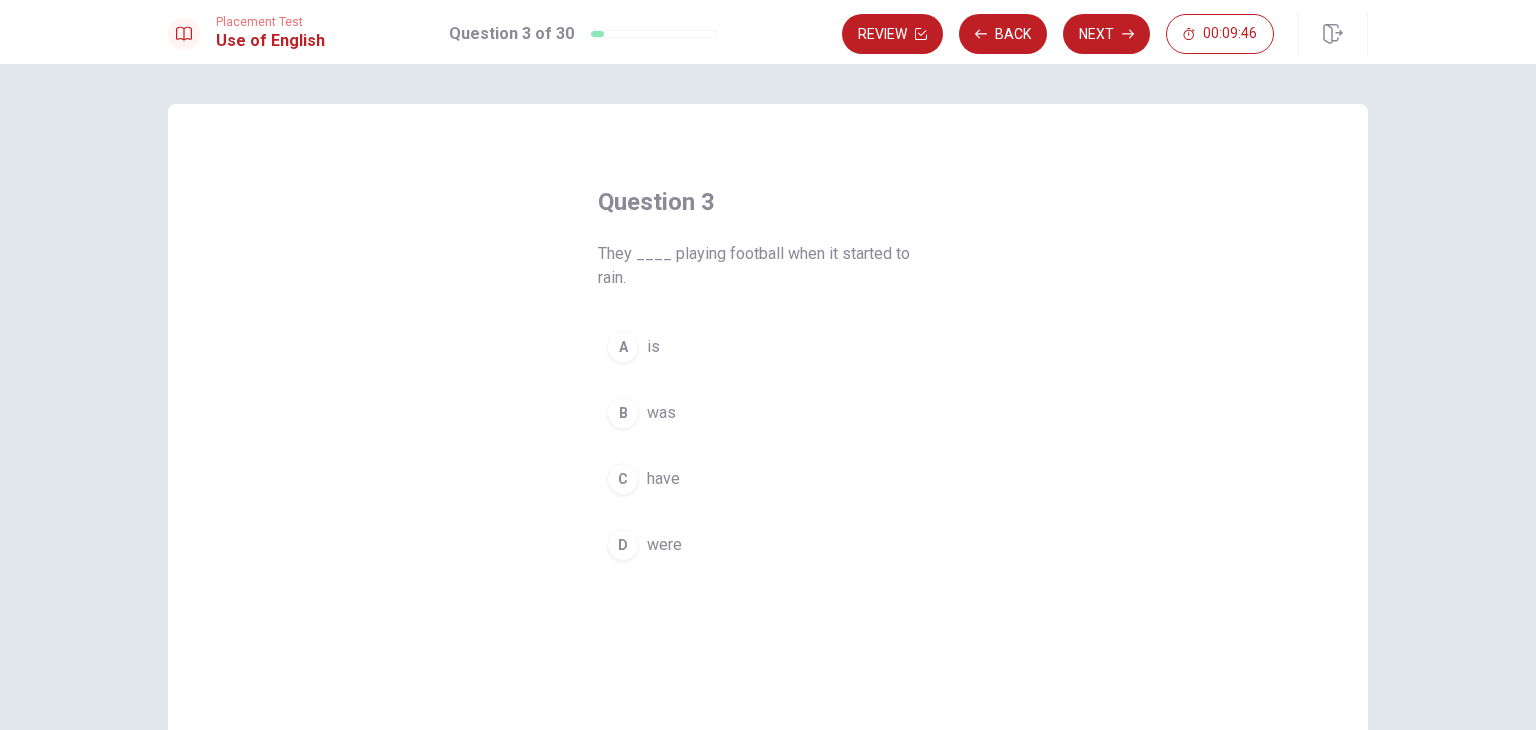 click on "was" at bounding box center (661, 413) 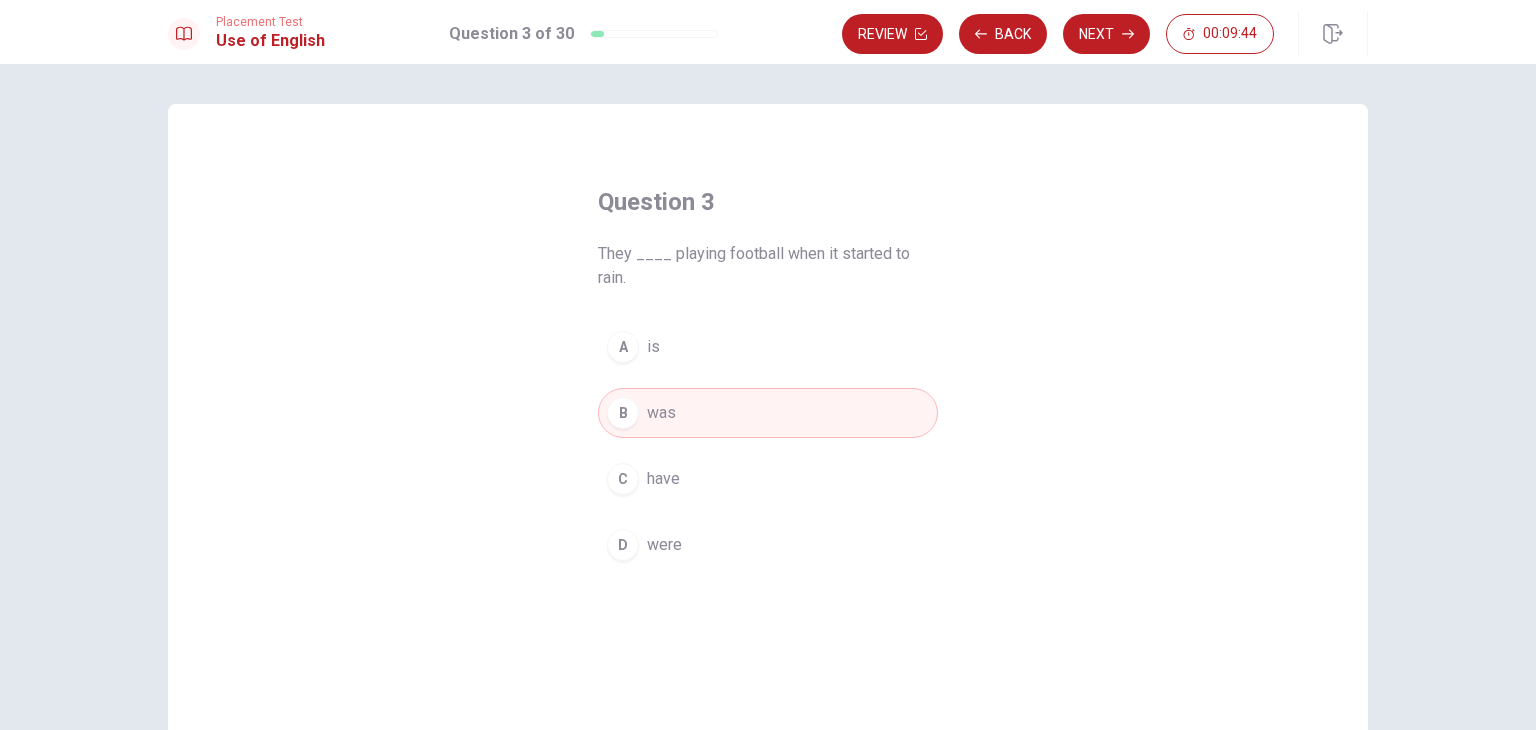 click on "were" at bounding box center [664, 545] 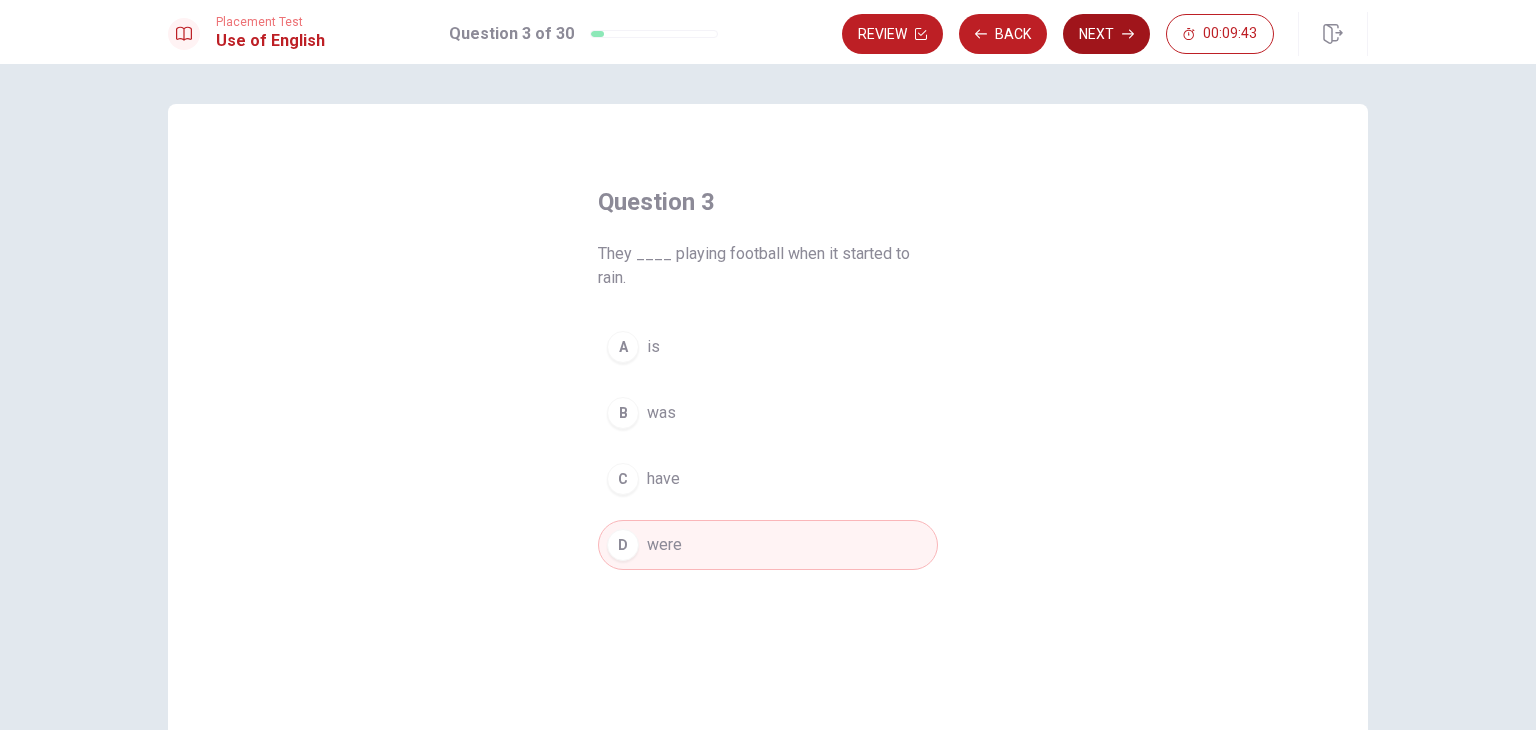 click on "Next" at bounding box center (1106, 34) 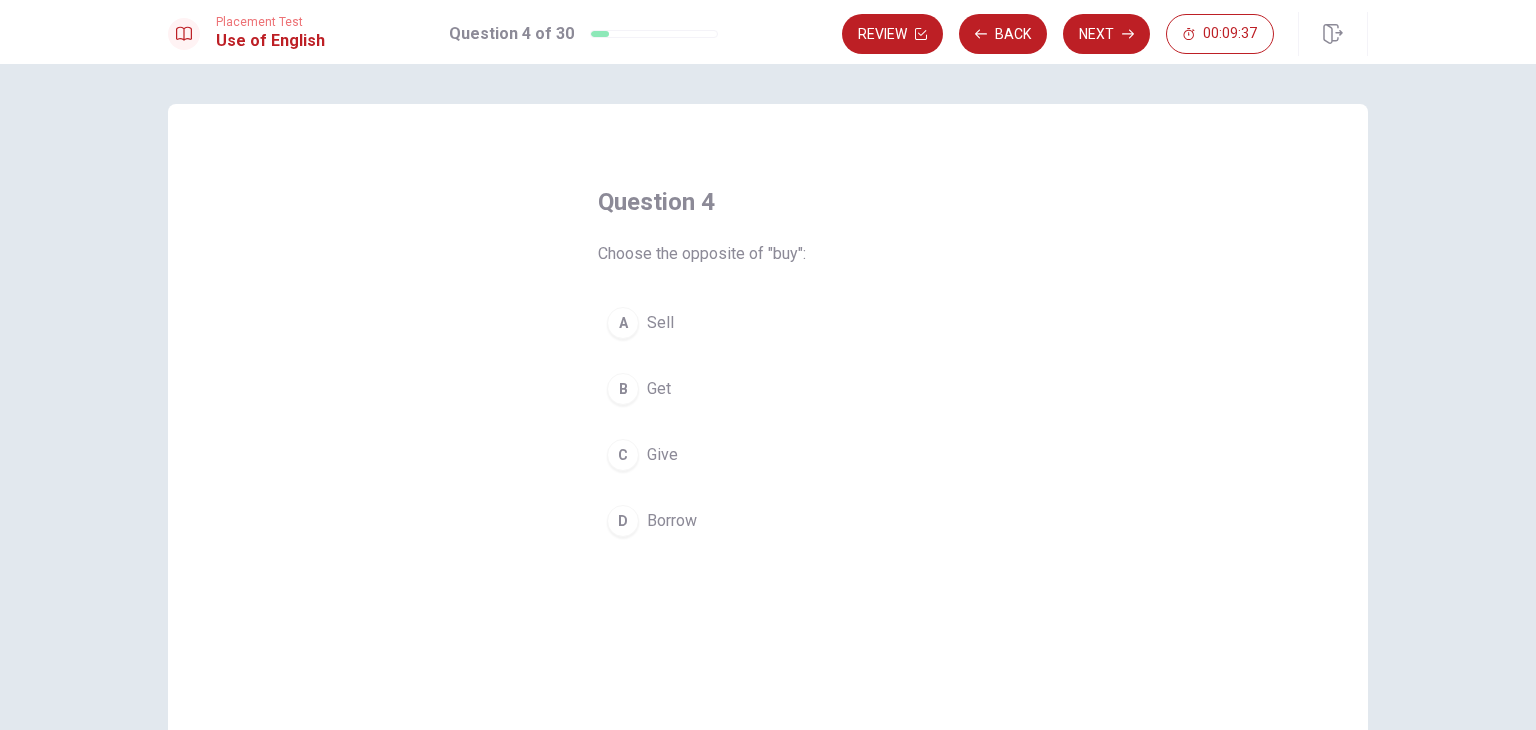 click on "Sell" at bounding box center (660, 323) 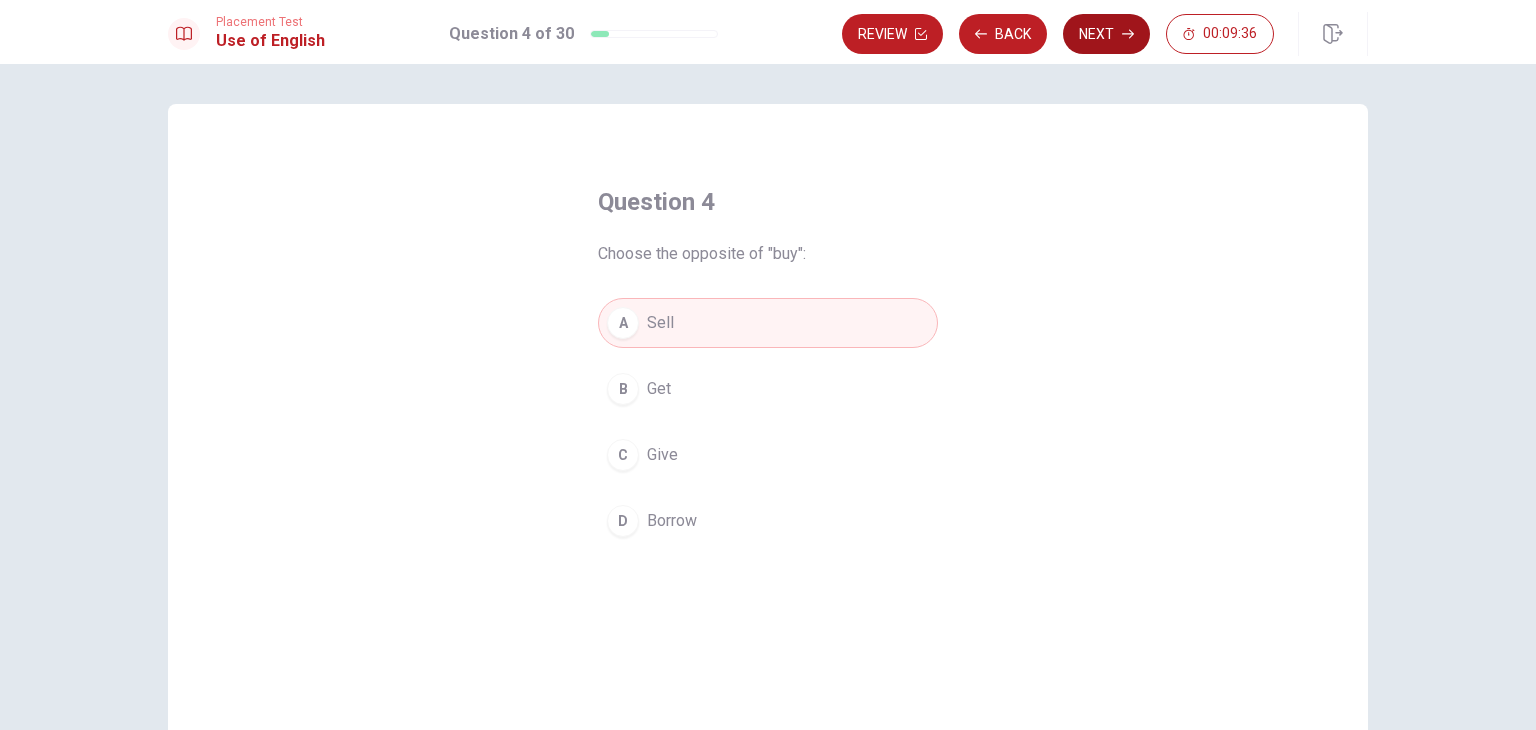 click on "Next" at bounding box center (1106, 34) 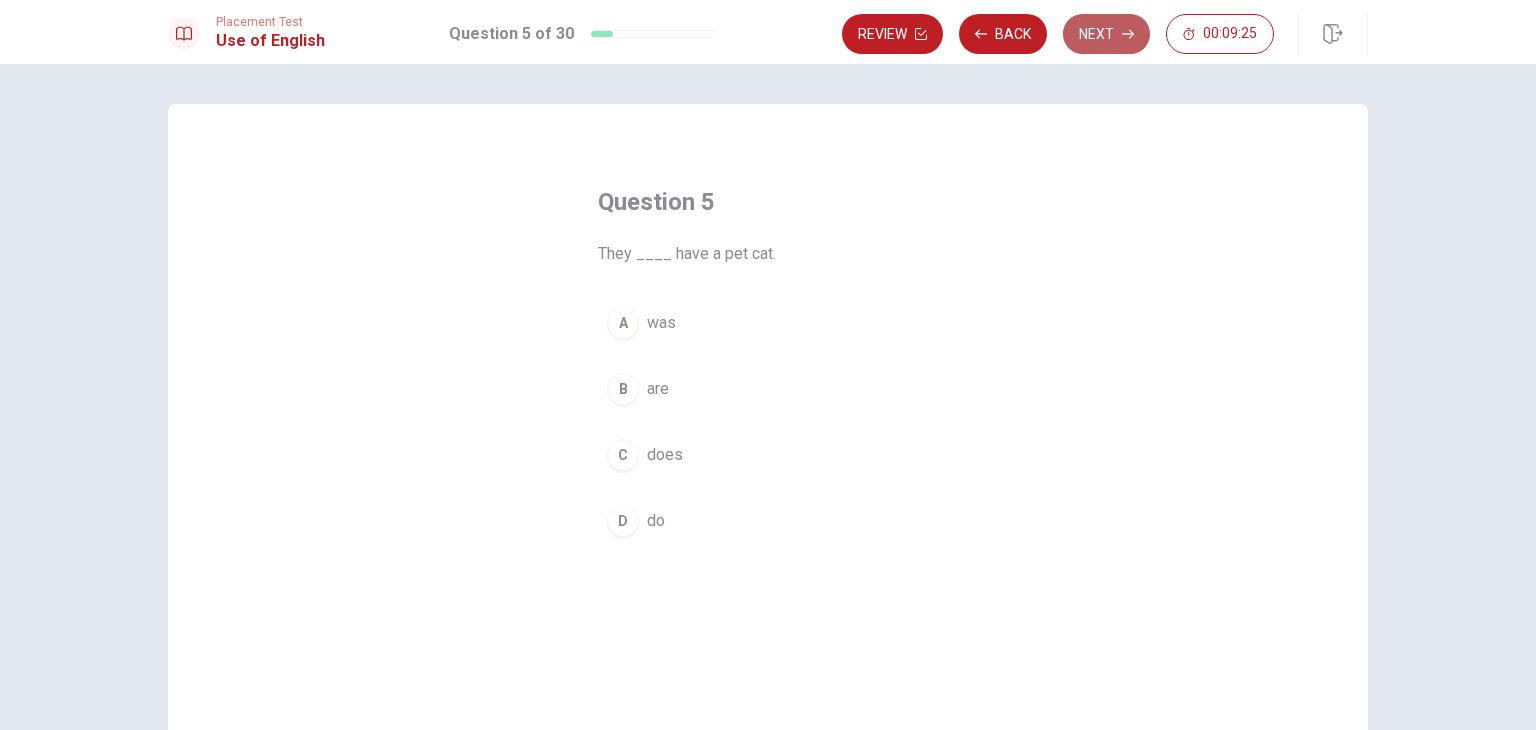 click on "Next" at bounding box center (1106, 34) 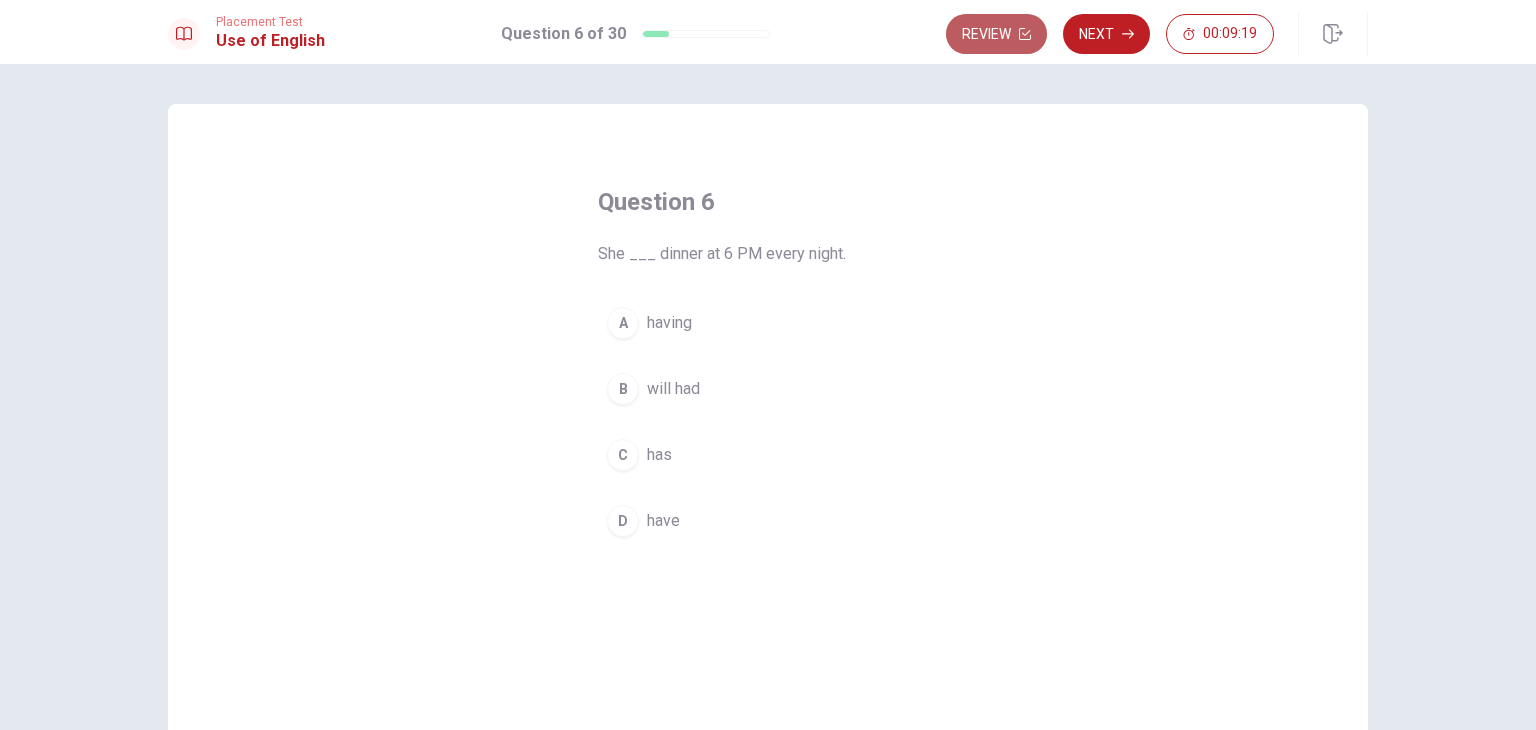 click on "Review" at bounding box center [996, 34] 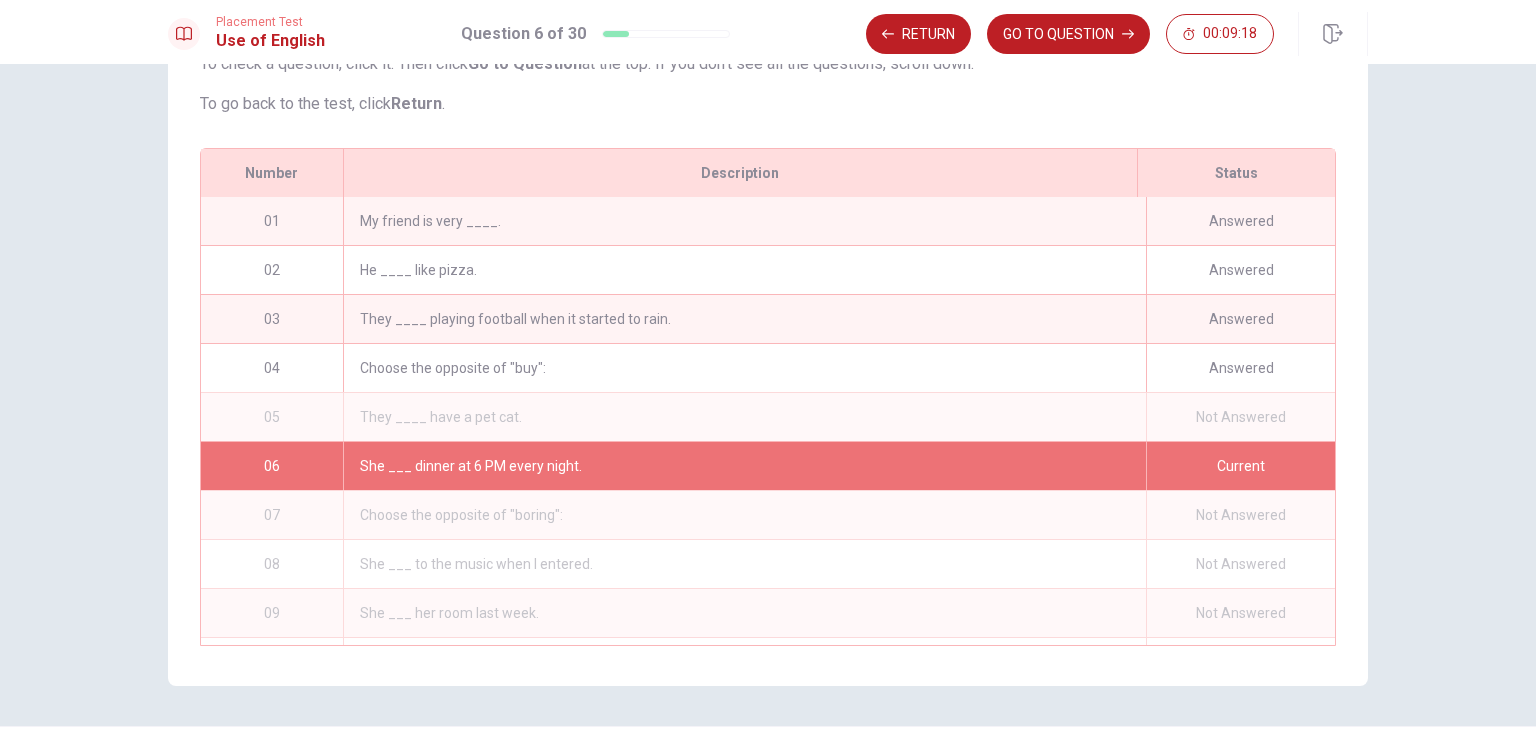 scroll, scrollTop: 280, scrollLeft: 0, axis: vertical 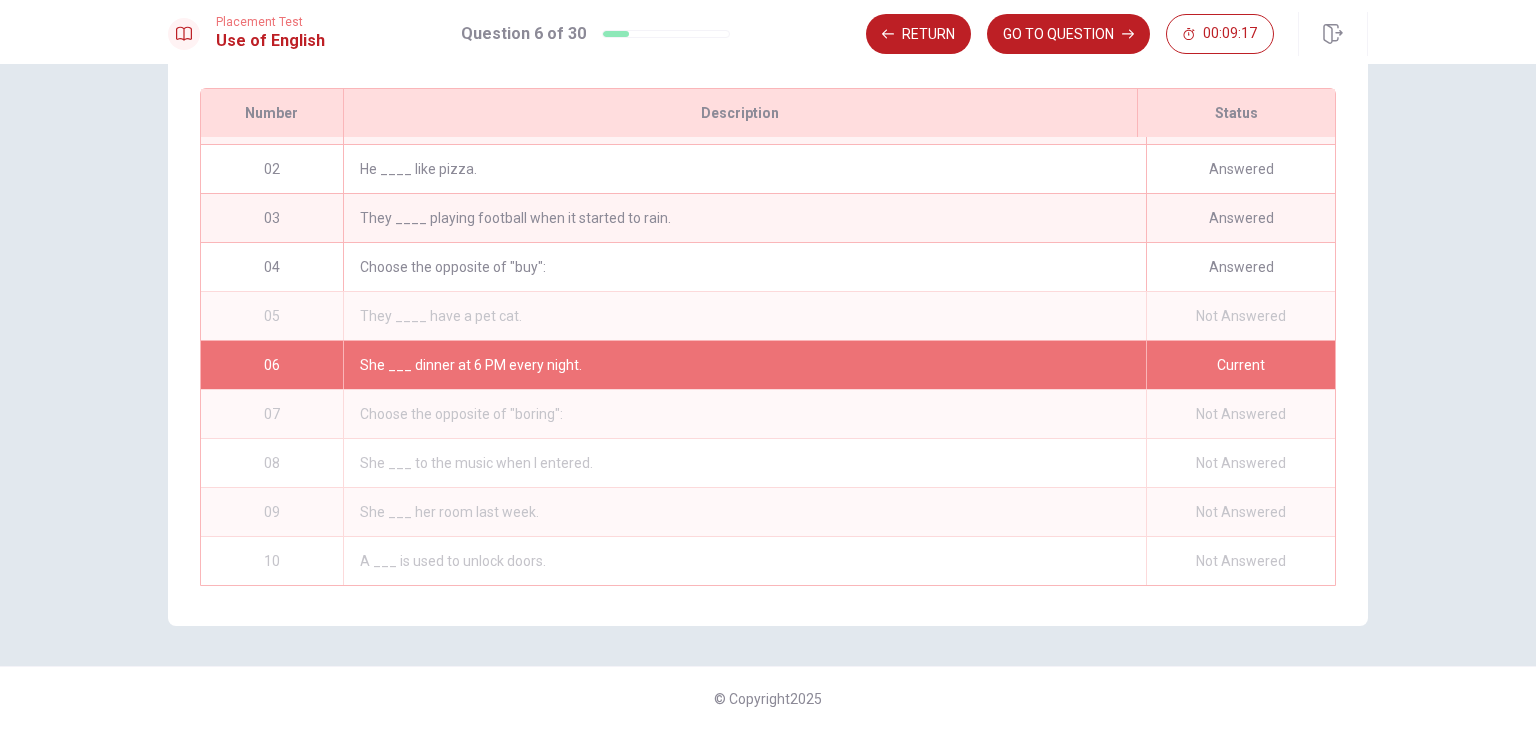 click on "They ____ have a pet cat." at bounding box center (744, 316) 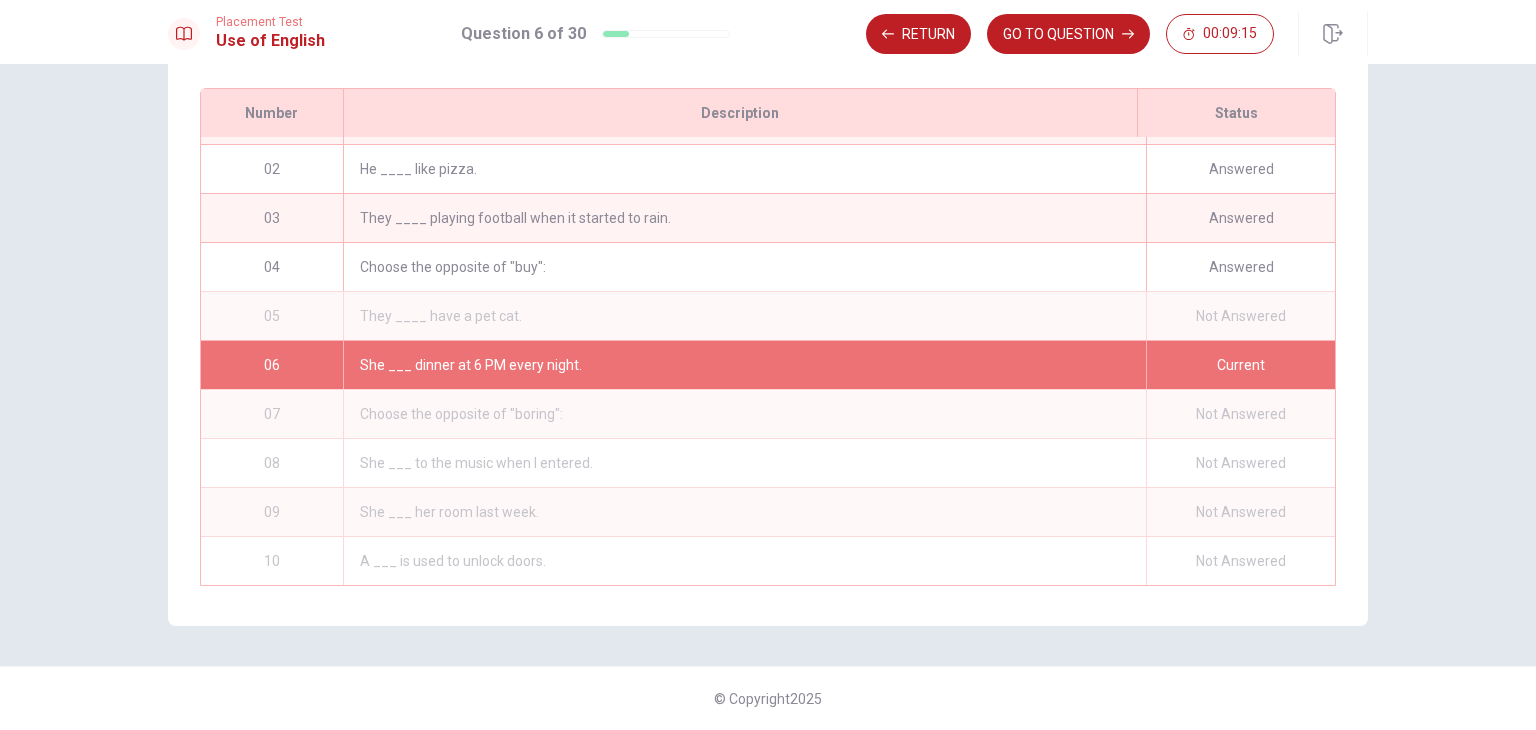 click on "They ____ have a pet cat." at bounding box center [744, 316] 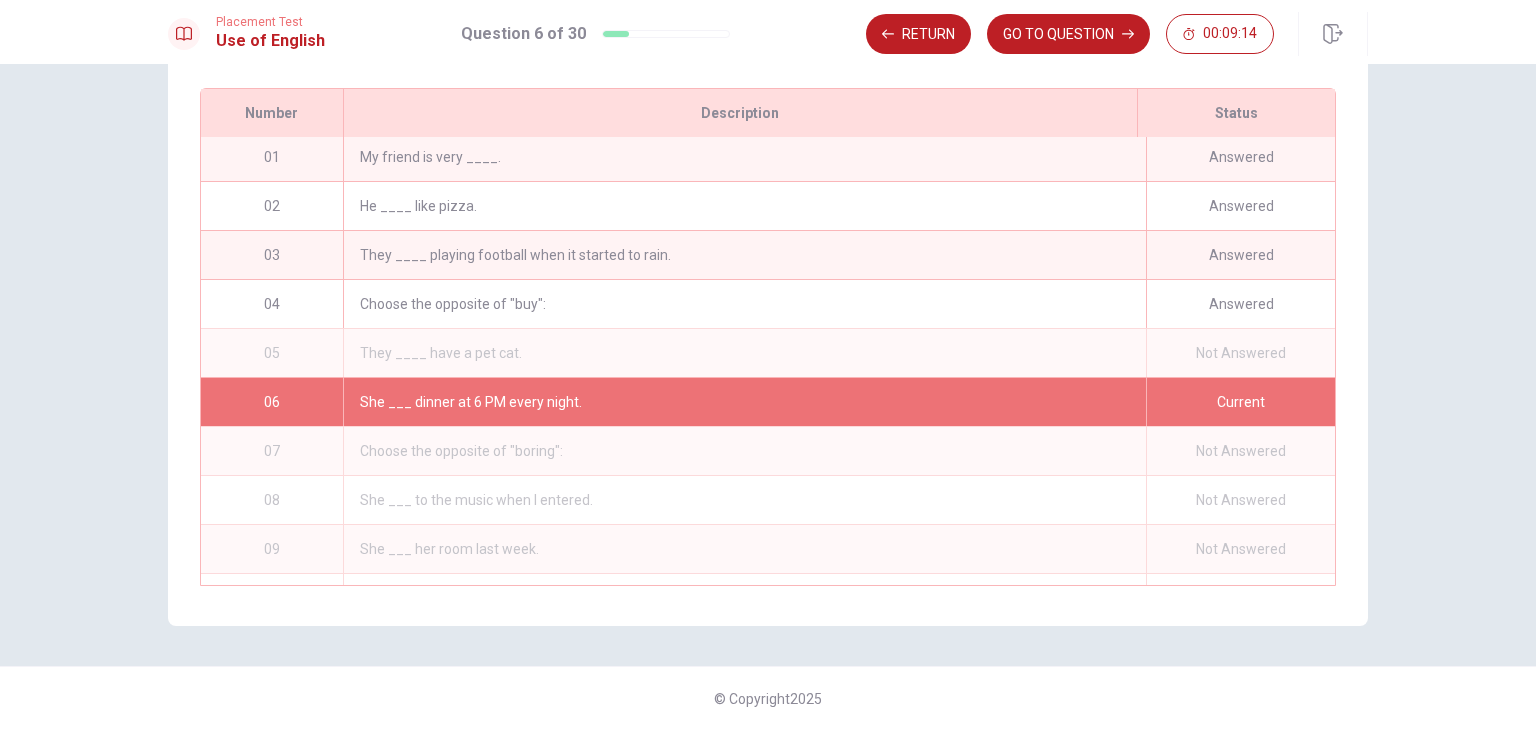 scroll, scrollTop: 0, scrollLeft: 0, axis: both 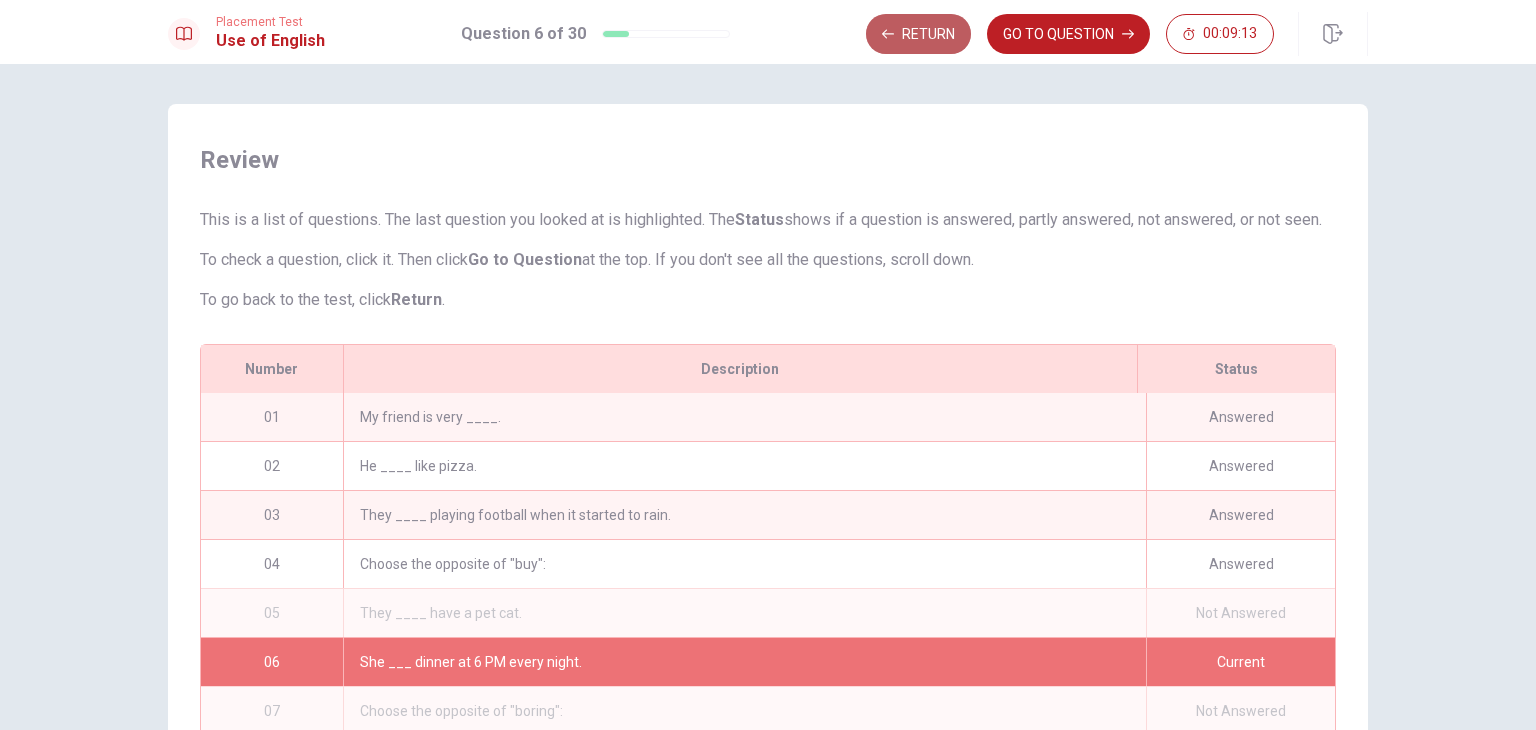 click on "Return" at bounding box center (918, 34) 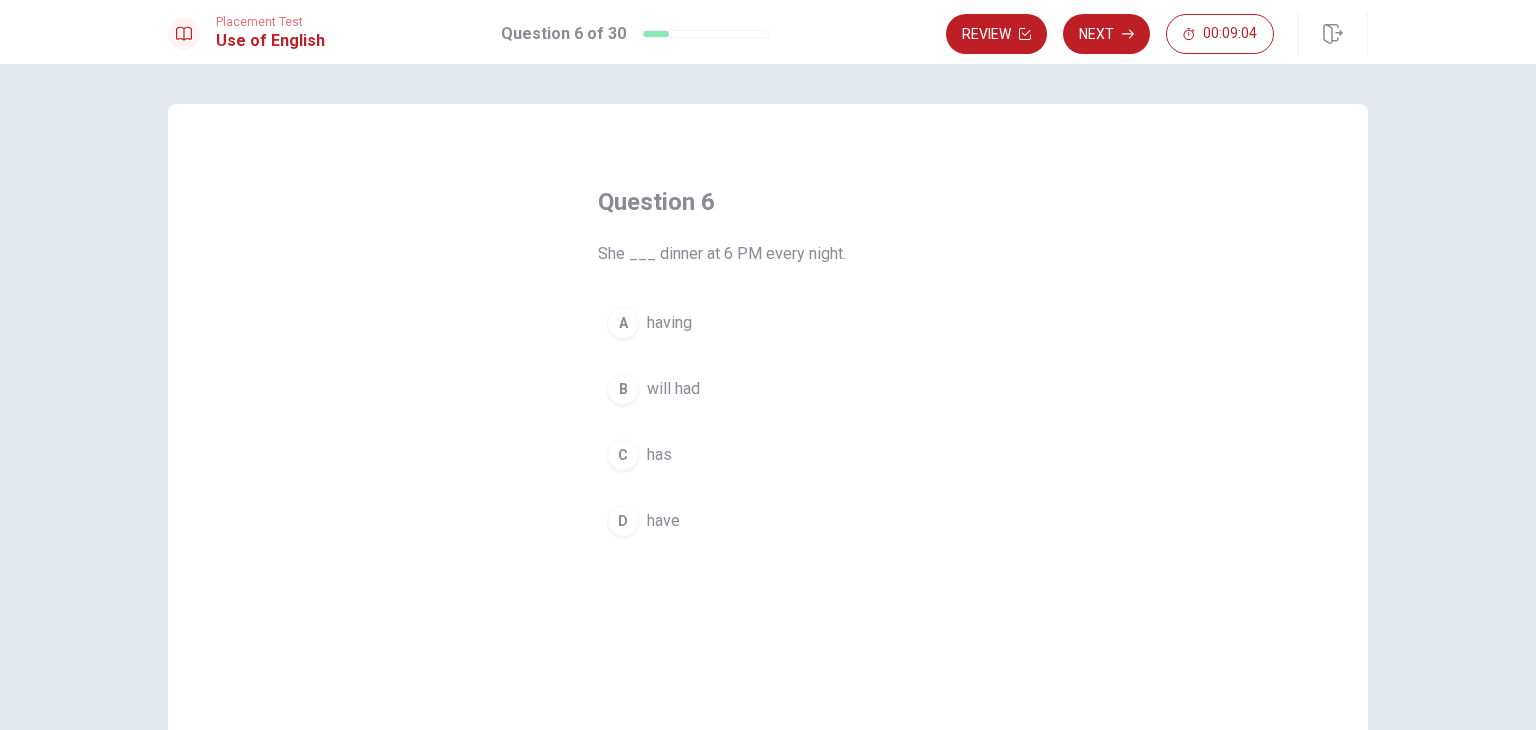 click on "have" at bounding box center (663, 521) 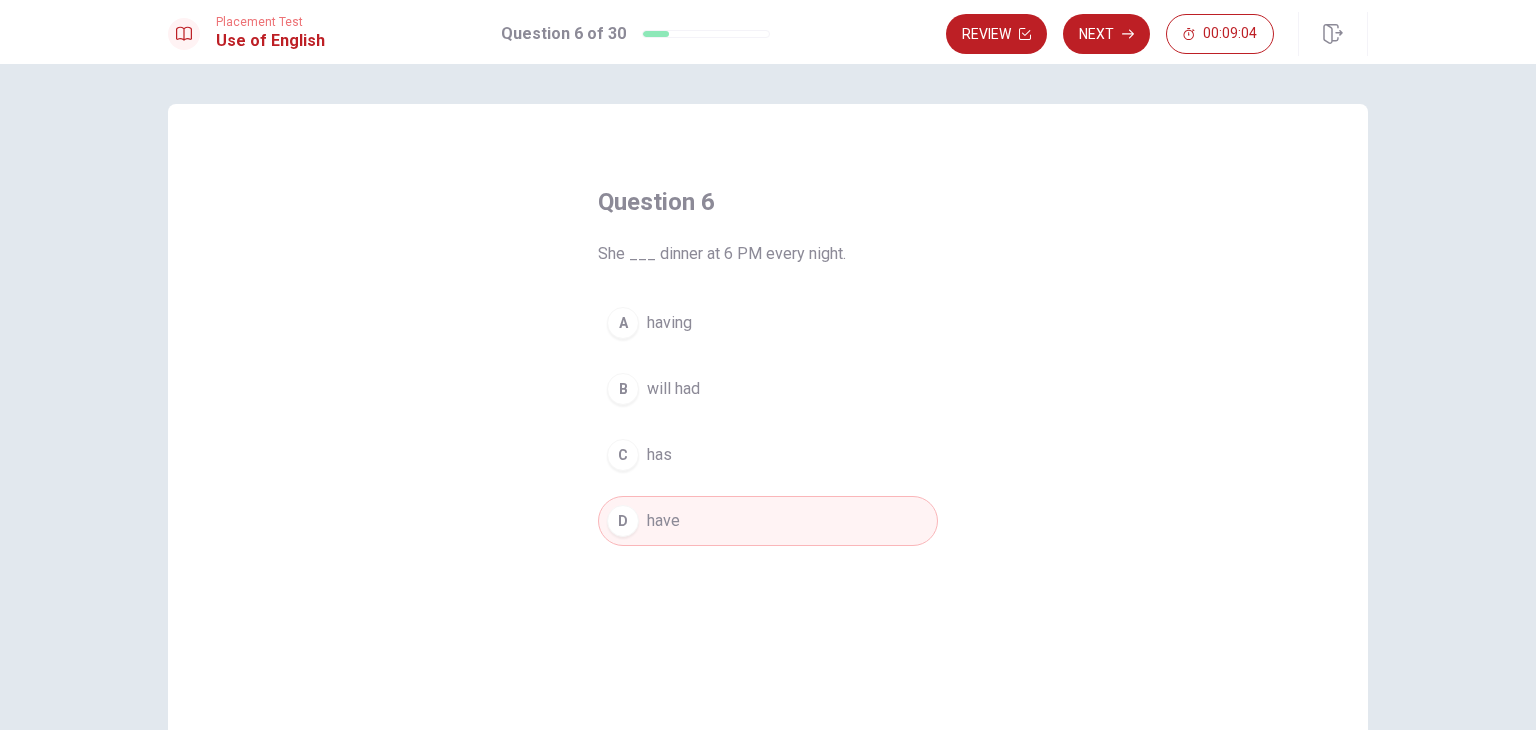 click on "has" at bounding box center [659, 455] 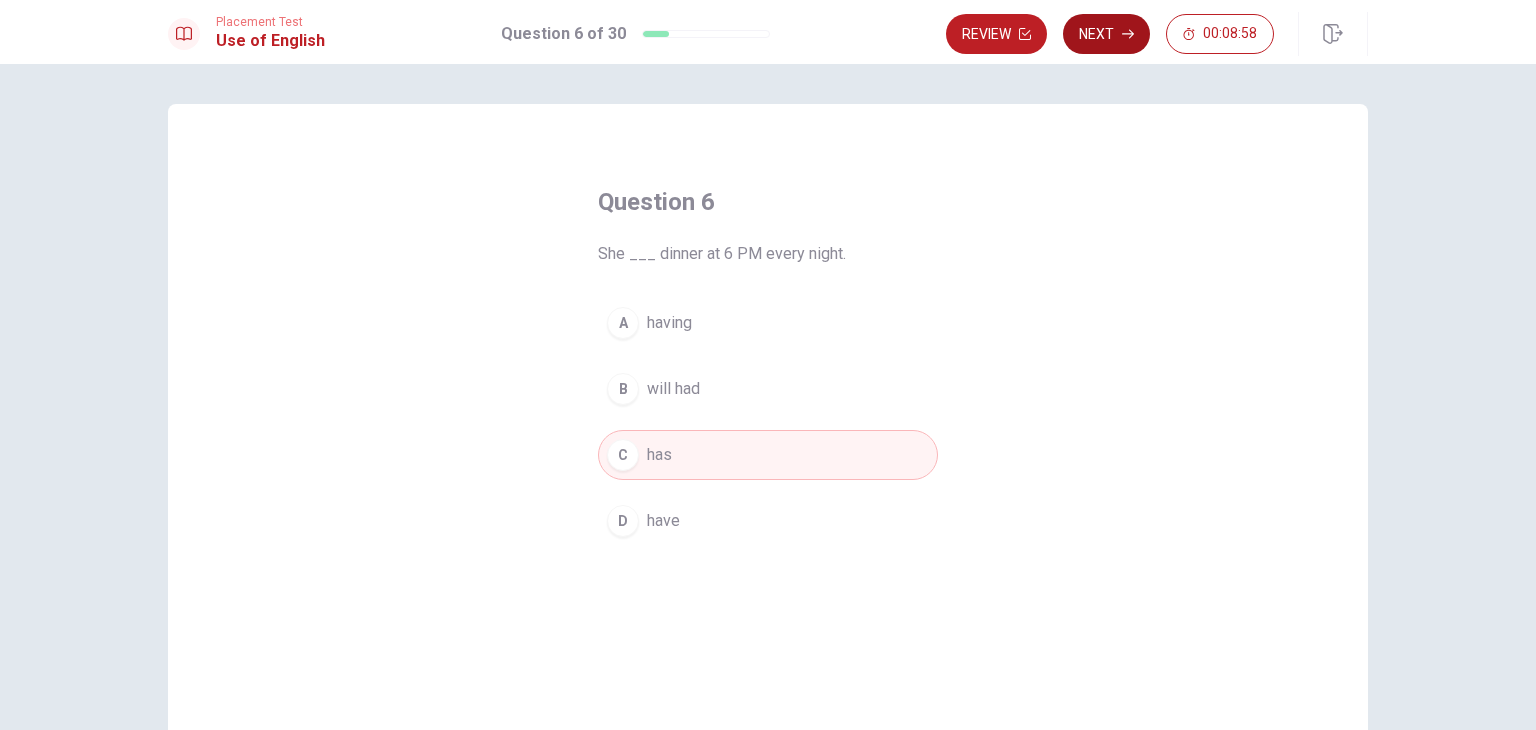 click on "Next" at bounding box center (1106, 34) 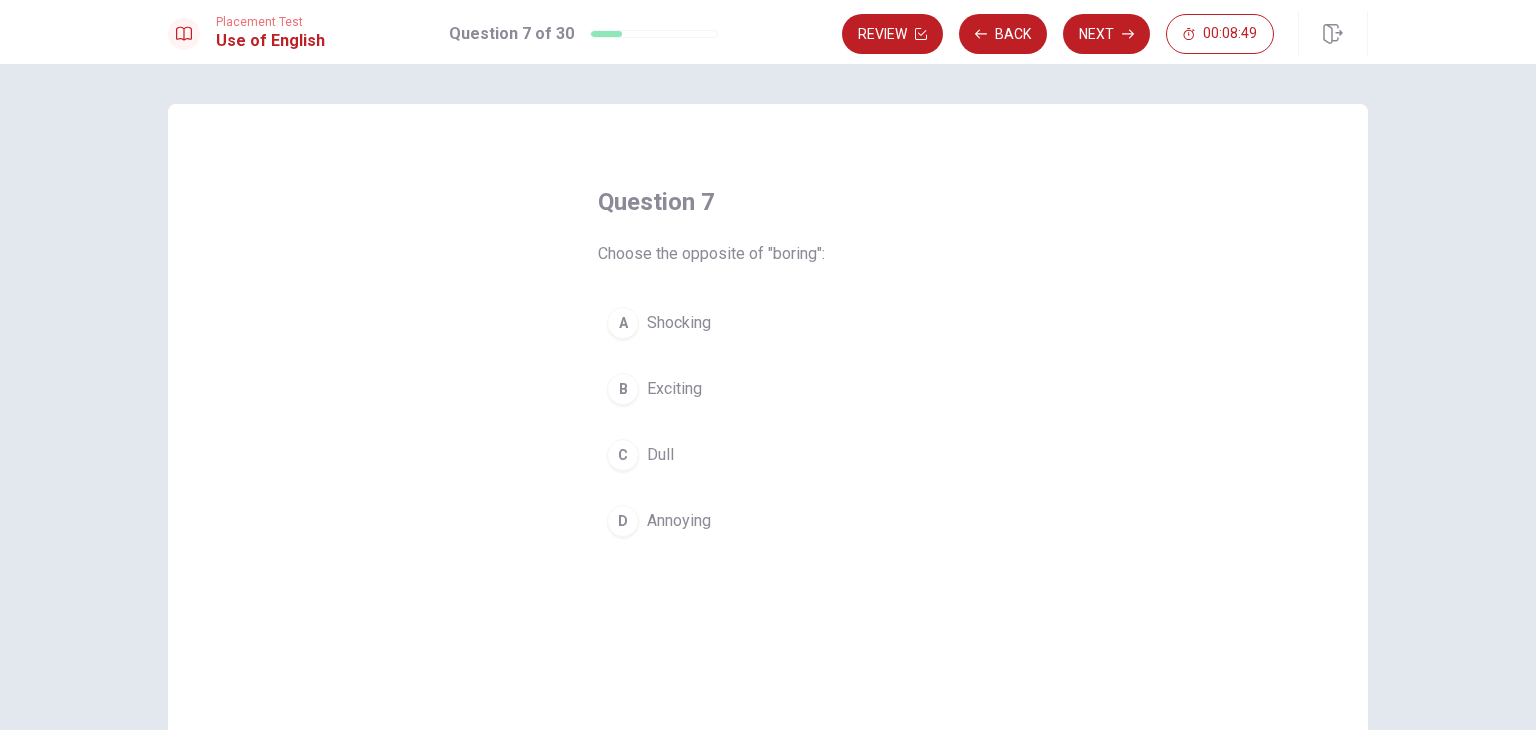 click on "Exciting" at bounding box center [674, 389] 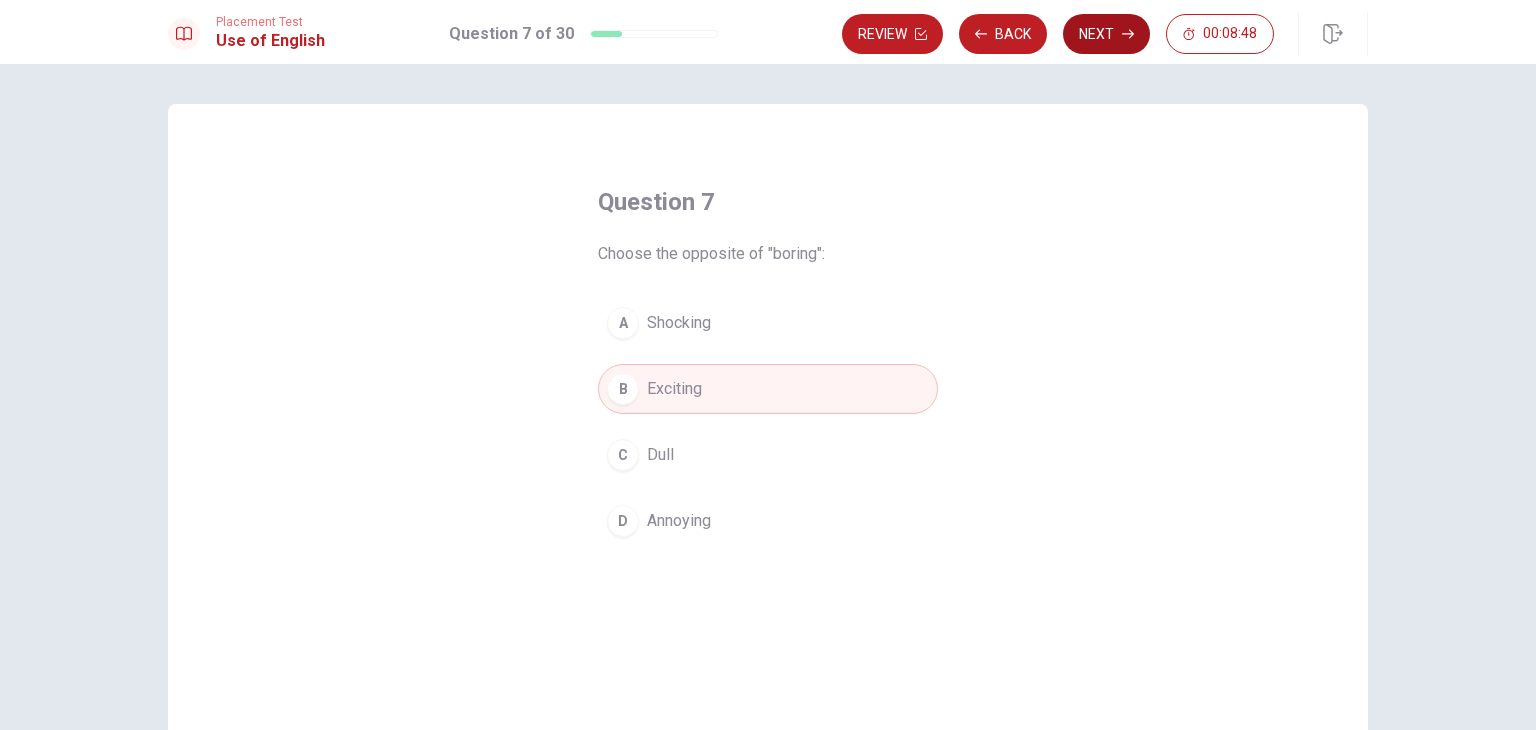 click on "Next" at bounding box center [1106, 34] 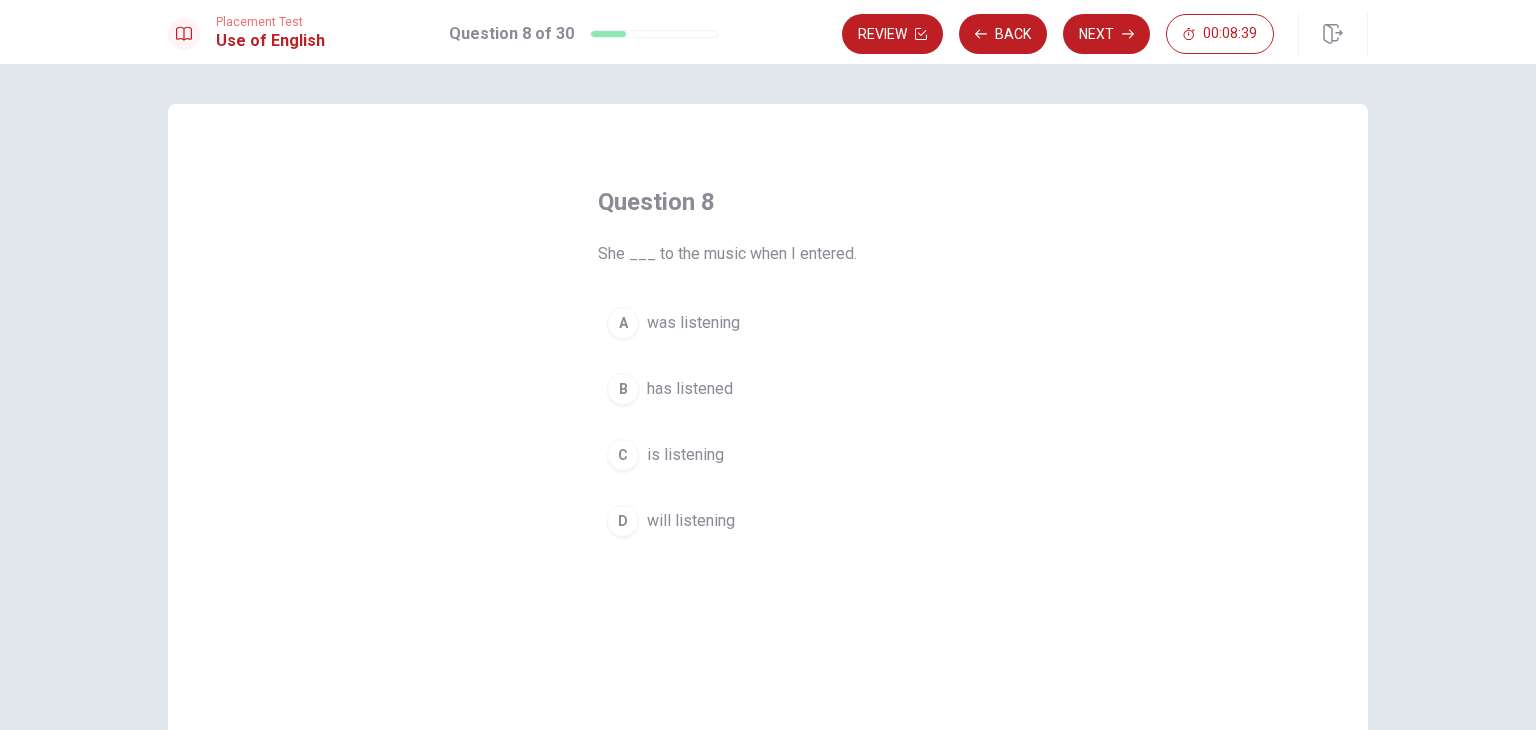 click on "was listening" at bounding box center (693, 323) 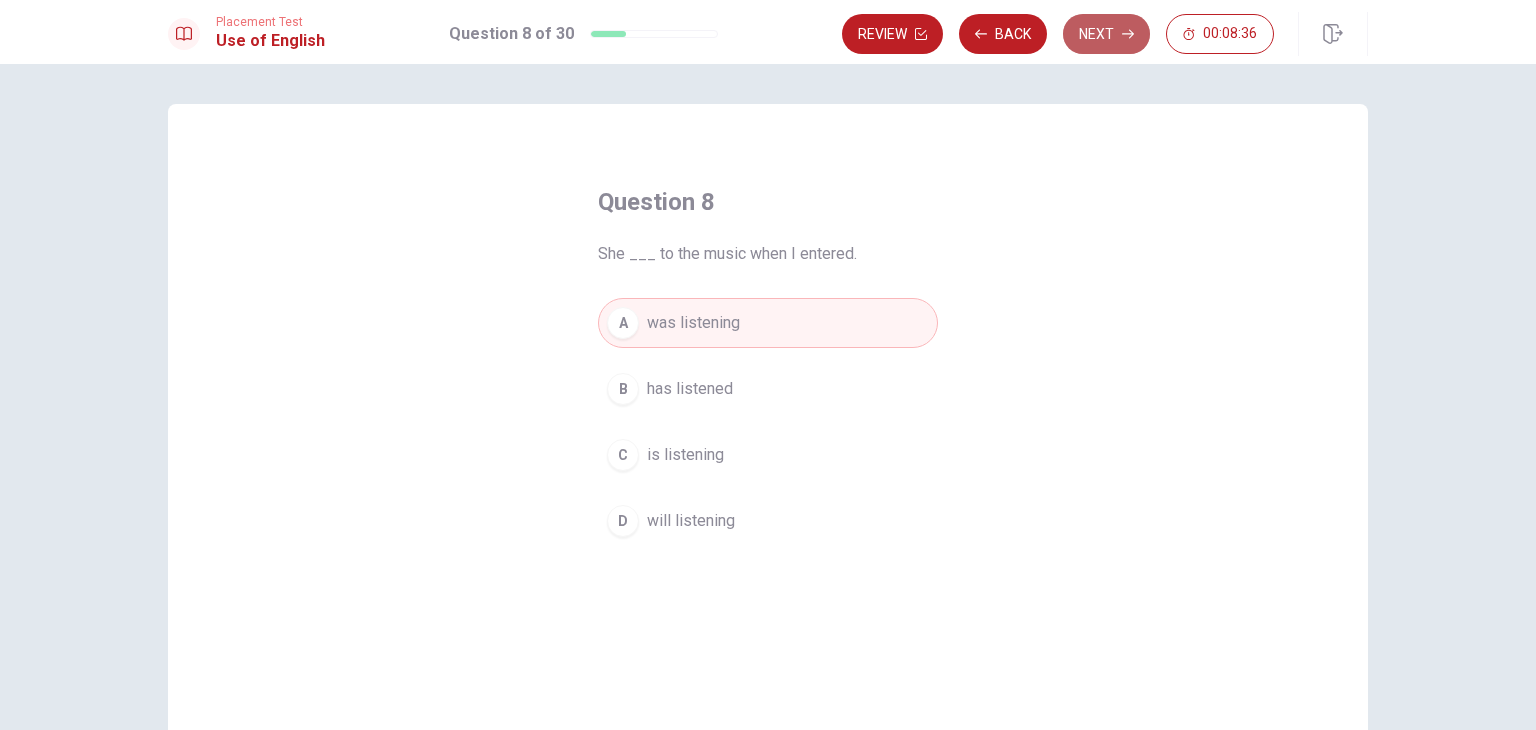 click on "Next" at bounding box center (1106, 34) 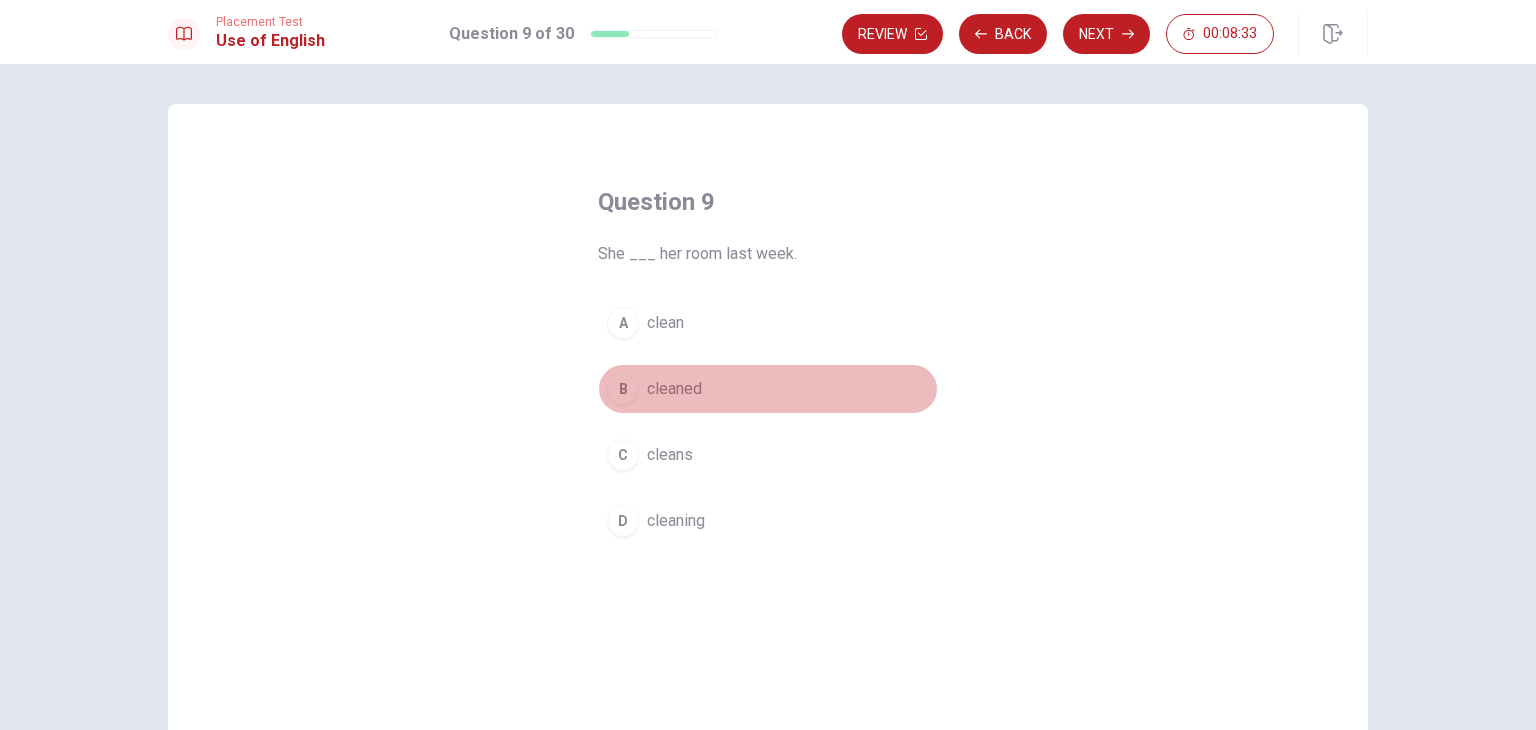 click on "cleaned" at bounding box center [674, 389] 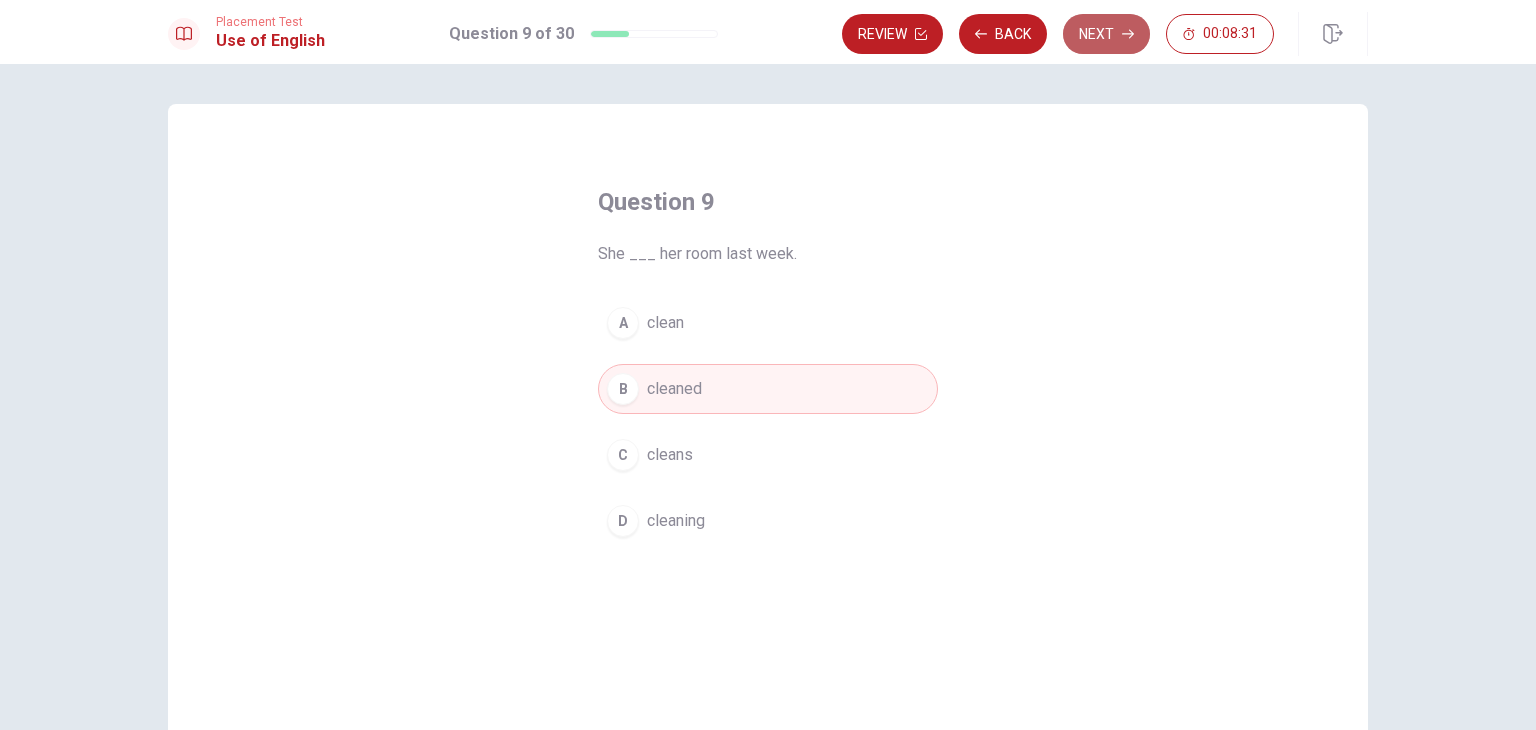 click on "Next" at bounding box center [1106, 34] 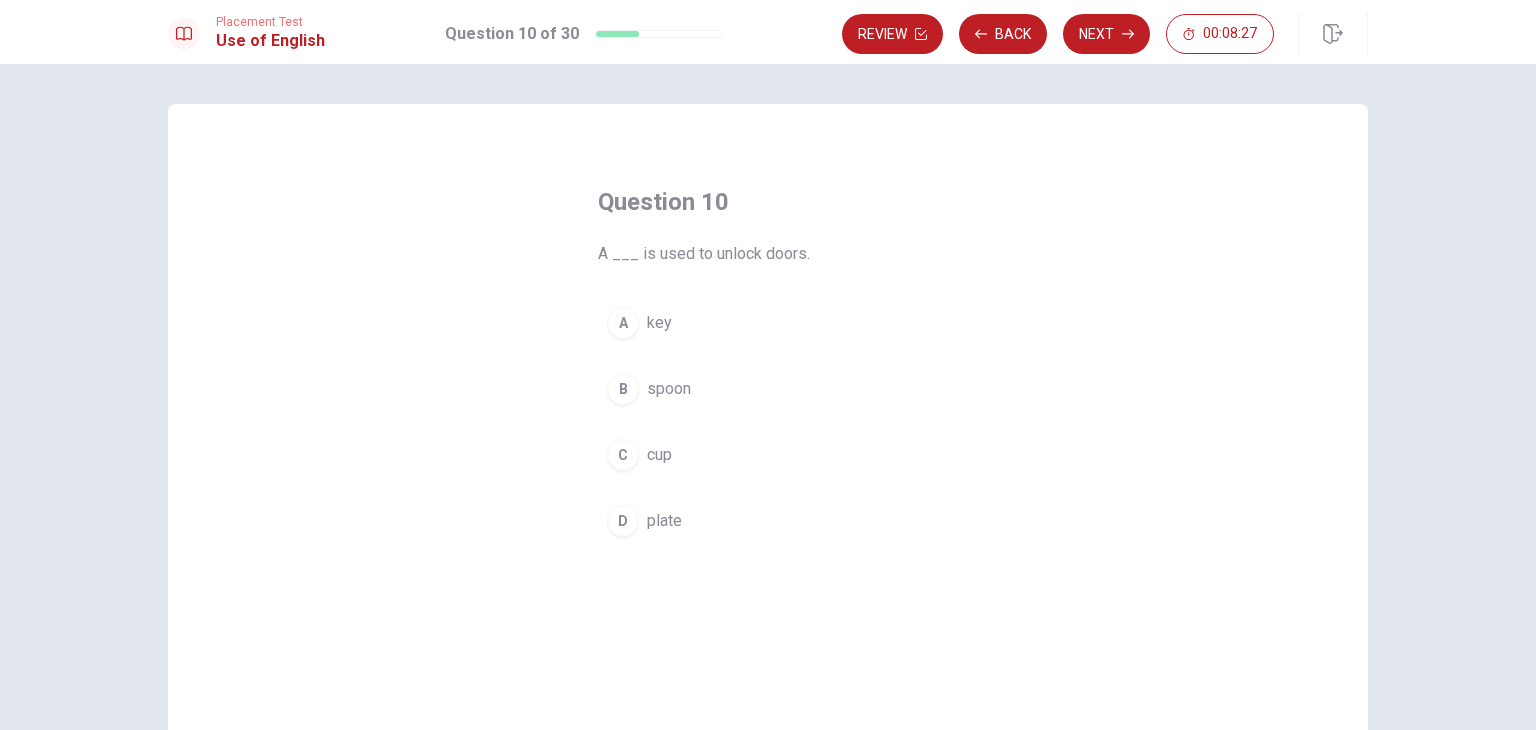 click on "A key" at bounding box center (768, 323) 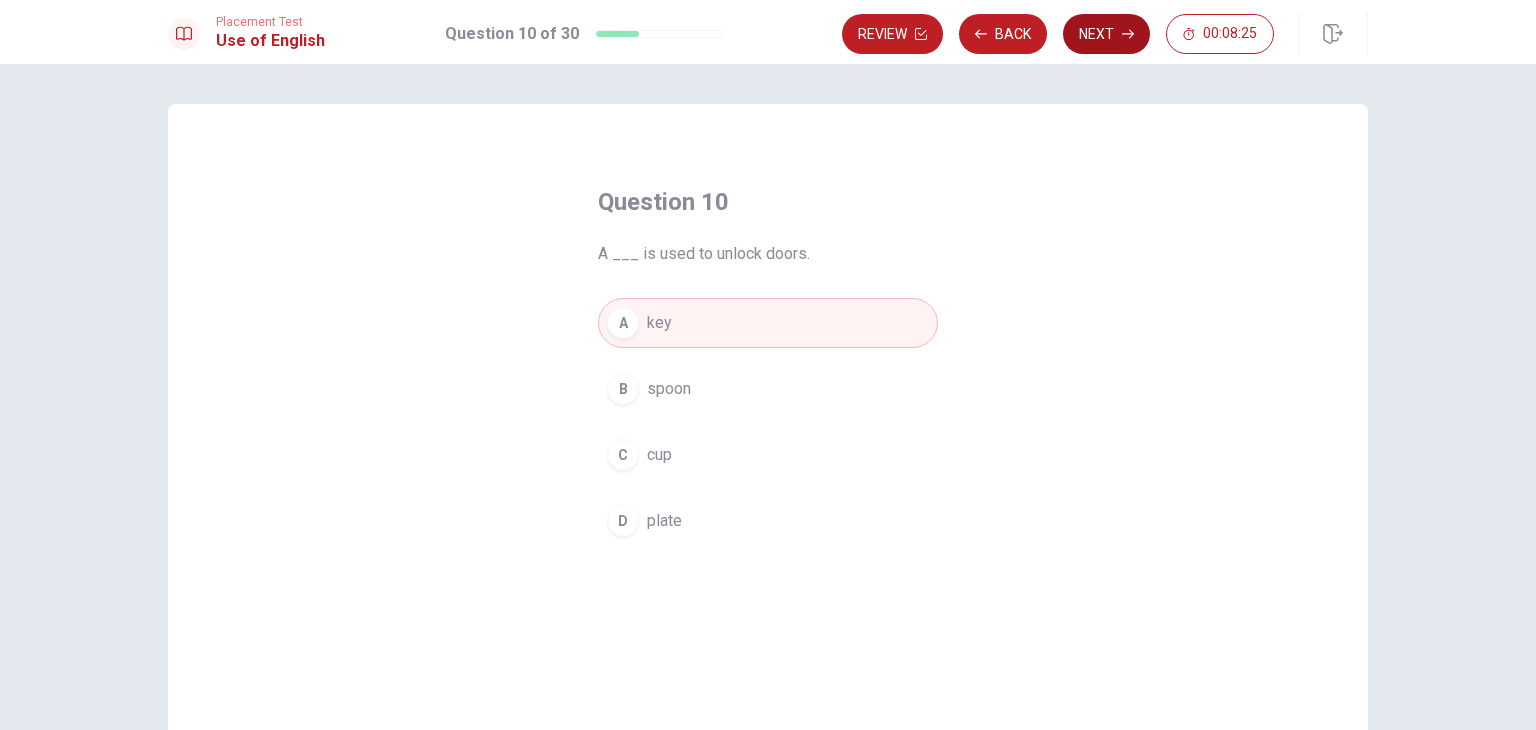 click on "Next" at bounding box center (1106, 34) 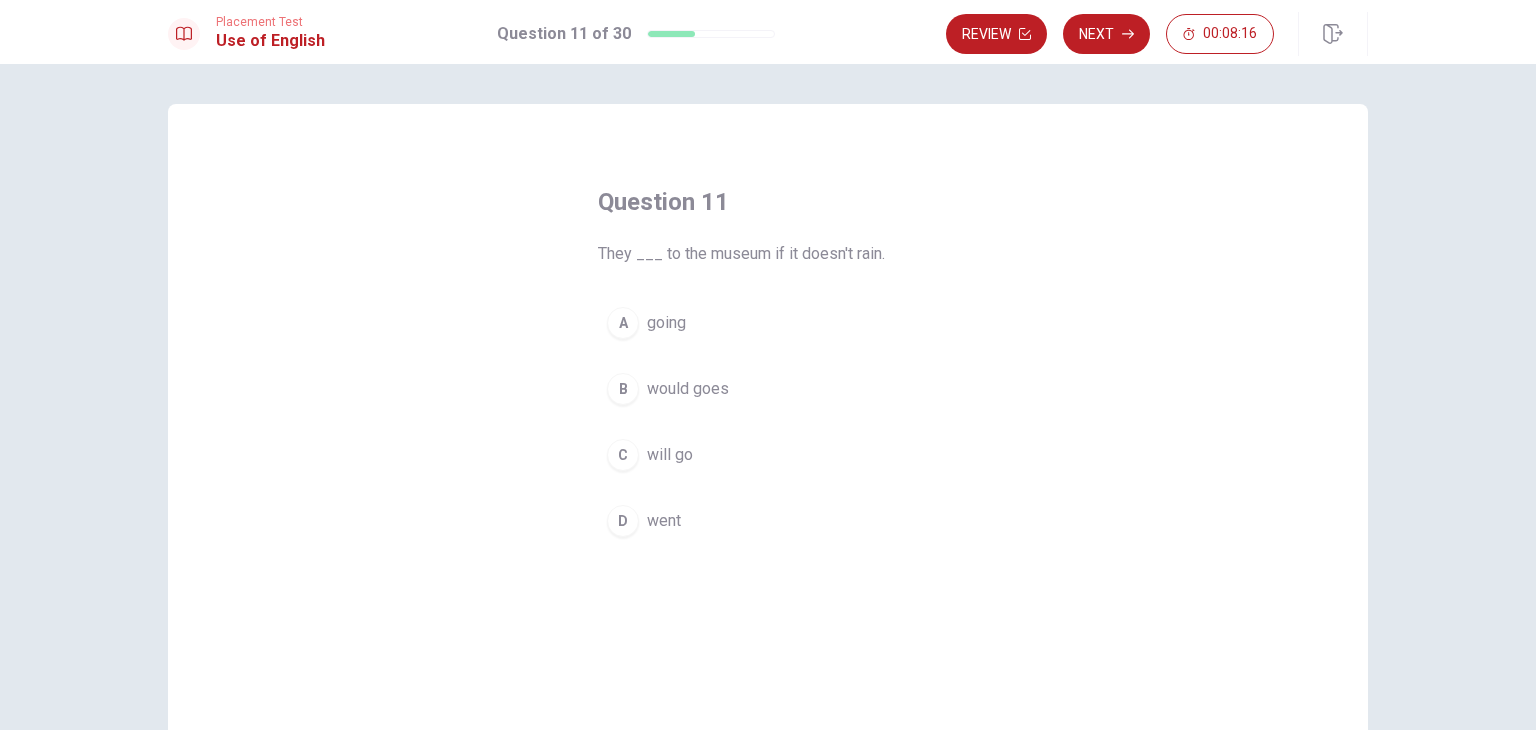 click on "will go" at bounding box center (670, 455) 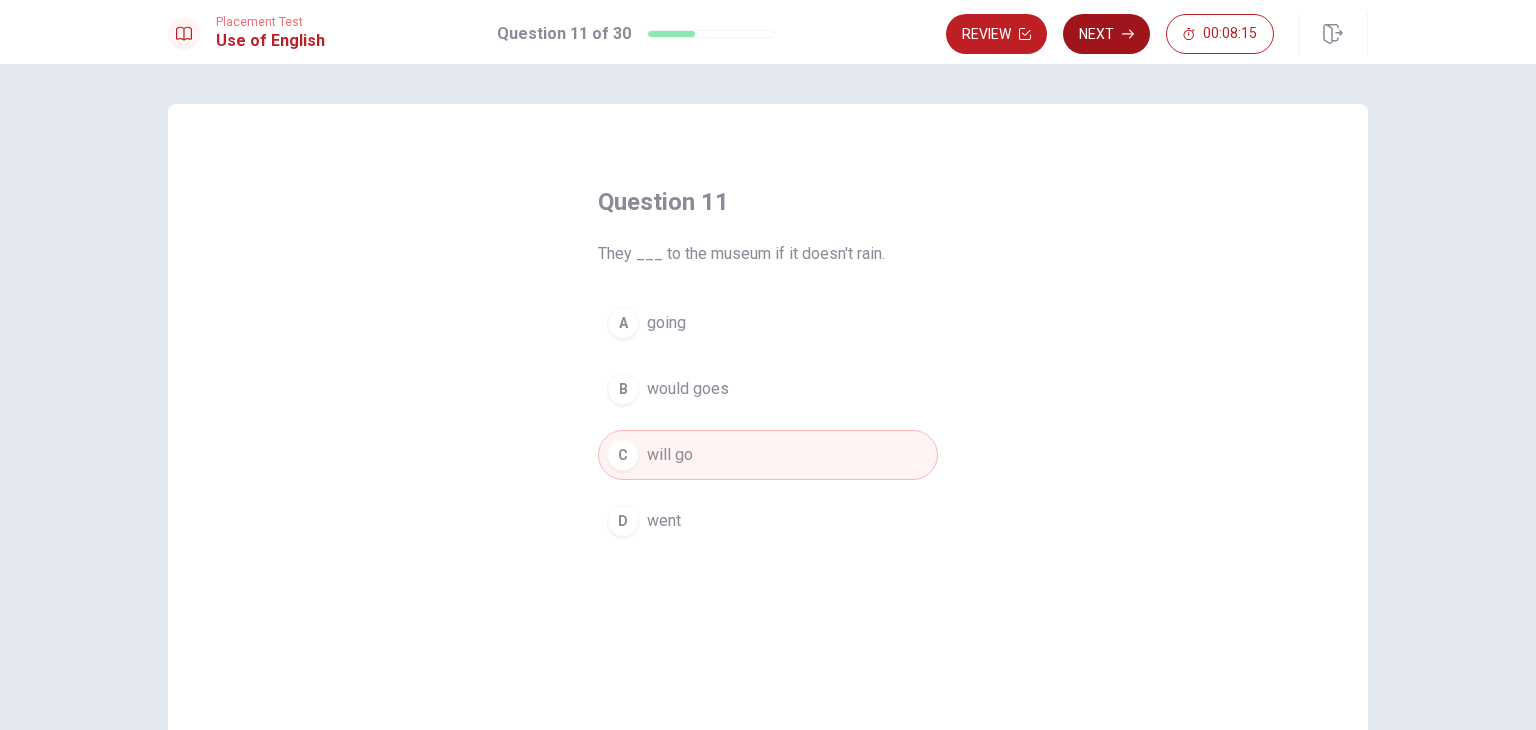 click on "Next" at bounding box center [1106, 34] 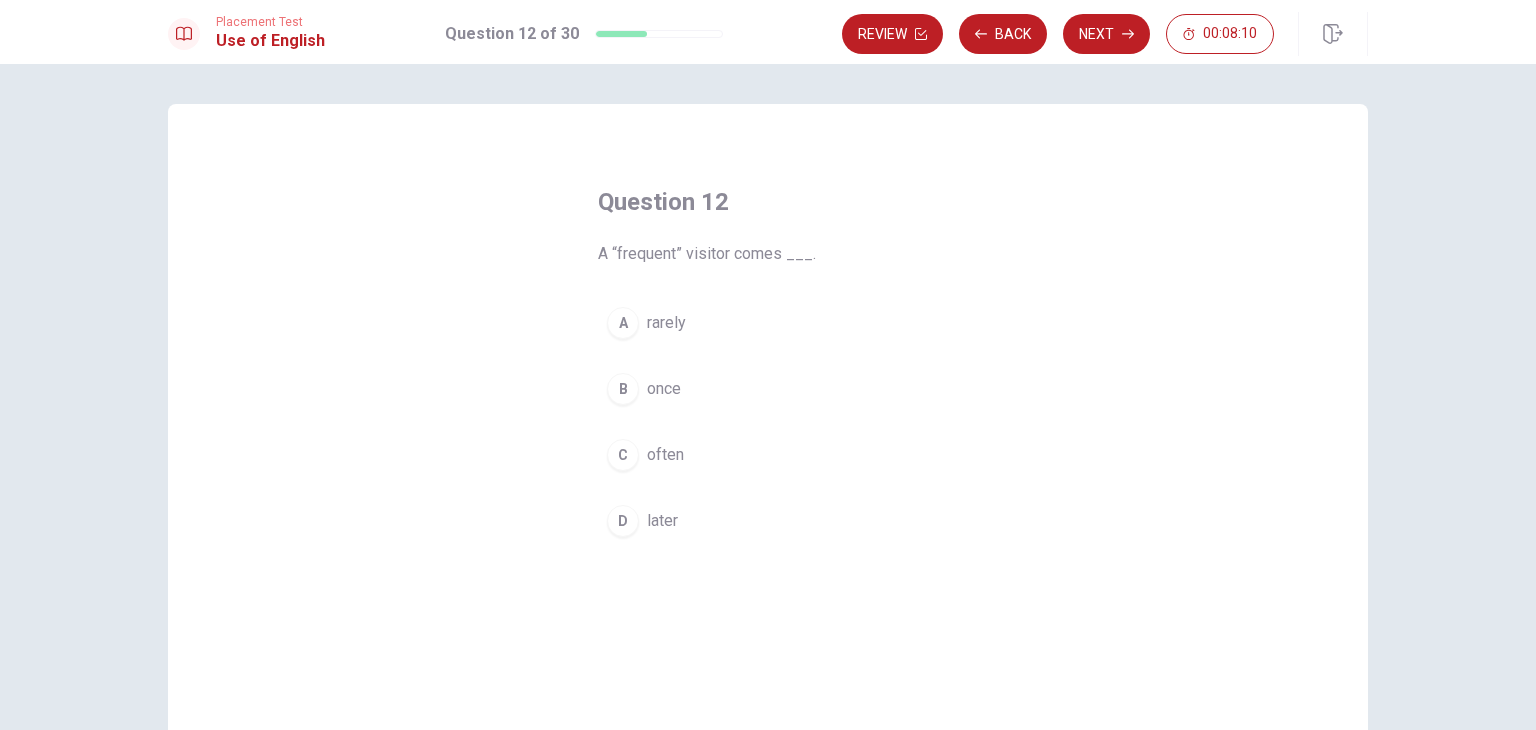 click on "often" at bounding box center (665, 455) 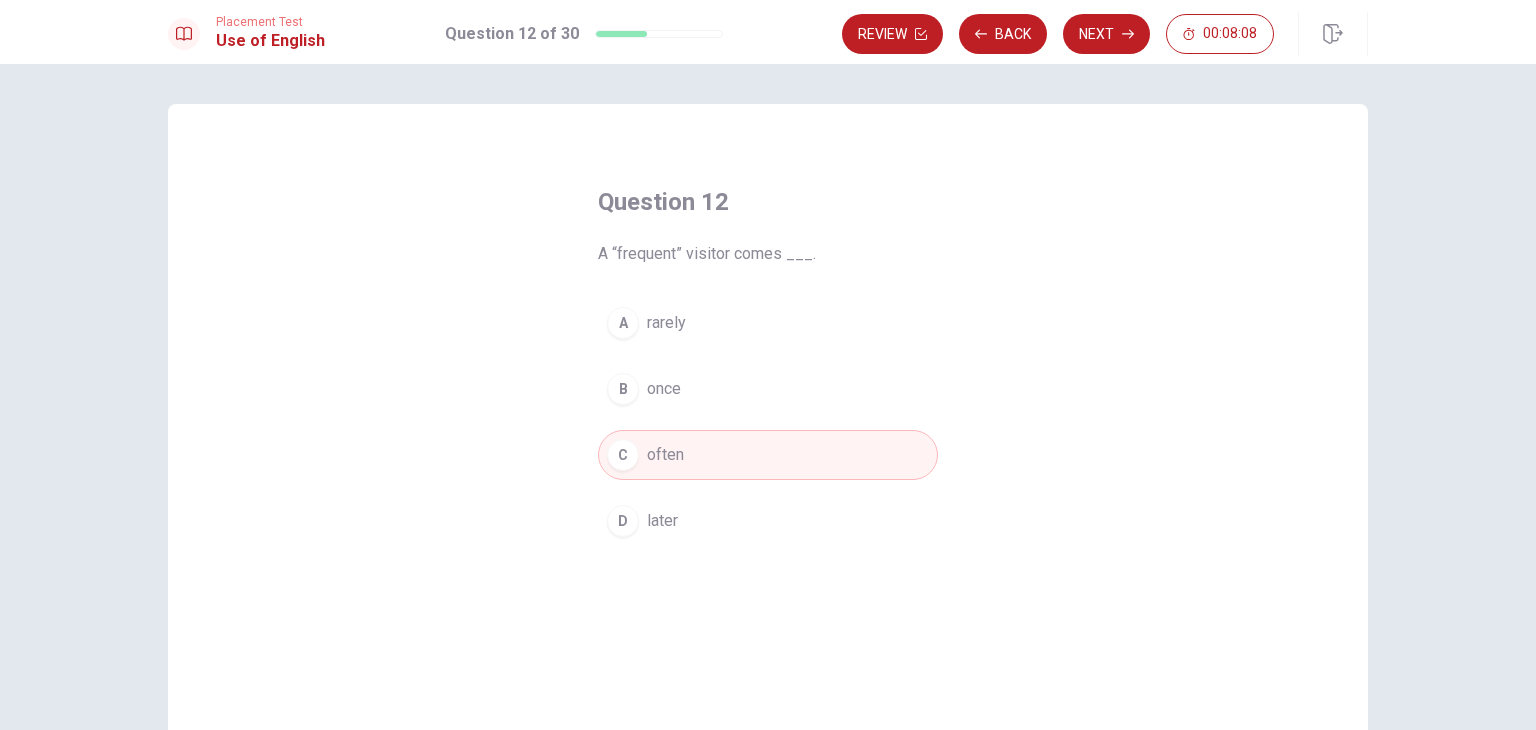 click on "Next" at bounding box center [1106, 34] 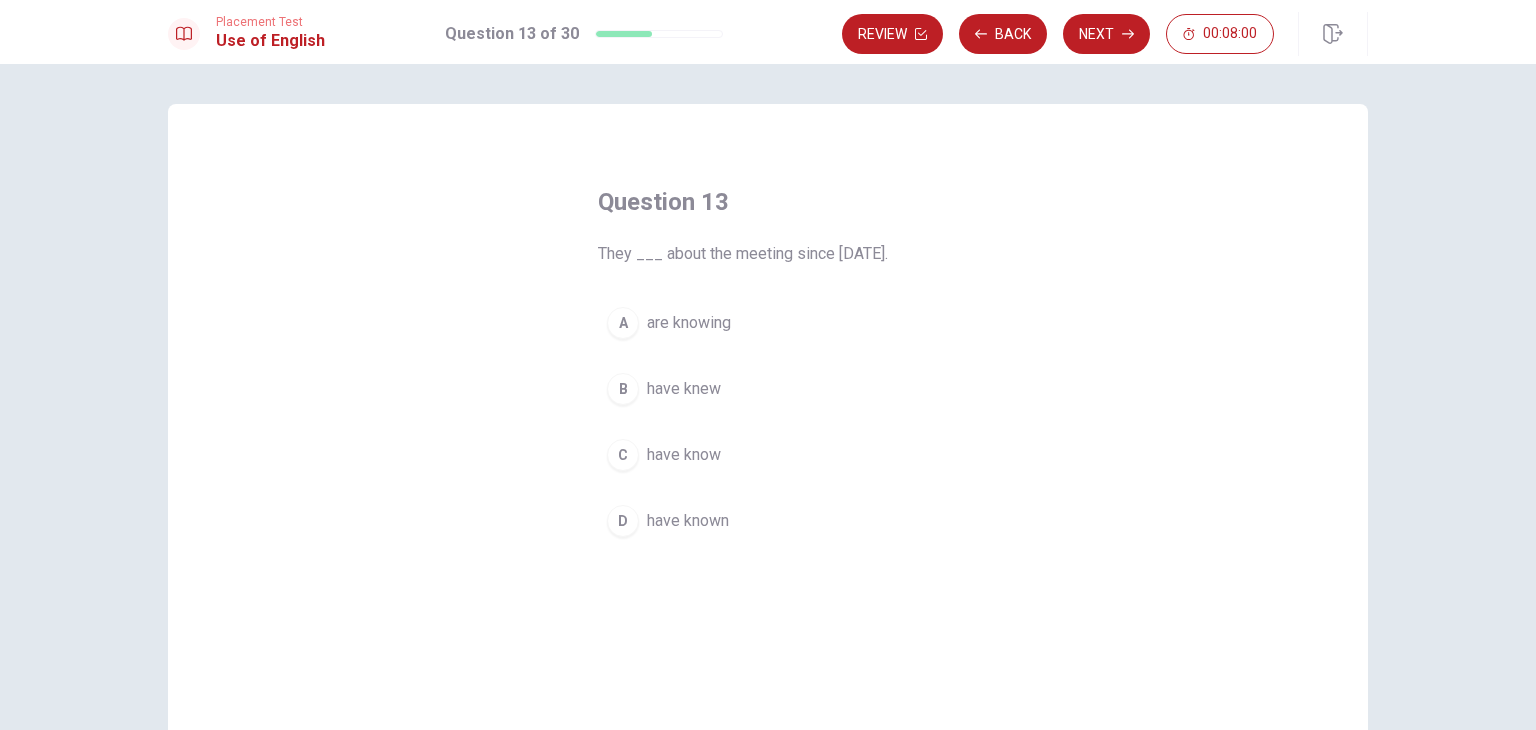 click on "have known" at bounding box center (688, 521) 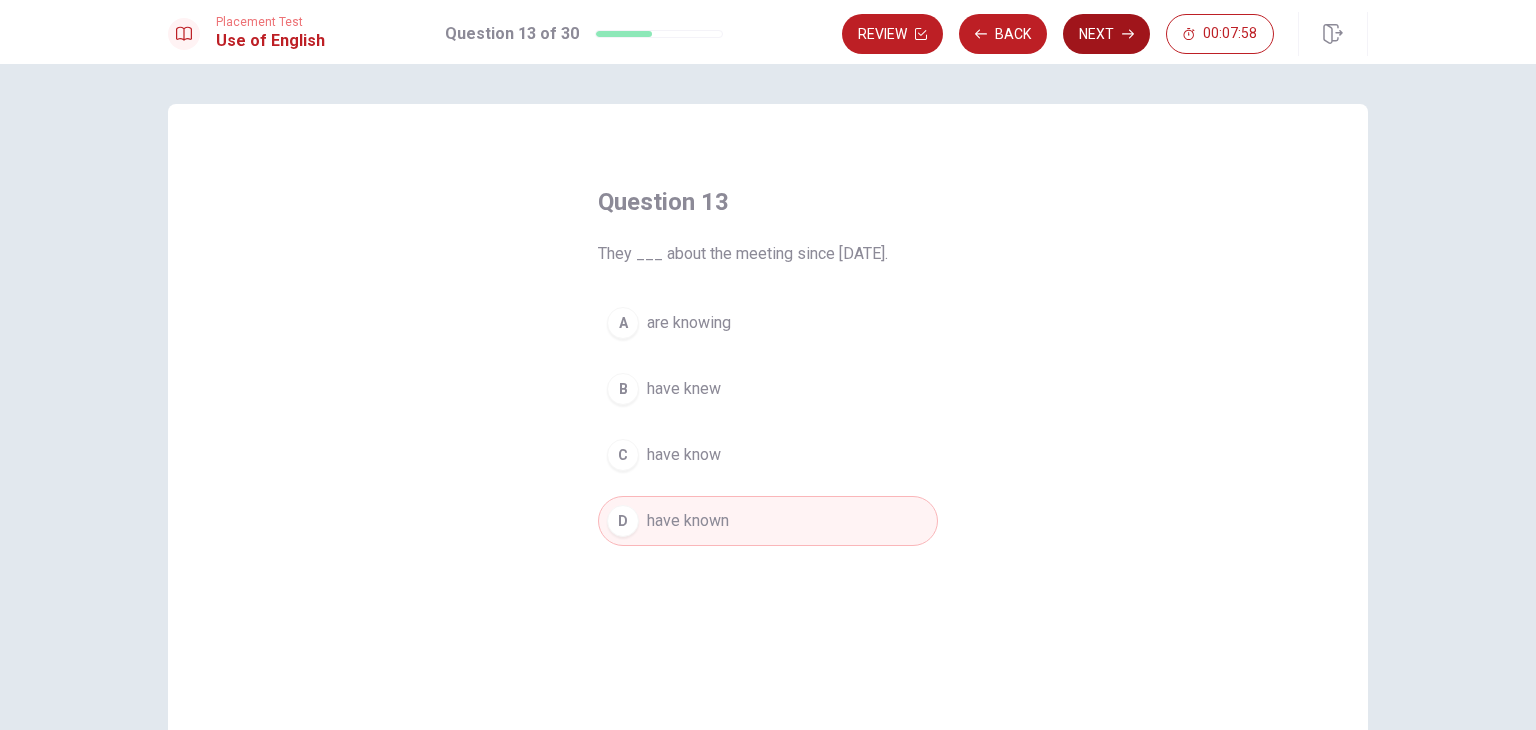 click on "Next" at bounding box center [1106, 34] 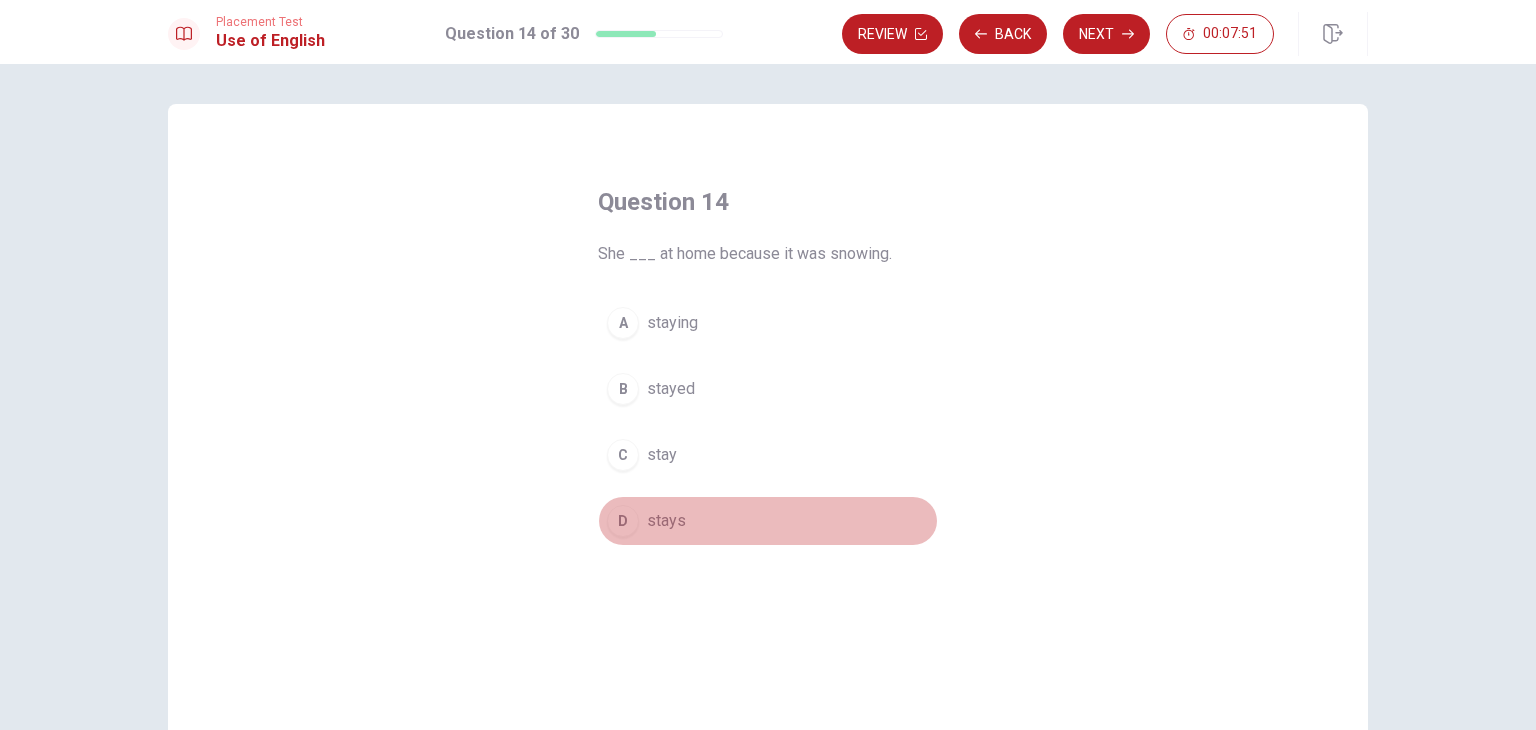 click on "stays" at bounding box center [666, 521] 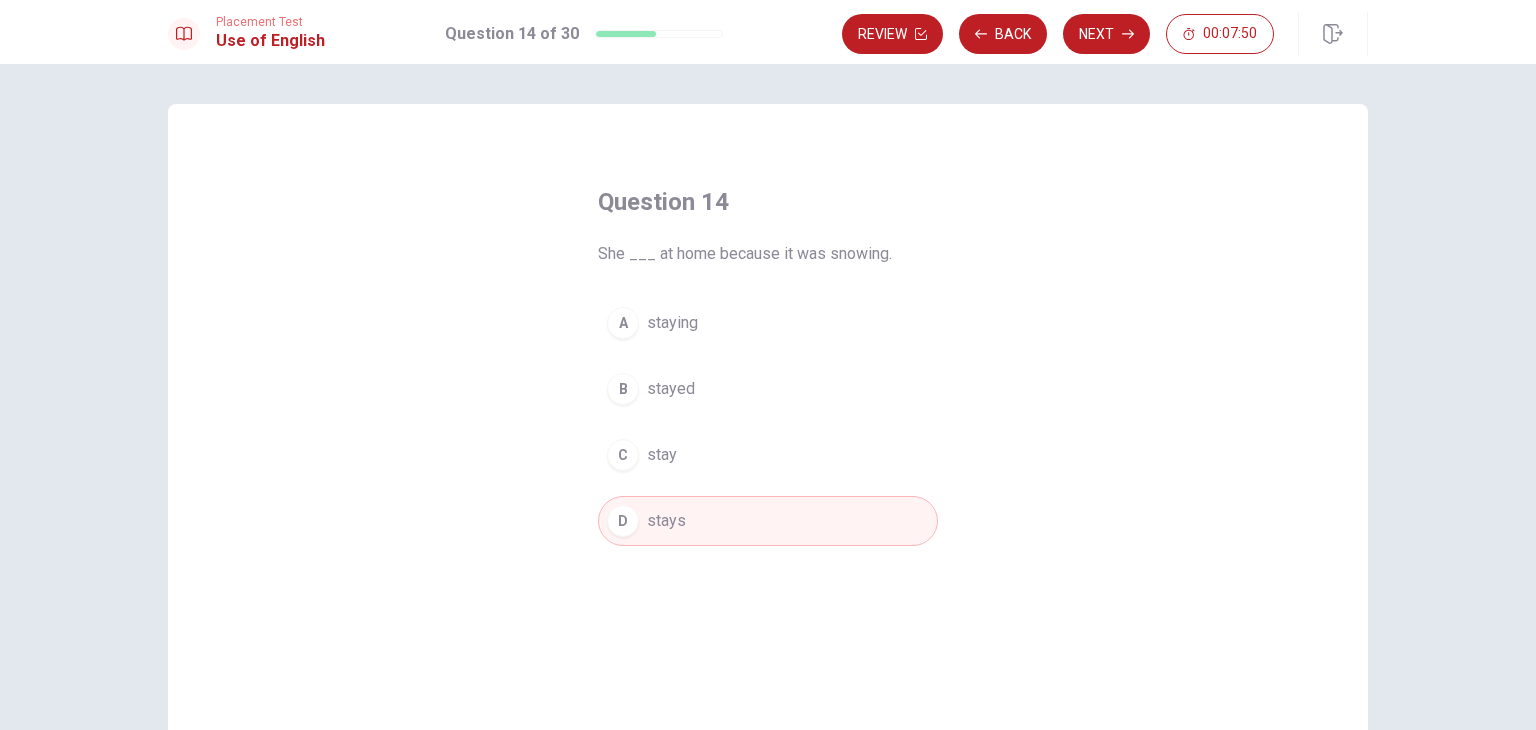 click on "Next" at bounding box center [1106, 34] 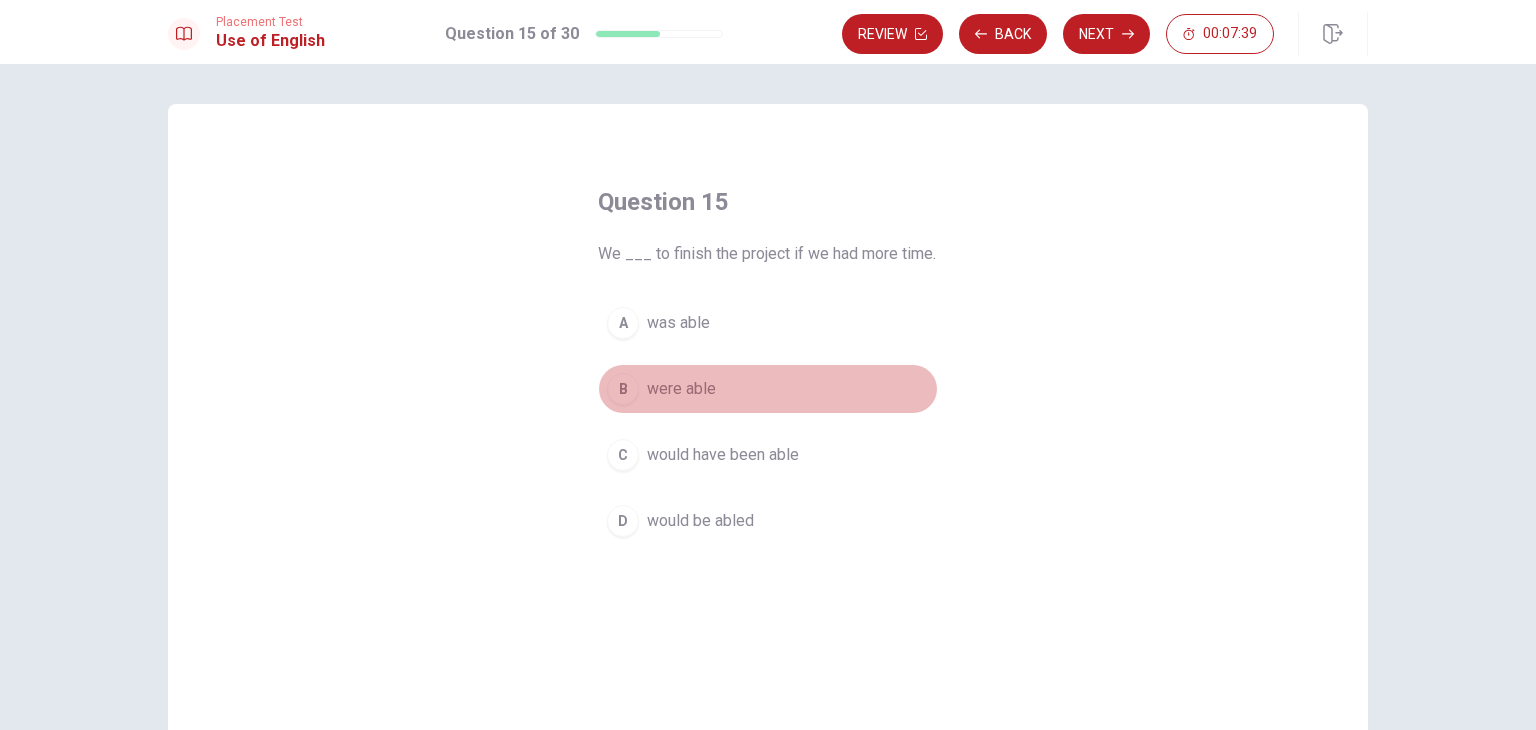click on "were able" at bounding box center (681, 389) 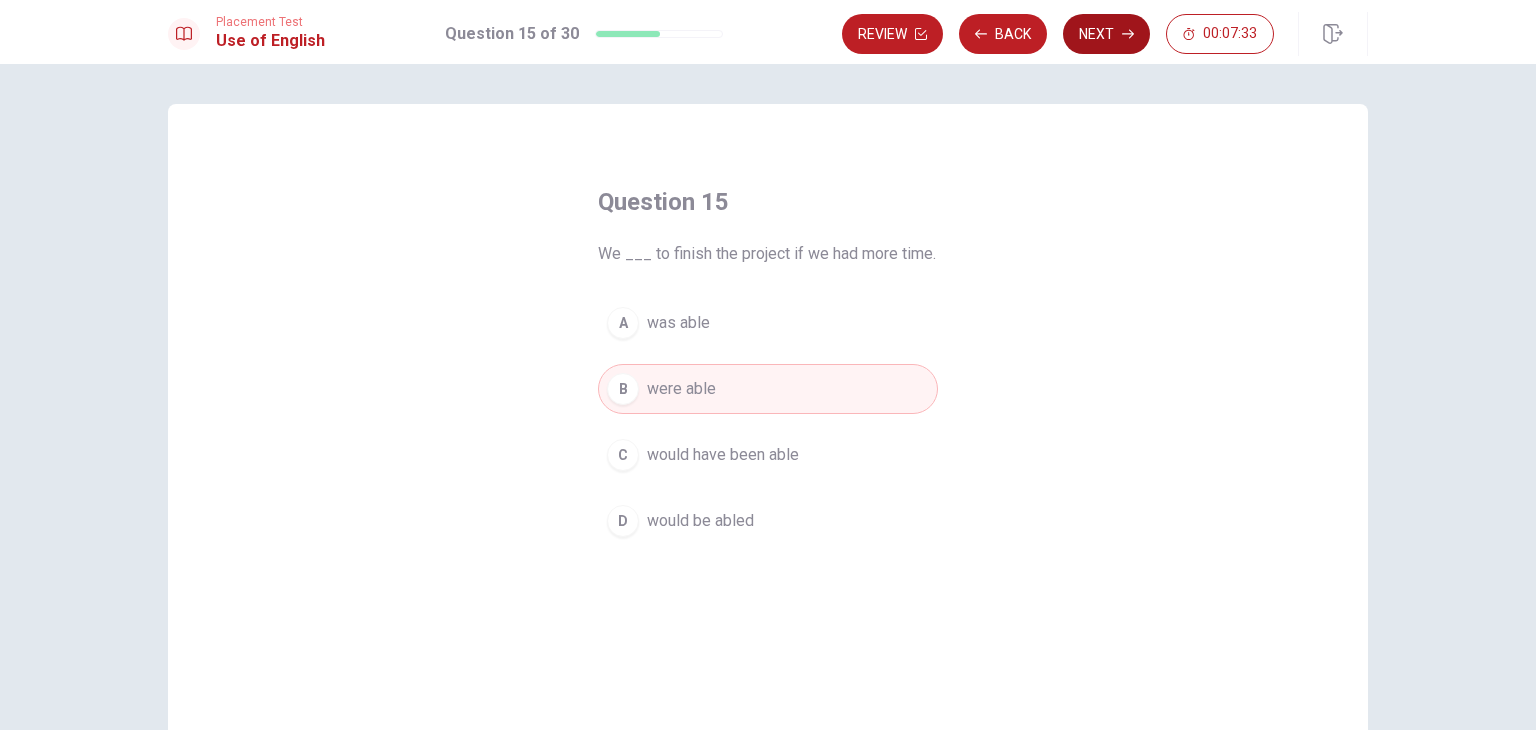 click on "Next" at bounding box center (1106, 34) 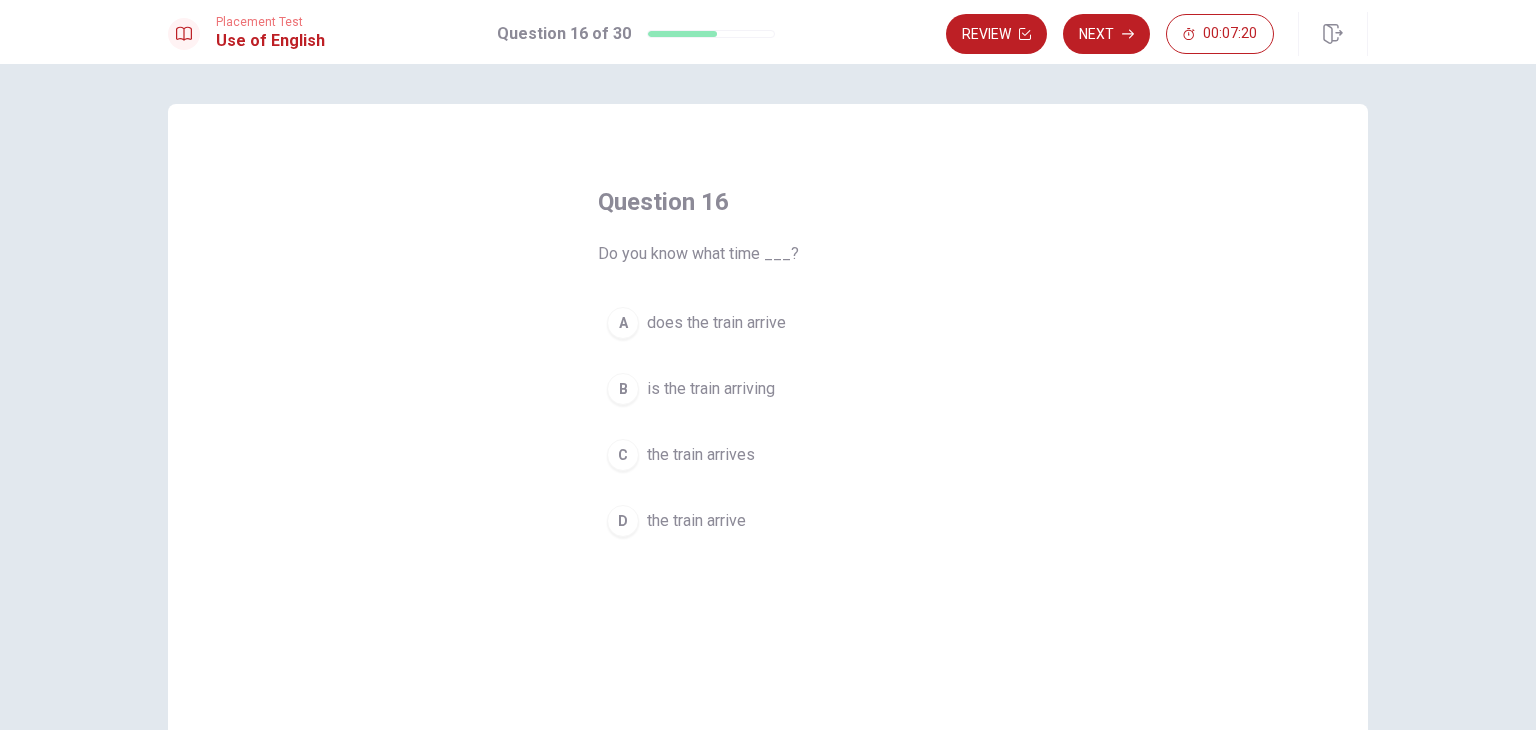 click on "does the train arrive" at bounding box center [716, 323] 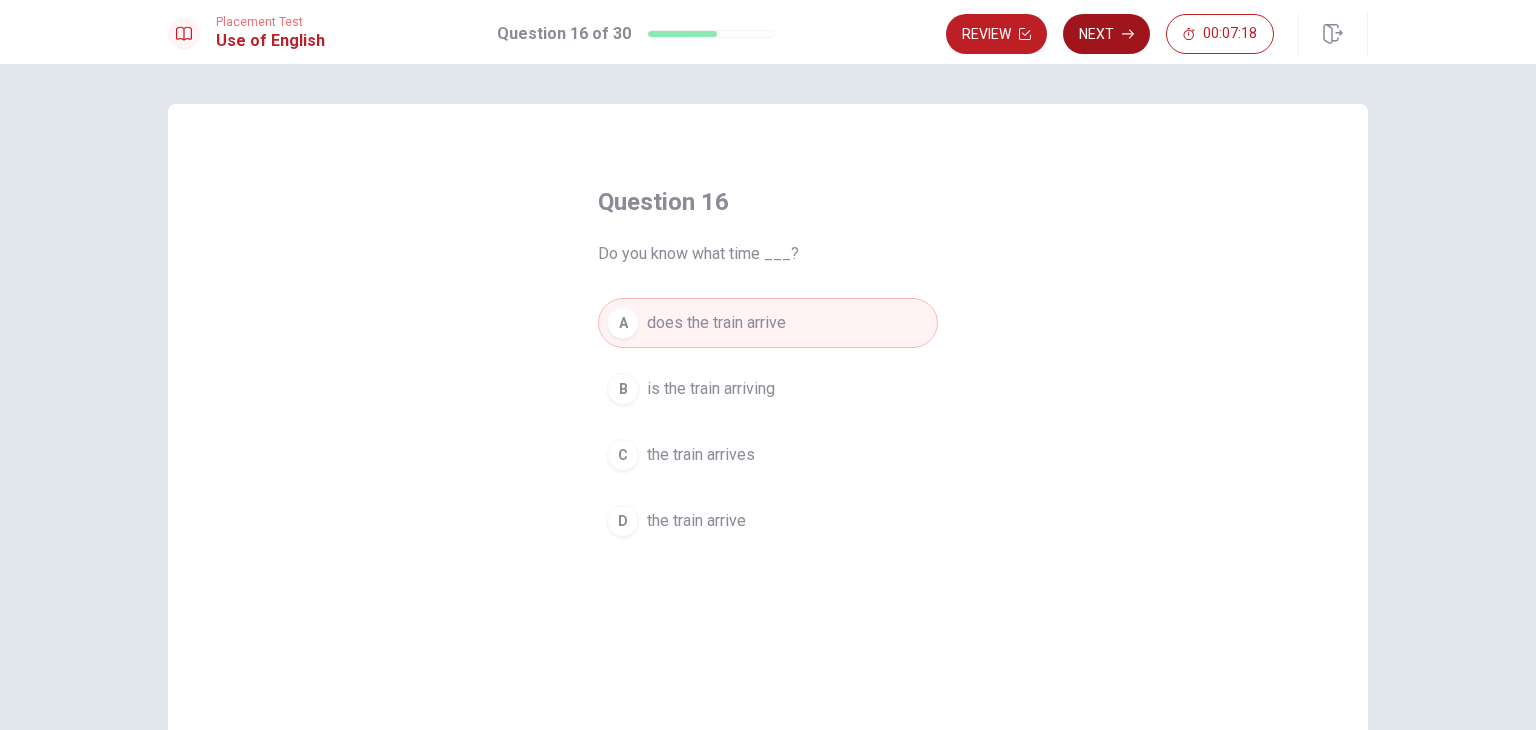click on "Next" at bounding box center (1106, 34) 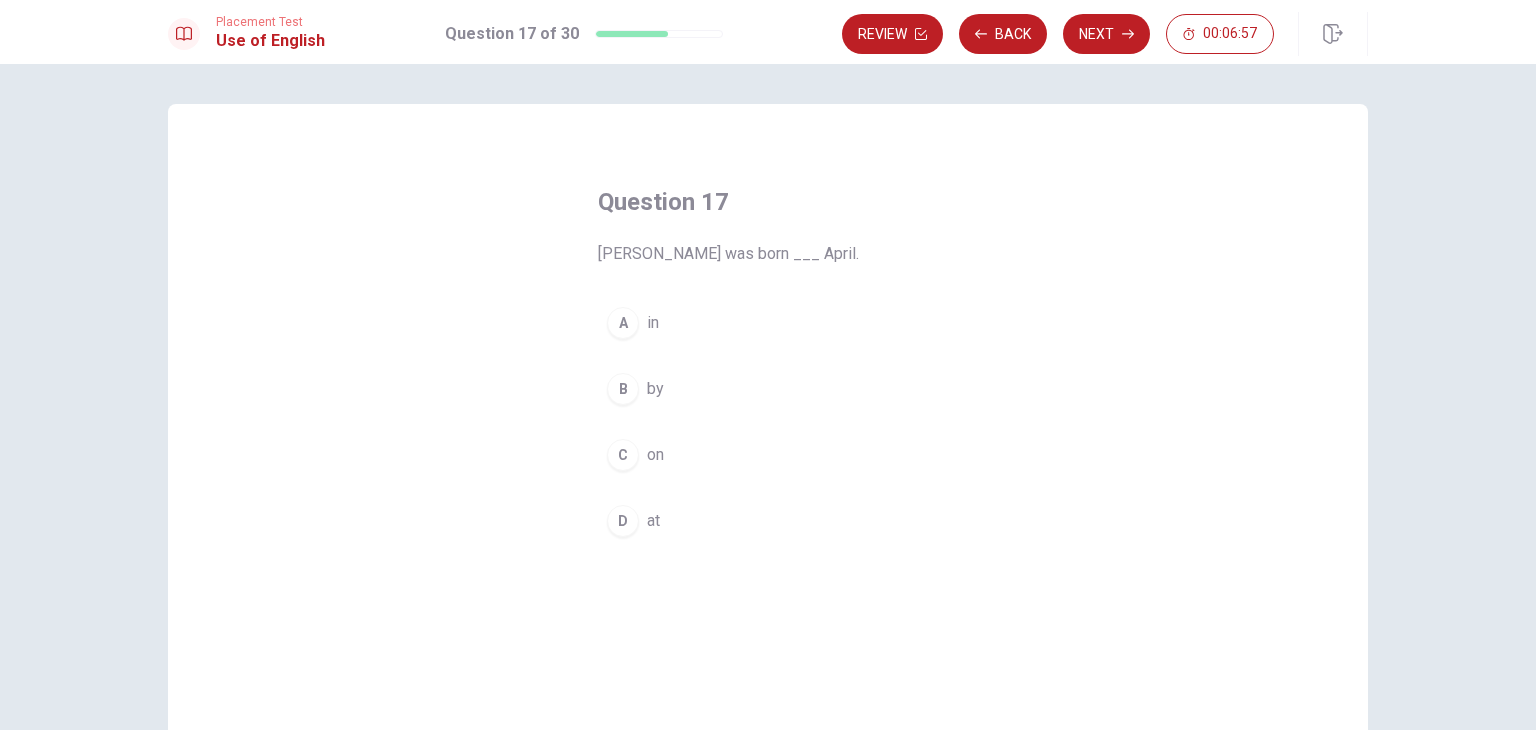 click on "in" at bounding box center [653, 323] 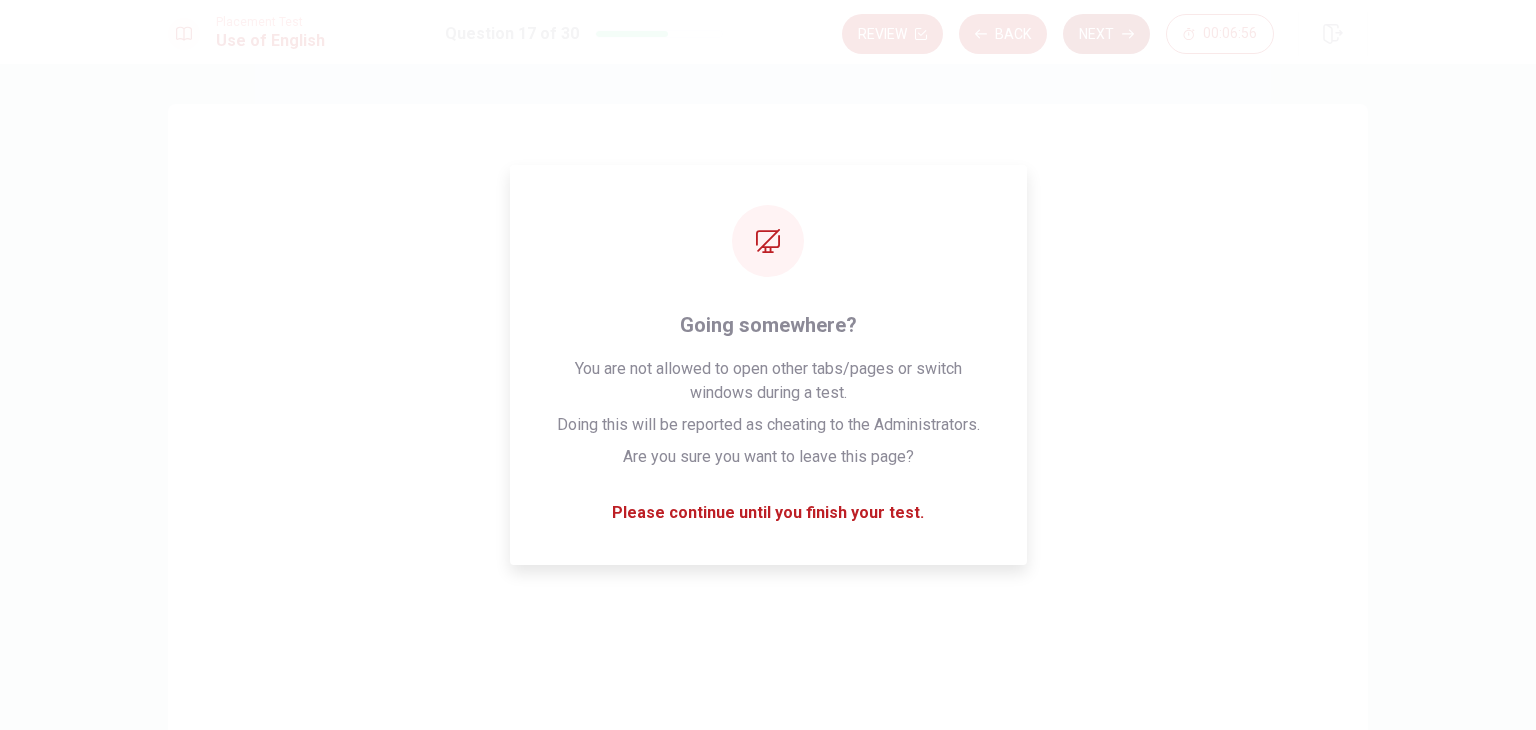 click on "Next" at bounding box center (1106, 34) 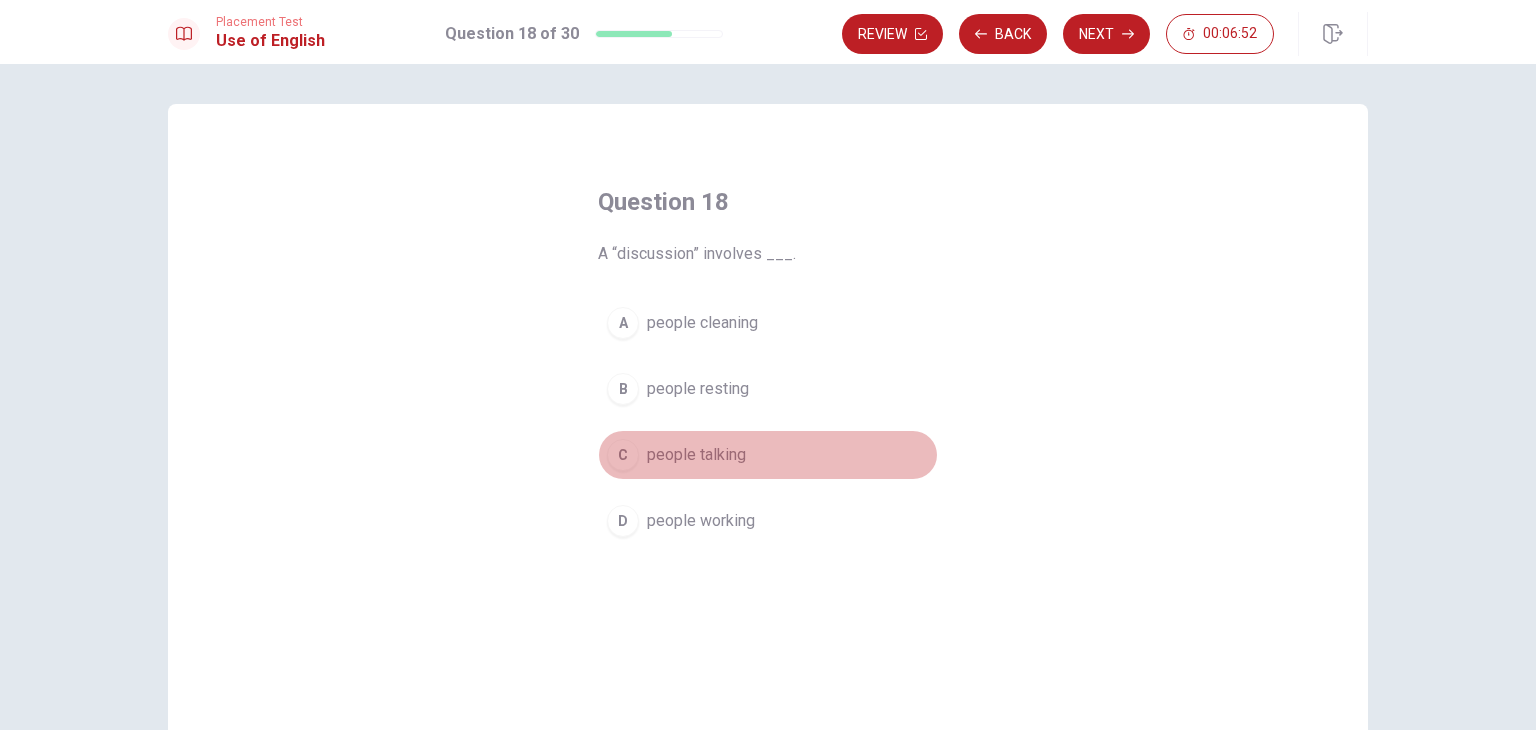 click on "people talking" at bounding box center [696, 455] 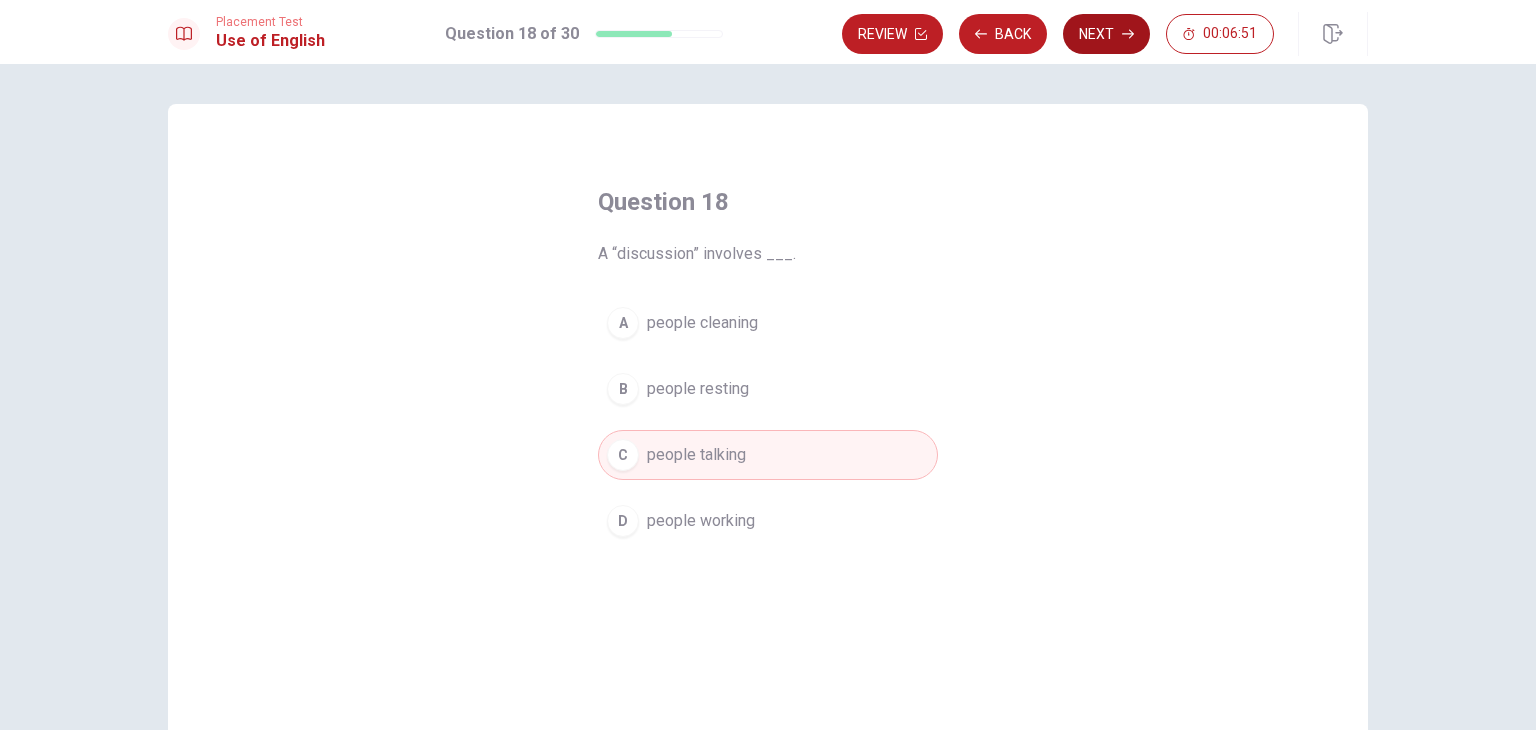 click on "Next" at bounding box center (1106, 34) 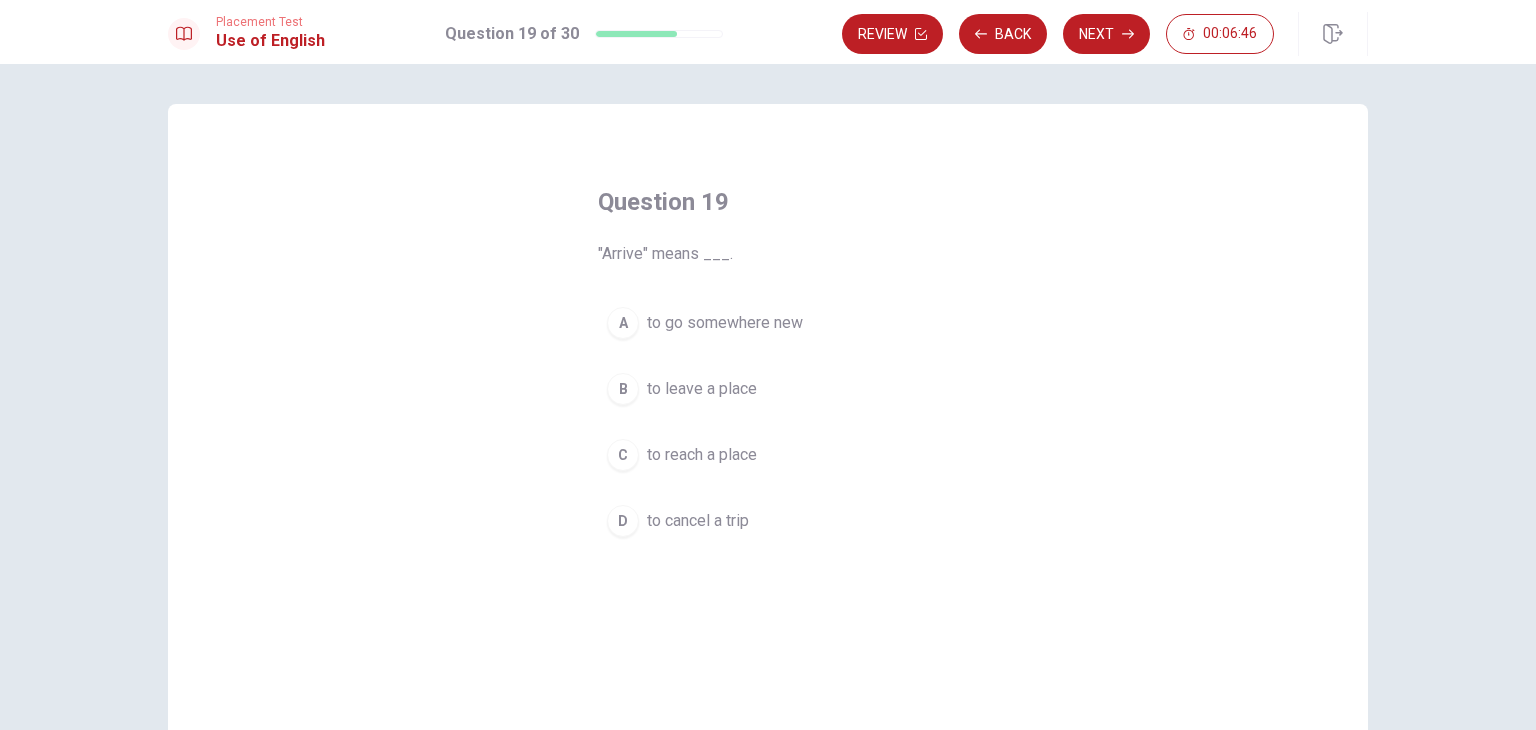 click on "to reach a place" at bounding box center [702, 455] 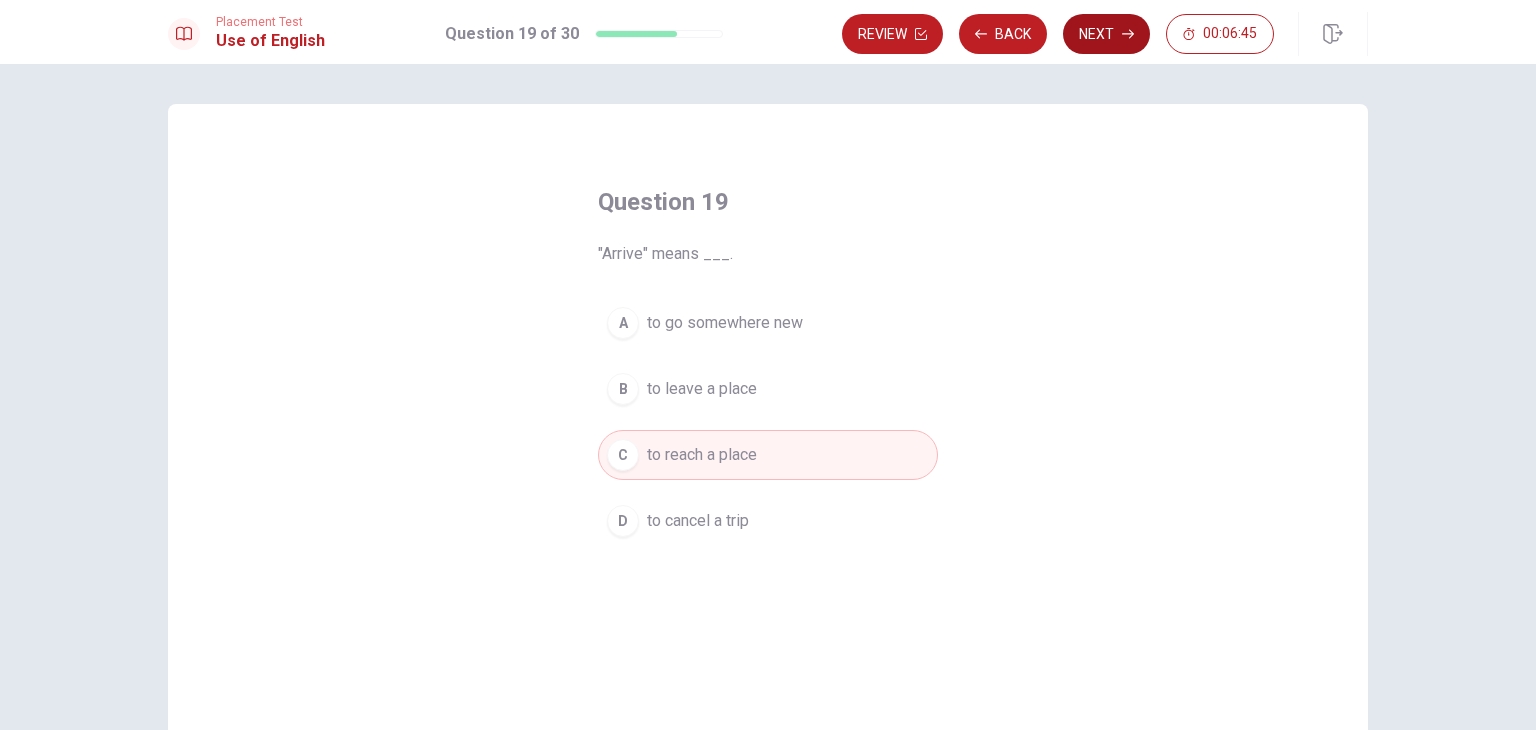 click on "Next" at bounding box center (1106, 34) 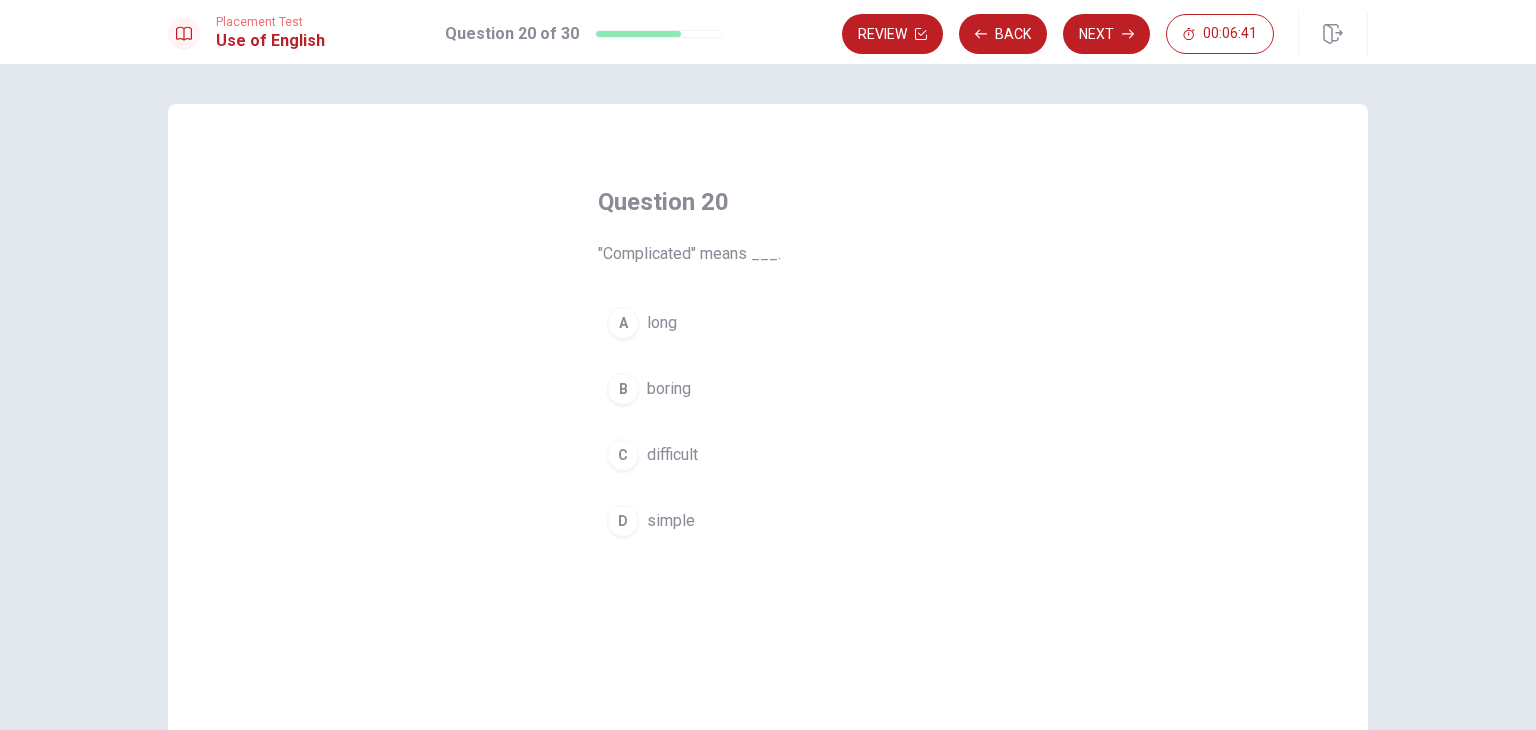 click on "difficult" at bounding box center [672, 455] 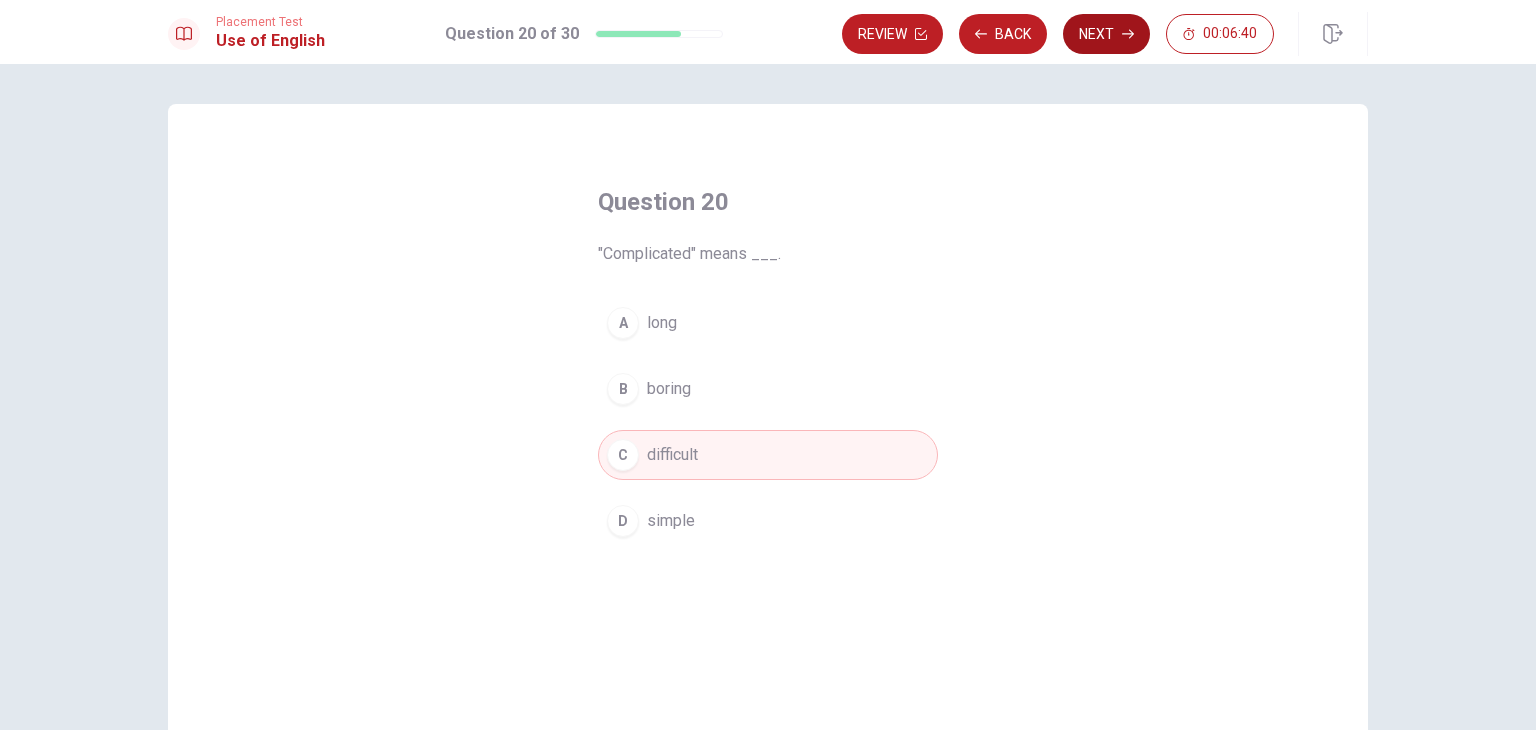 click on "Next" at bounding box center (1106, 34) 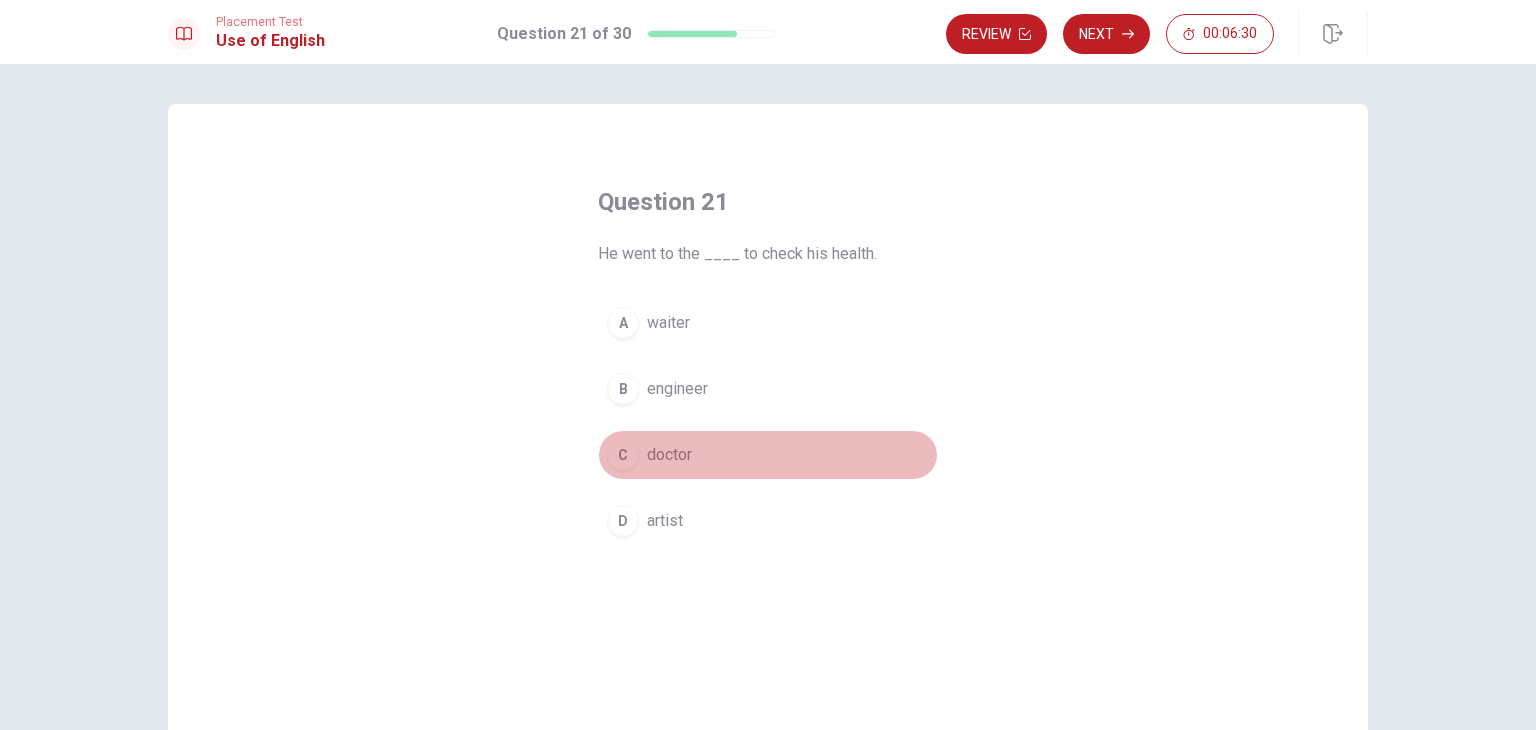 click on "doctor" at bounding box center [669, 455] 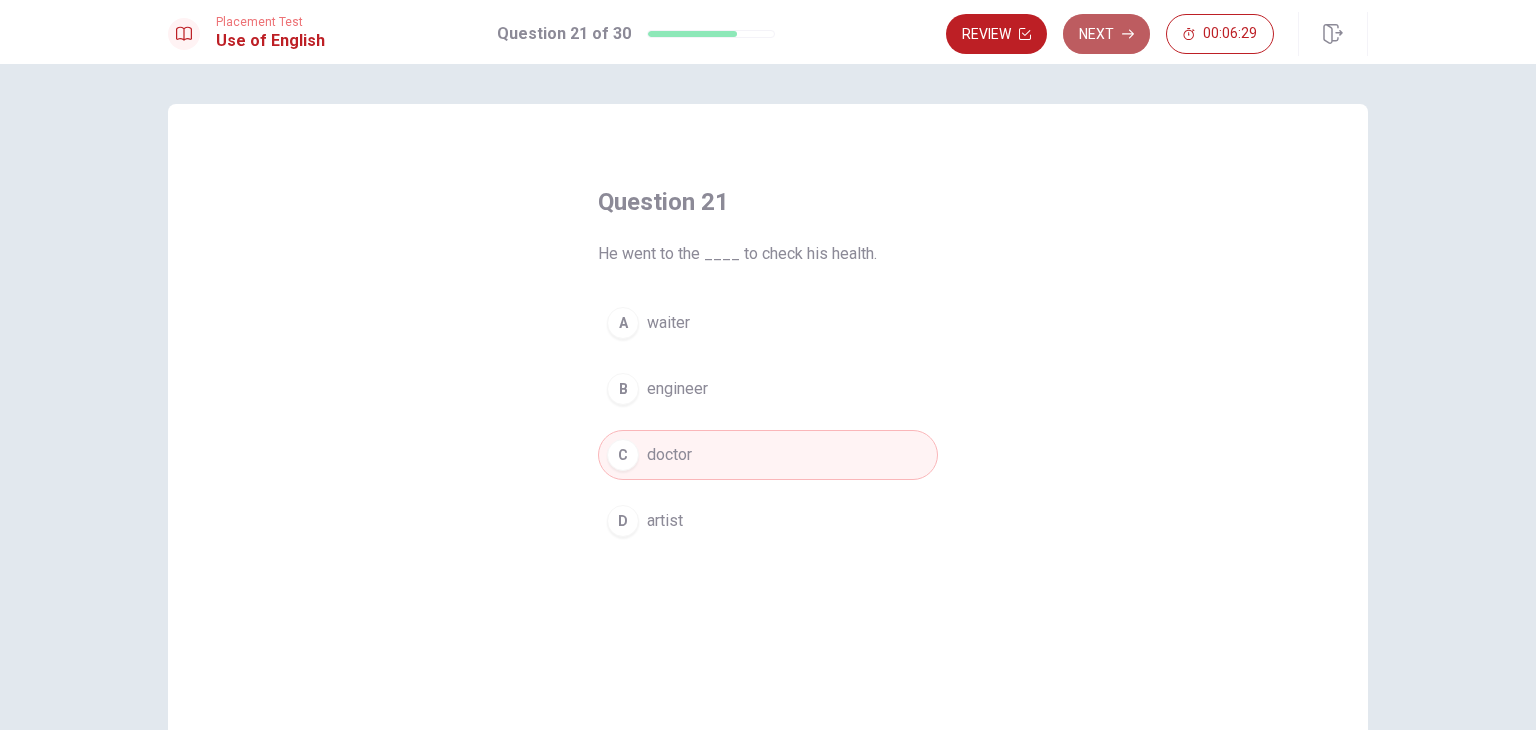 click on "Next" at bounding box center (1106, 34) 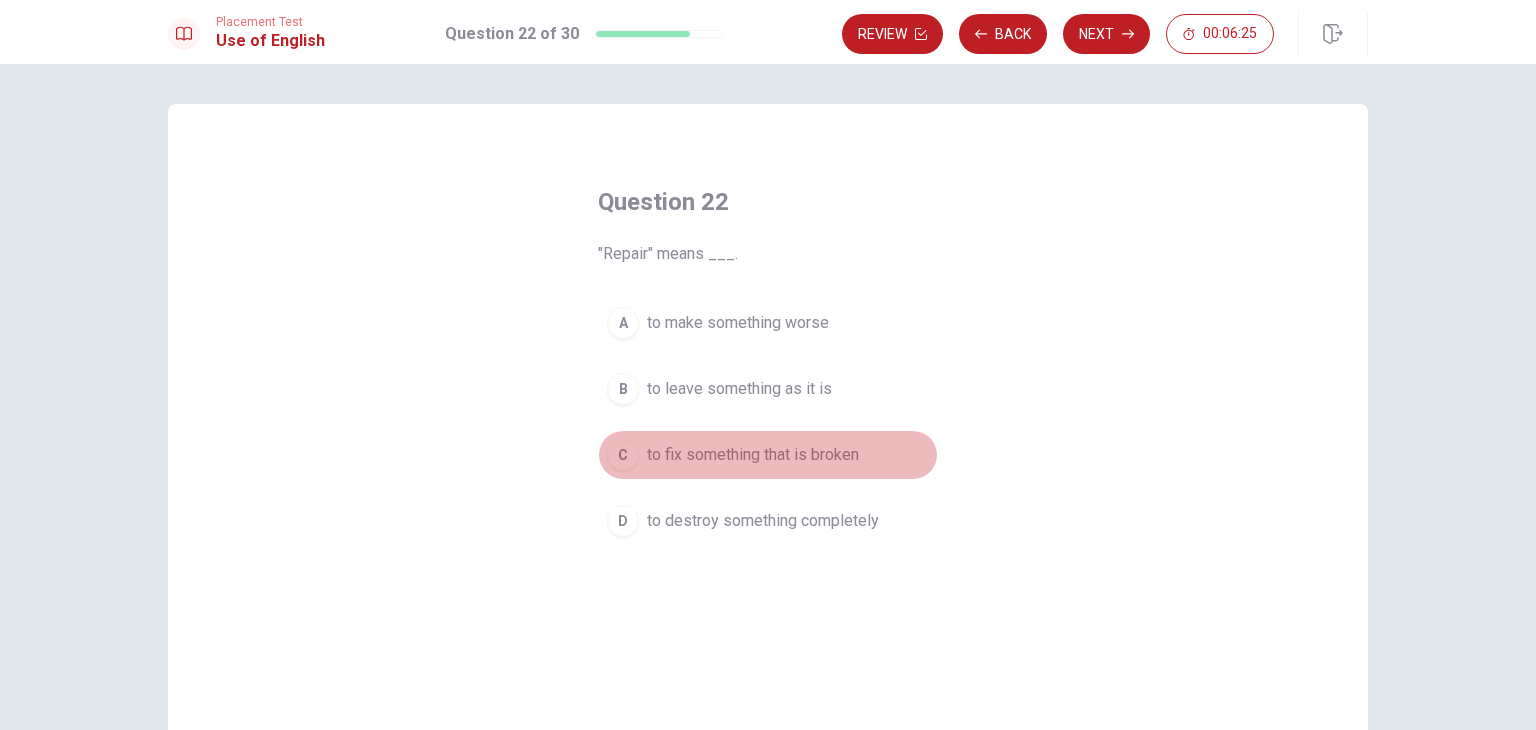 click on "to fix something that is broken" at bounding box center (753, 455) 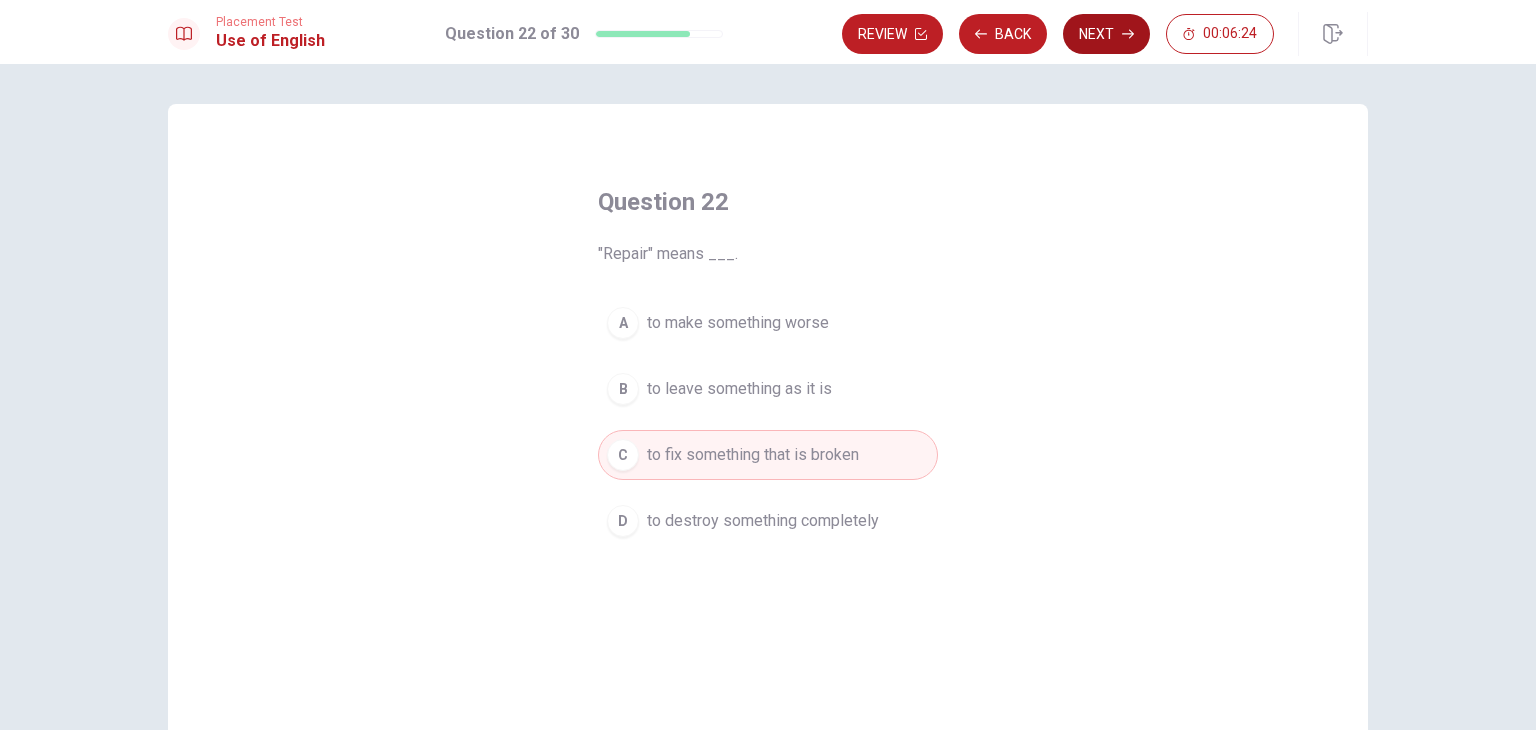 click on "Next" at bounding box center (1106, 34) 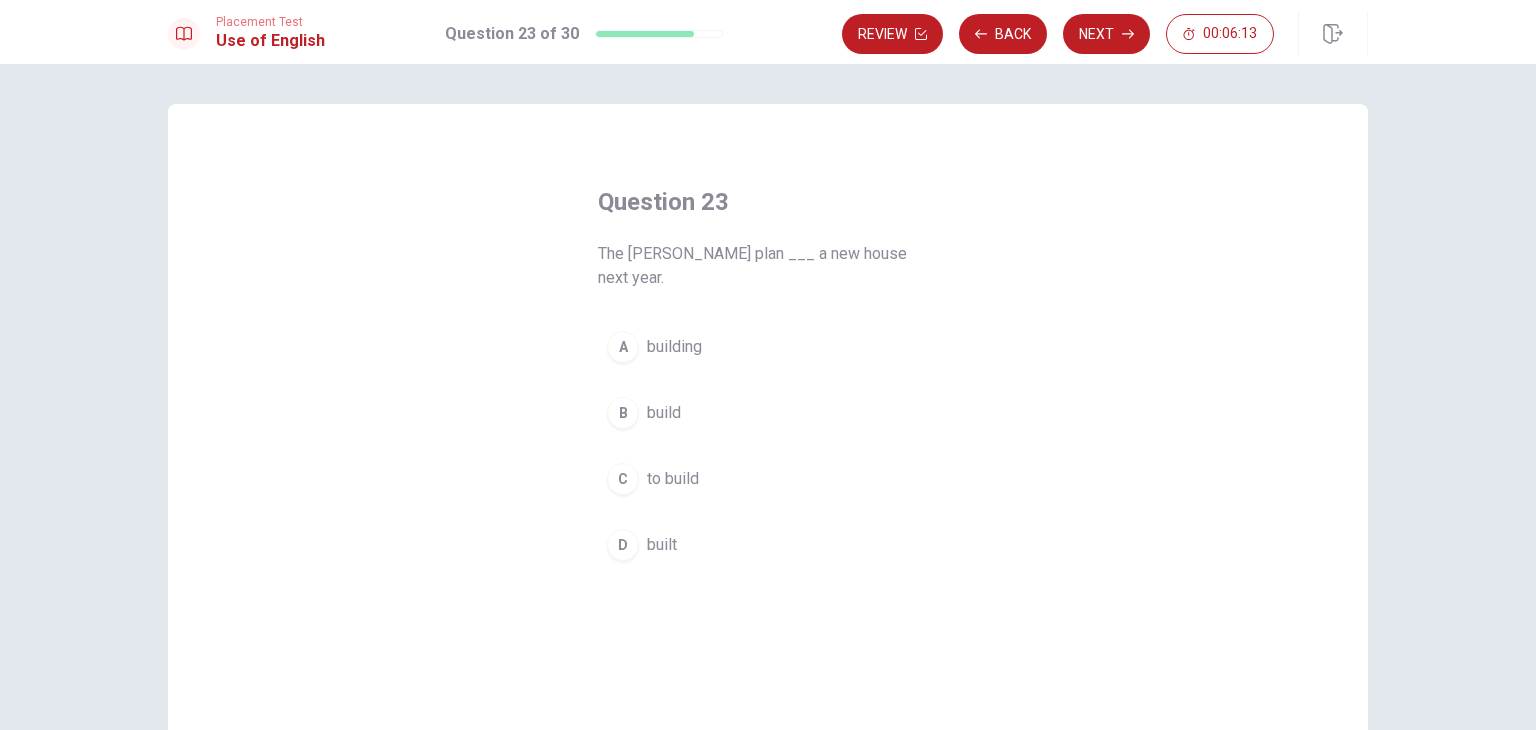 click on "build" at bounding box center (664, 413) 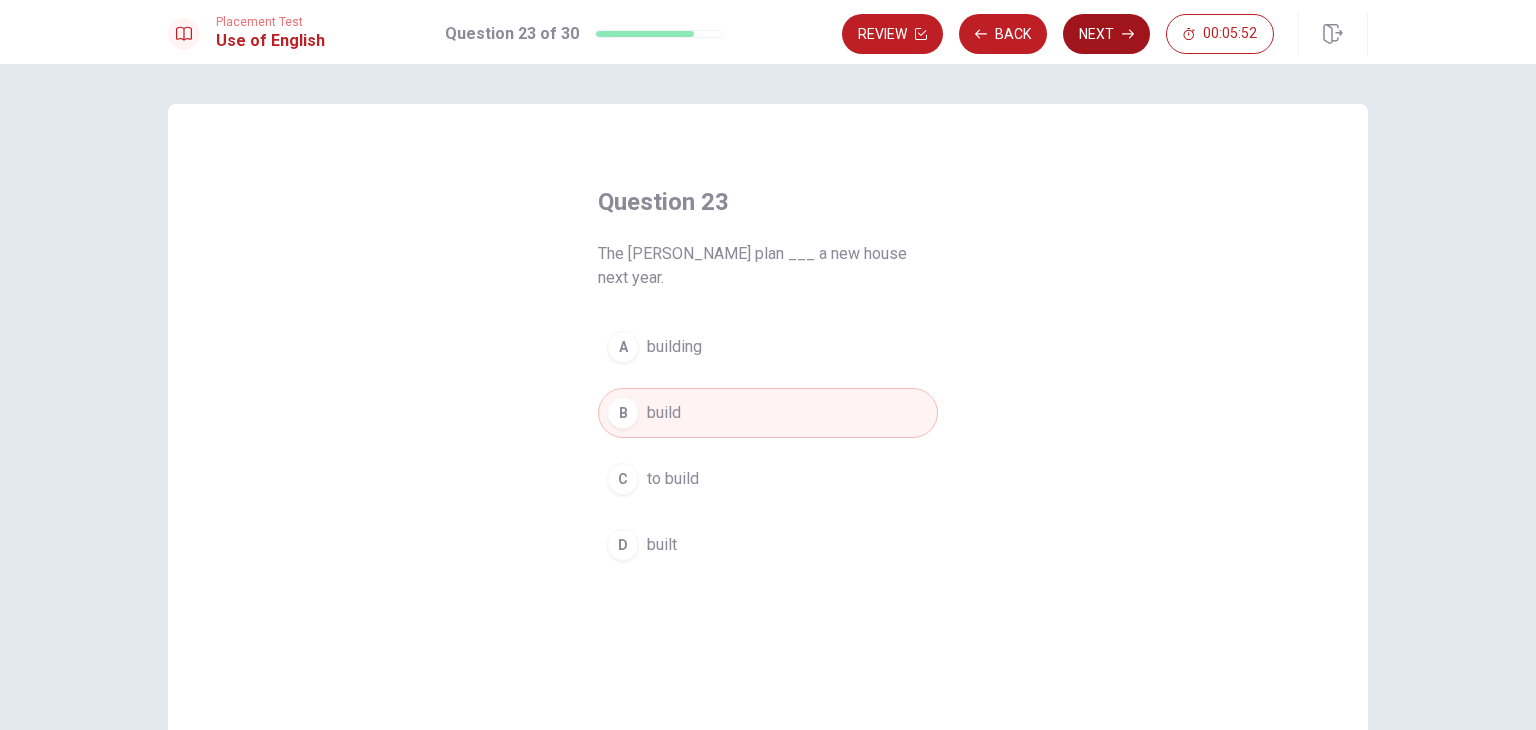 click on "Next" at bounding box center (1106, 34) 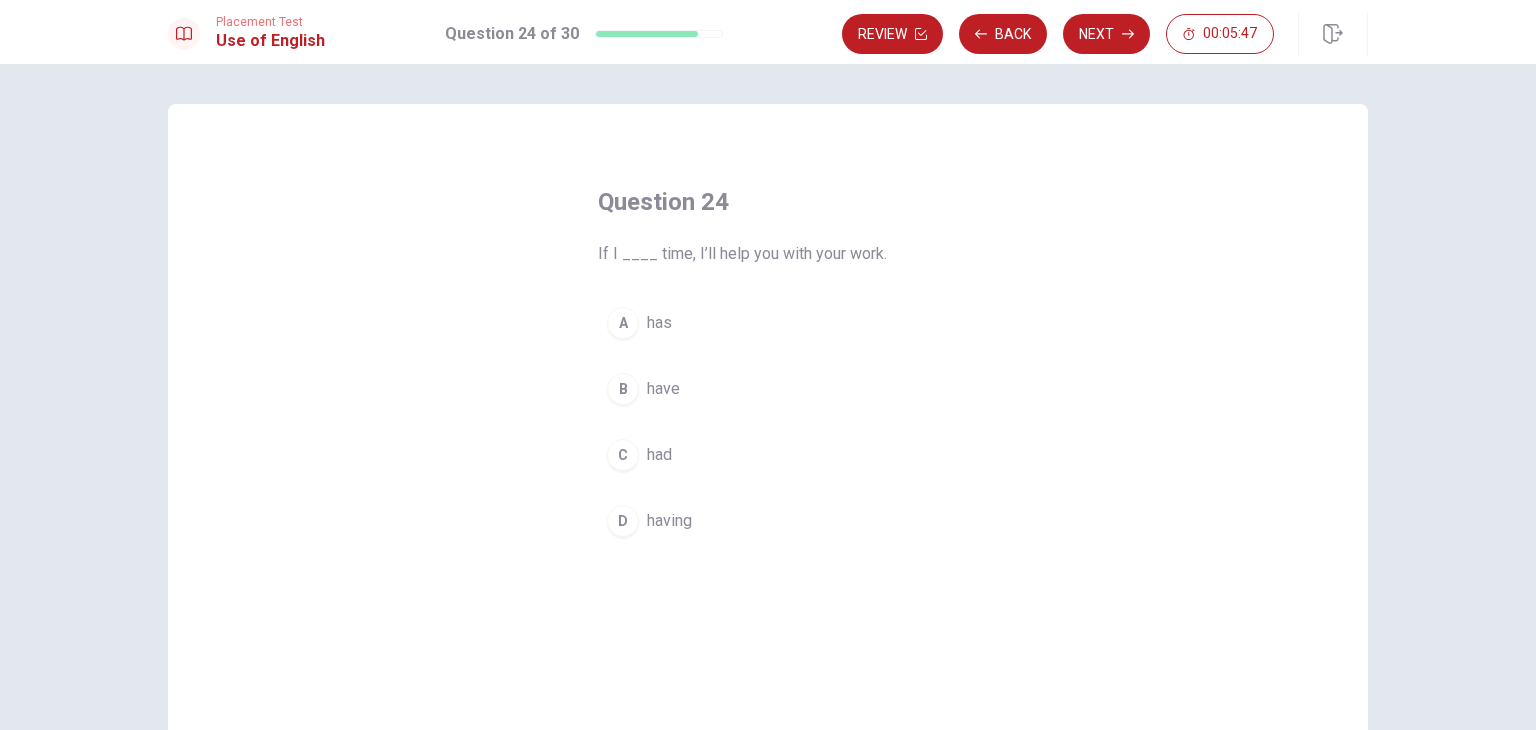 click on "B have" at bounding box center [768, 389] 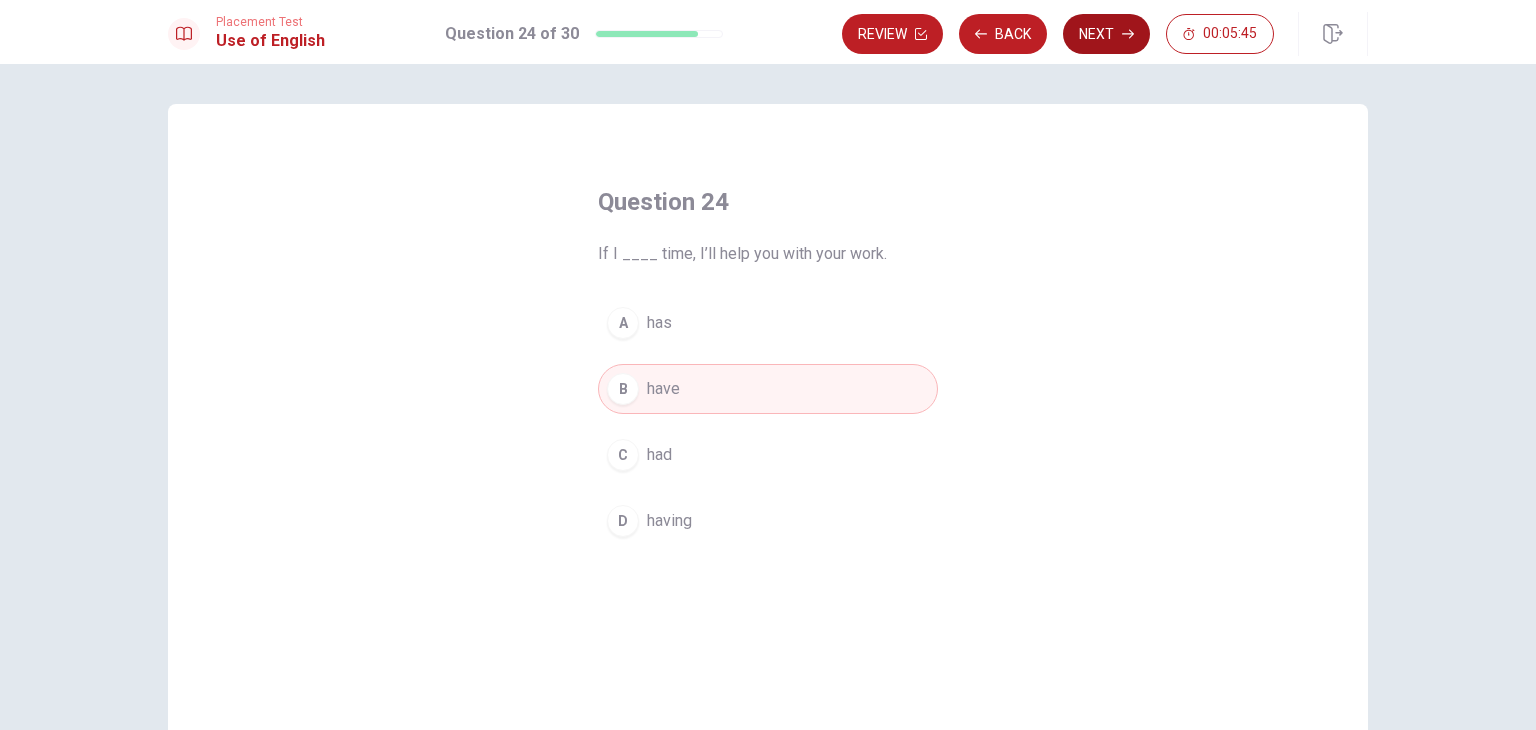 click on "Next" at bounding box center [1106, 34] 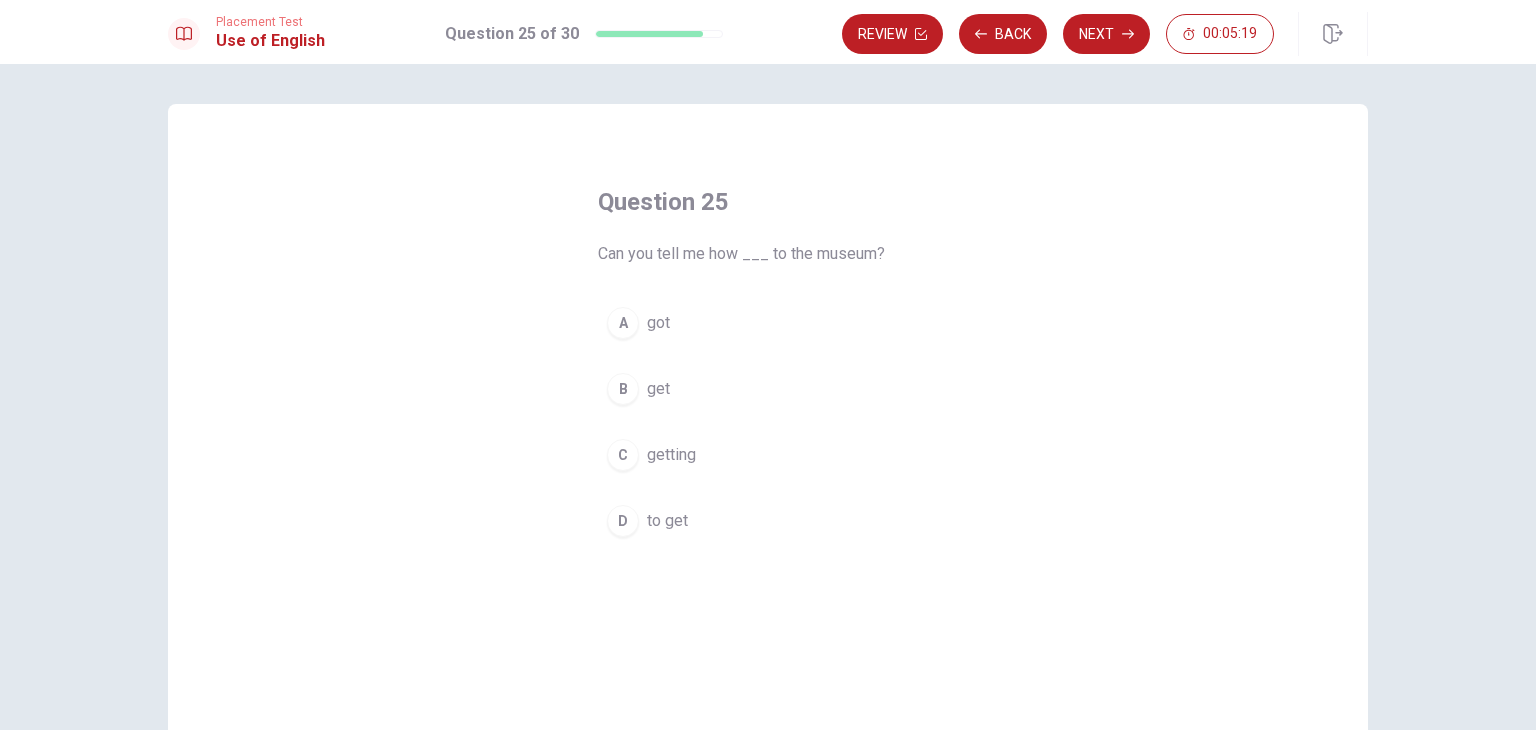 click on "D to get" at bounding box center [768, 521] 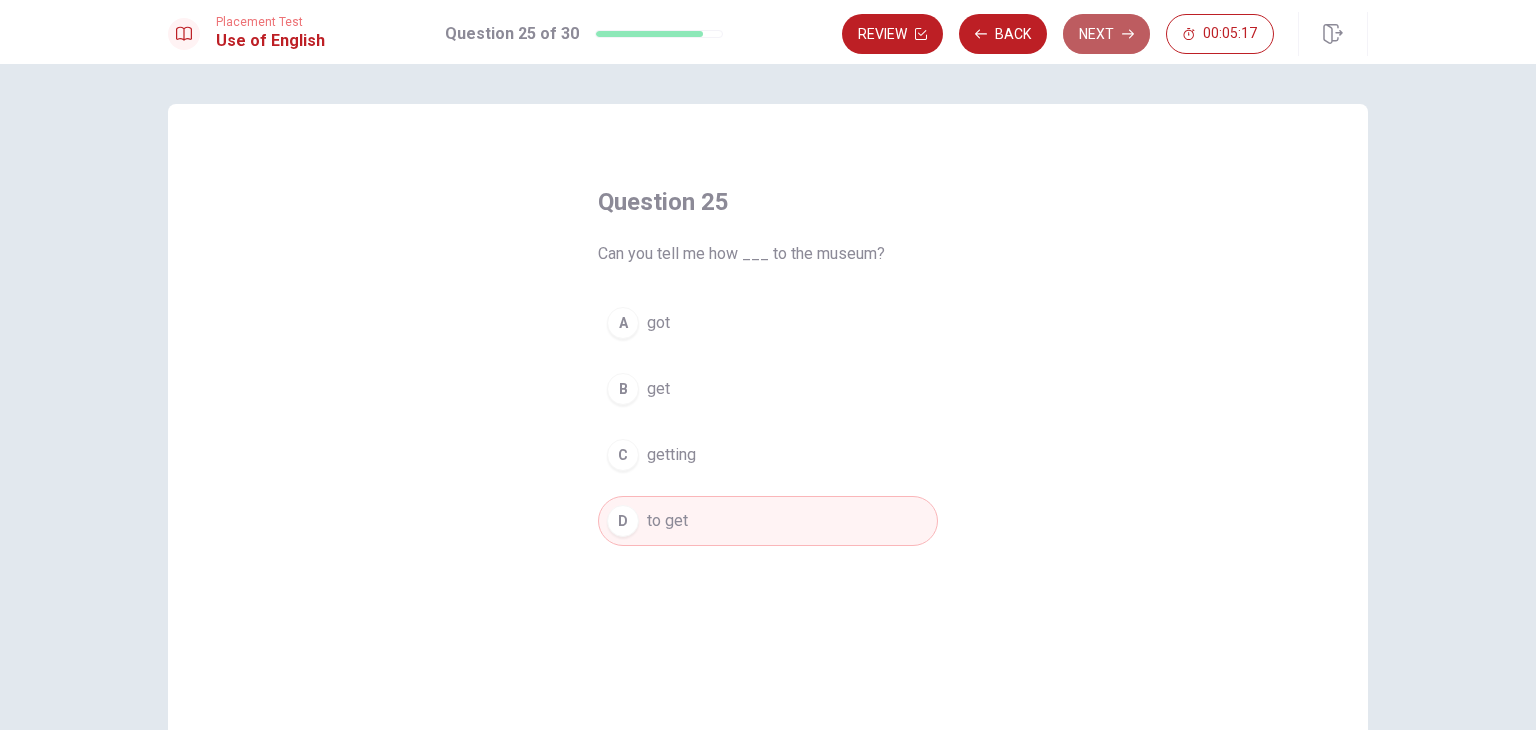 click on "Next" at bounding box center (1106, 34) 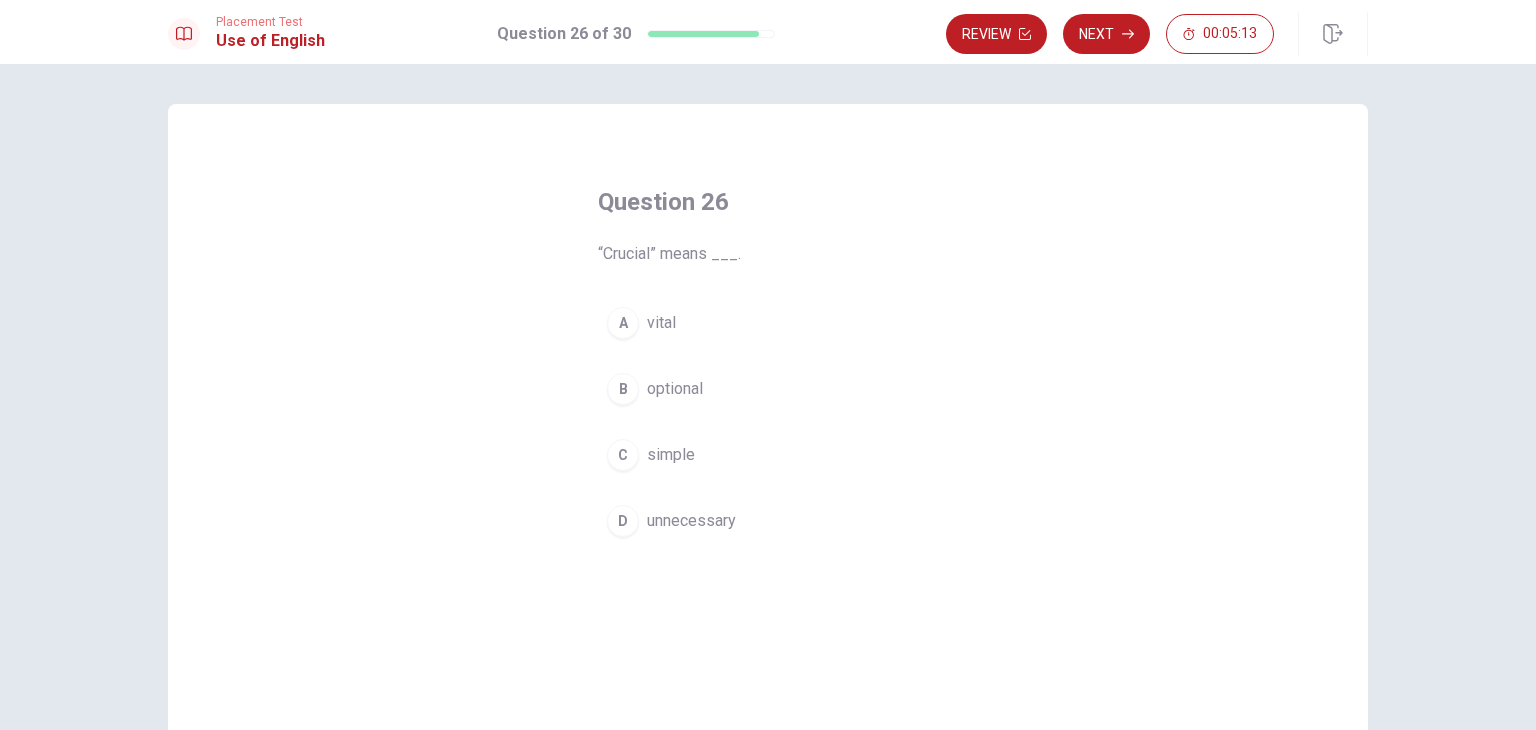 click on "Review" at bounding box center [996, 34] 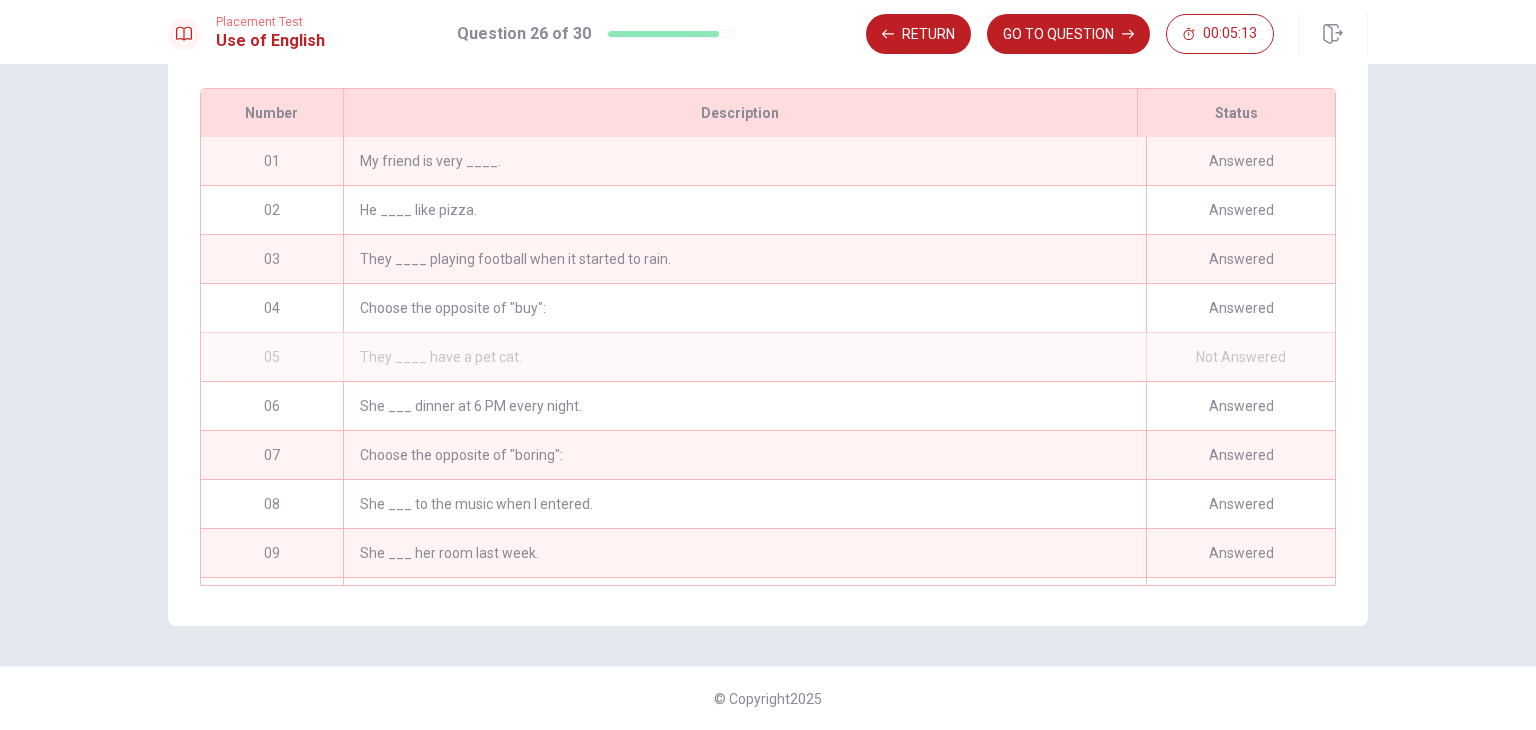 scroll, scrollTop: 280, scrollLeft: 0, axis: vertical 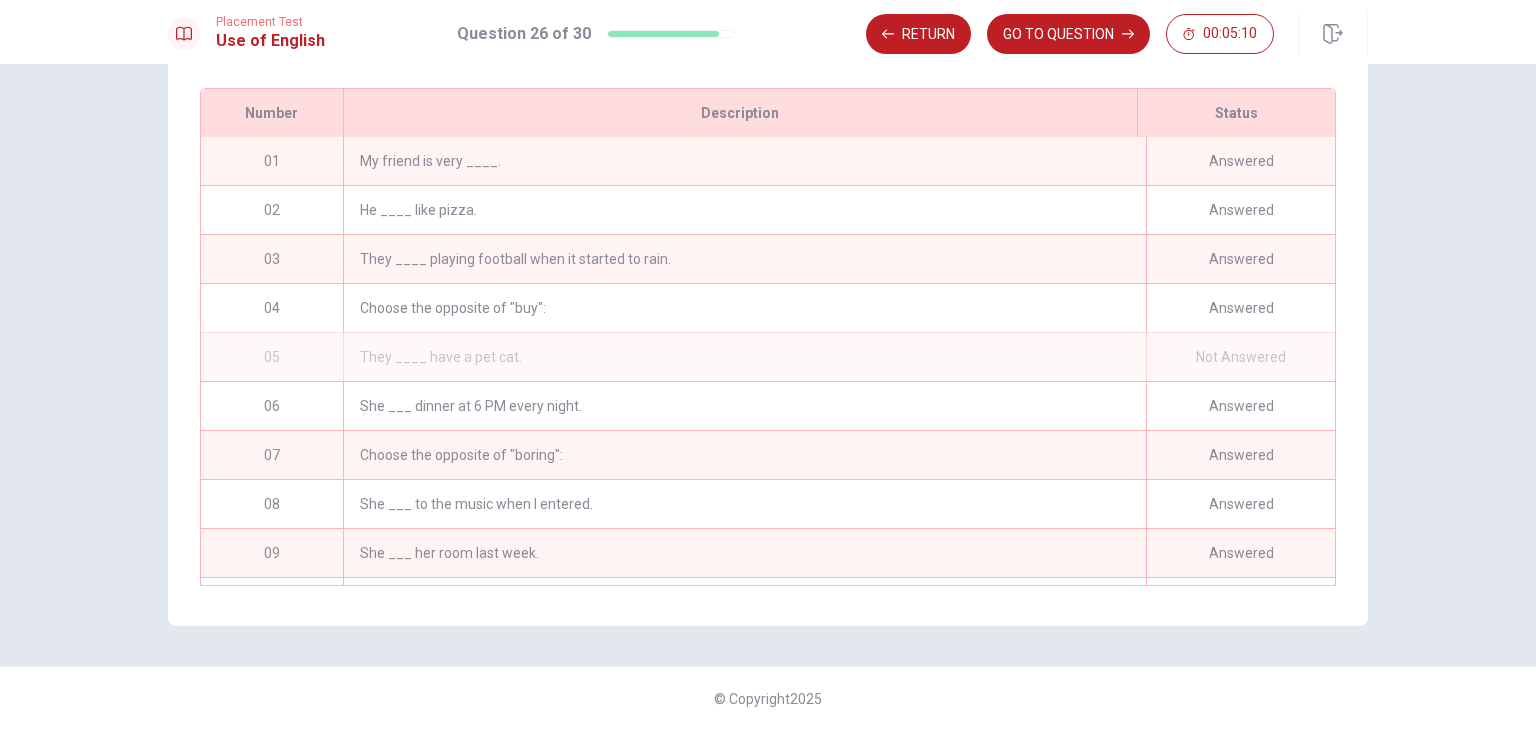 click on "Not Answered" at bounding box center [1240, 357] 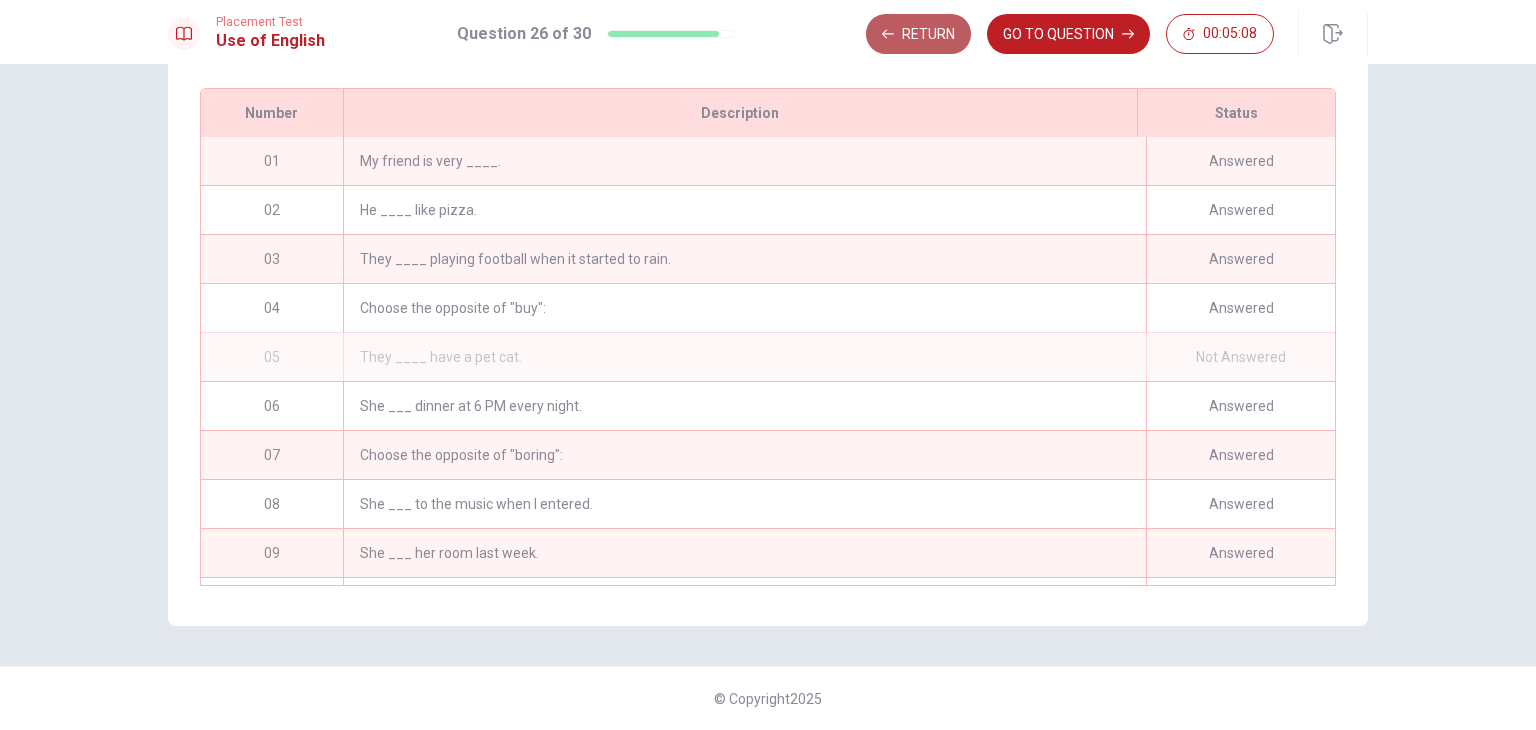 click on "Return" at bounding box center (918, 34) 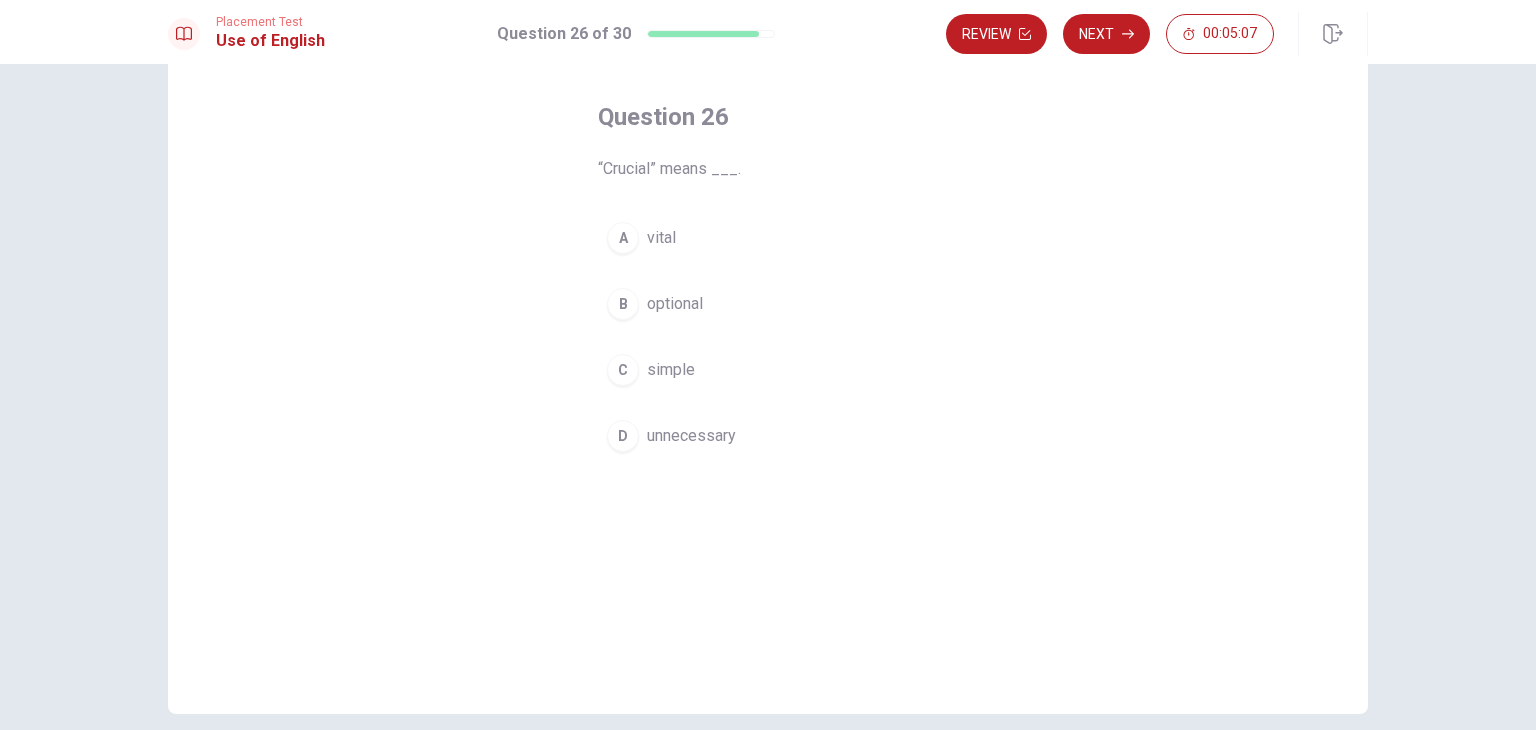 scroll, scrollTop: 100, scrollLeft: 0, axis: vertical 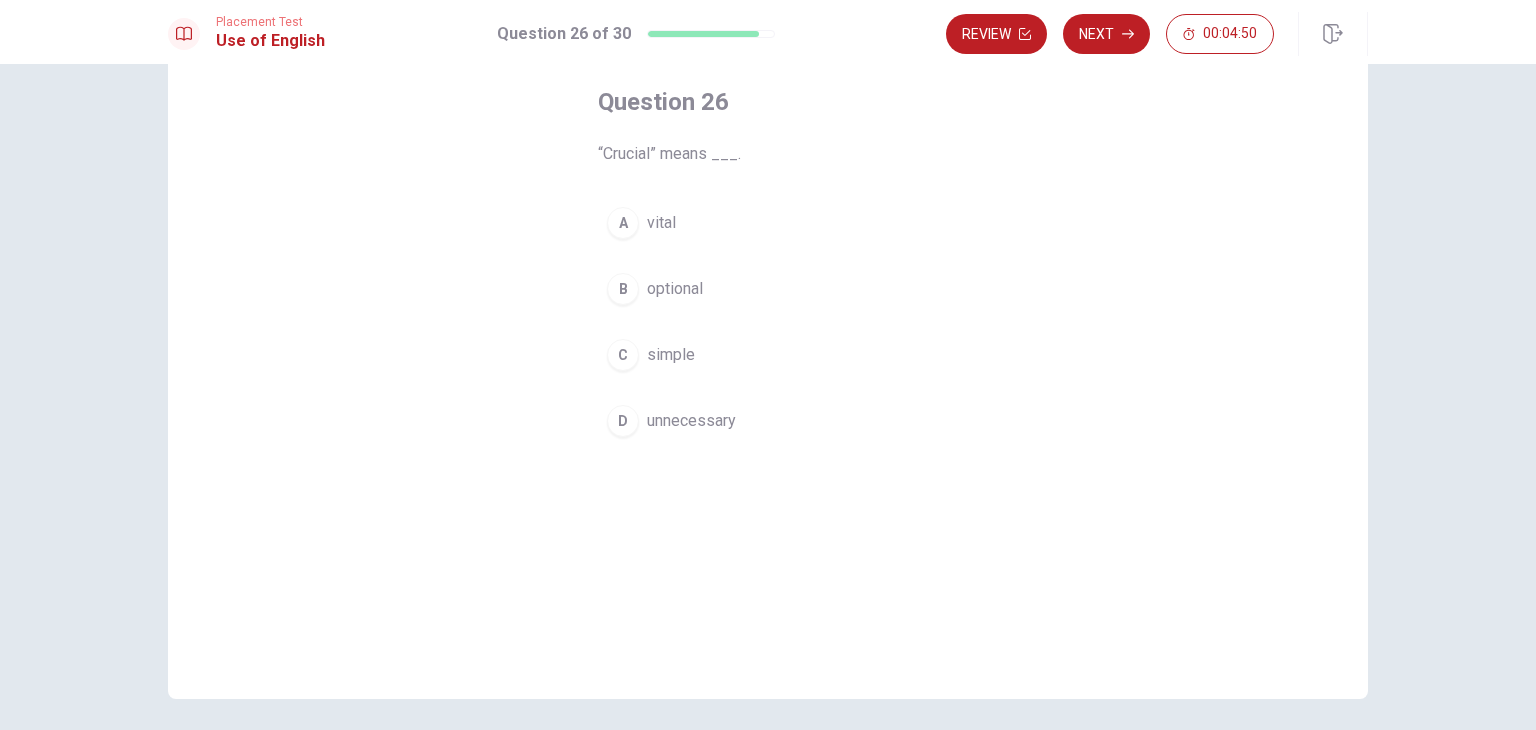 click on "vital" at bounding box center (661, 223) 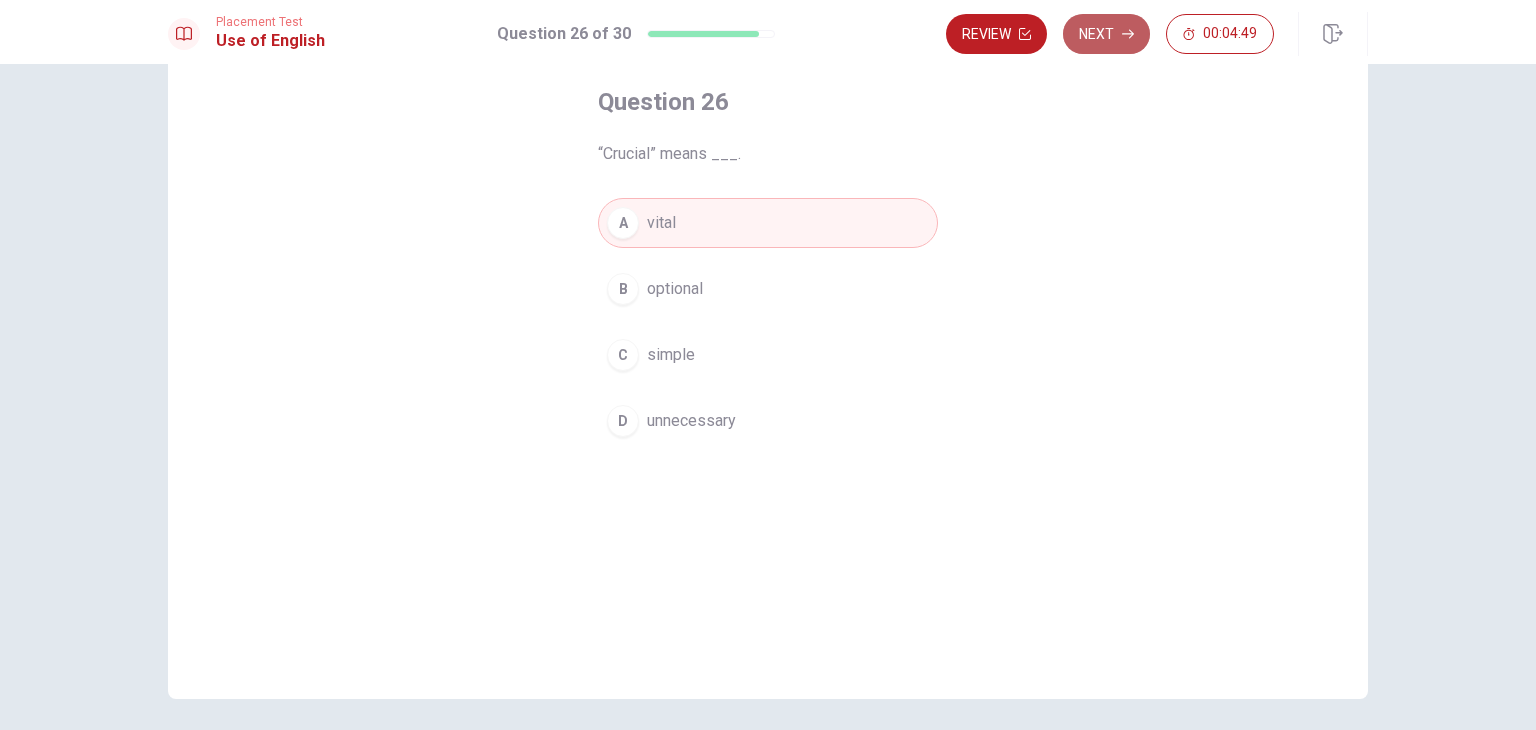 click on "Next" at bounding box center (1106, 34) 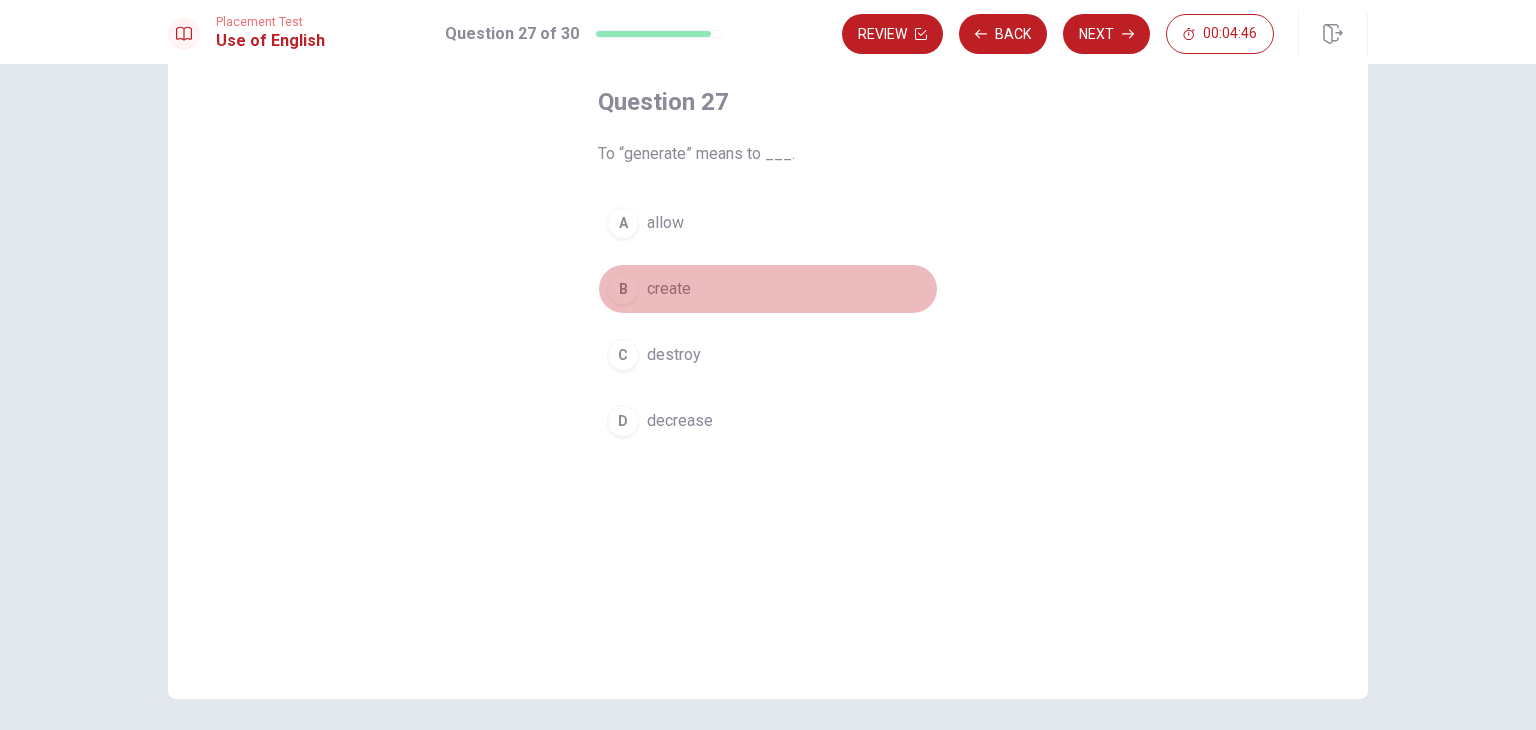 click on "create" at bounding box center [669, 289] 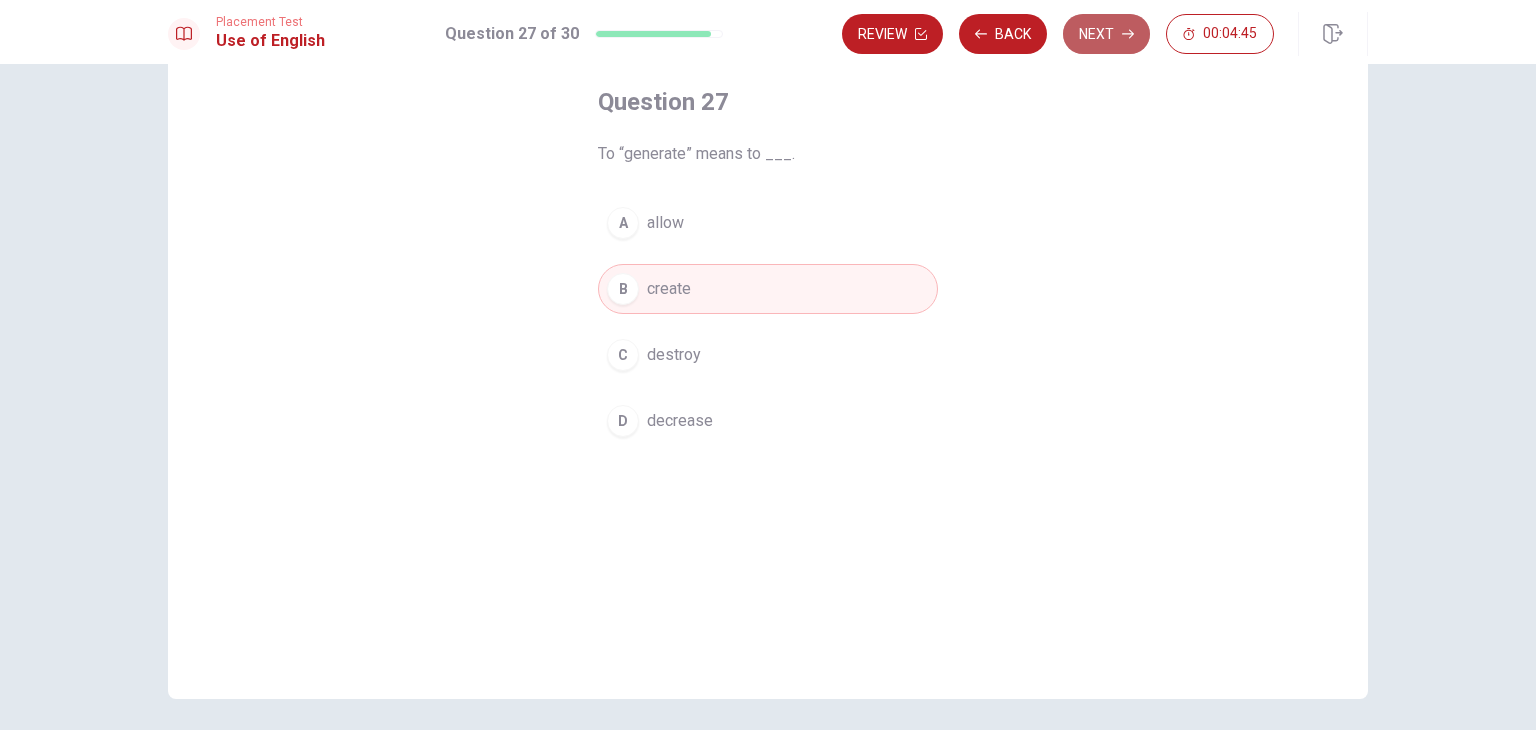 click on "Next" at bounding box center (1106, 34) 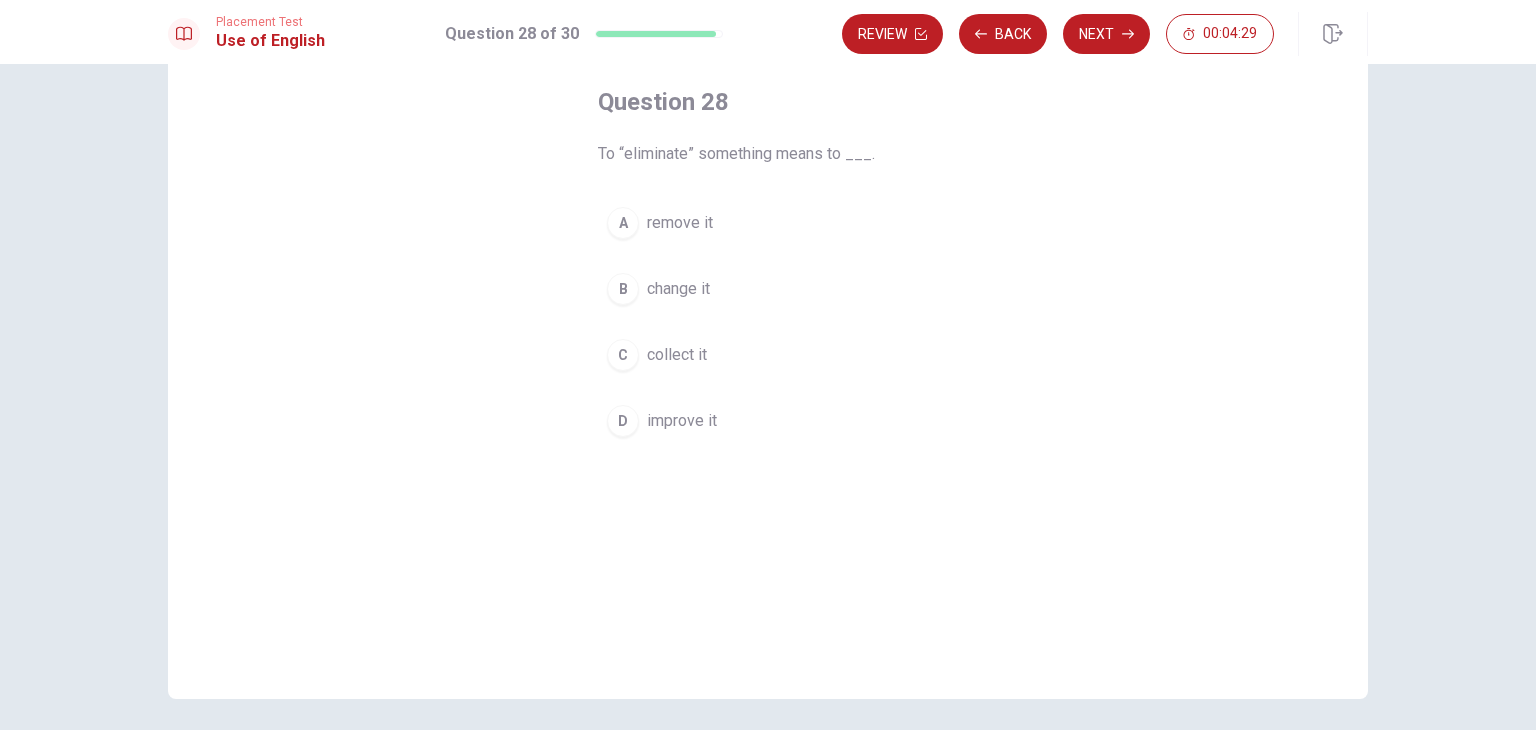 click on "remove it" at bounding box center [680, 223] 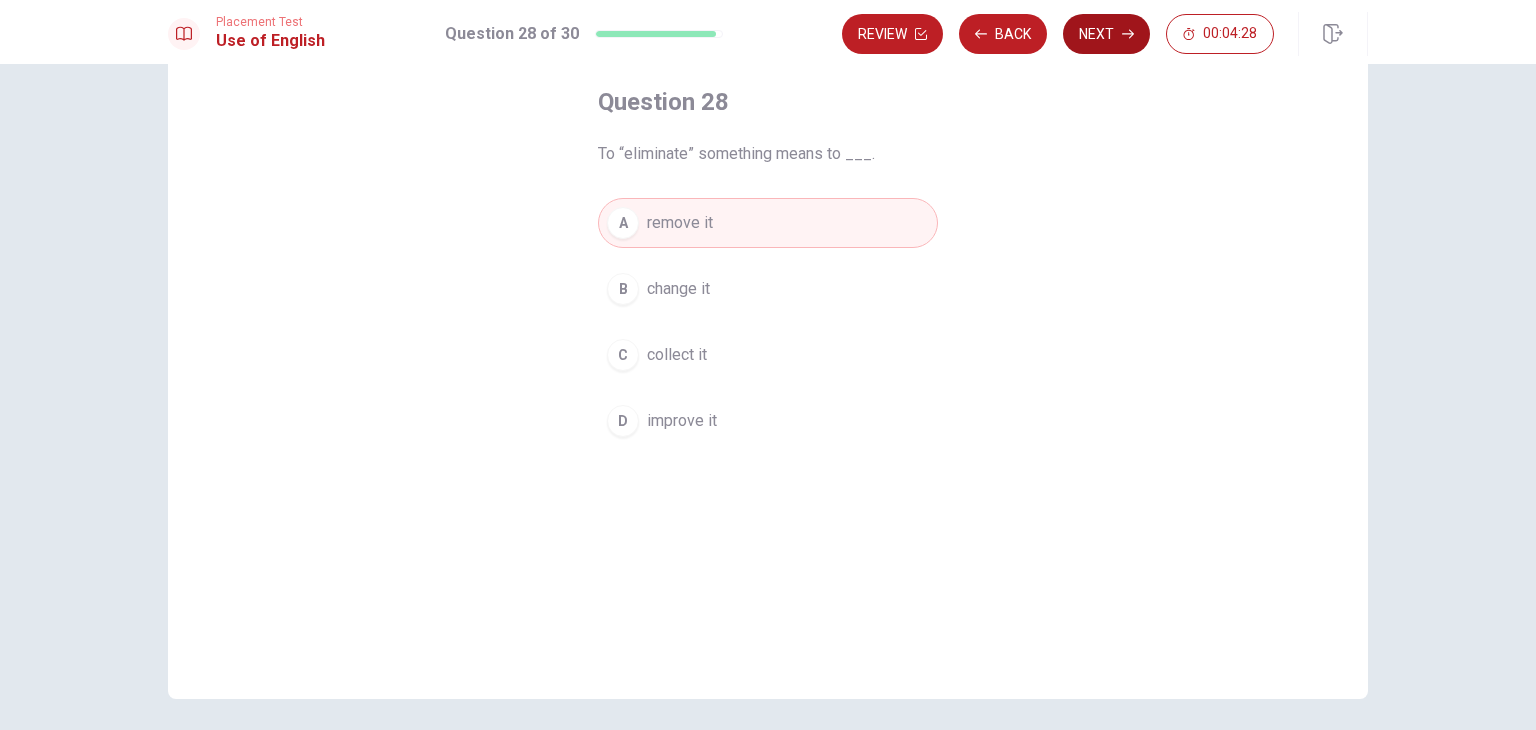 click on "Next" at bounding box center (1106, 34) 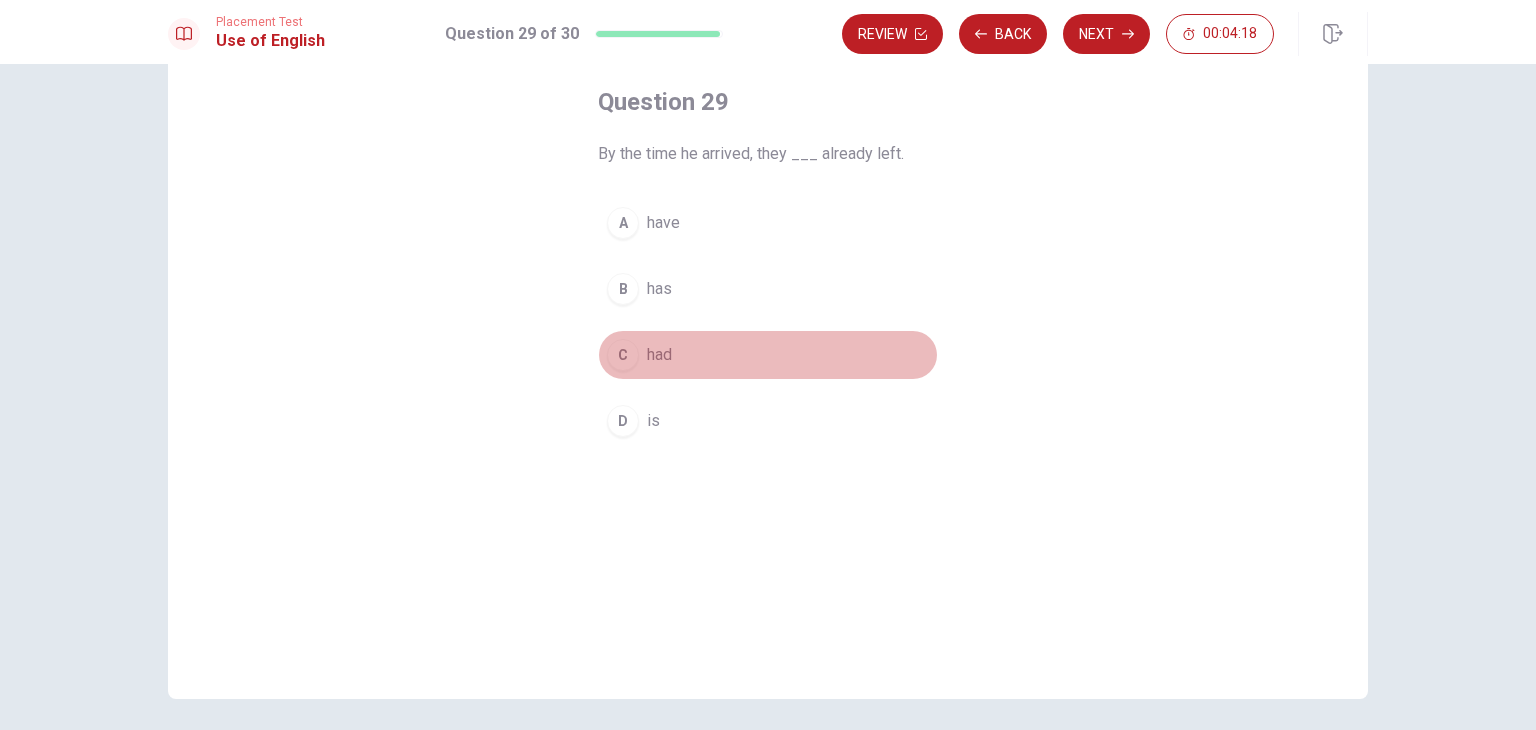 click on "had" at bounding box center (659, 355) 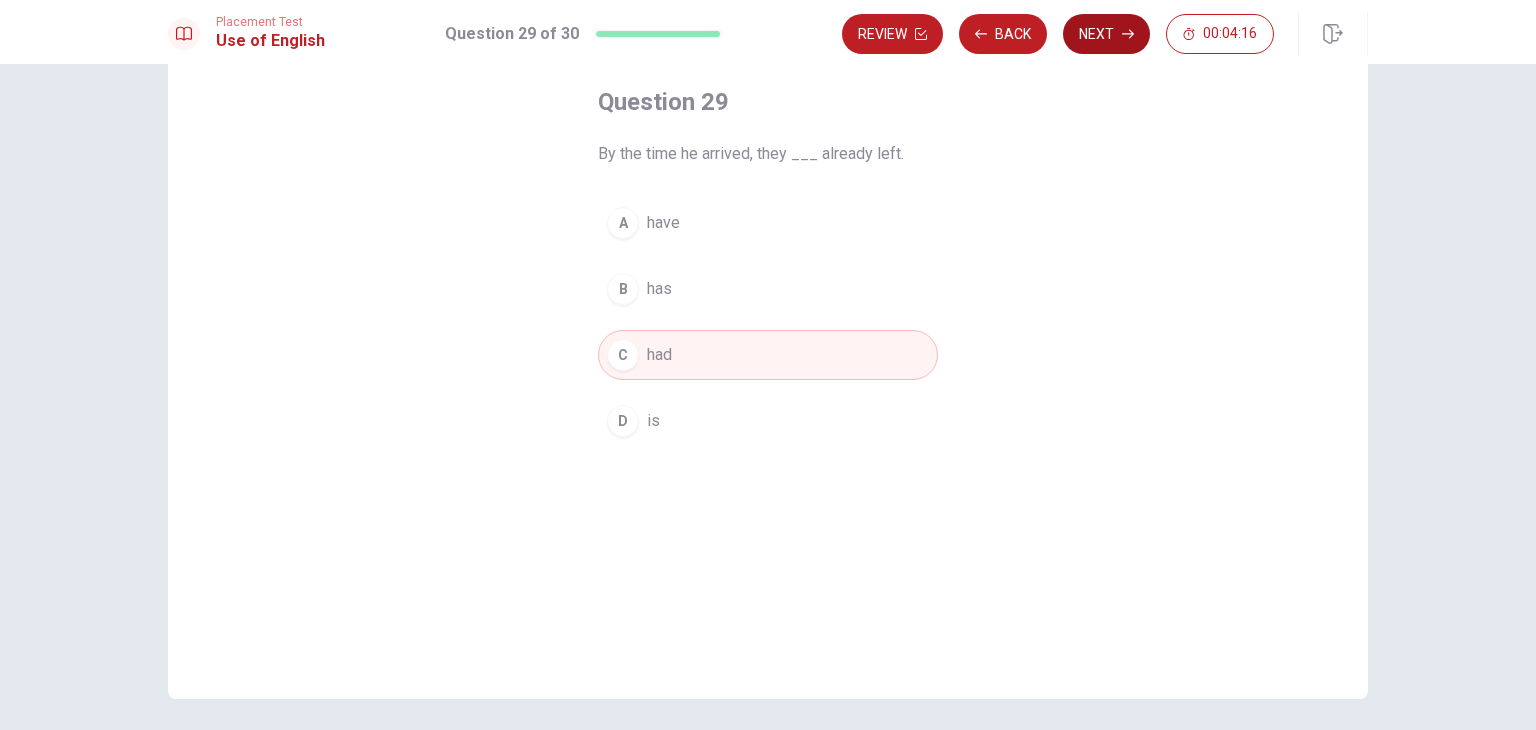 click on "Next" at bounding box center [1106, 34] 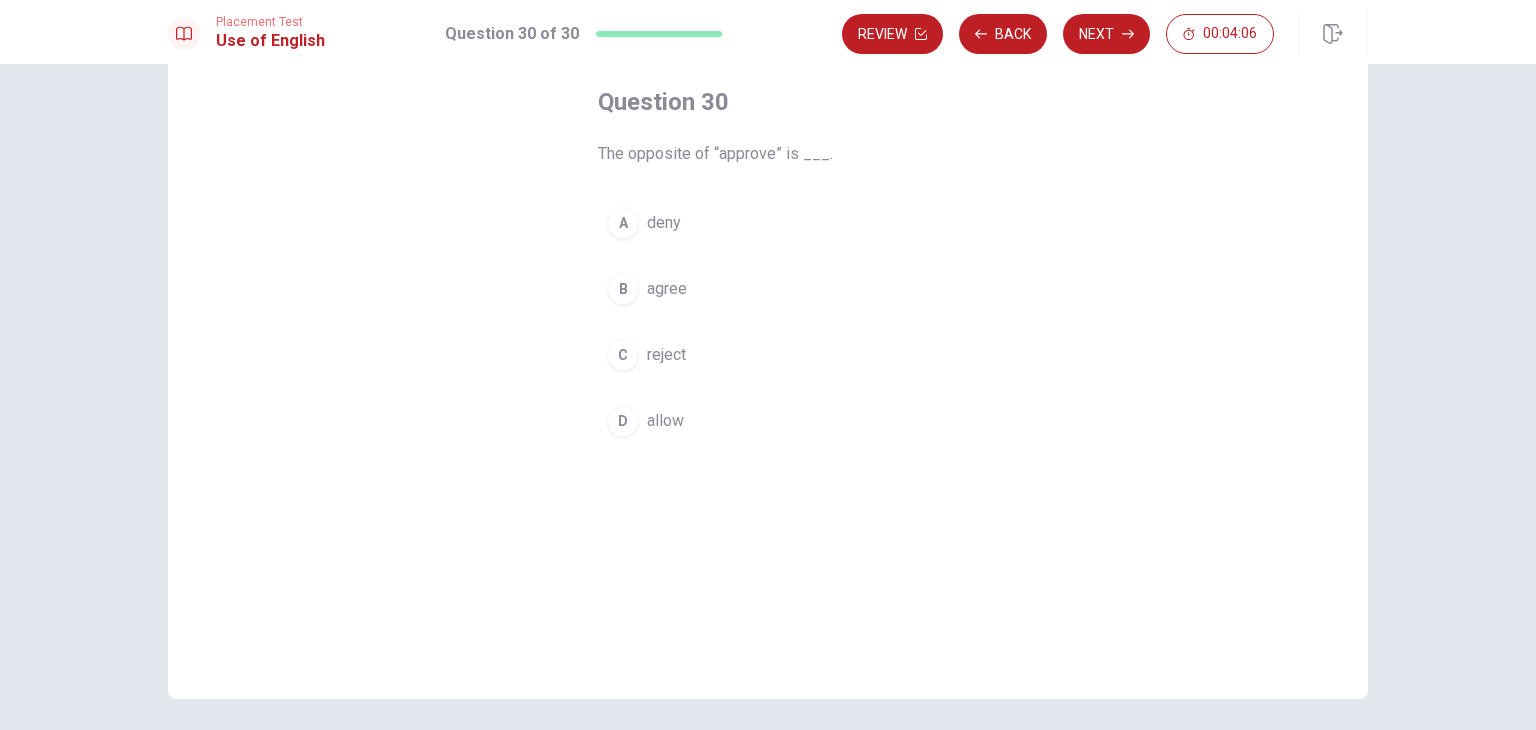 click on "reject" at bounding box center (666, 355) 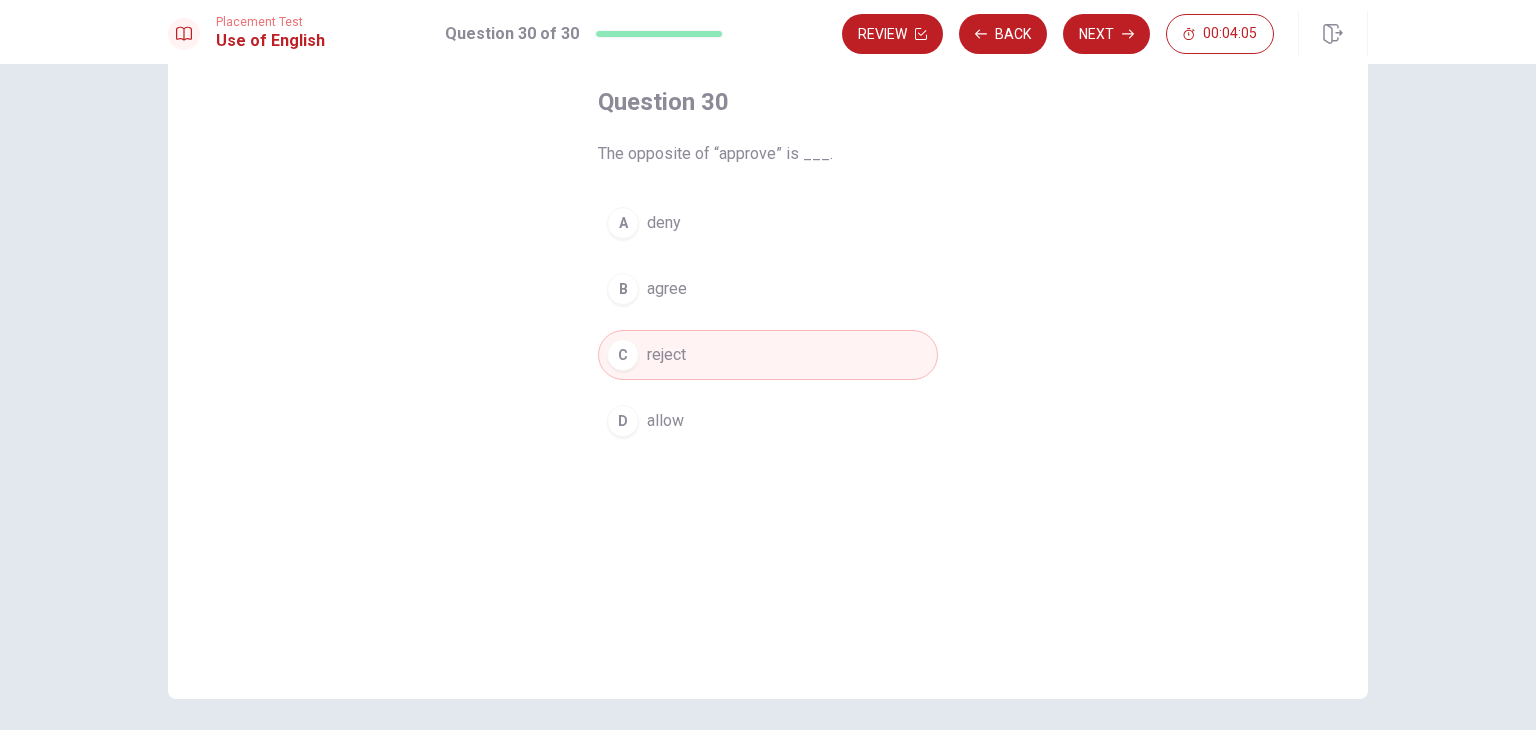 type 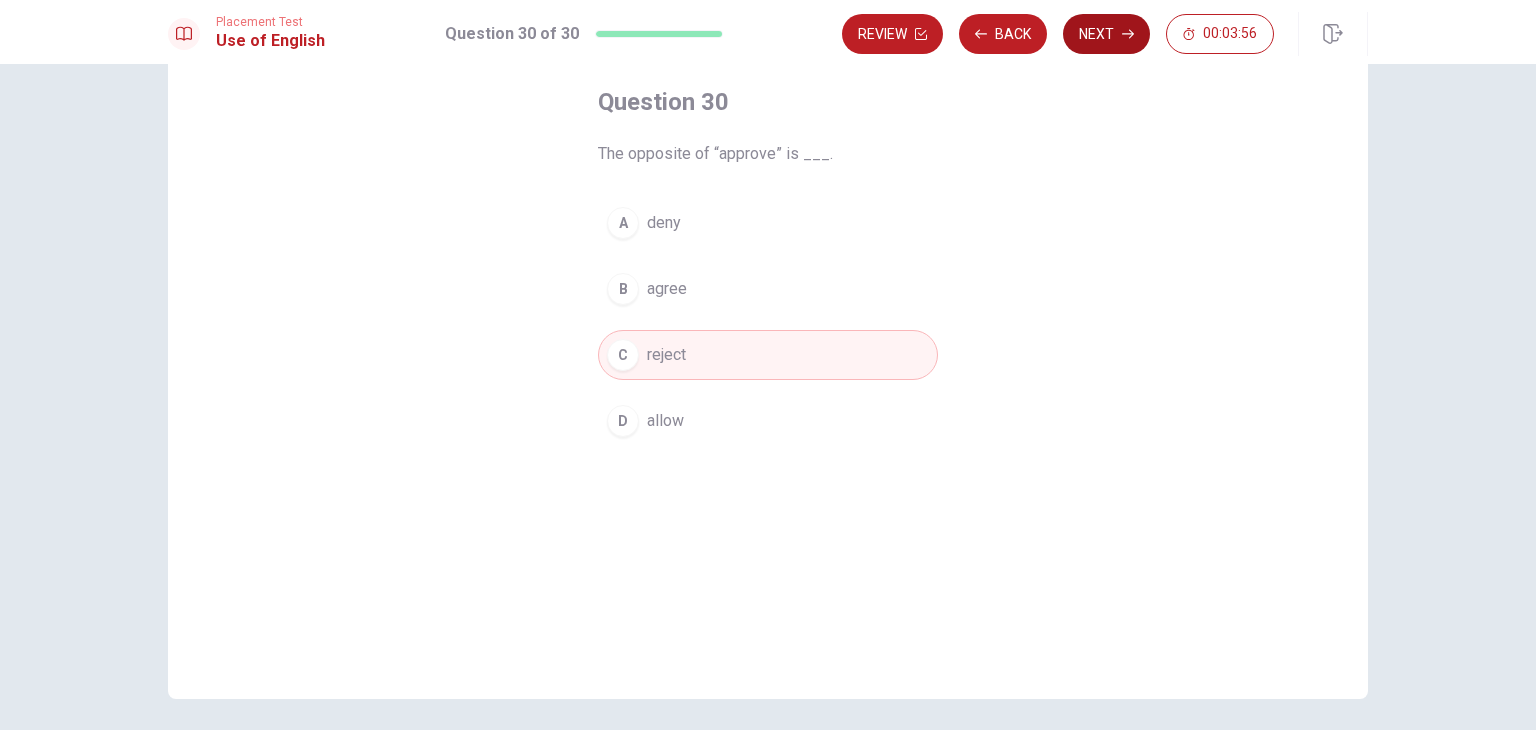 click on "Next" at bounding box center [1106, 34] 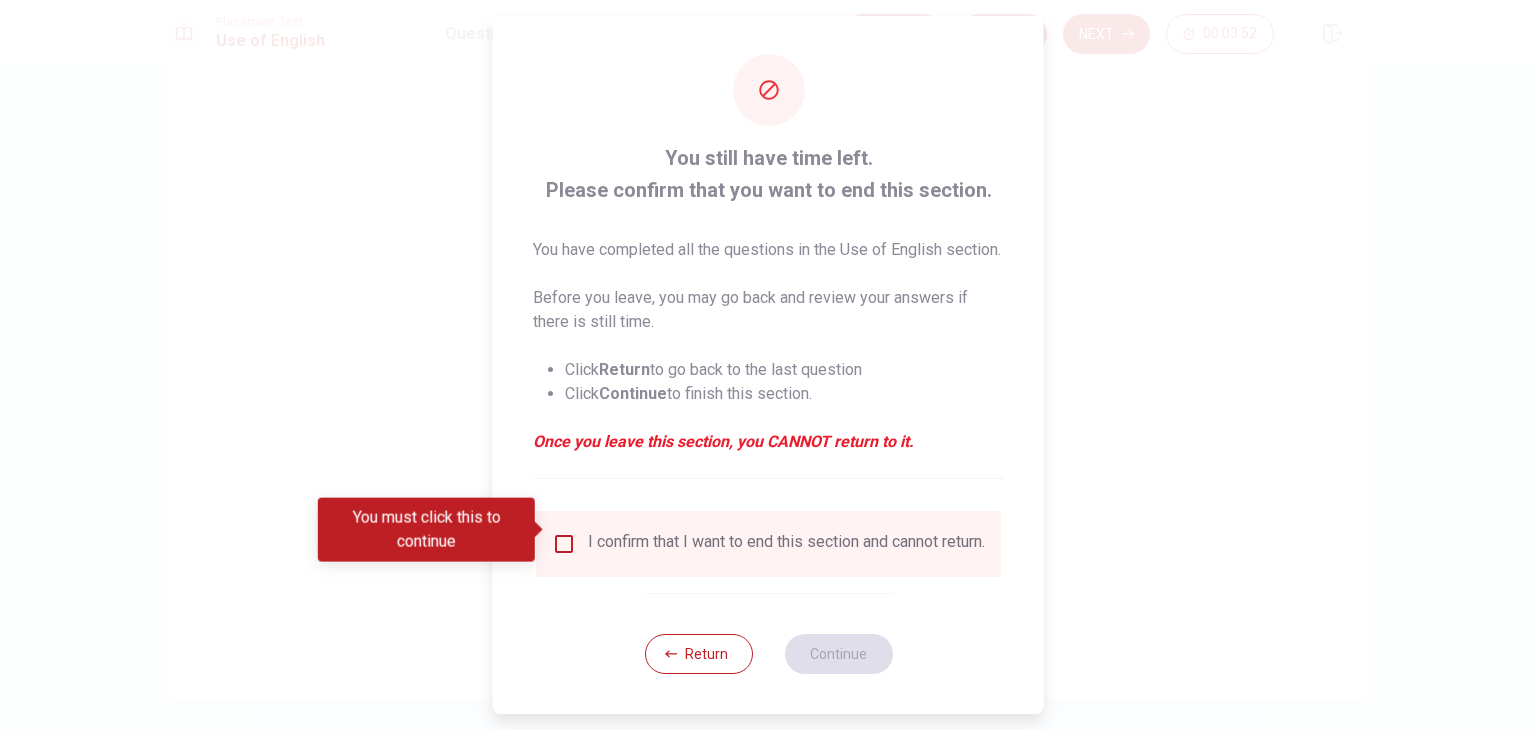 scroll, scrollTop: 40, scrollLeft: 0, axis: vertical 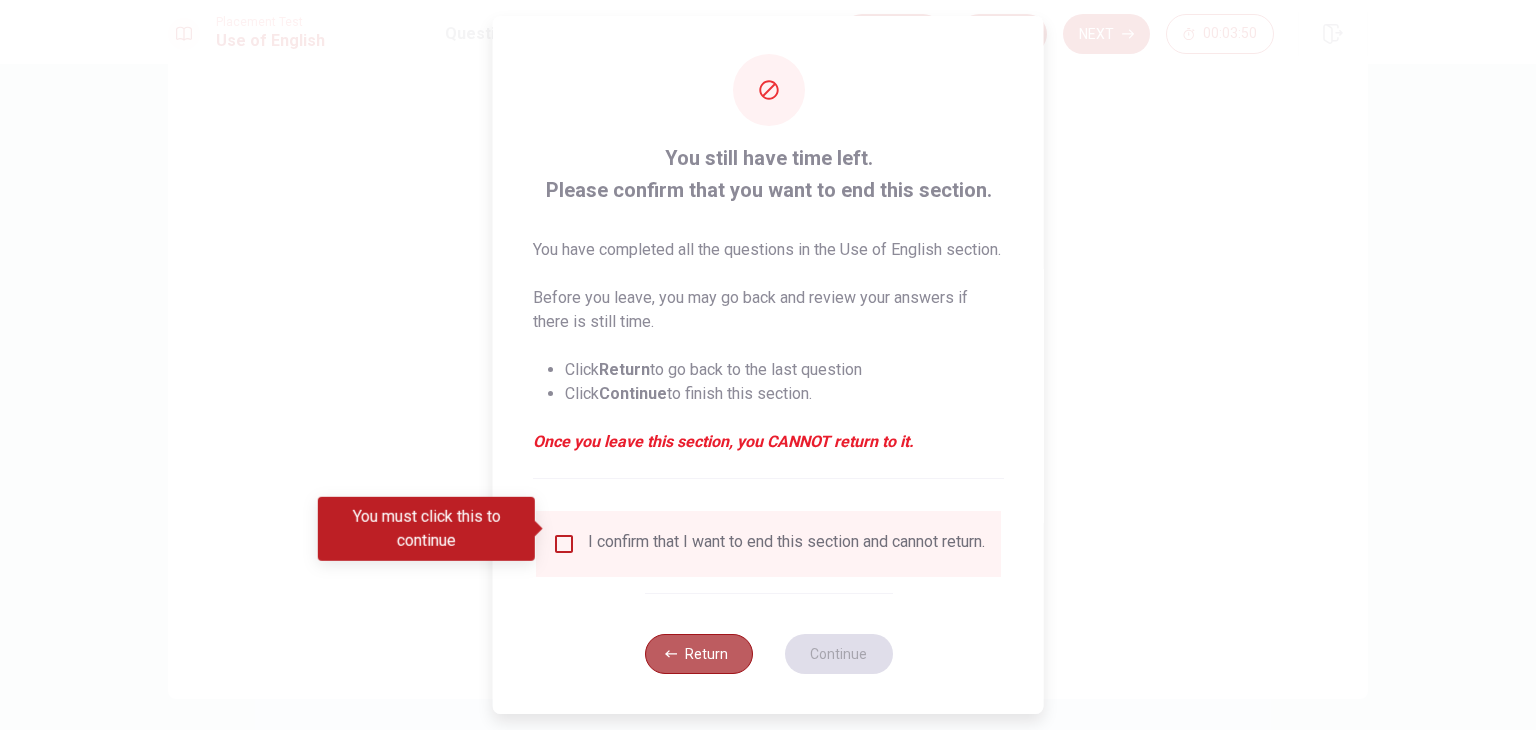 click on "Return" at bounding box center [698, 654] 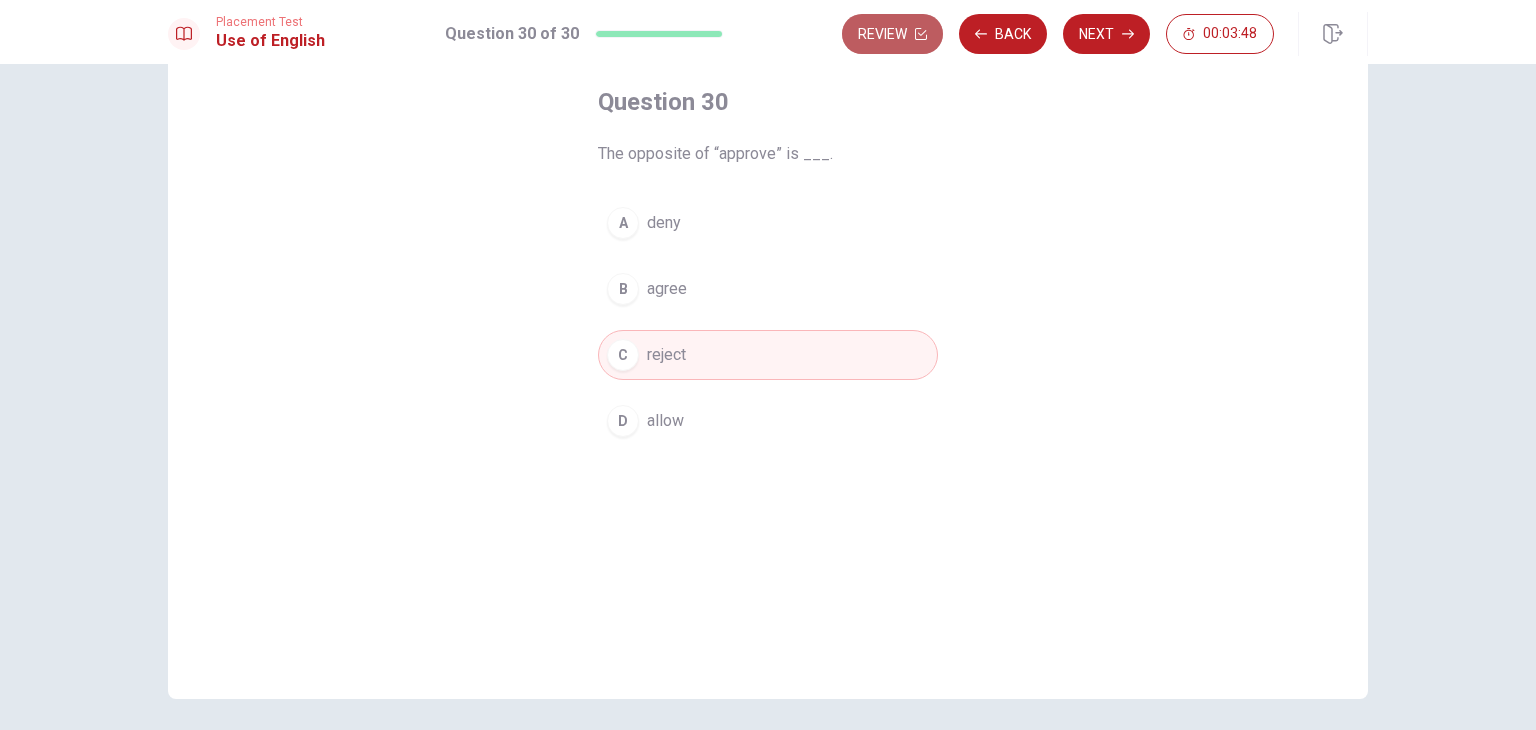 click on "Review" at bounding box center (892, 34) 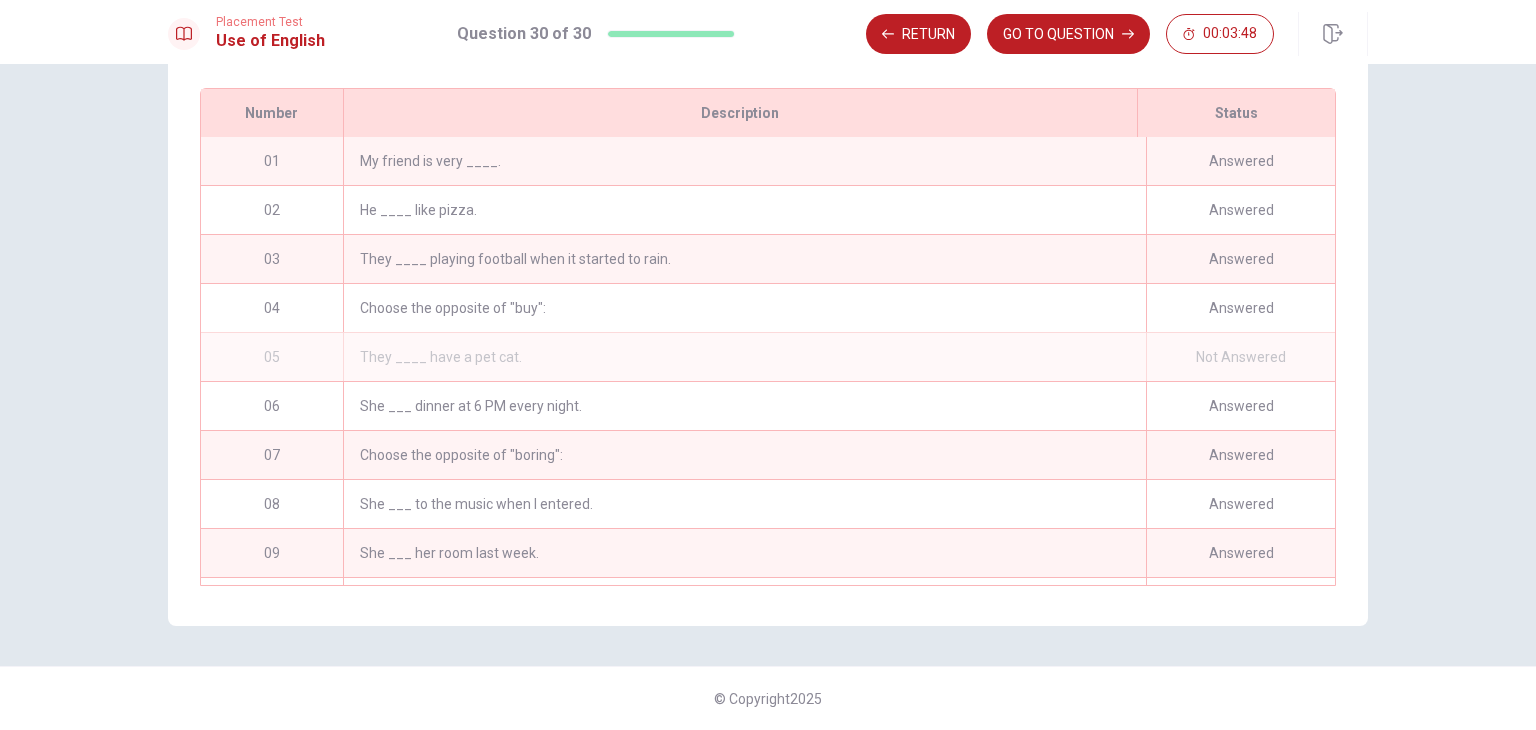scroll, scrollTop: 280, scrollLeft: 0, axis: vertical 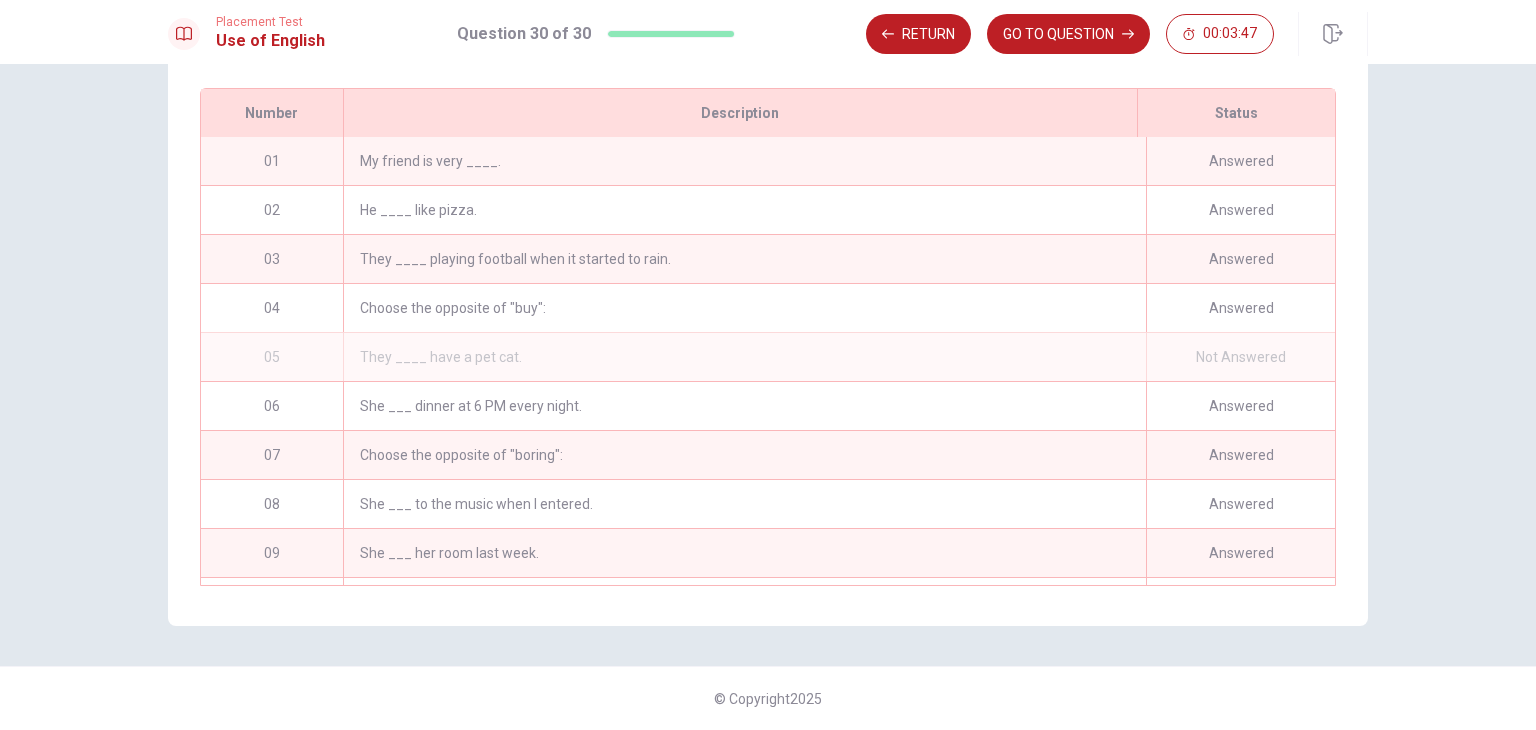 click on "Not Answered" at bounding box center [1240, 357] 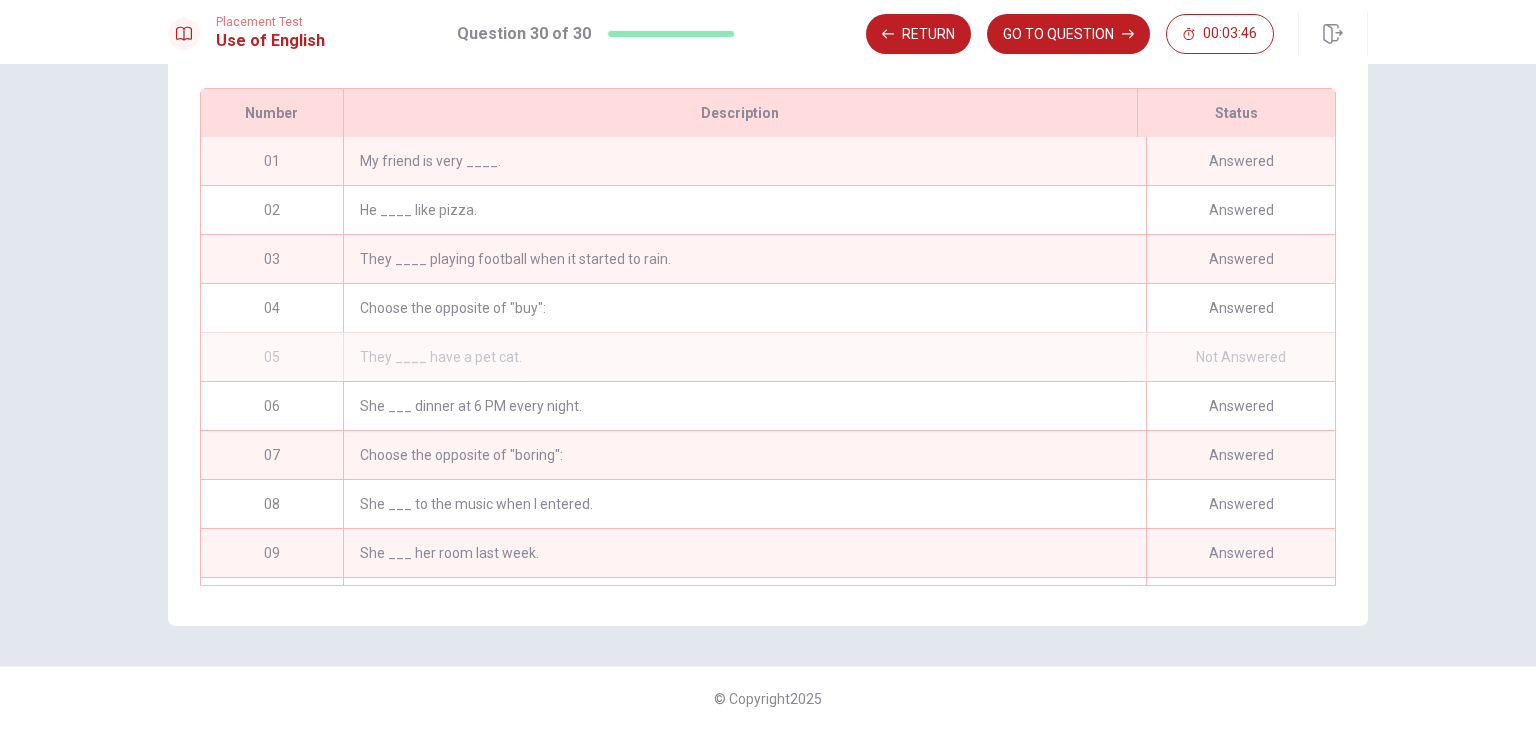 click on "05" at bounding box center [272, 357] 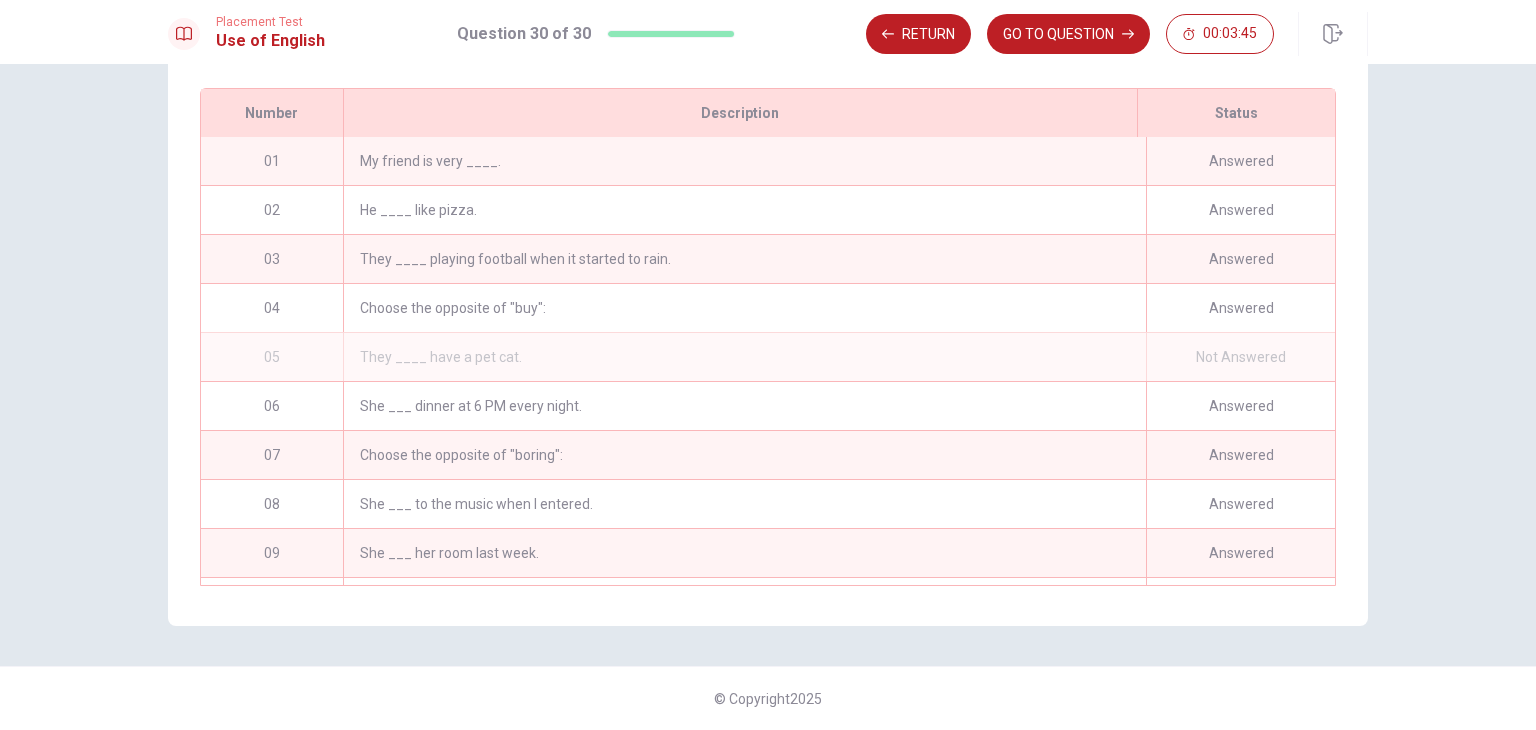 click on "05" at bounding box center (272, 357) 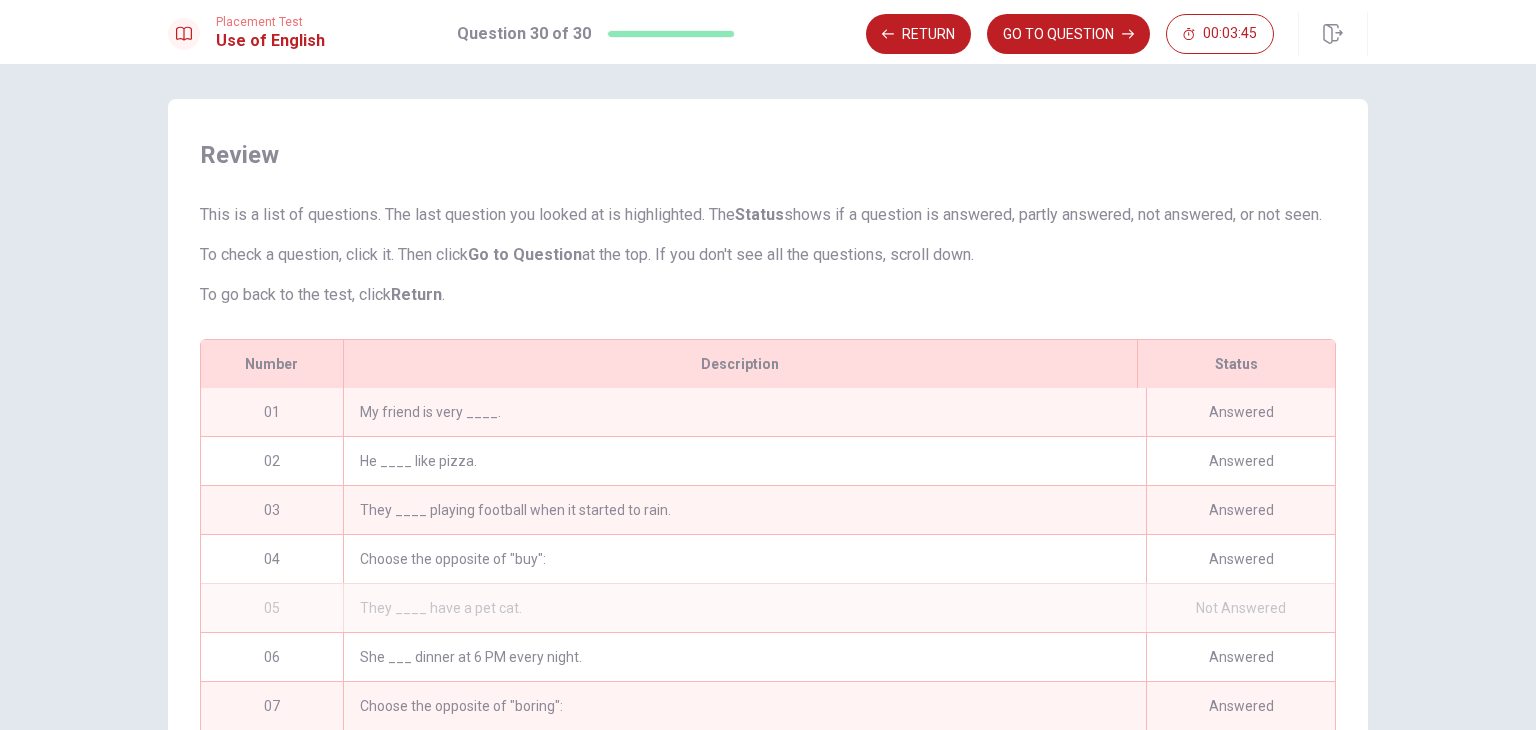 scroll, scrollTop: 0, scrollLeft: 0, axis: both 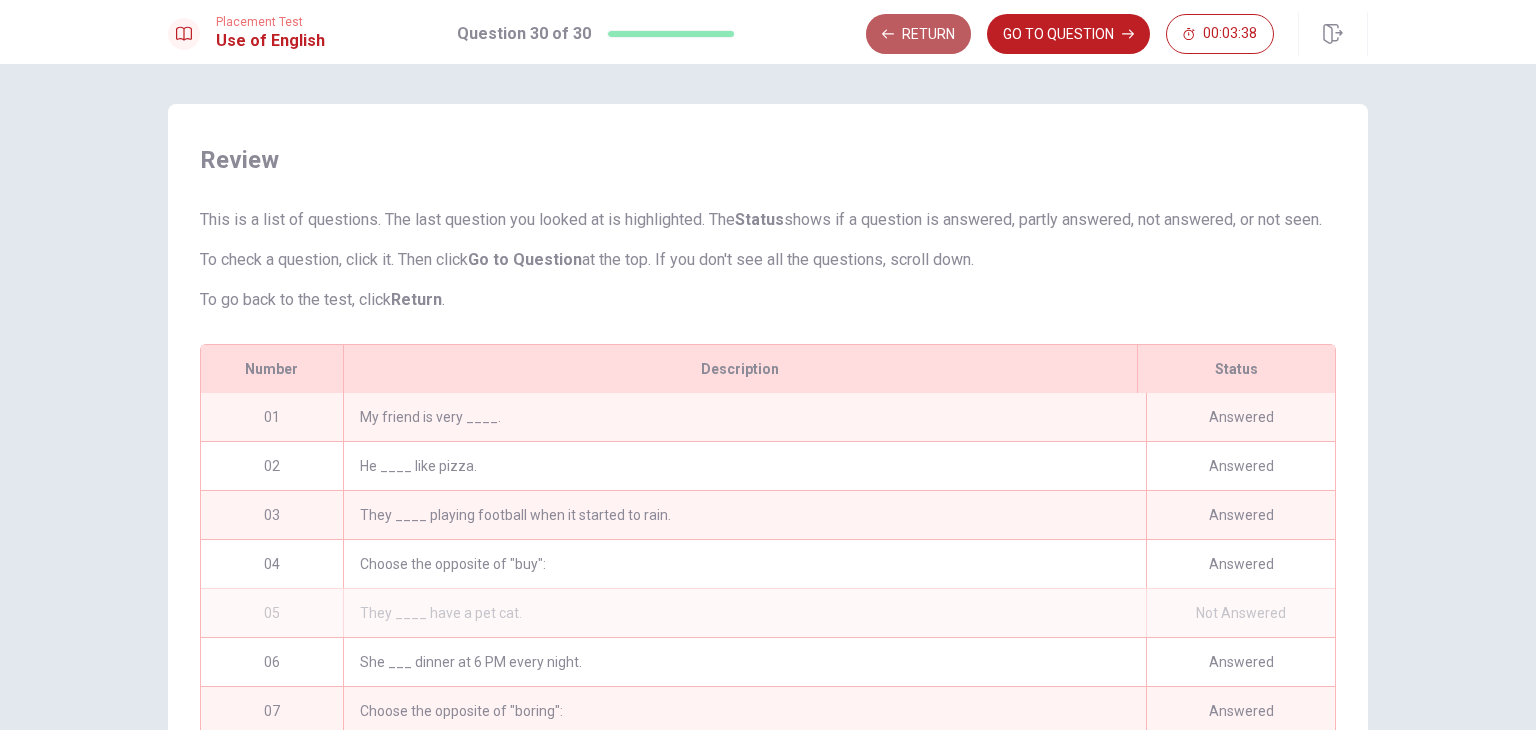 click on "Return" at bounding box center (918, 34) 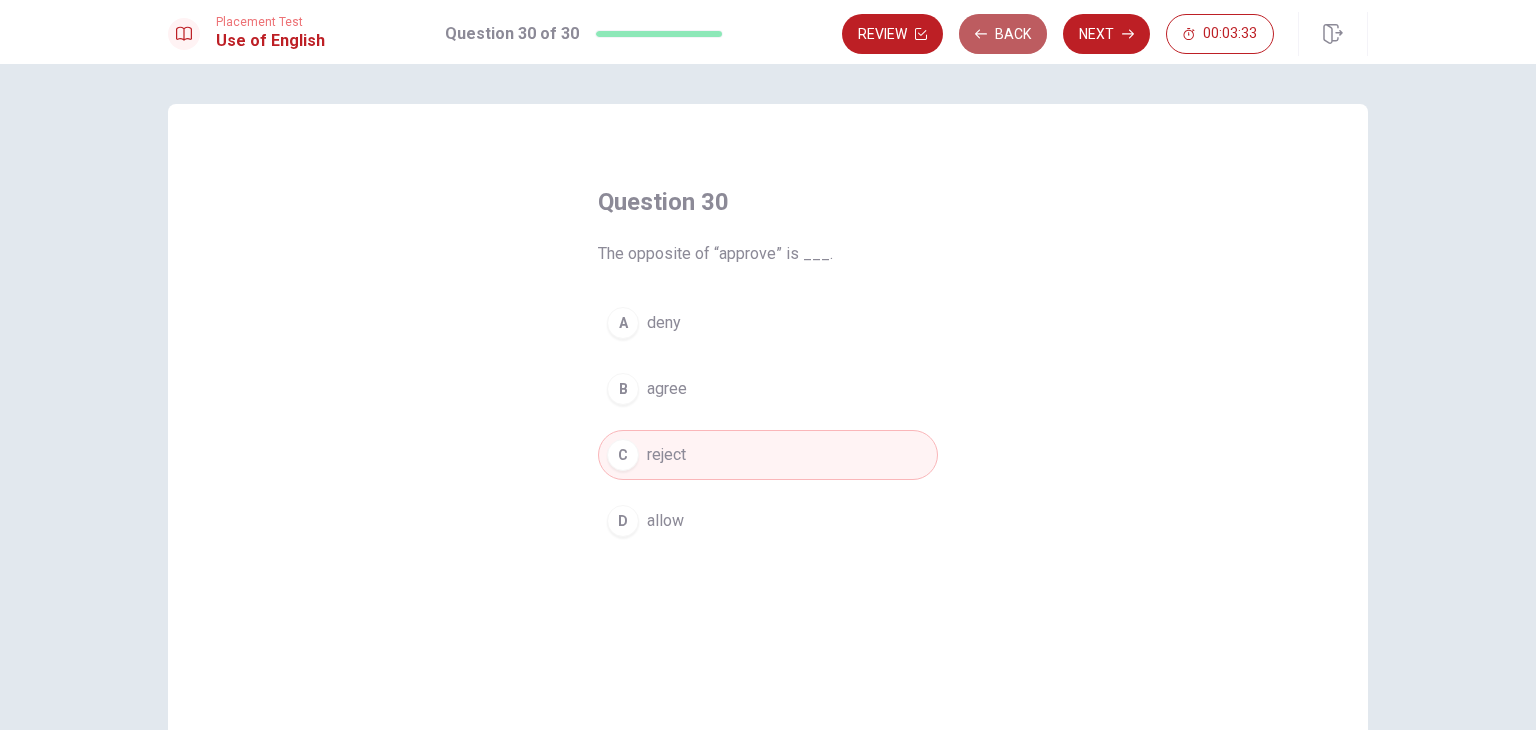 click on "Back" at bounding box center [1003, 34] 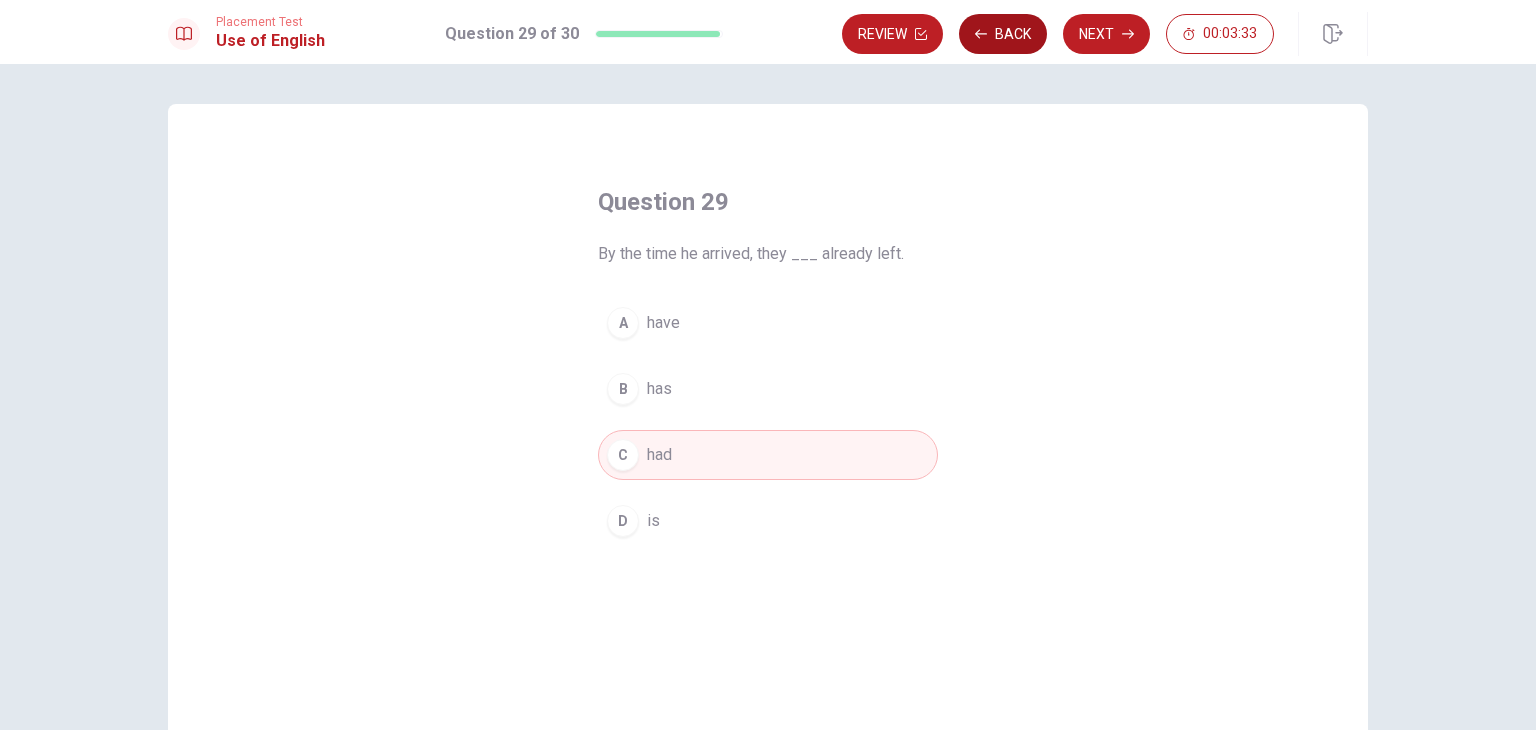 click on "Back" at bounding box center (1003, 34) 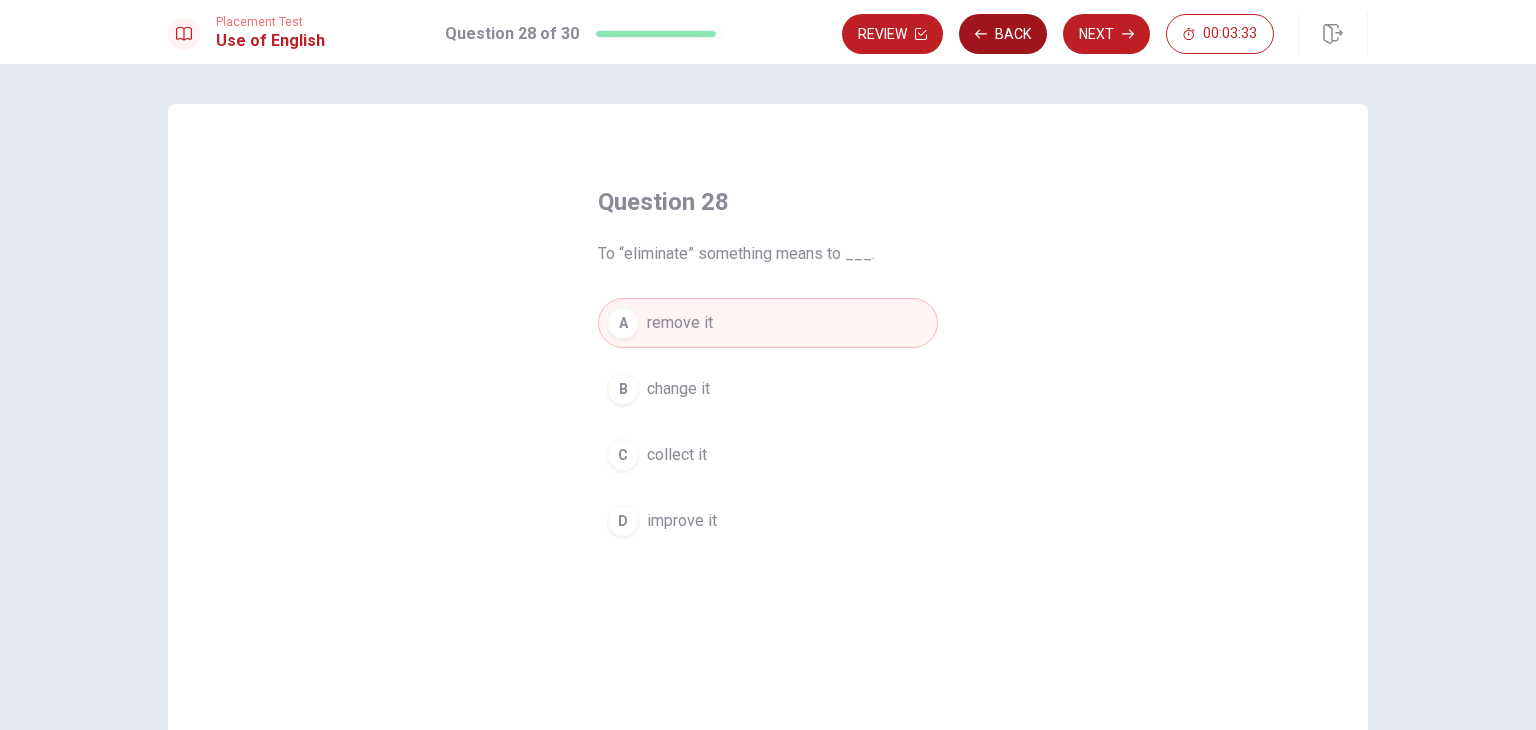 click on "Back" at bounding box center (1003, 34) 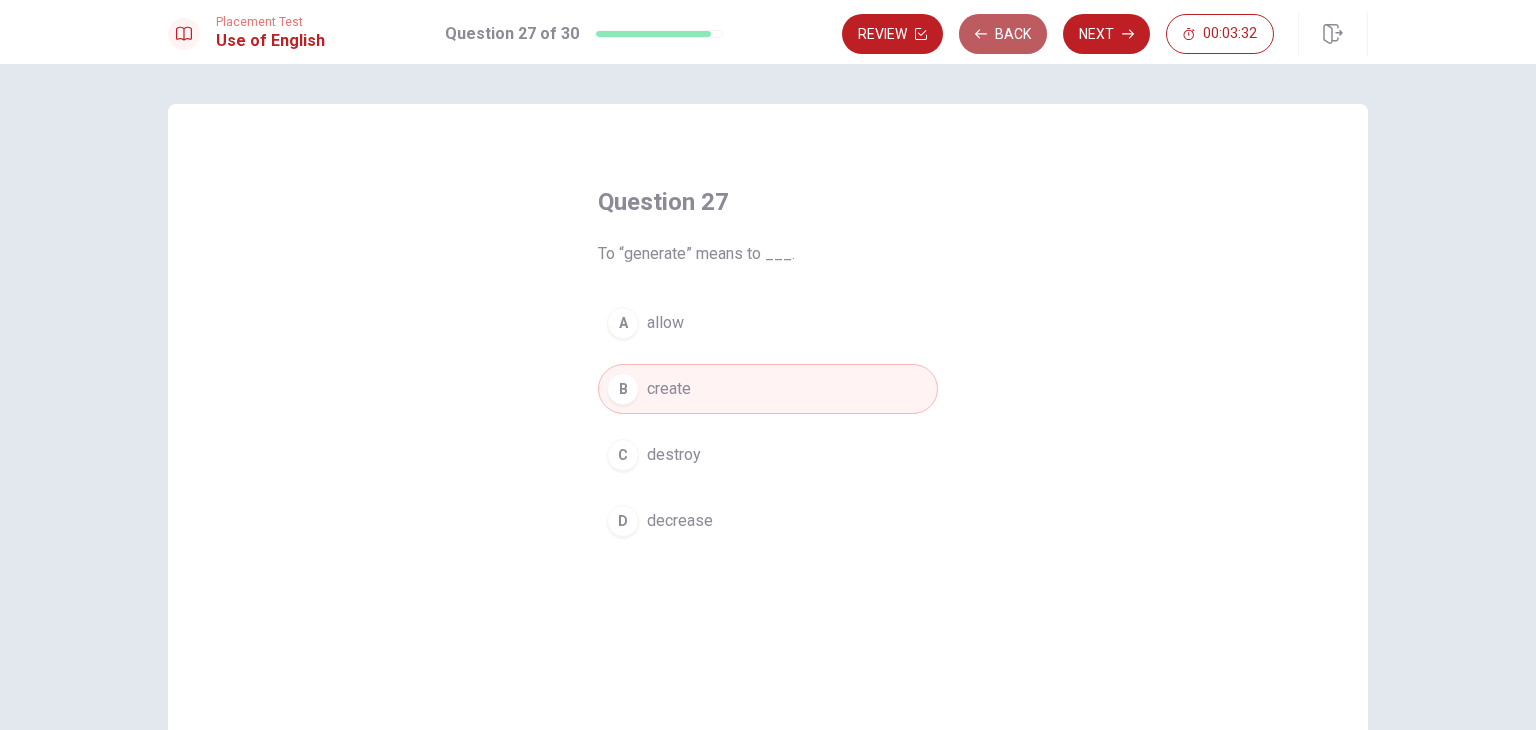 click on "Back" at bounding box center (1003, 34) 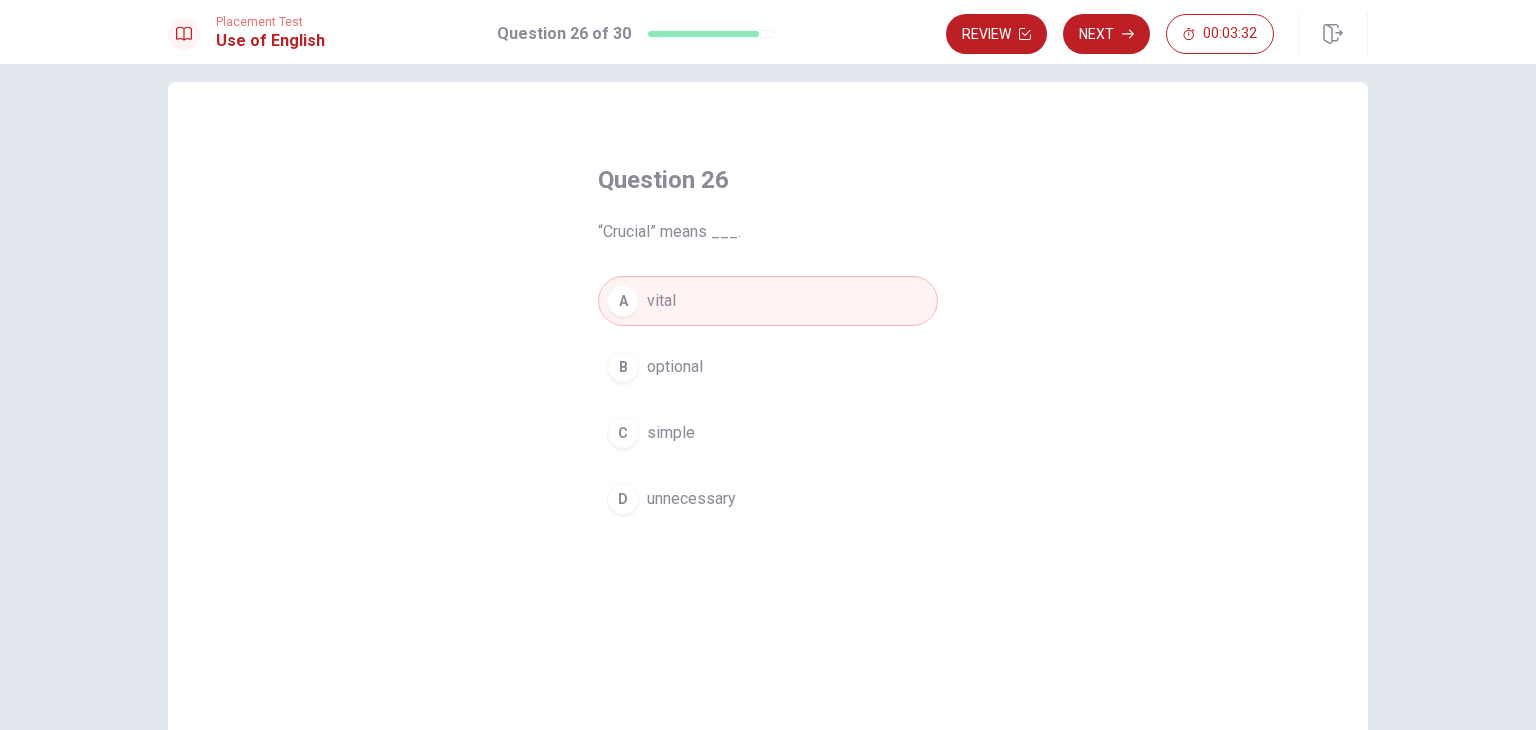 click on "Review" at bounding box center [996, 34] 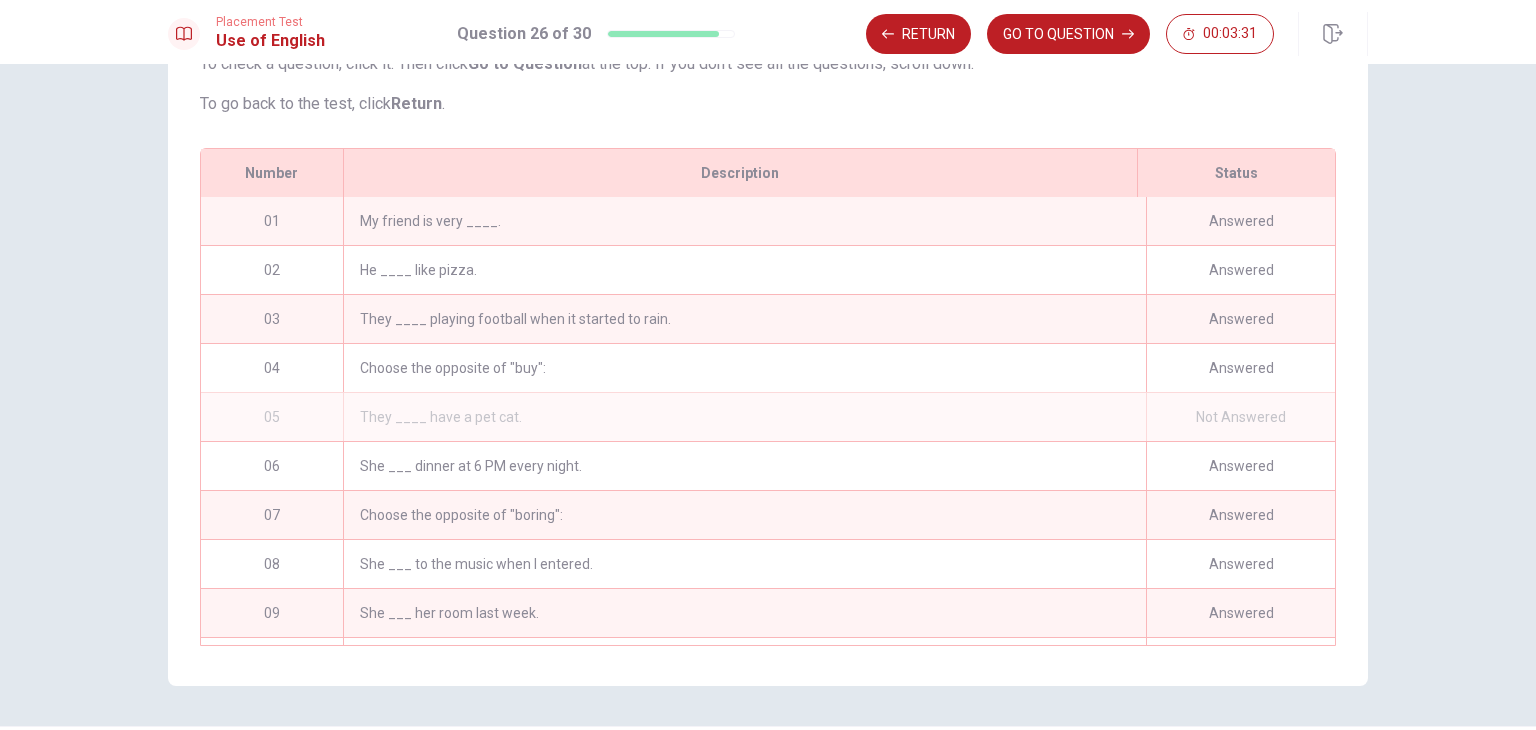 scroll, scrollTop: 280, scrollLeft: 0, axis: vertical 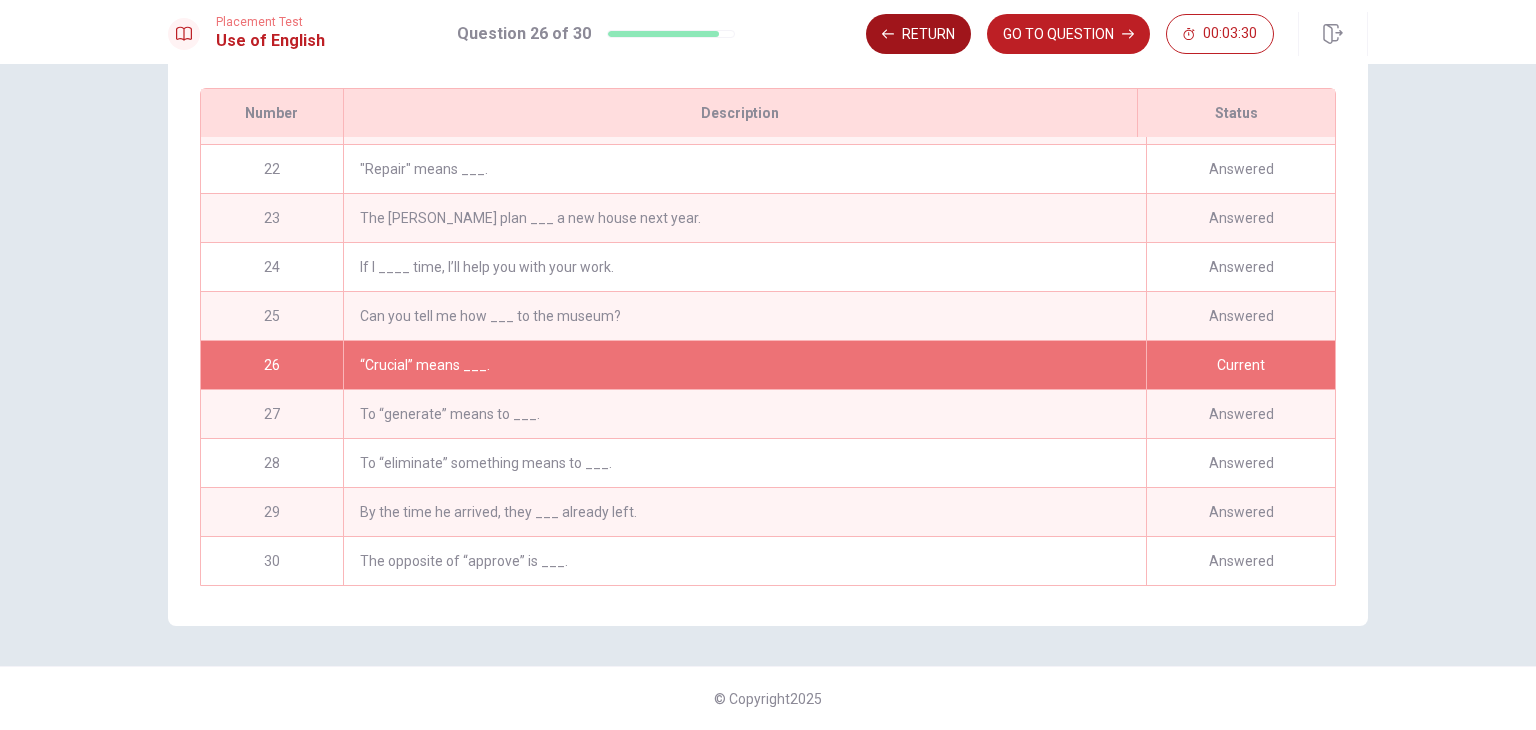 click on "Return" at bounding box center (918, 34) 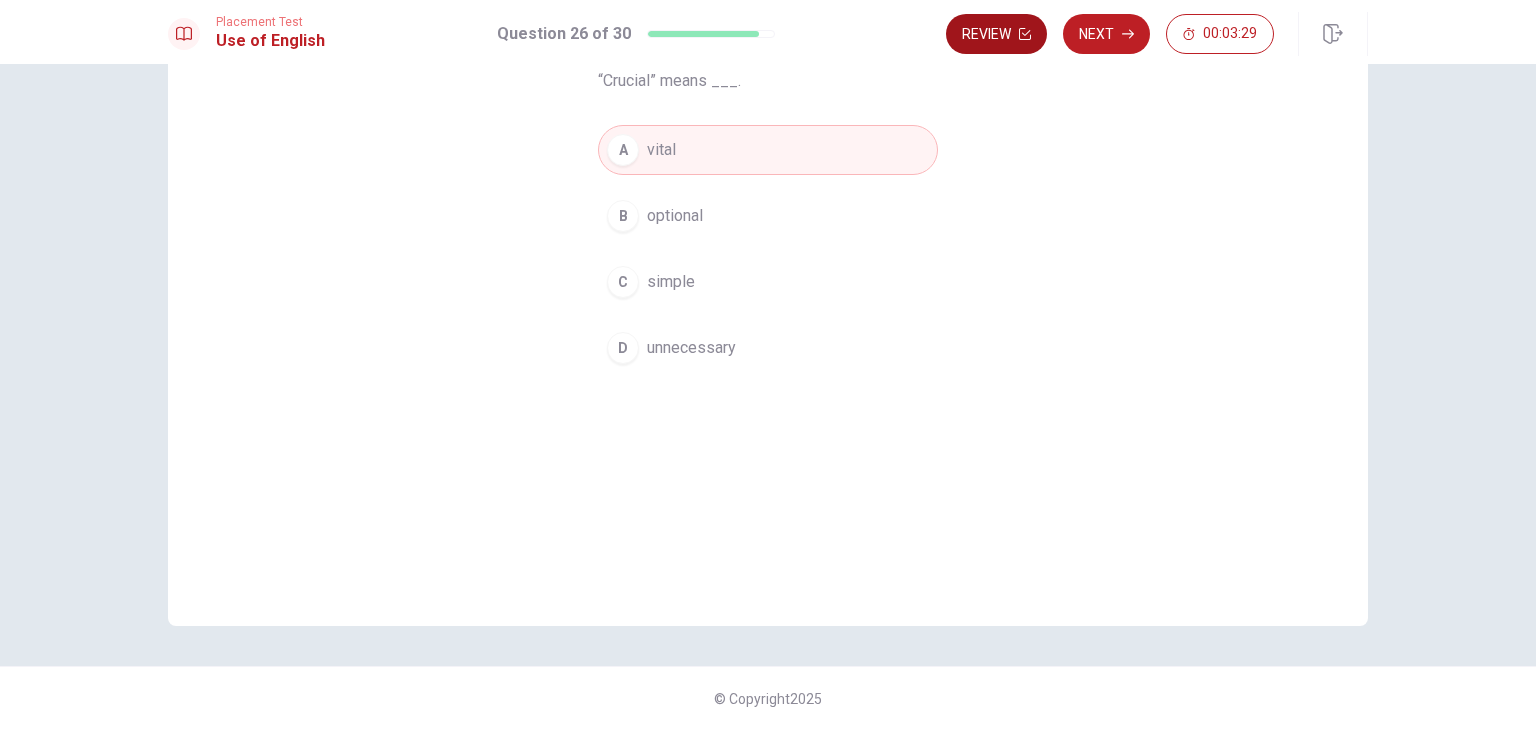 click on "Review" at bounding box center [996, 34] 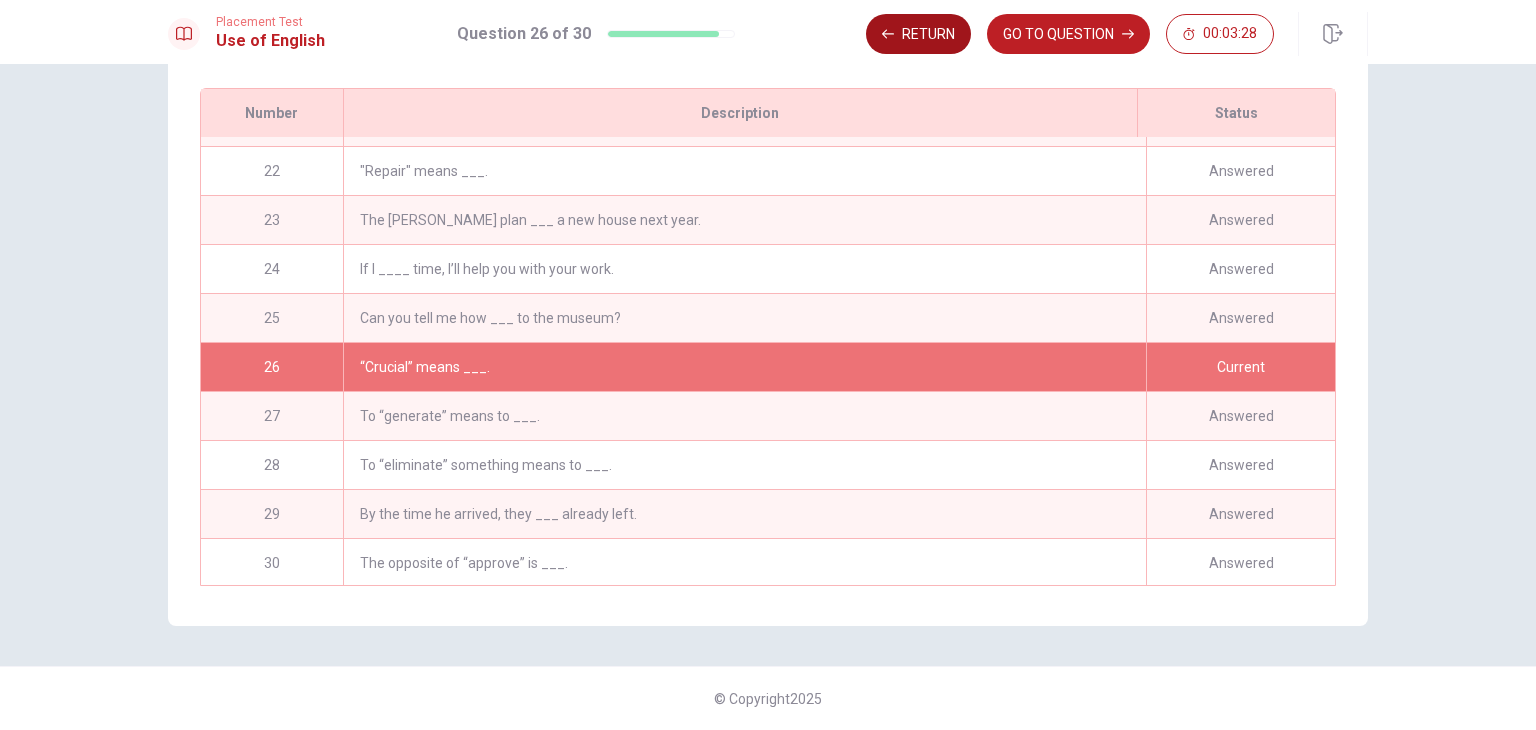 scroll, scrollTop: 1026, scrollLeft: 0, axis: vertical 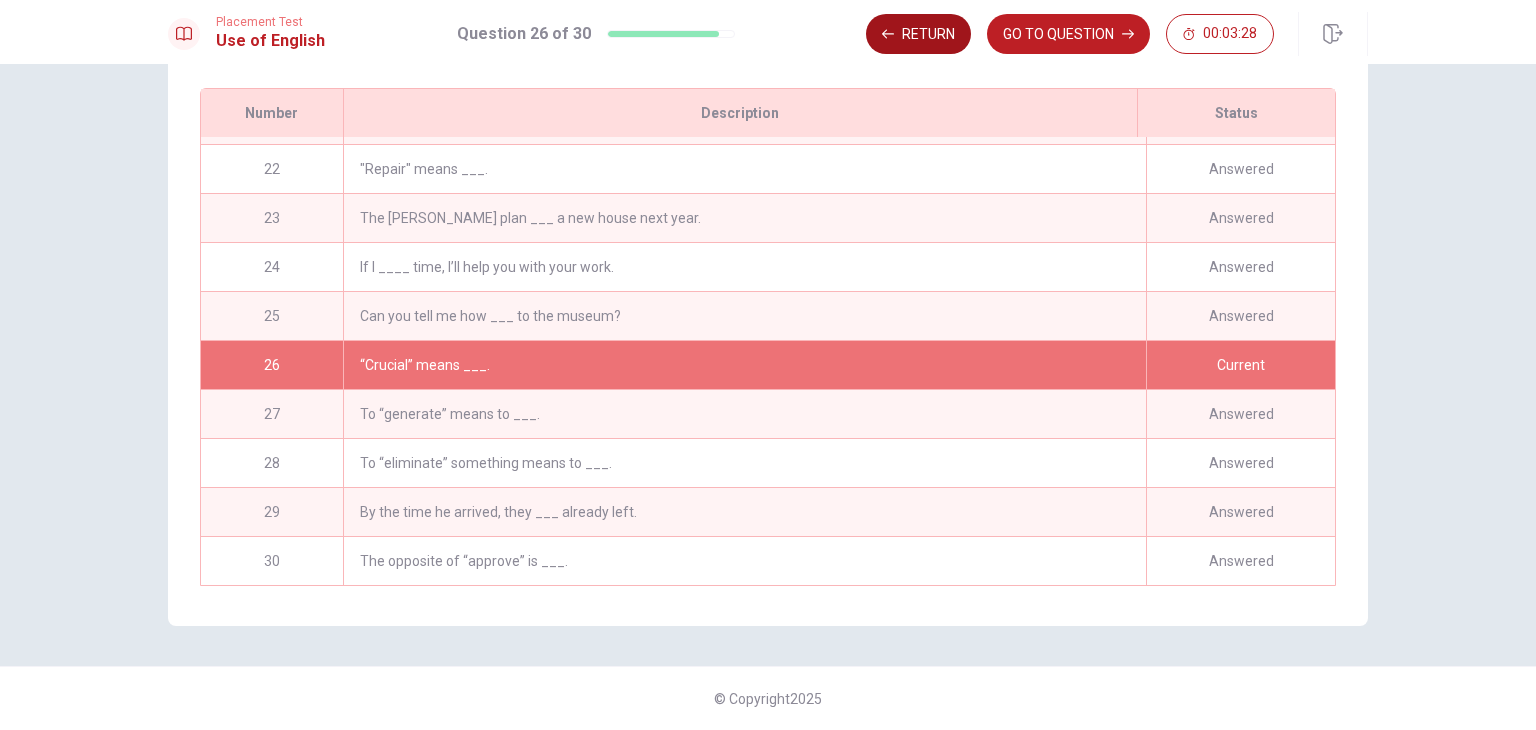 click on "Return" at bounding box center (918, 34) 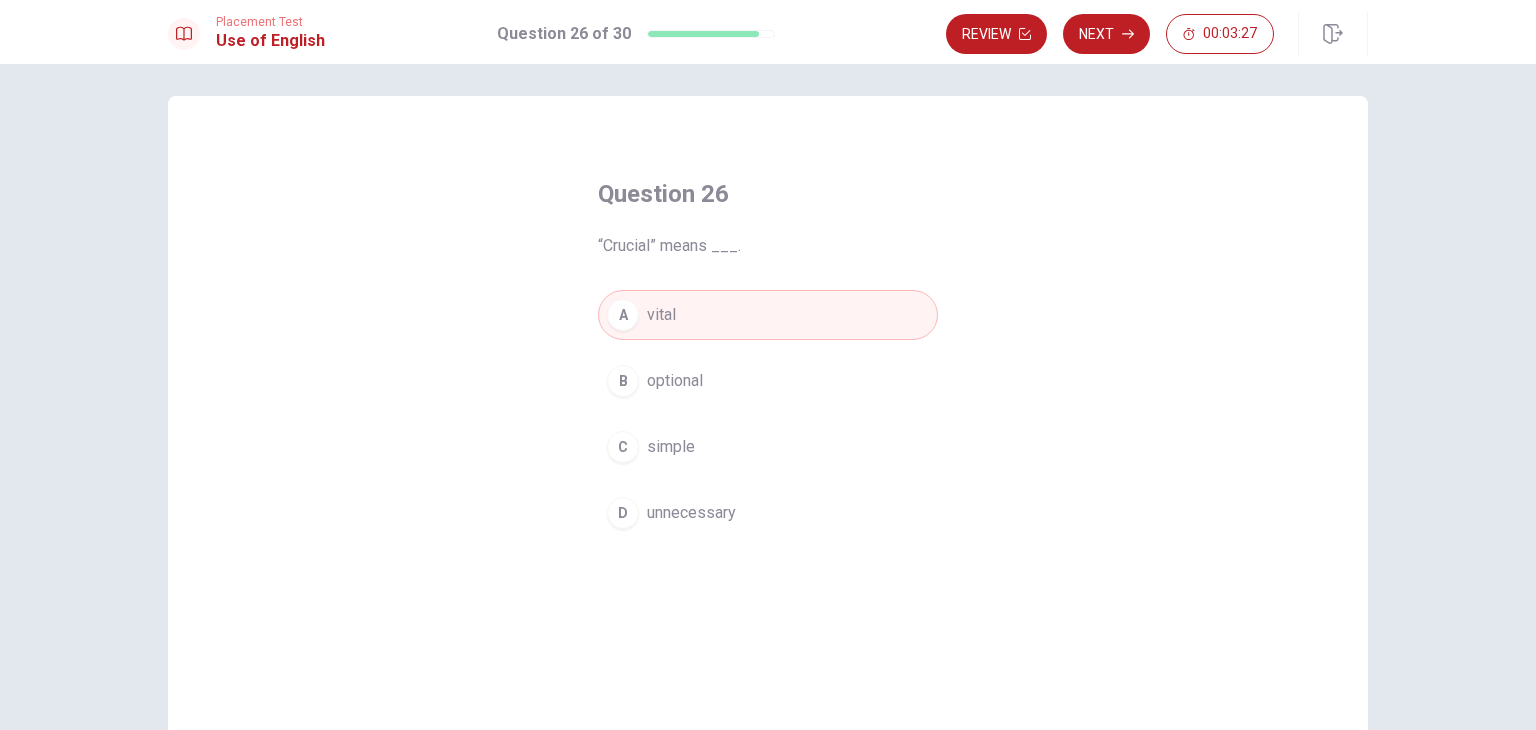 scroll, scrollTop: 0, scrollLeft: 0, axis: both 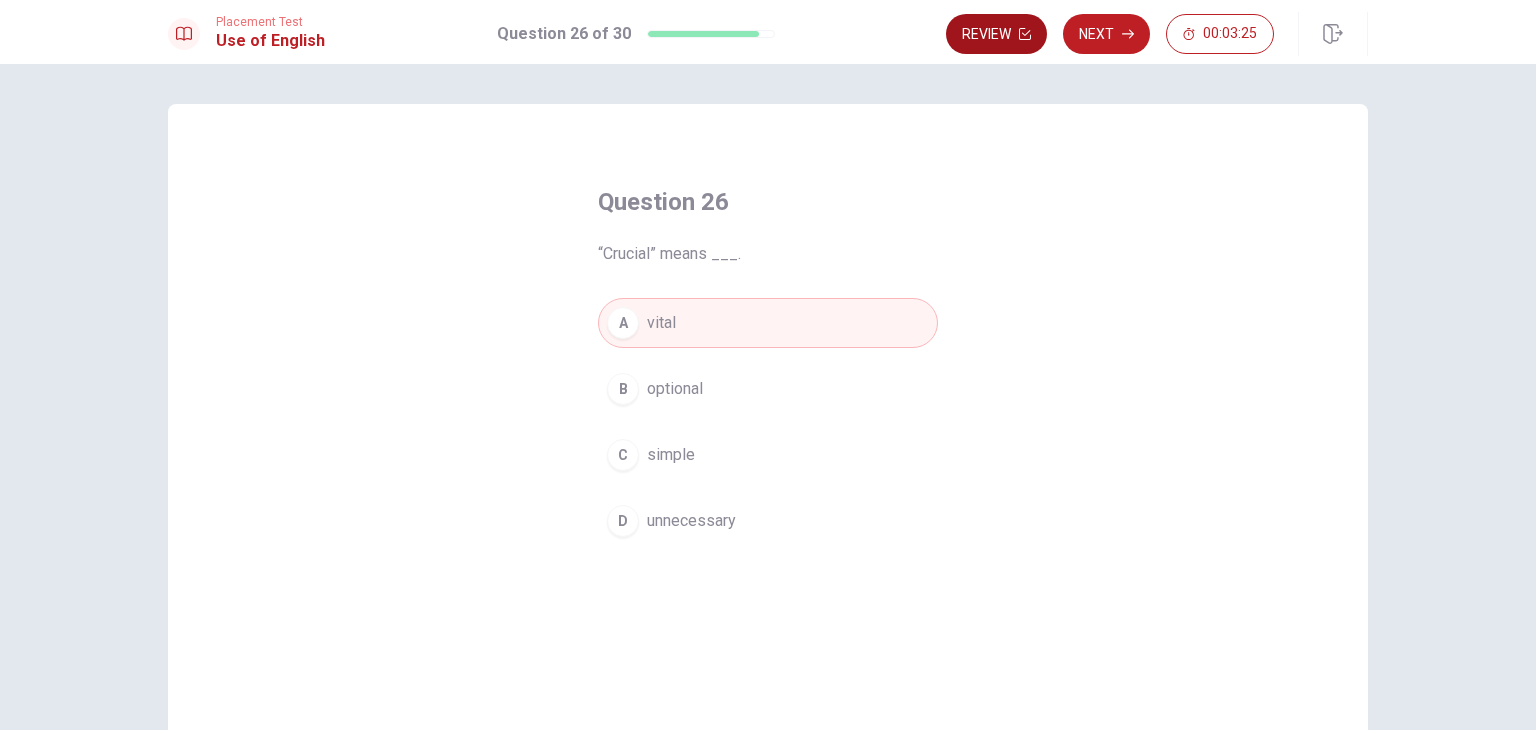 click on "Review" at bounding box center [996, 34] 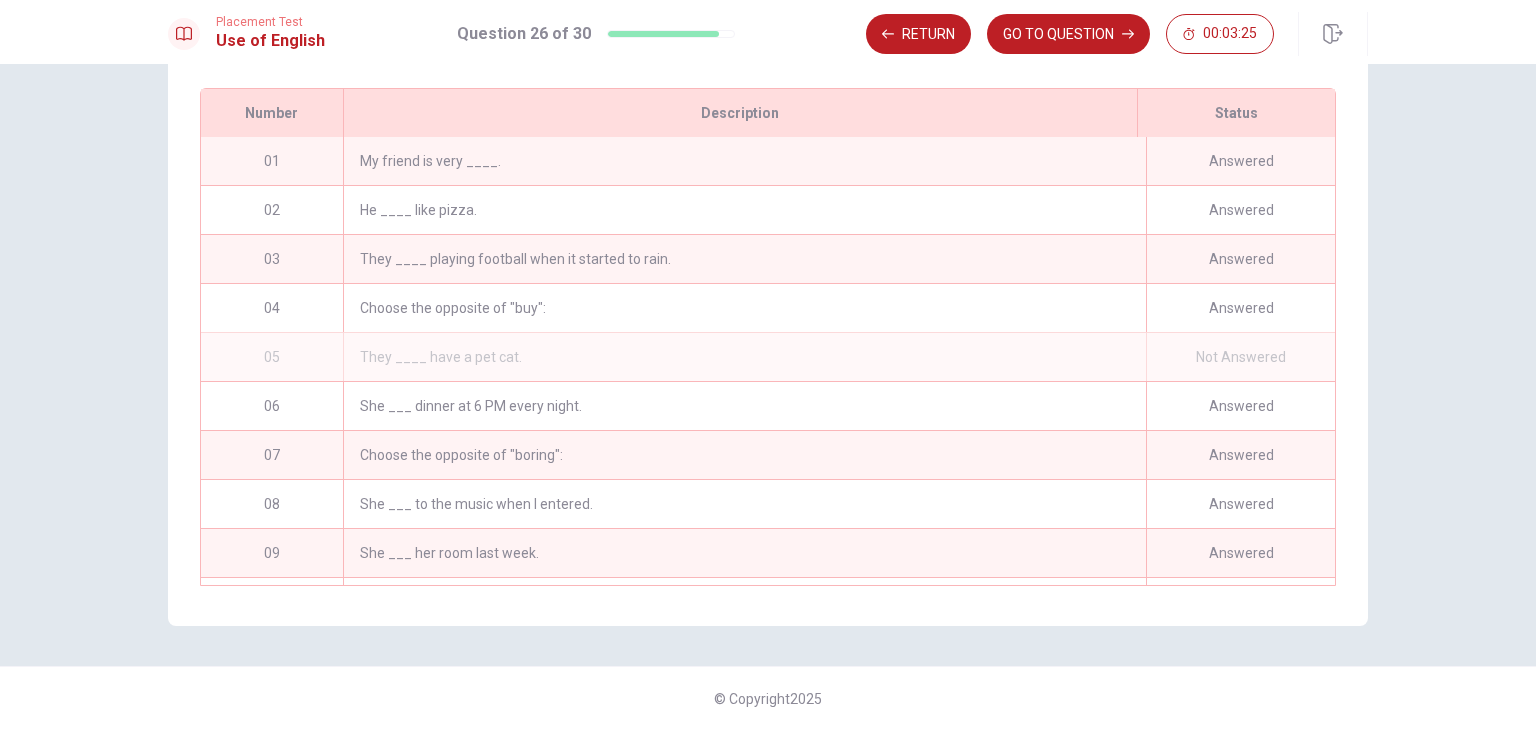 scroll, scrollTop: 280, scrollLeft: 0, axis: vertical 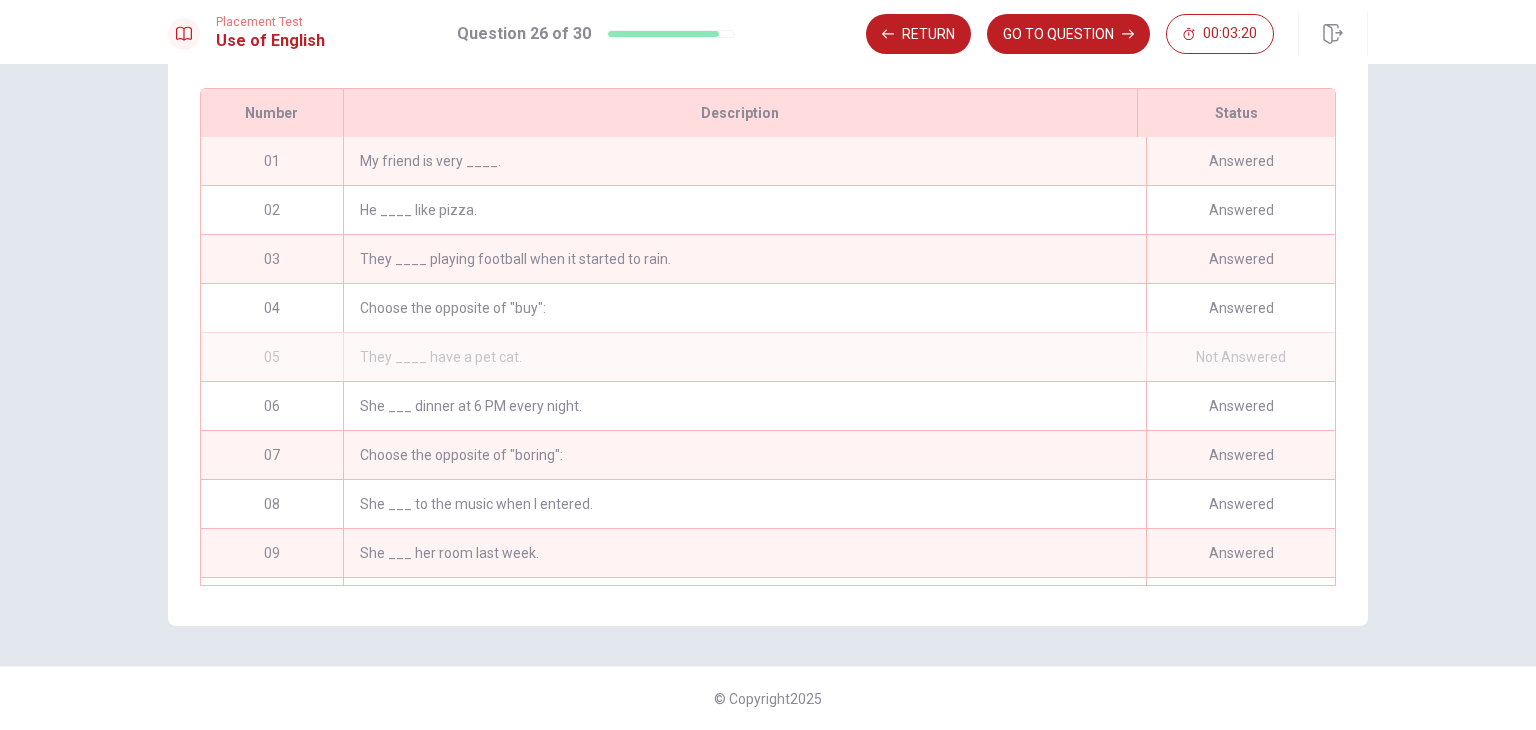 click on "They ____ have a pet cat." at bounding box center [744, 357] 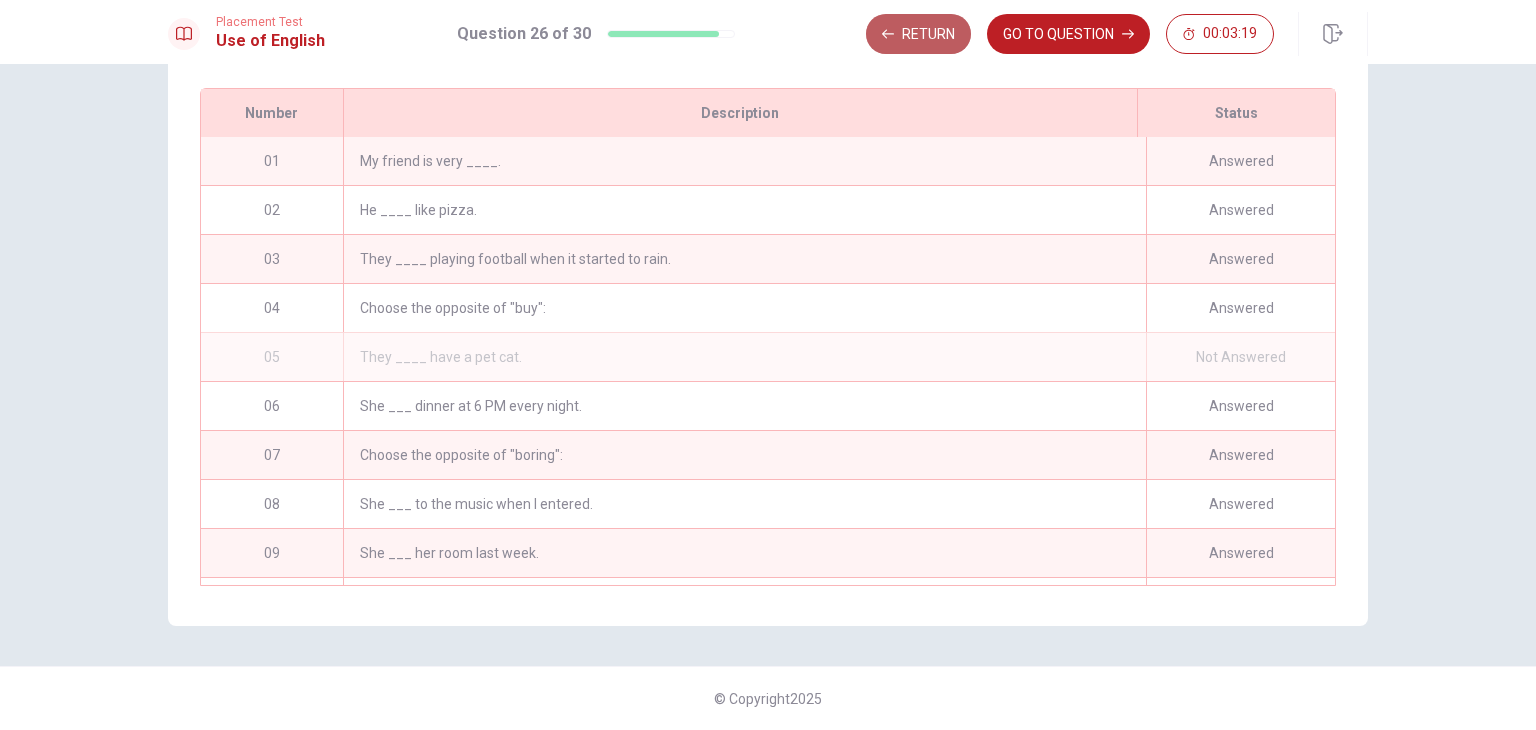 click on "Return" at bounding box center (918, 34) 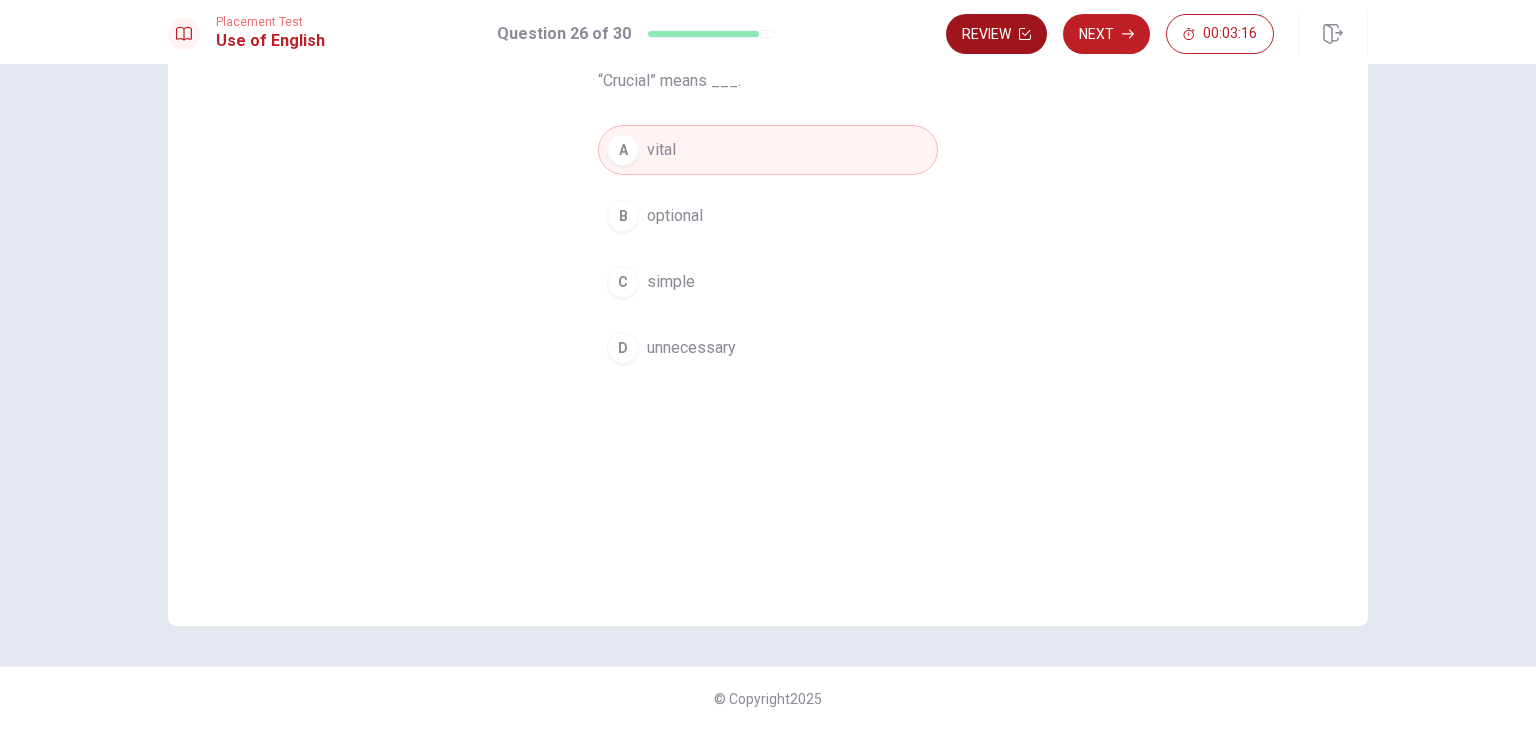 click on "Review" at bounding box center [996, 34] 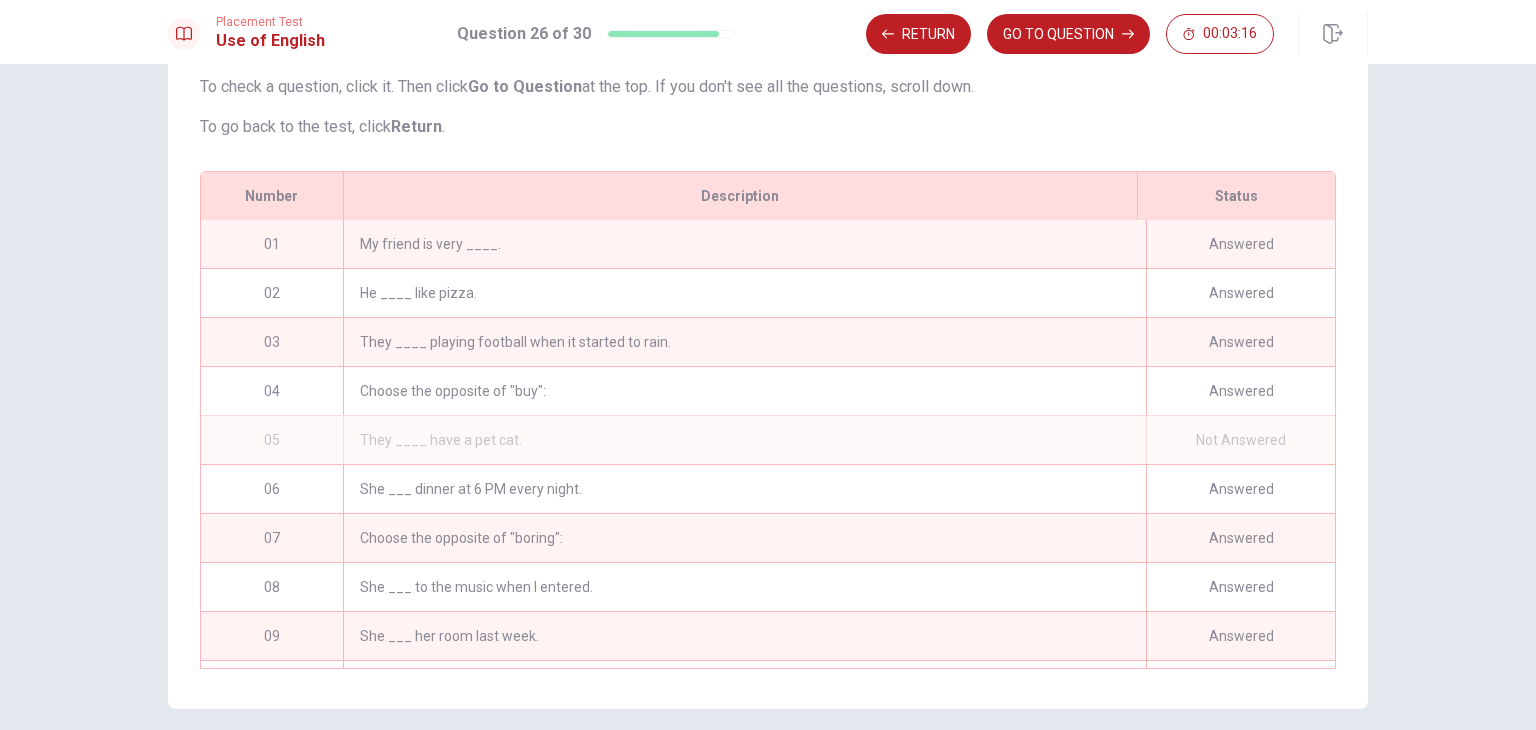 scroll, scrollTop: 280, scrollLeft: 0, axis: vertical 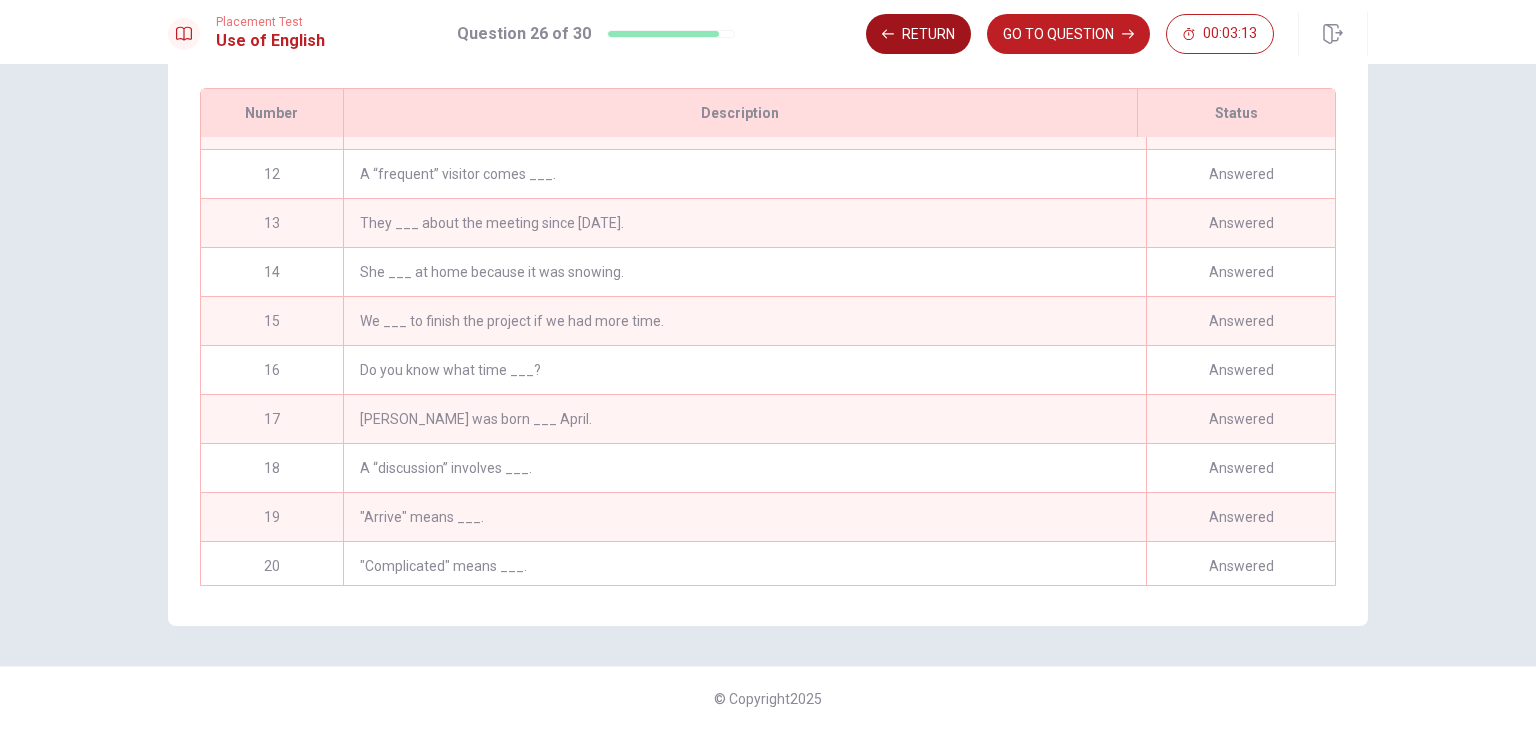 click on "Return" at bounding box center (918, 34) 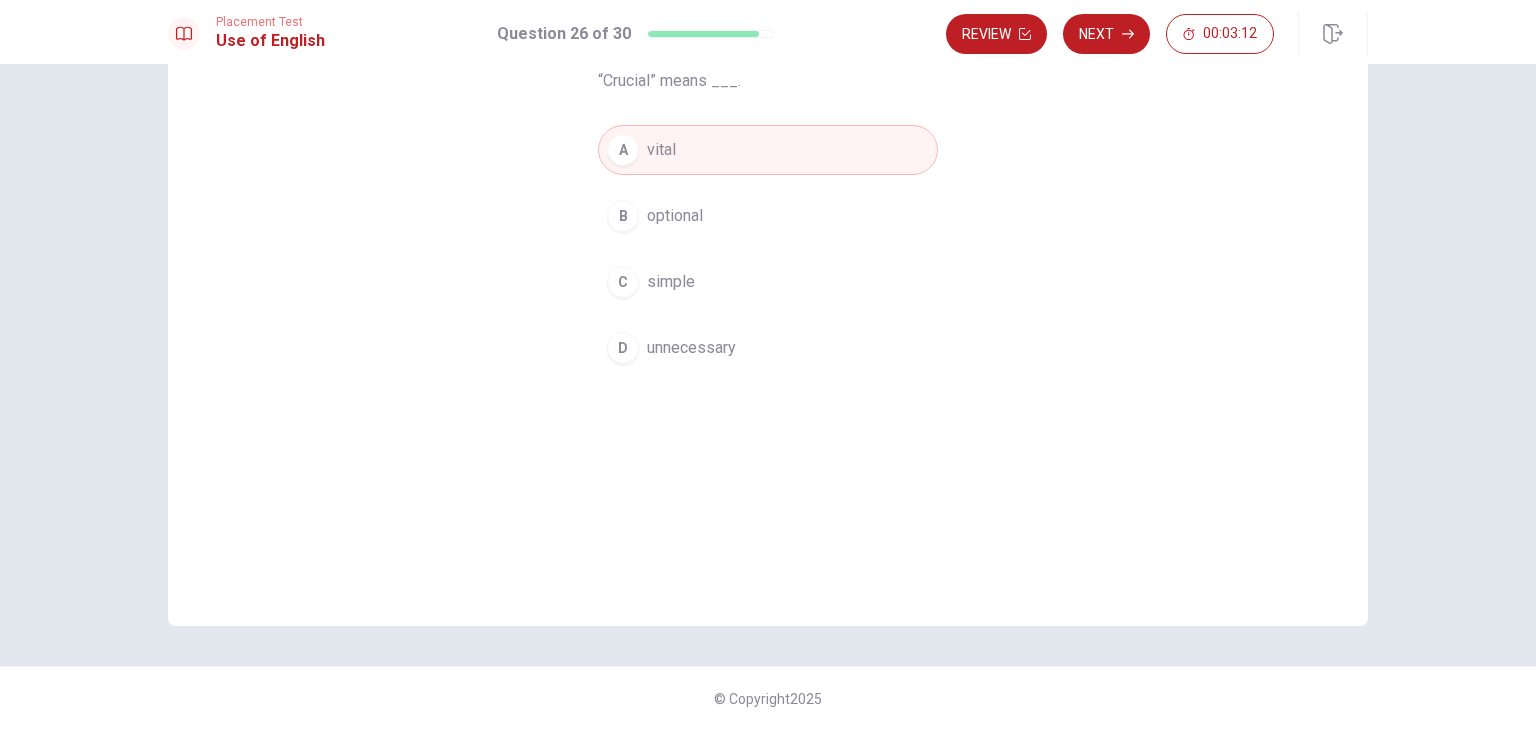 scroll, scrollTop: 173, scrollLeft: 0, axis: vertical 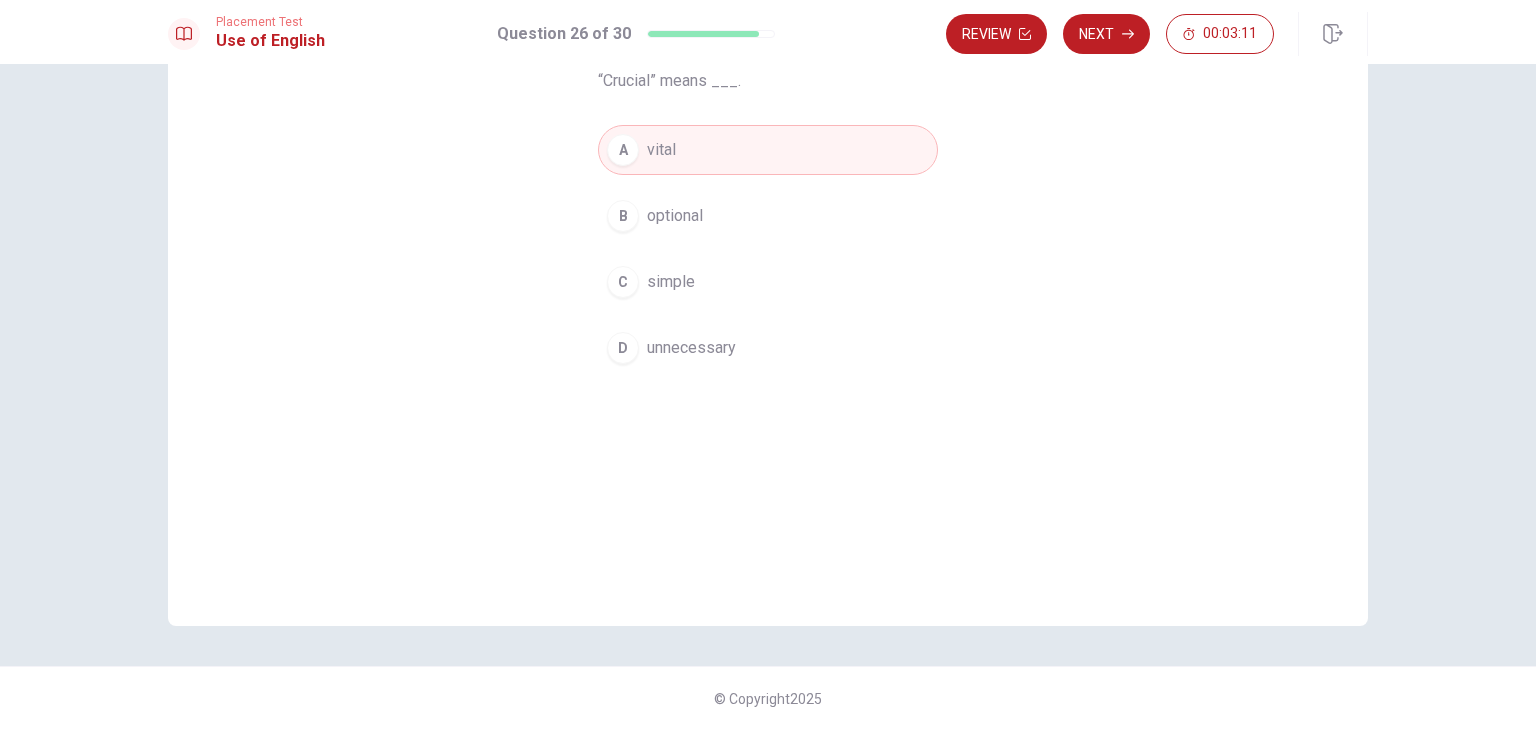 click on "Next" at bounding box center (1106, 34) 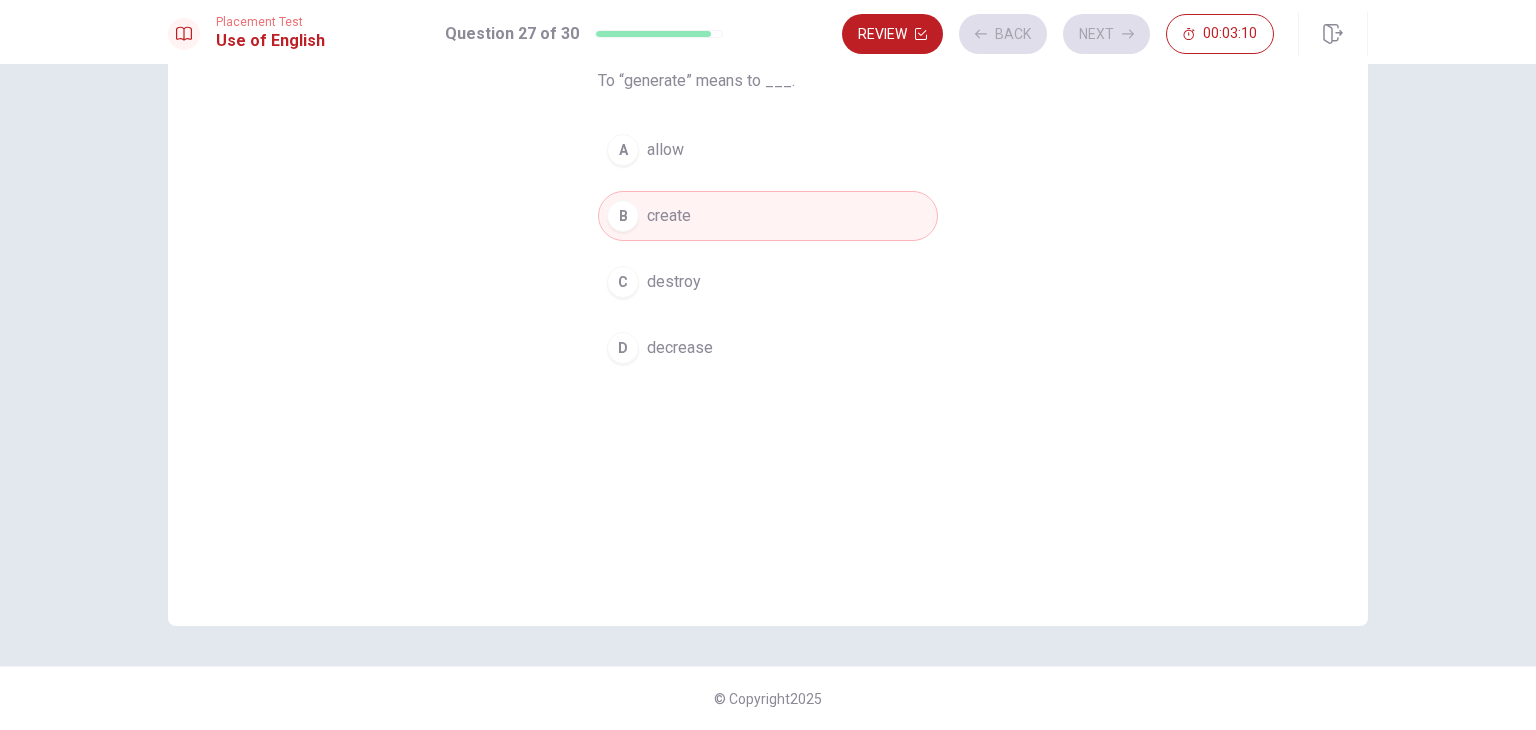 click on "Review Back Next 00:03:10" at bounding box center [1058, 34] 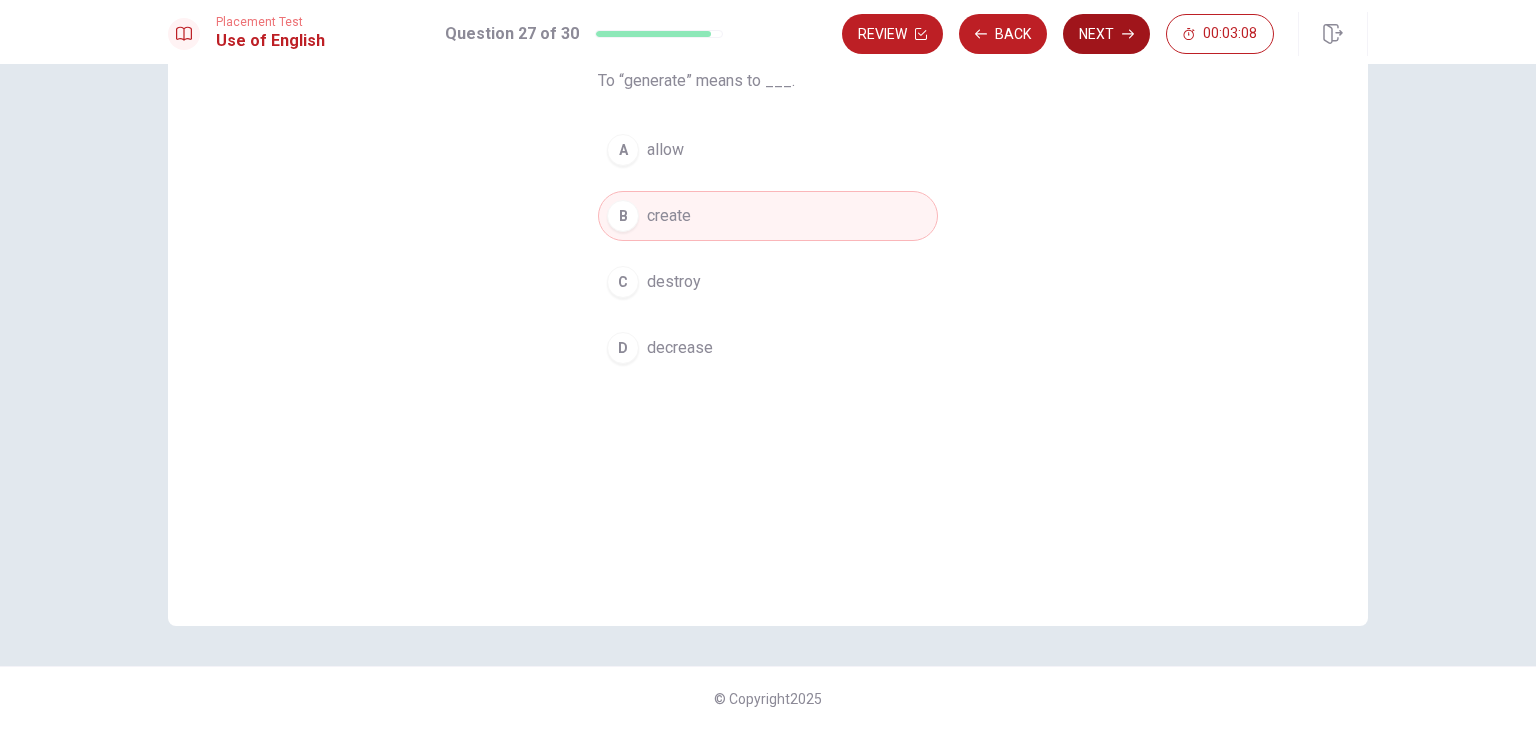 click on "Next" at bounding box center [1106, 34] 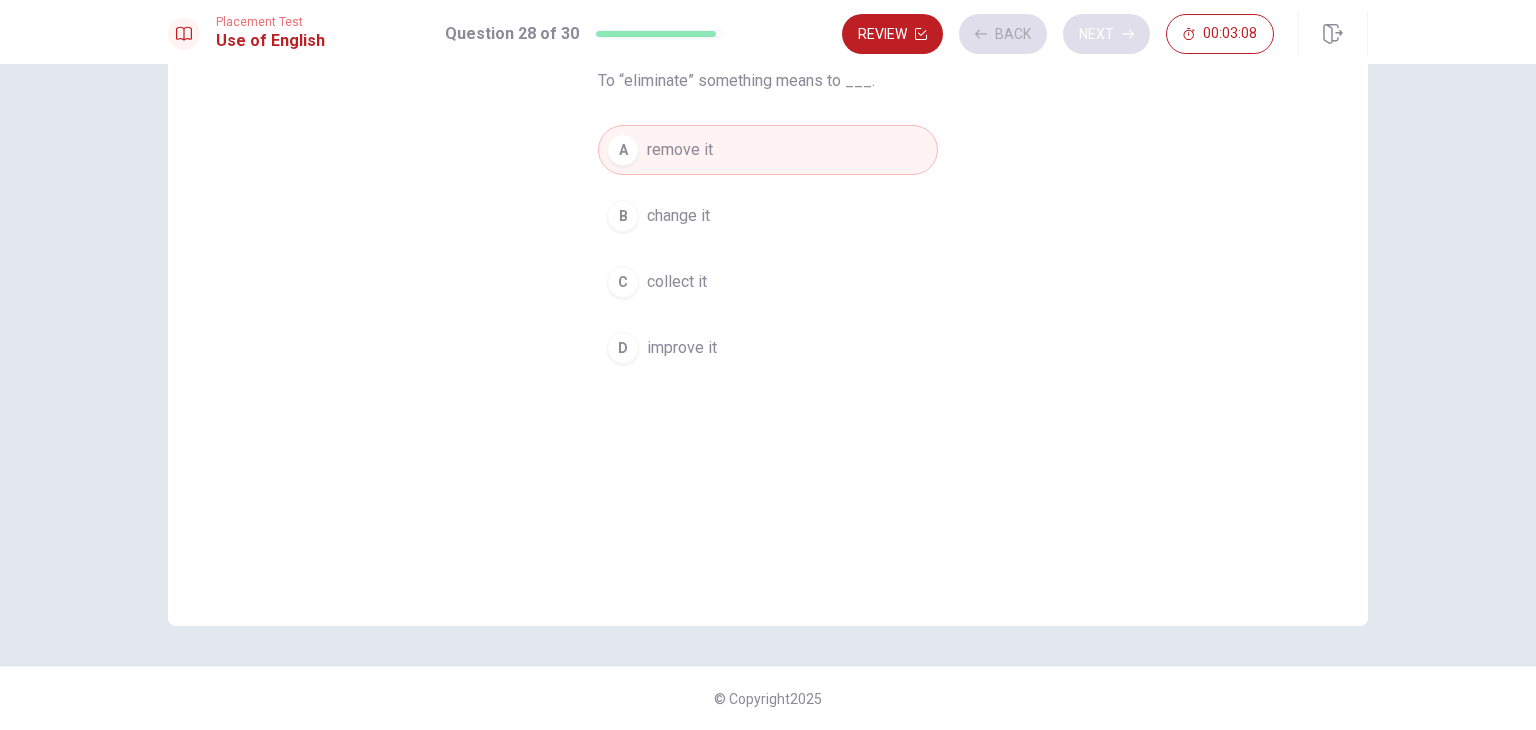 click on "Review Back Next 00:03:08" at bounding box center (1058, 34) 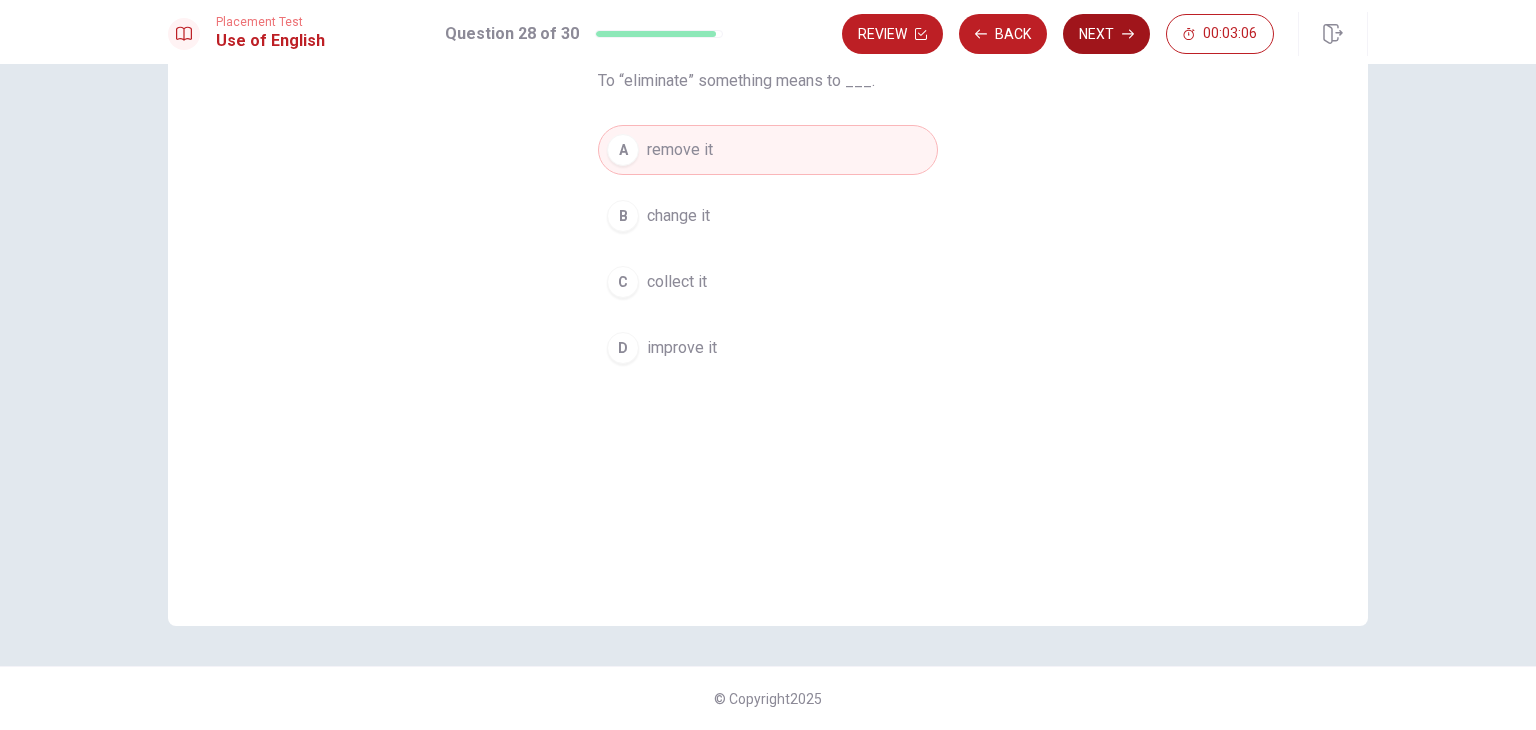 click on "Next" at bounding box center (1106, 34) 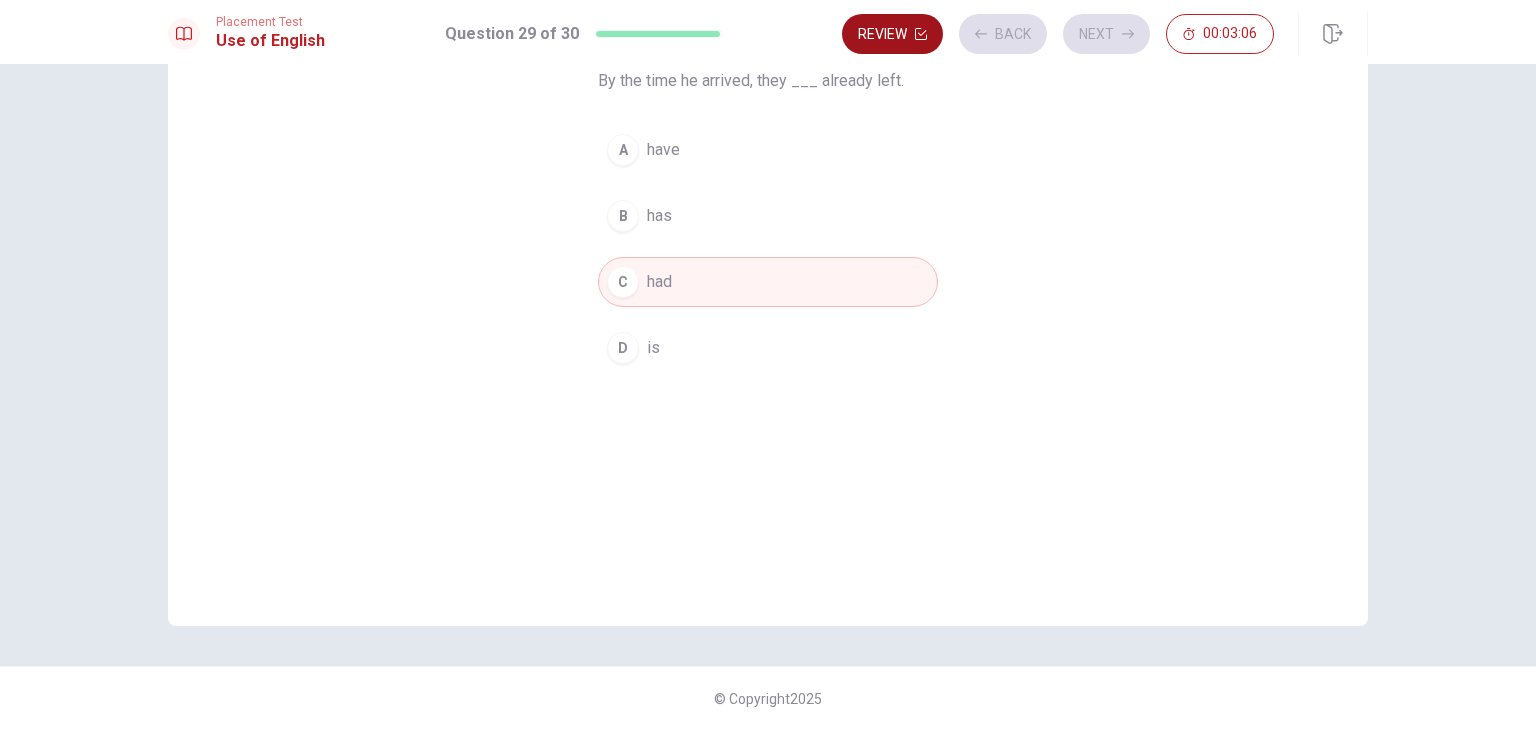 click on "Review" at bounding box center (892, 34) 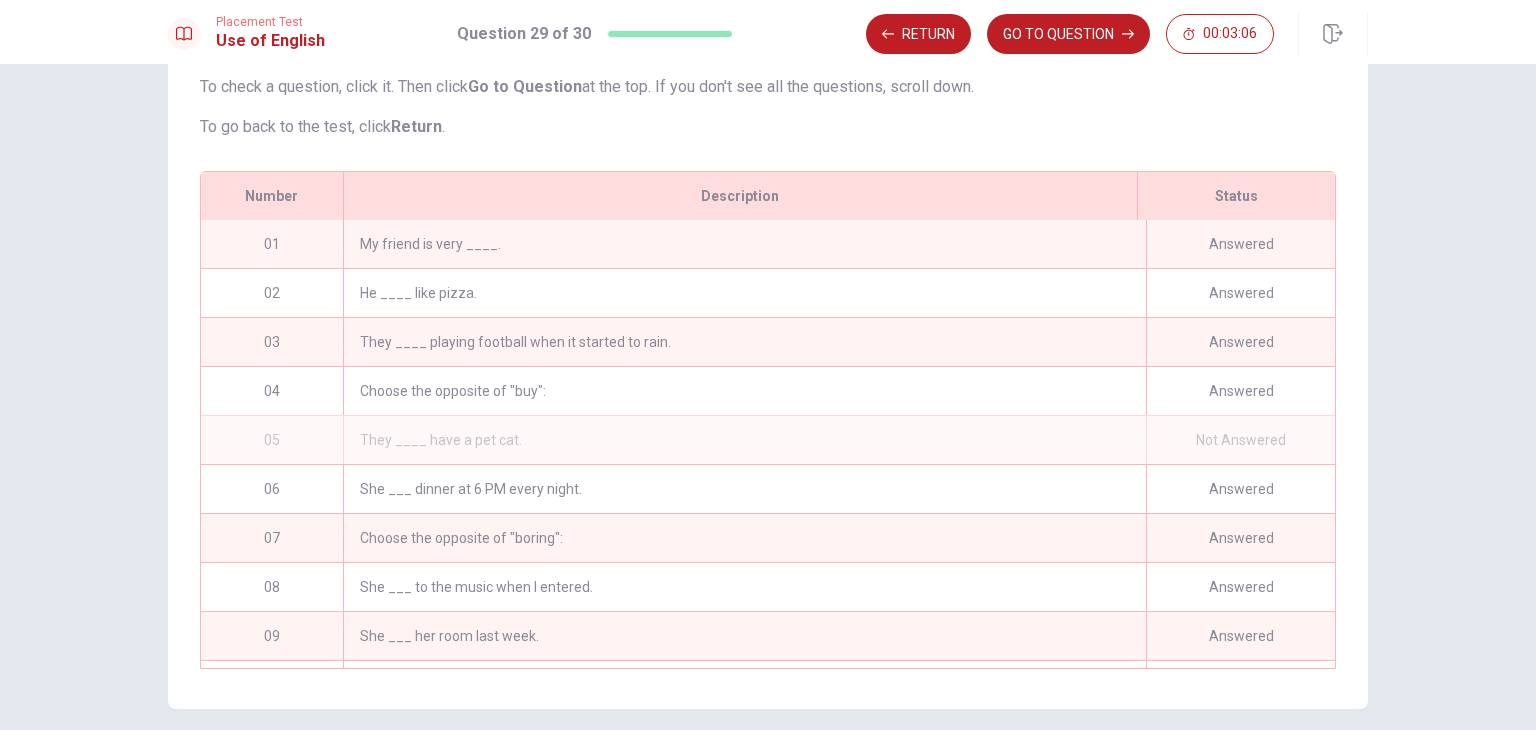 scroll, scrollTop: 280, scrollLeft: 0, axis: vertical 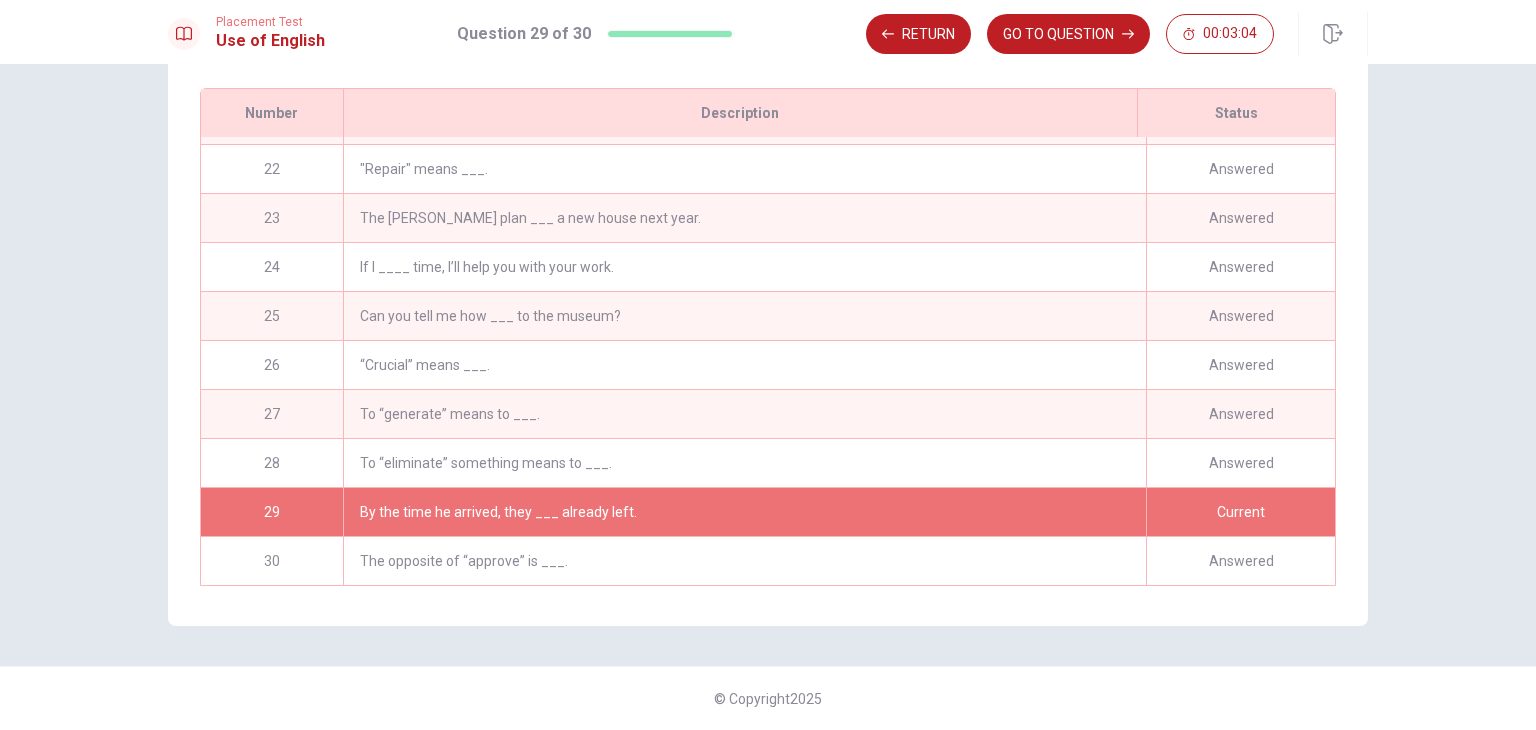 click on "The opposite of “approve” is ___." at bounding box center (744, 561) 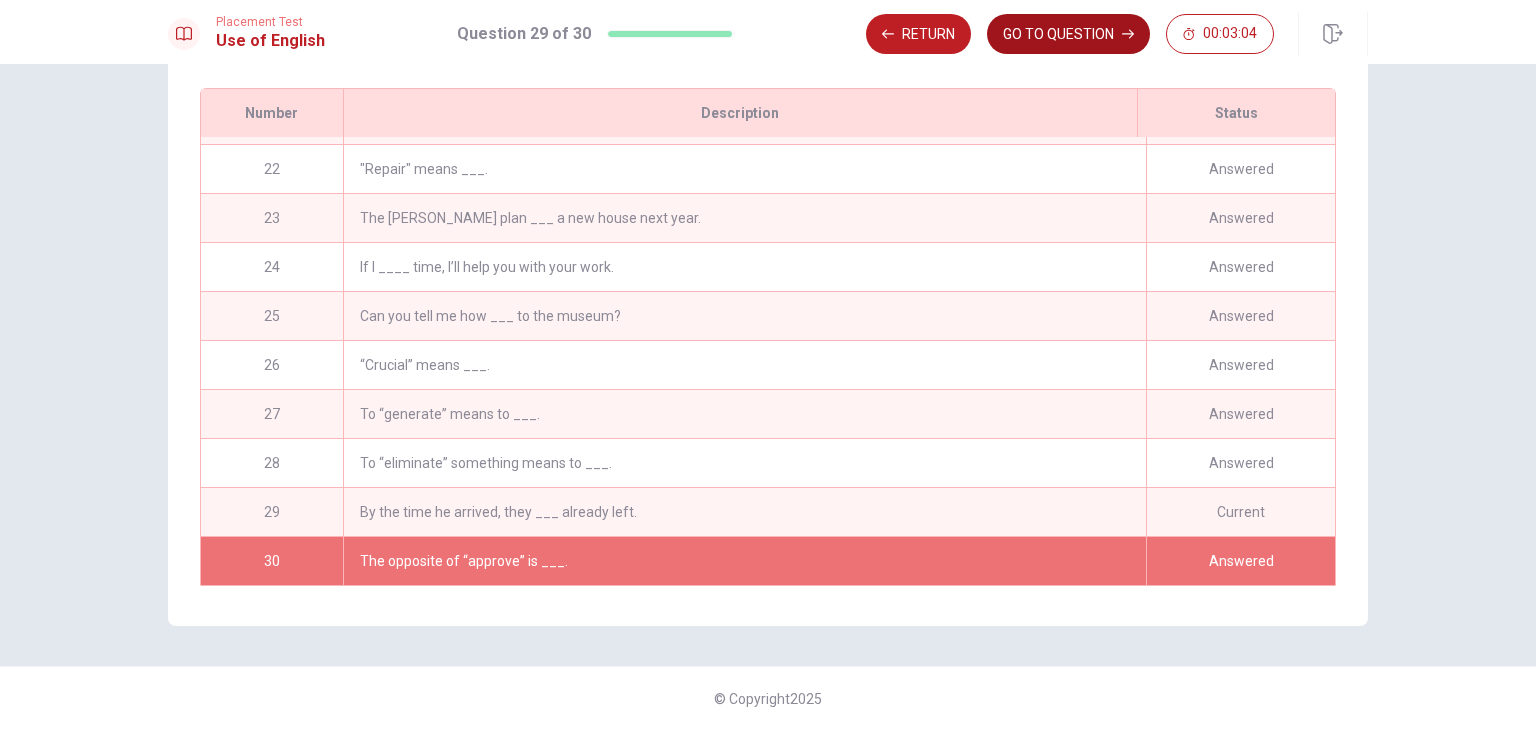 click on "GO TO QUESTION" at bounding box center [1068, 34] 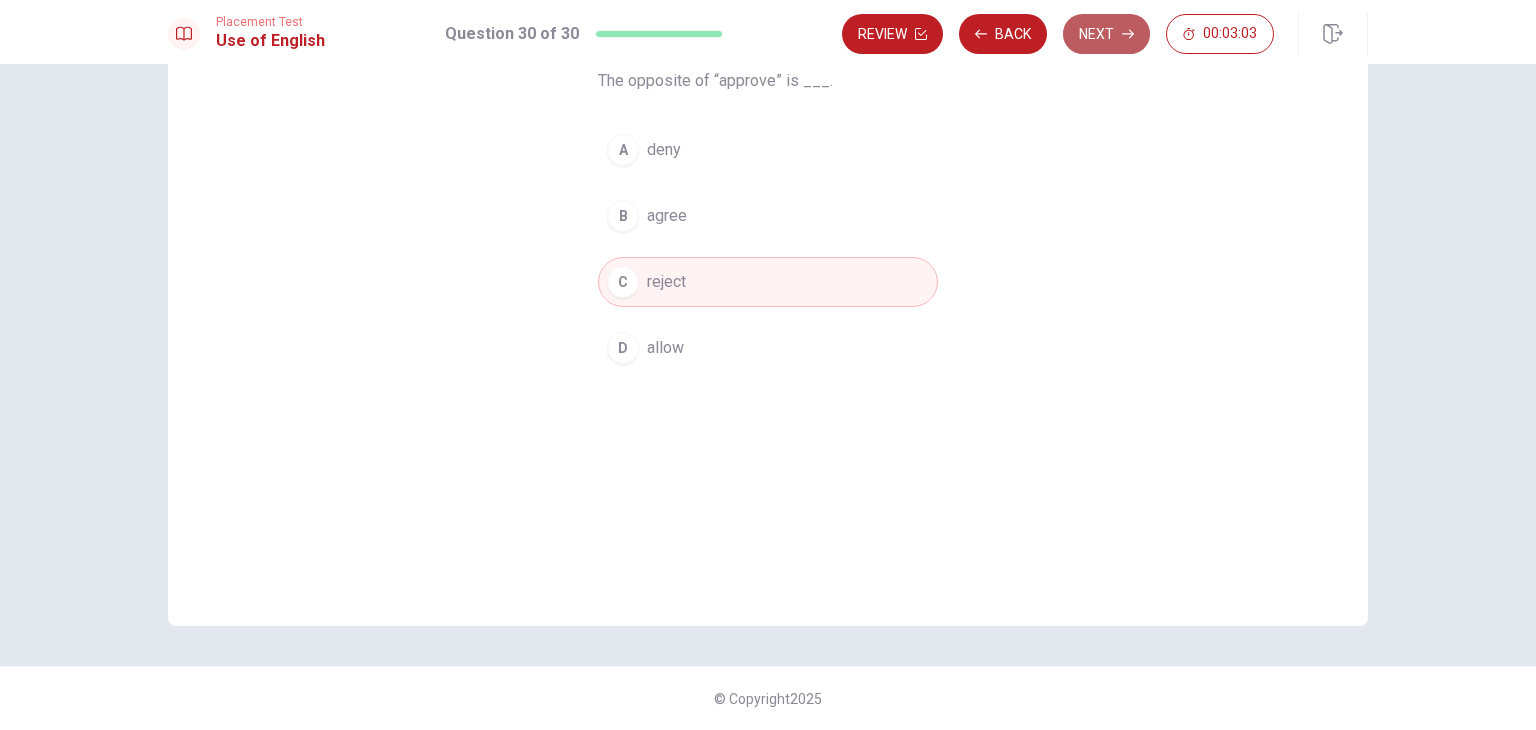click on "Next" at bounding box center [1106, 34] 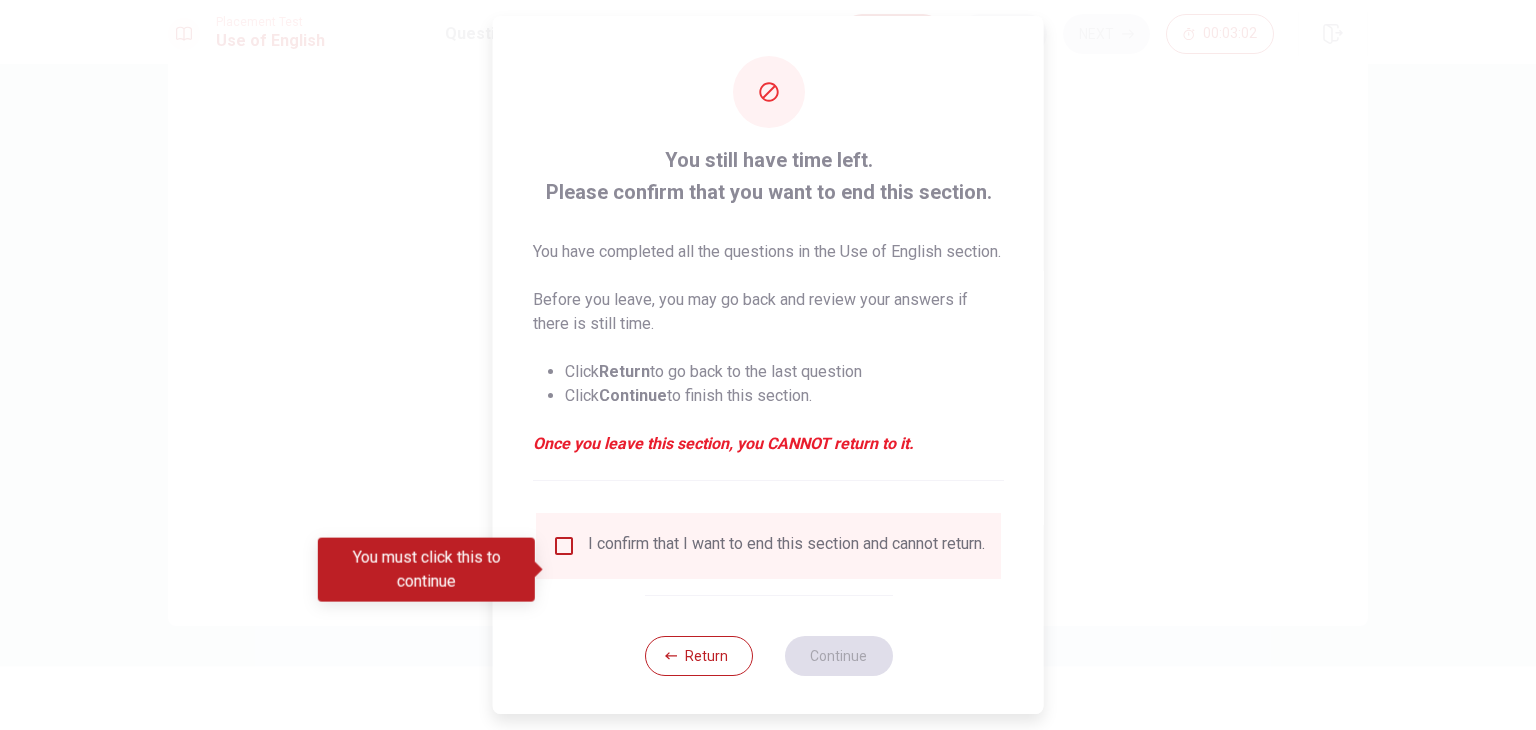 click at bounding box center [564, 546] 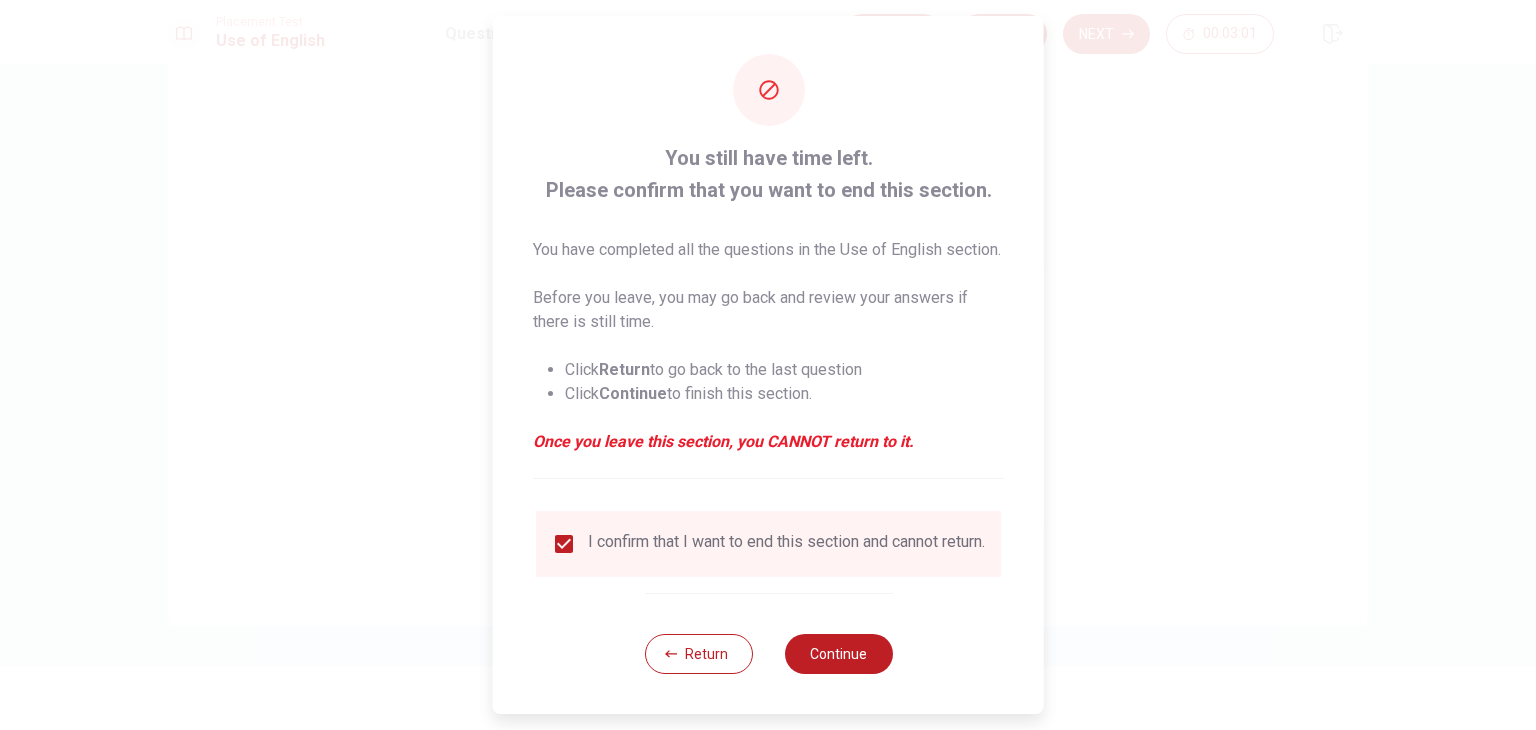 scroll, scrollTop: 40, scrollLeft: 0, axis: vertical 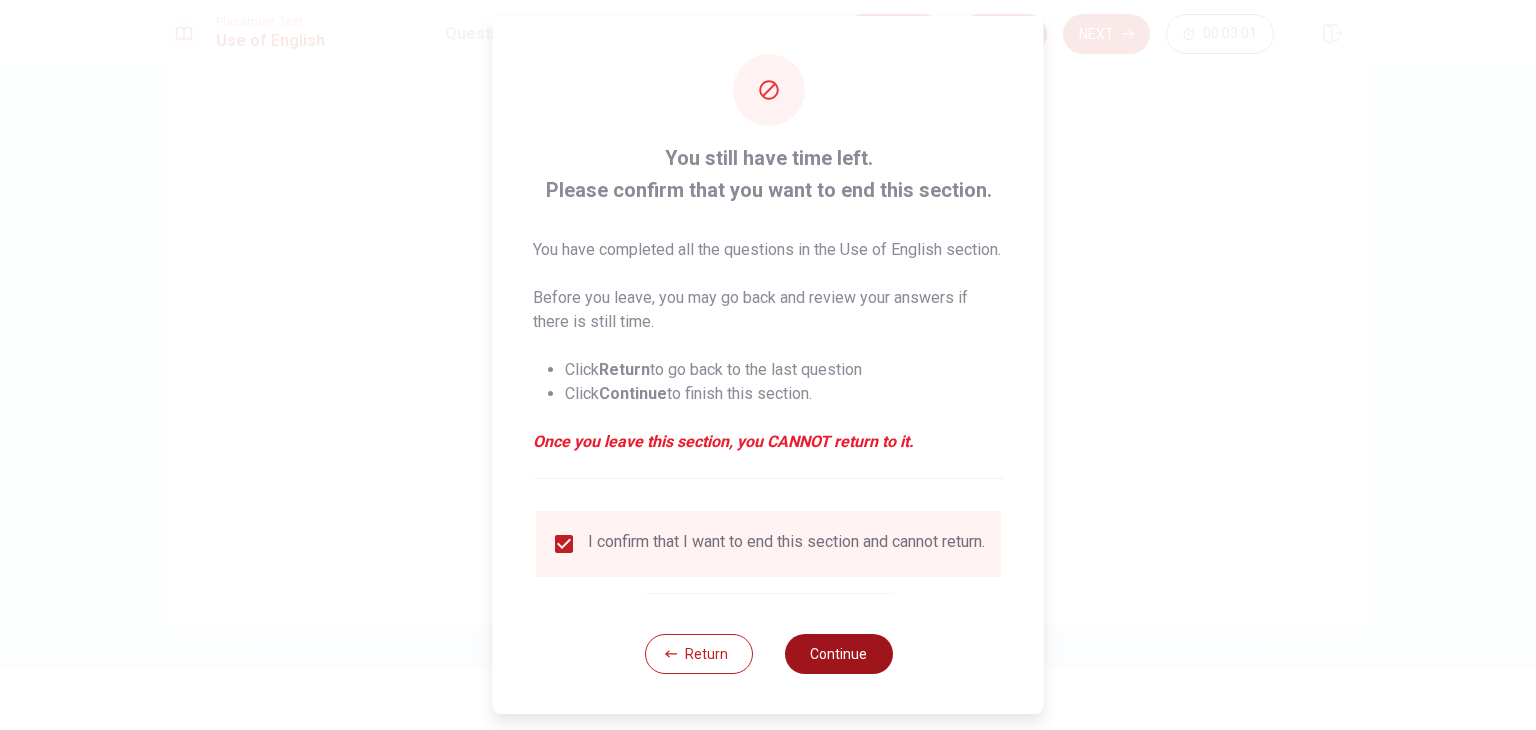 click on "Continue" at bounding box center [838, 654] 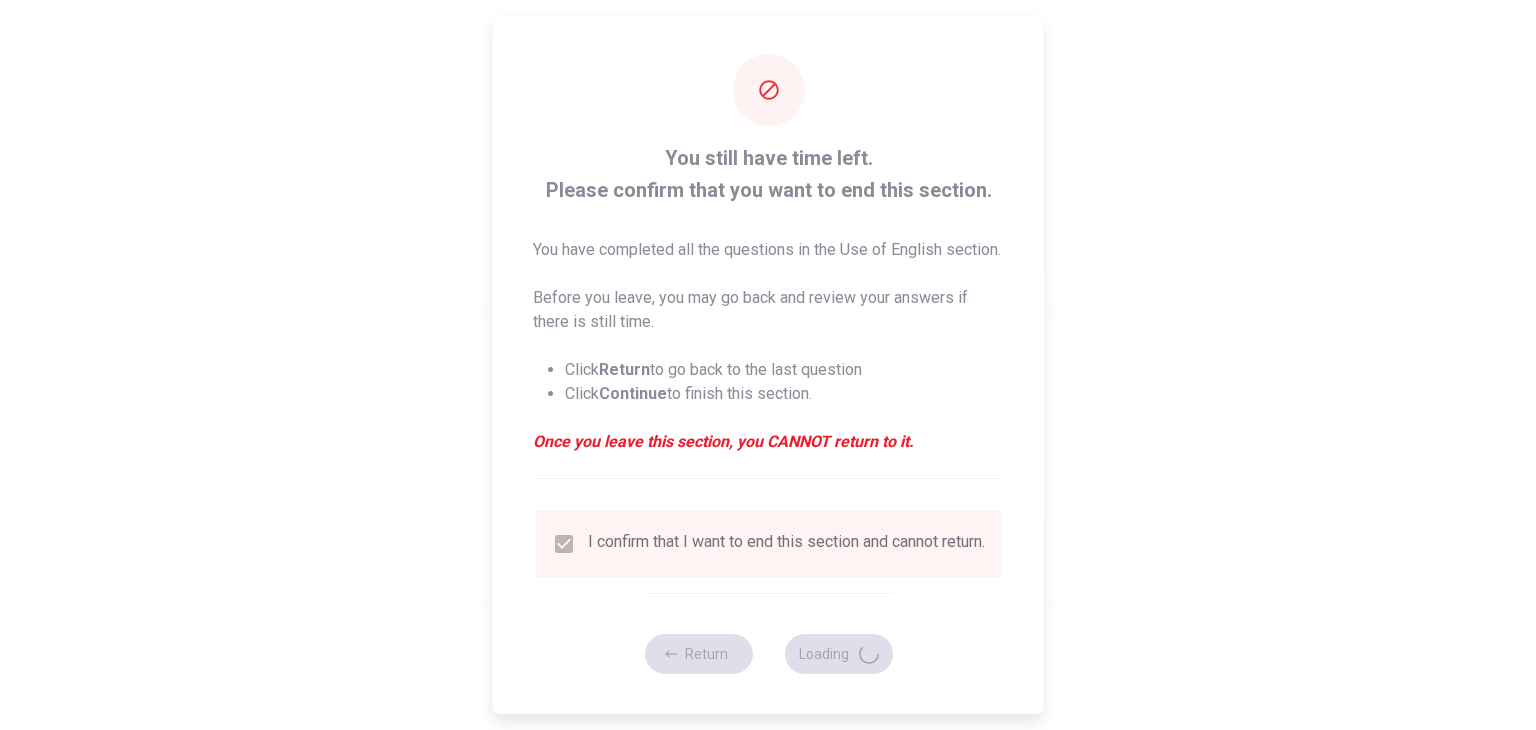 scroll, scrollTop: 0, scrollLeft: 0, axis: both 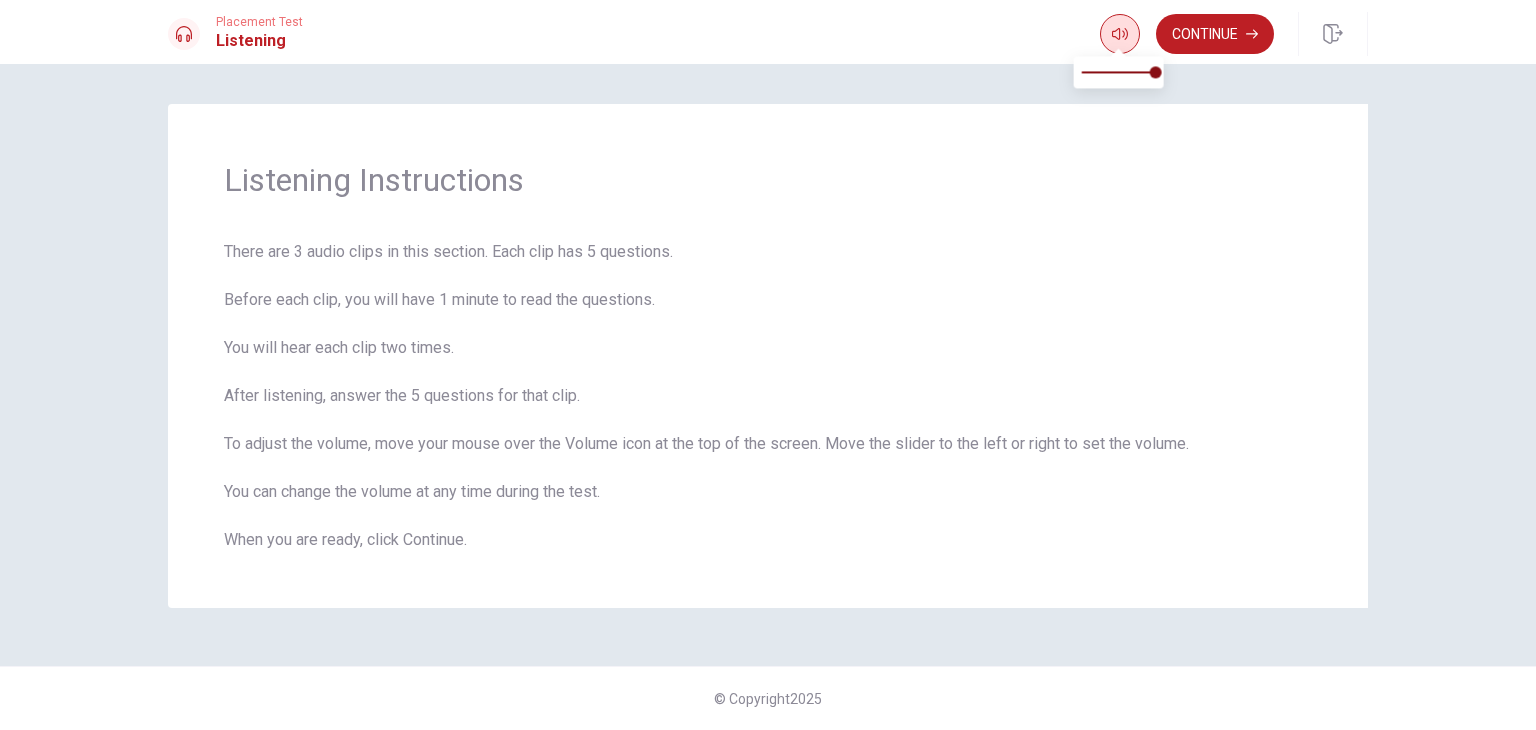 click at bounding box center (1120, 34) 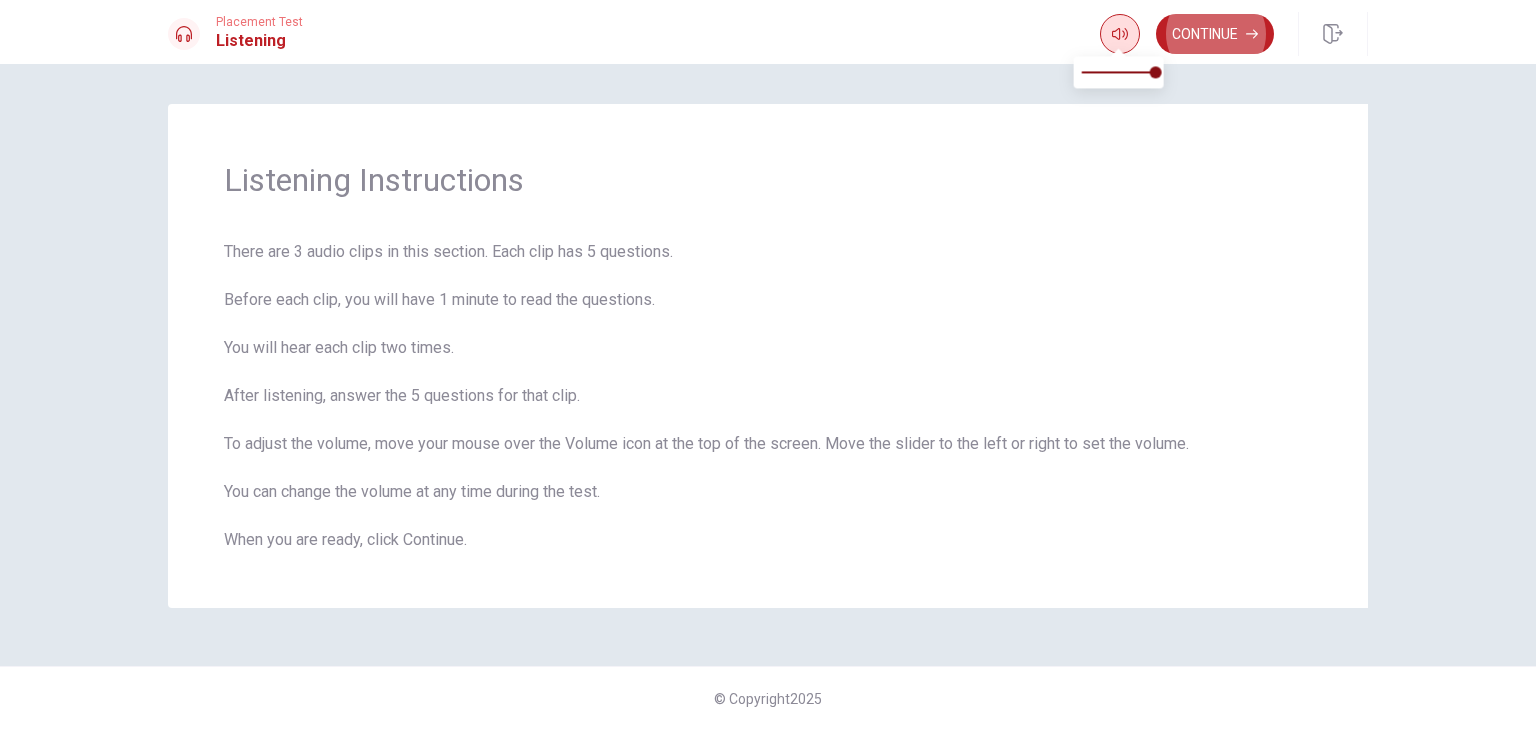 type 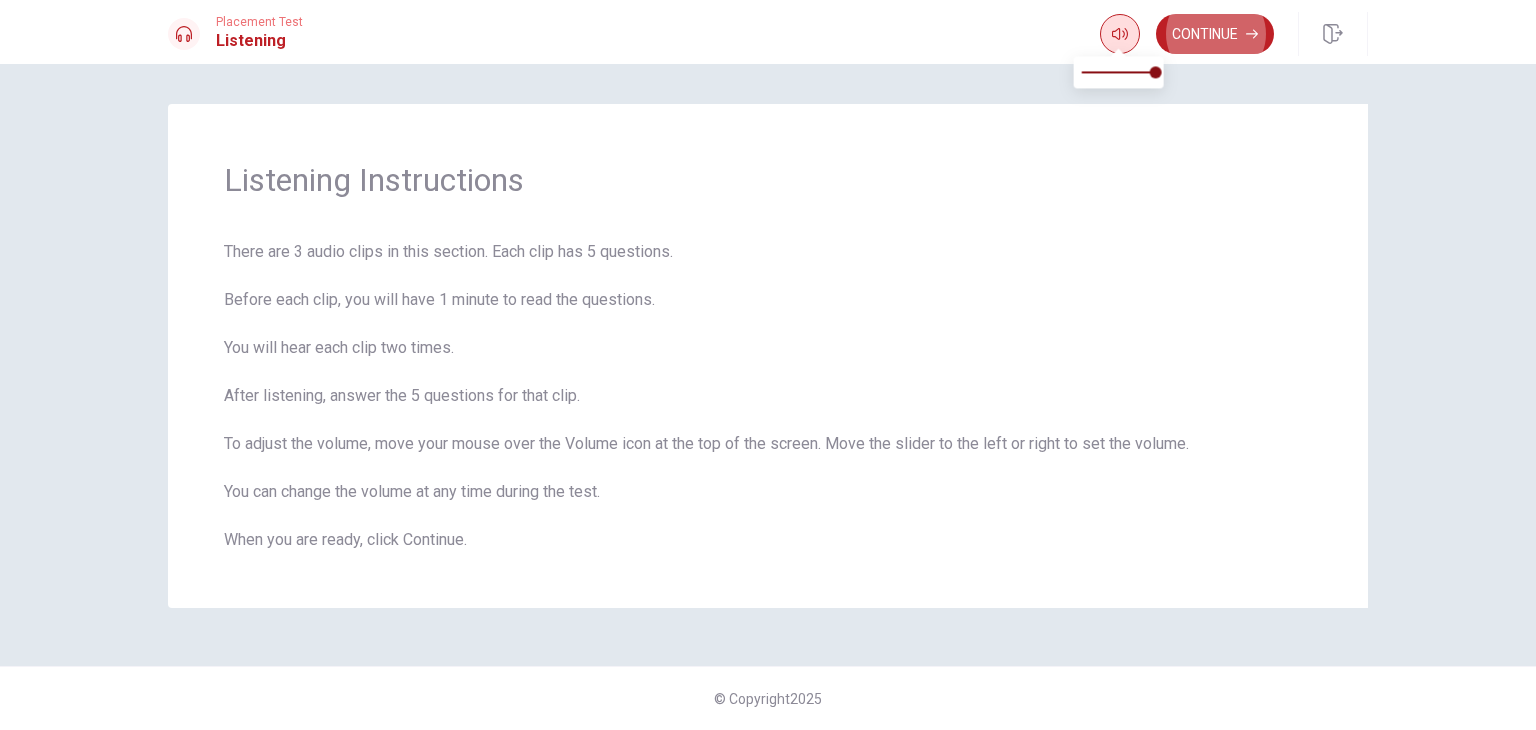 click 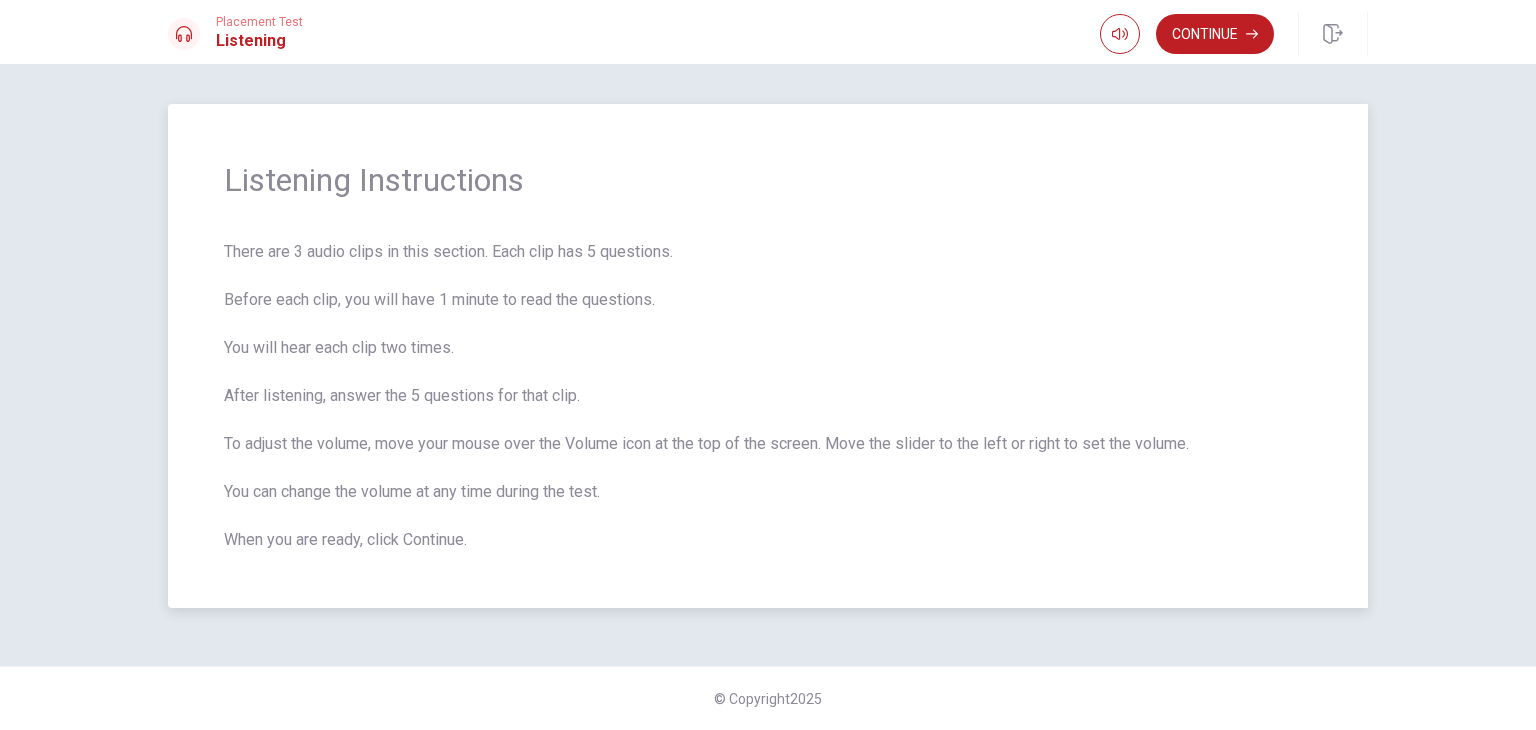 click on "There are 3 audio clips in this section. Each clip has 5 questions.
Before each clip, you will have 1 minute to read the questions.
You will hear each clip two times.
After listening, answer the 5 questions for that clip.
To adjust the volume, move your mouse over the Volume icon at the top of the screen. Move the slider to the left or right to set the volume.
You can change the volume at any time during the test.
When you are ready, click Continue." at bounding box center [768, 396] 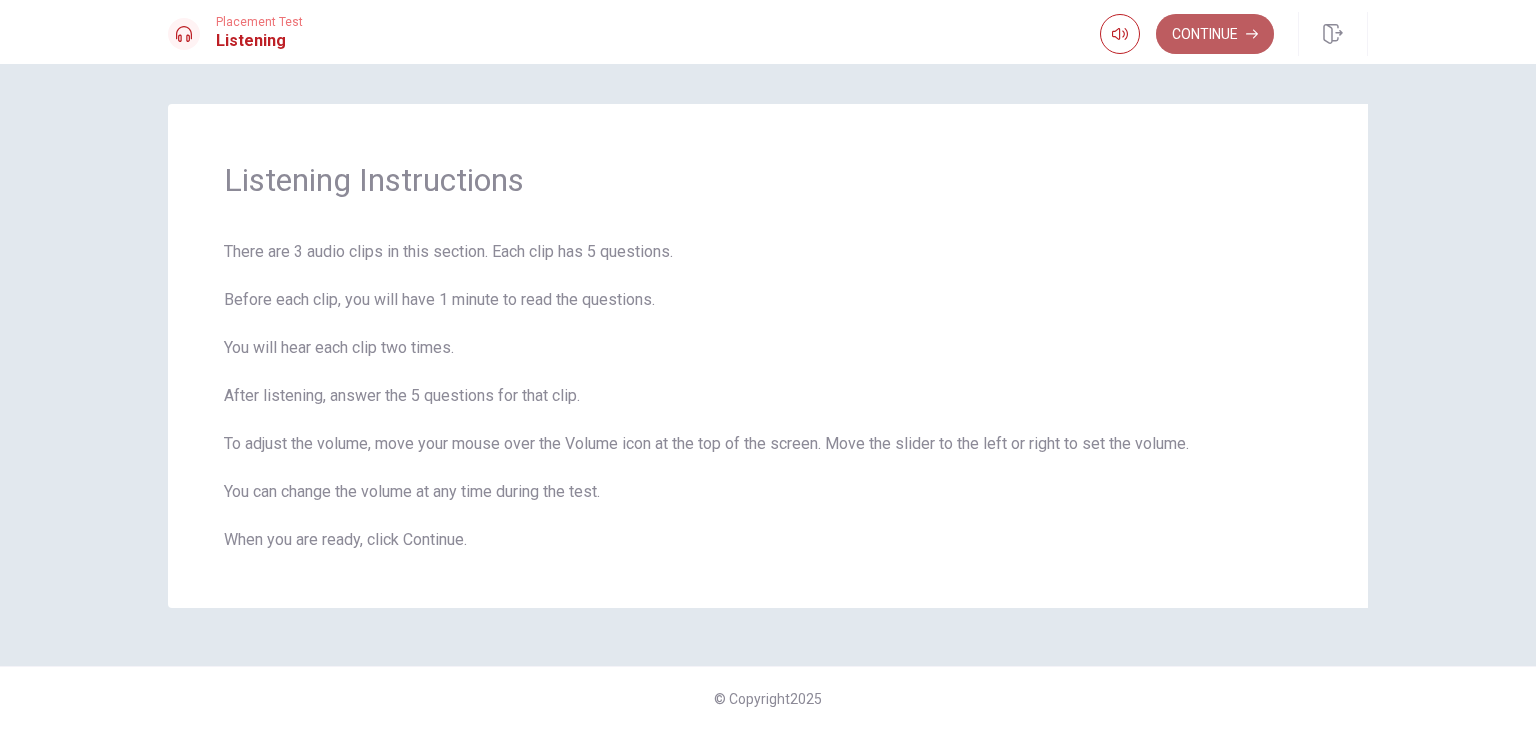 click on "Continue" at bounding box center [1215, 34] 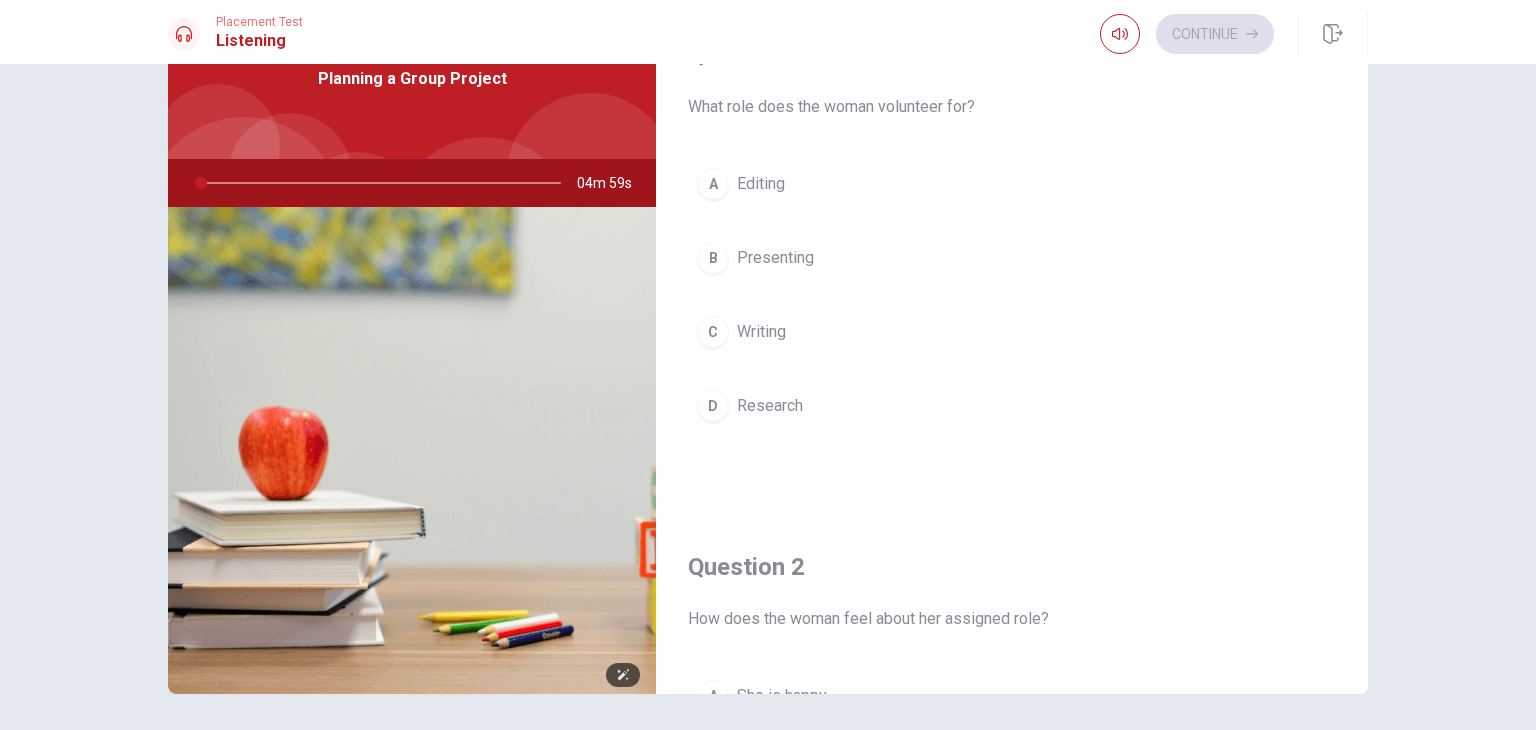 scroll, scrollTop: 73, scrollLeft: 0, axis: vertical 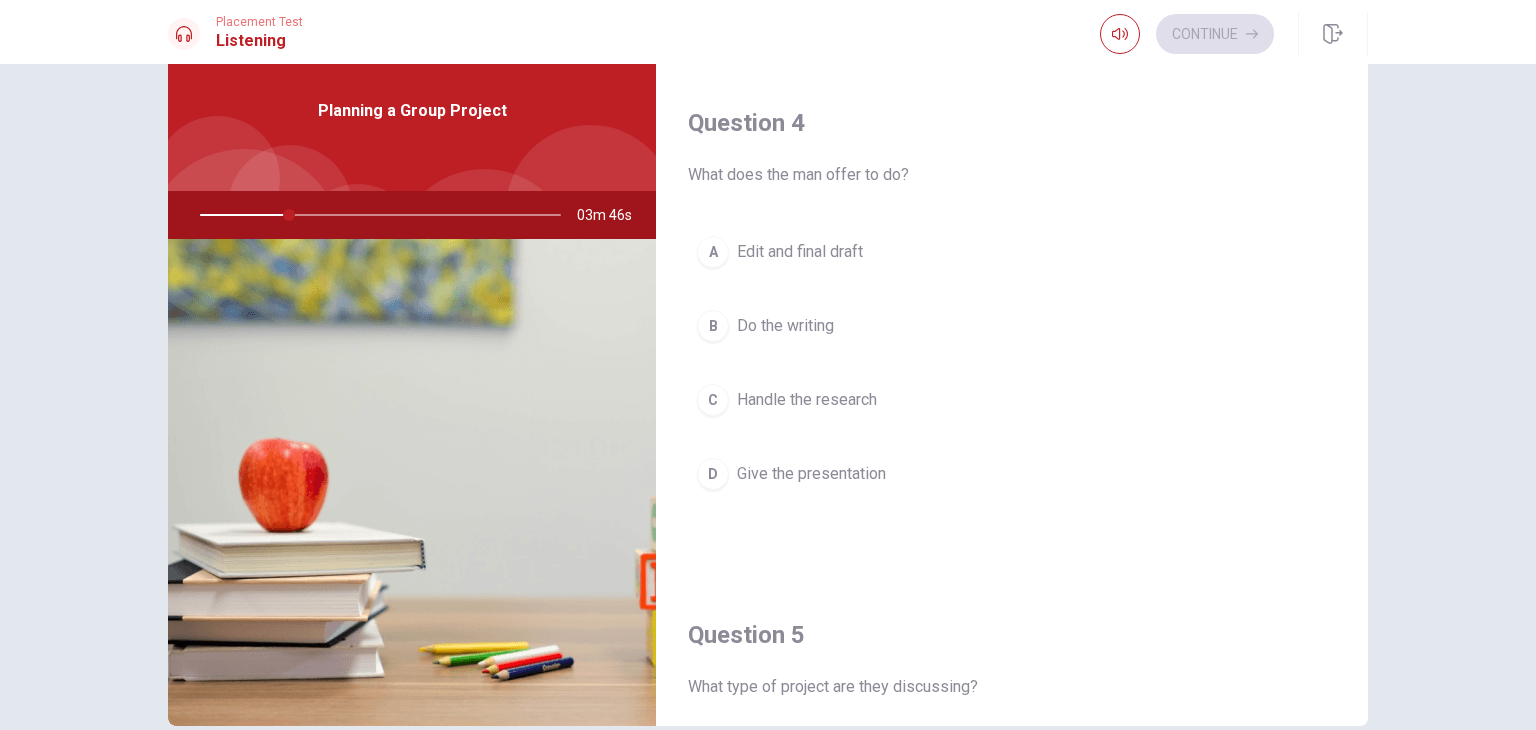 click on "A Edit and final draft" at bounding box center (1012, 252) 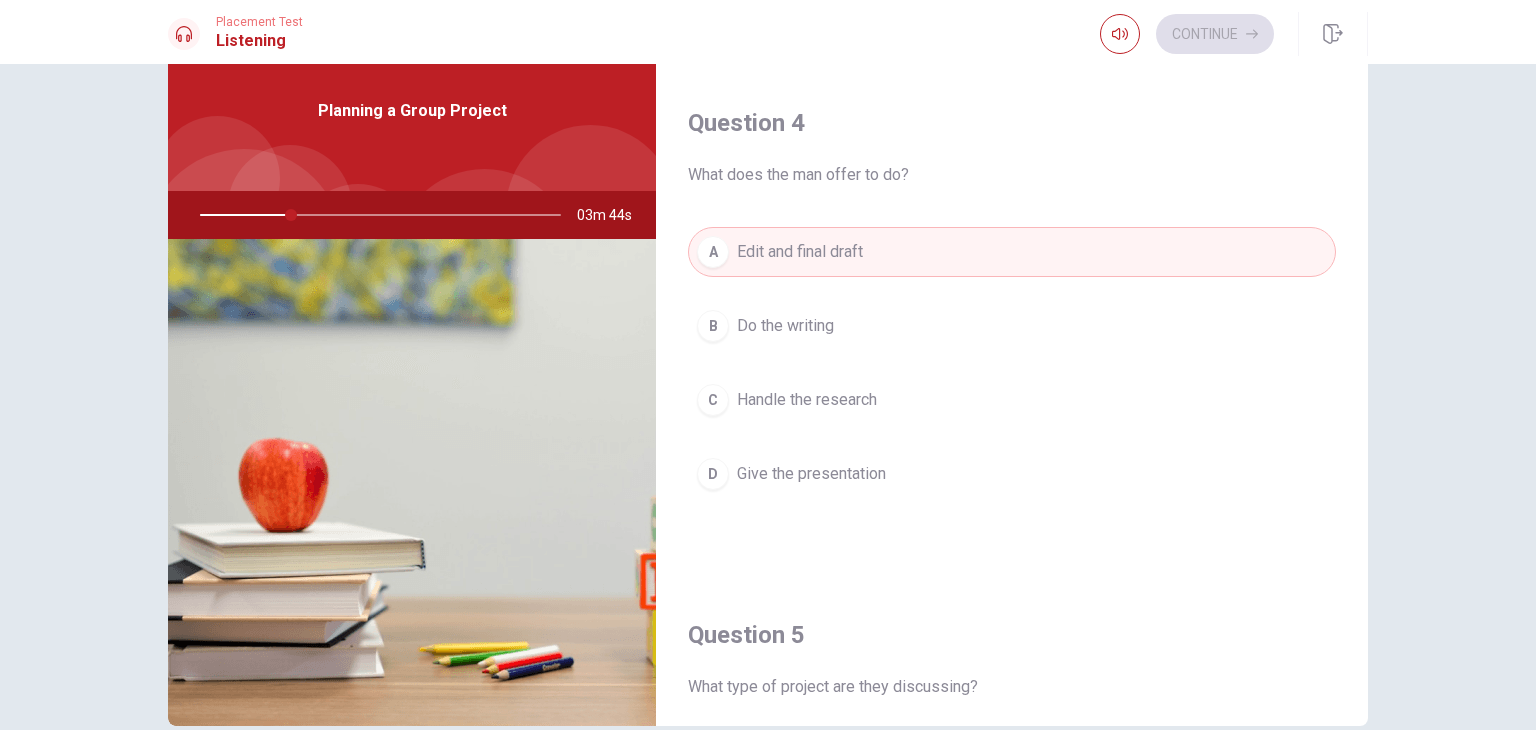 type on "26" 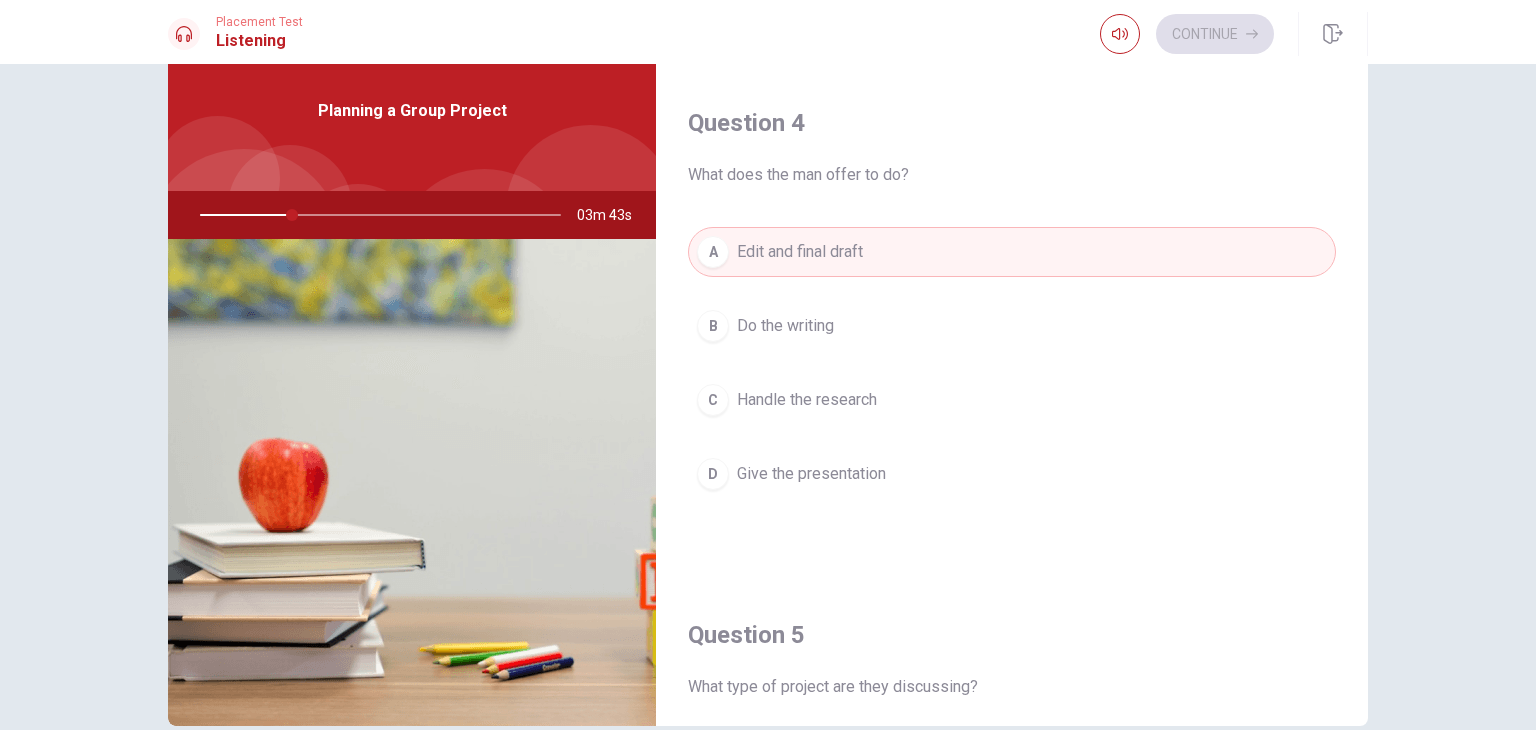 type 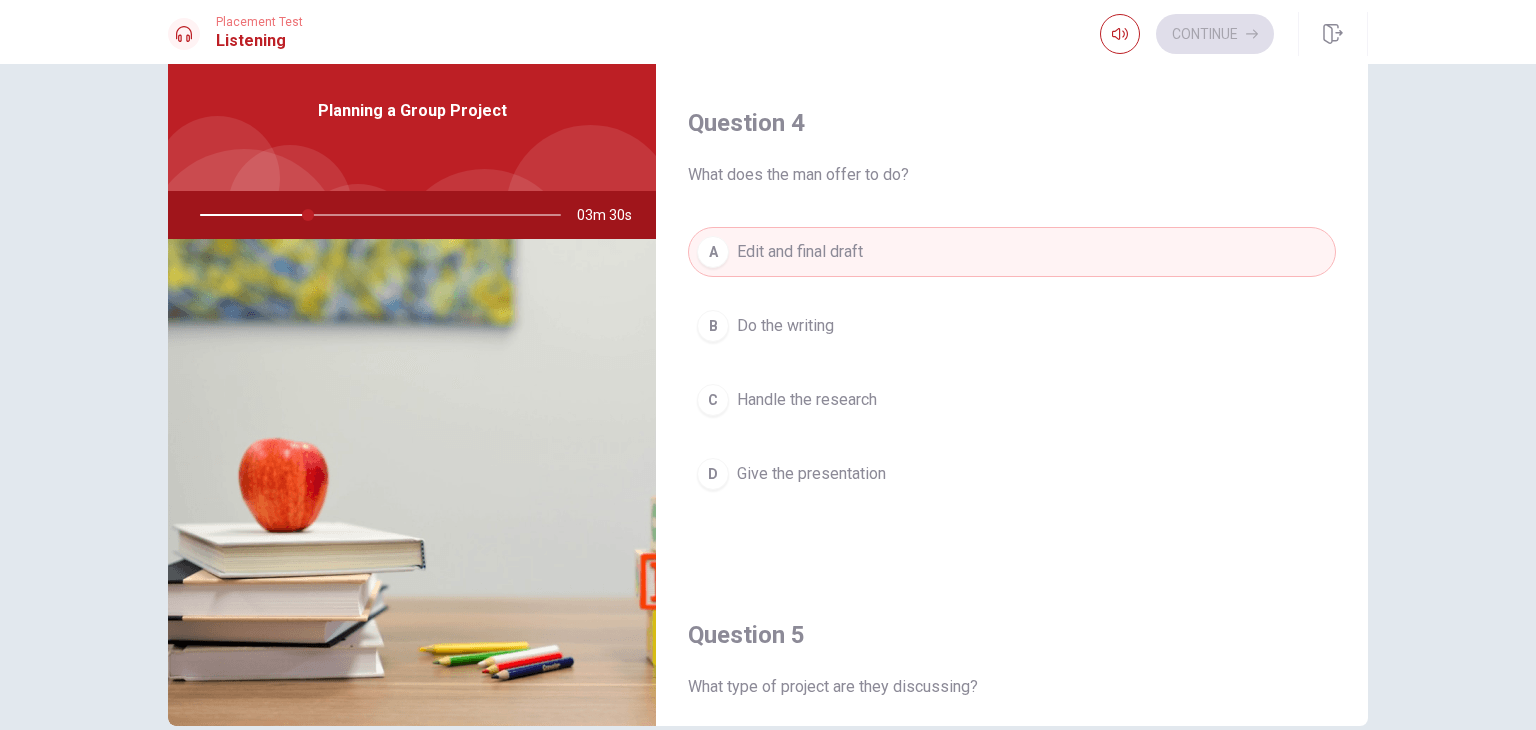 click on "Question 5" at bounding box center [1012, 635] 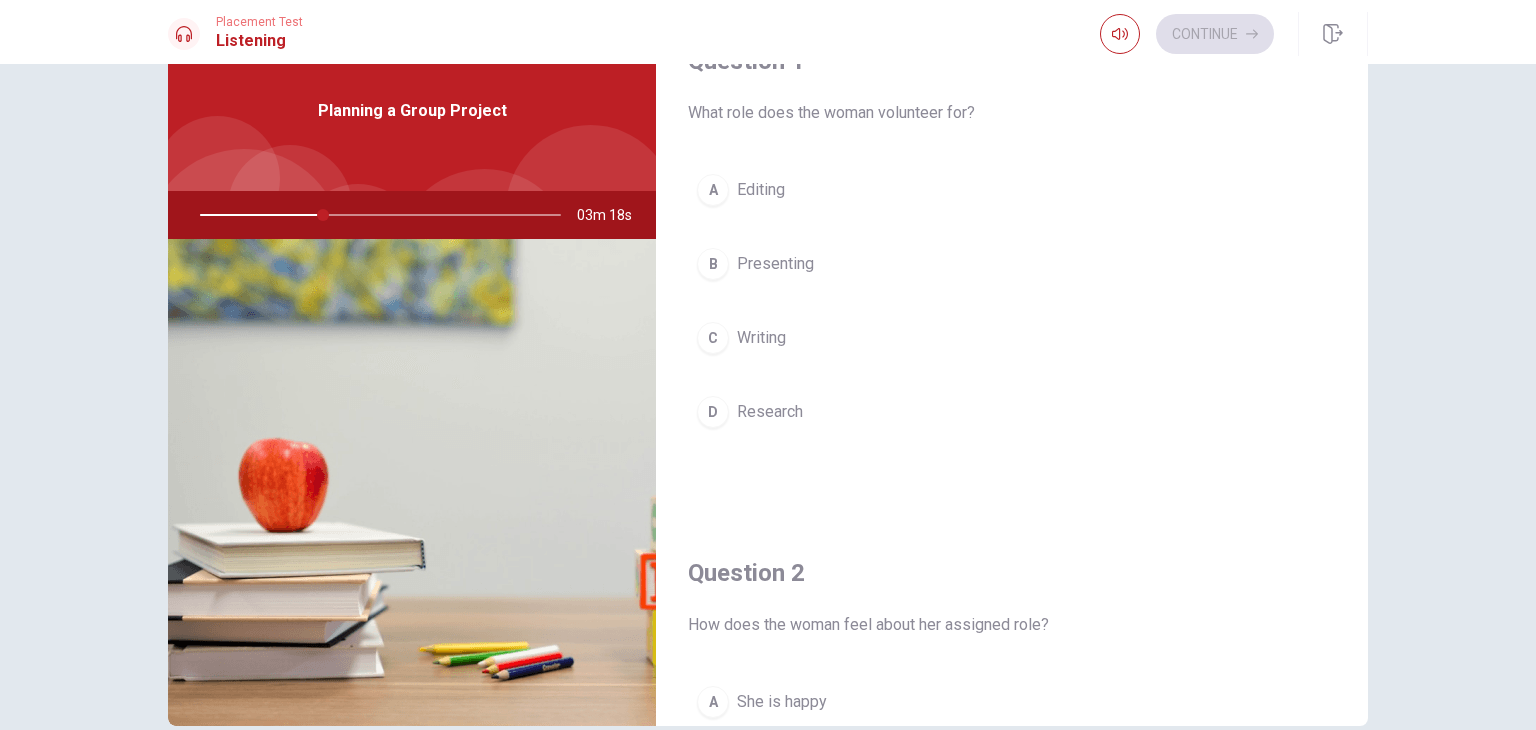 scroll, scrollTop: 0, scrollLeft: 0, axis: both 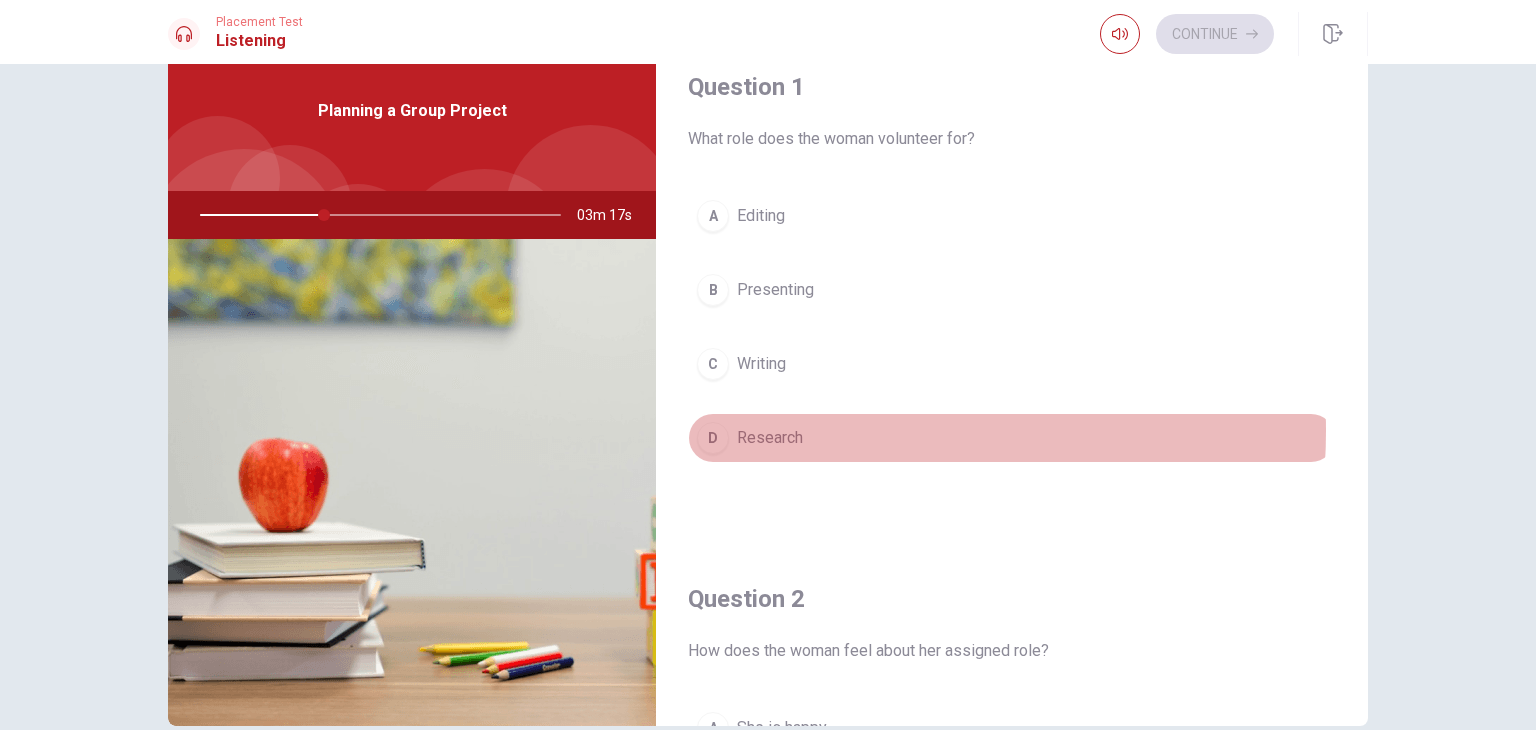click on "D Research" at bounding box center [1012, 438] 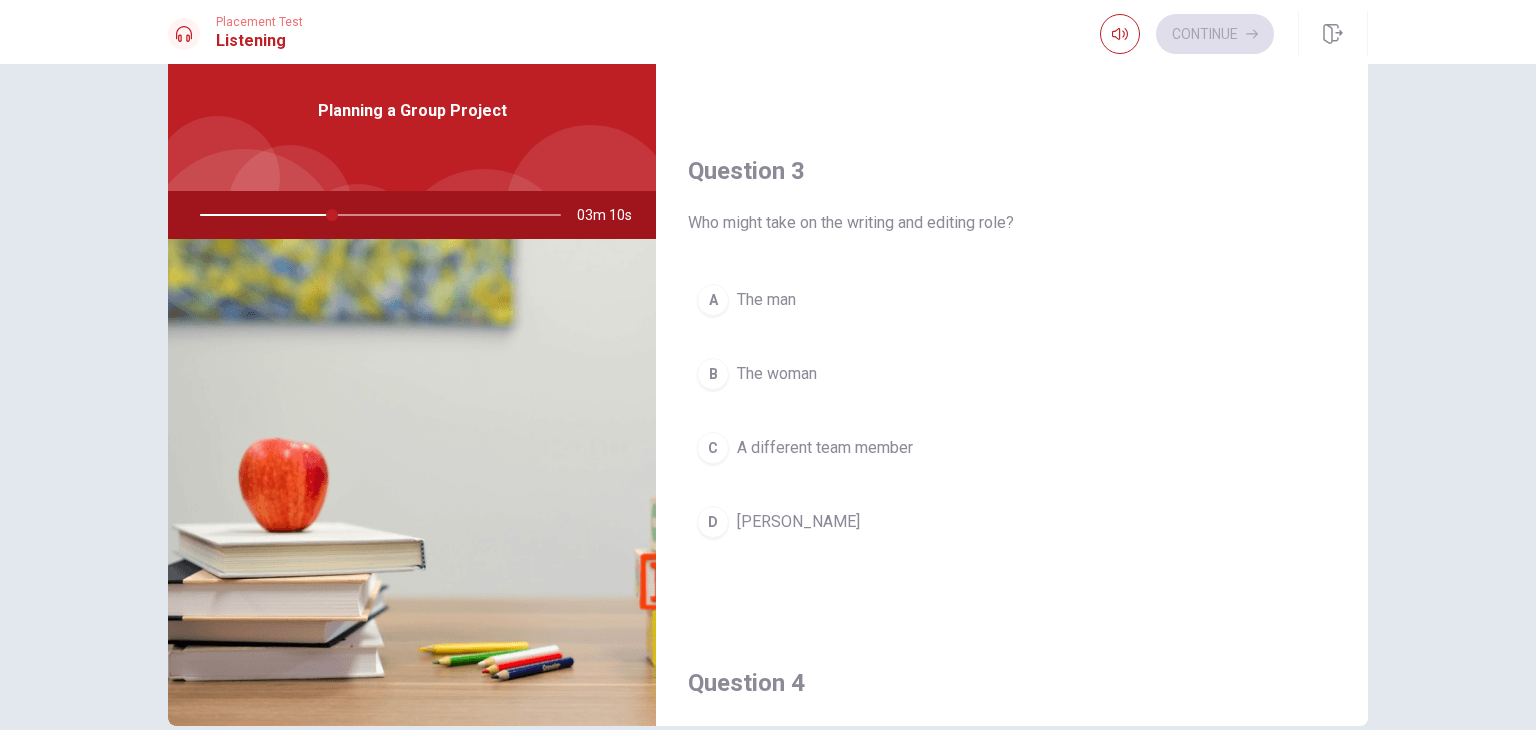 scroll, scrollTop: 1000, scrollLeft: 0, axis: vertical 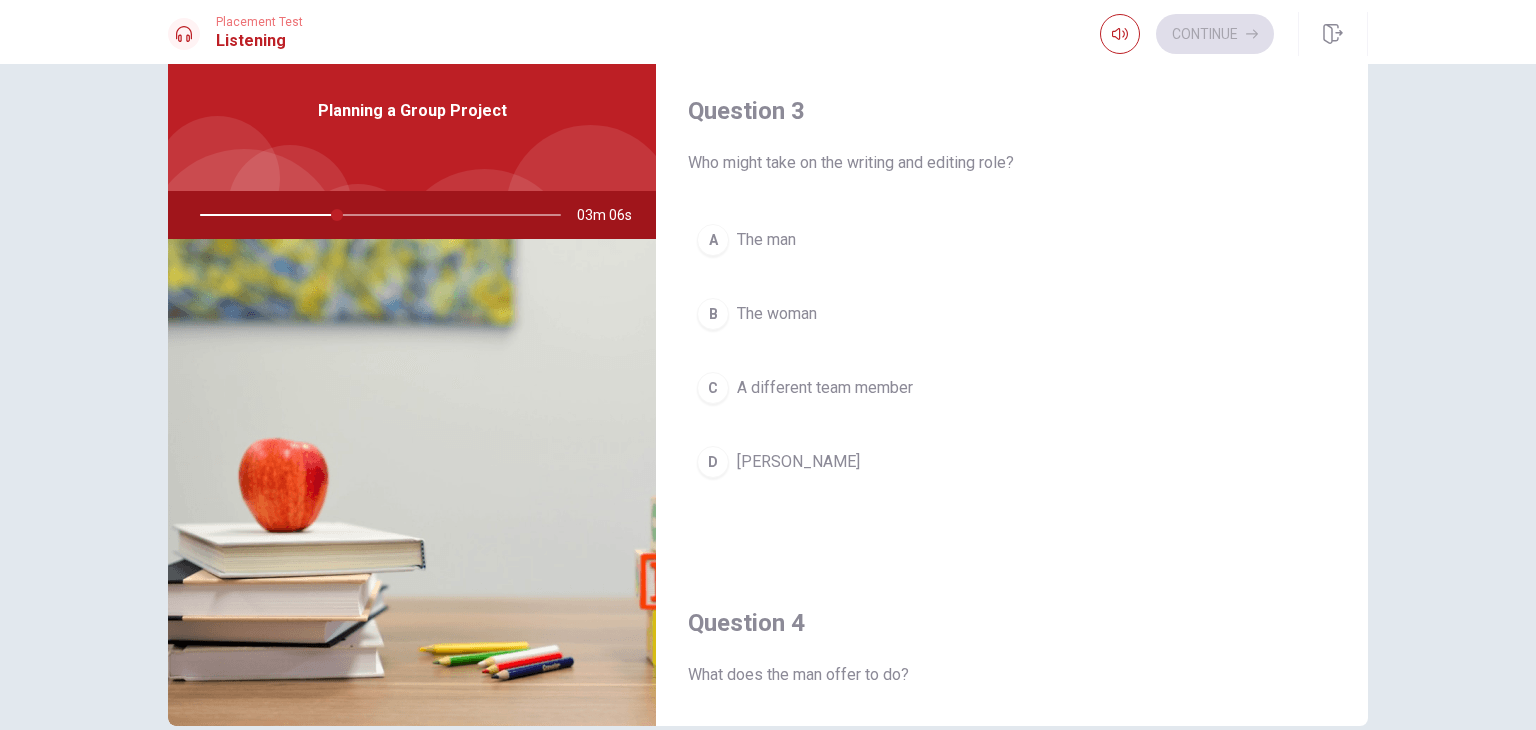 click on "[PERSON_NAME]" at bounding box center [798, 462] 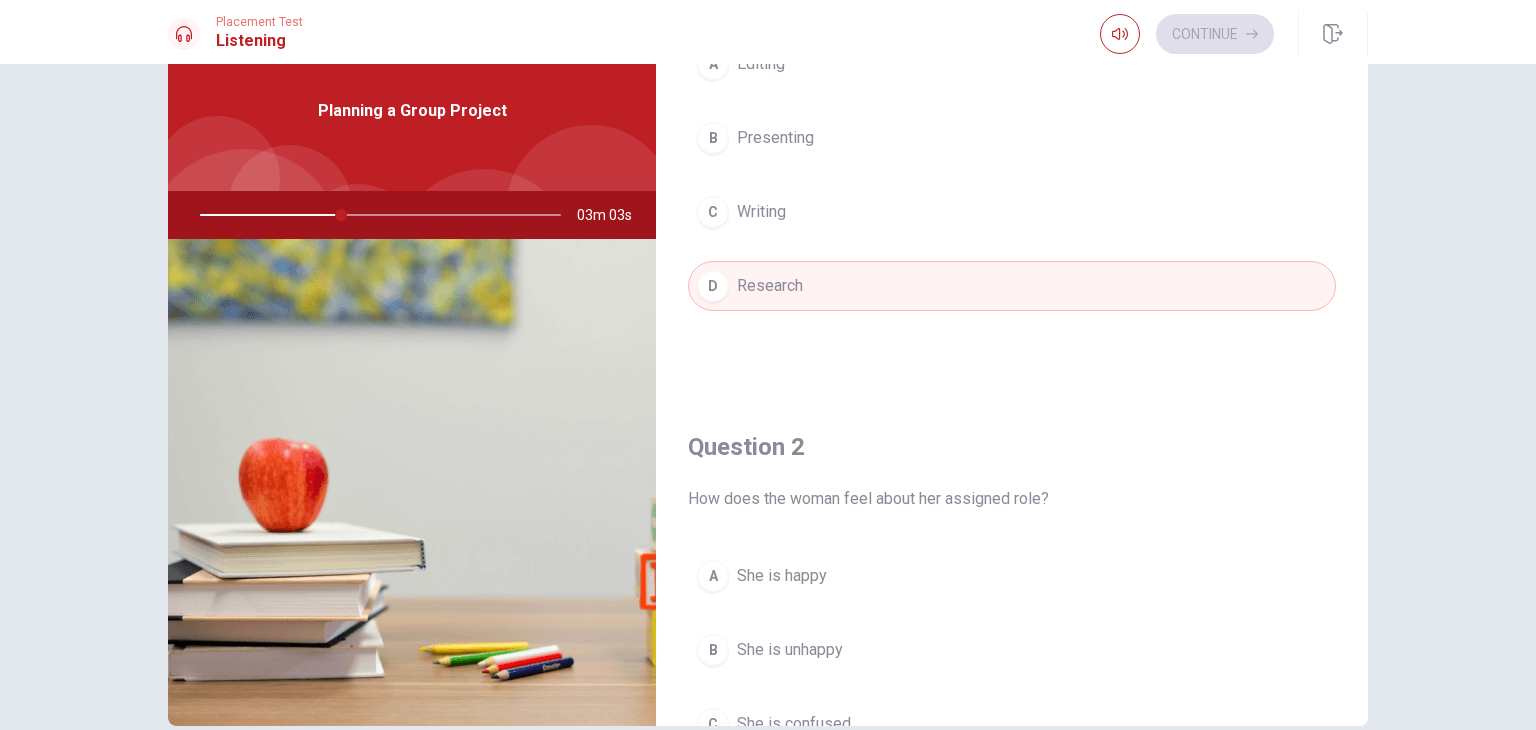 scroll, scrollTop: 0, scrollLeft: 0, axis: both 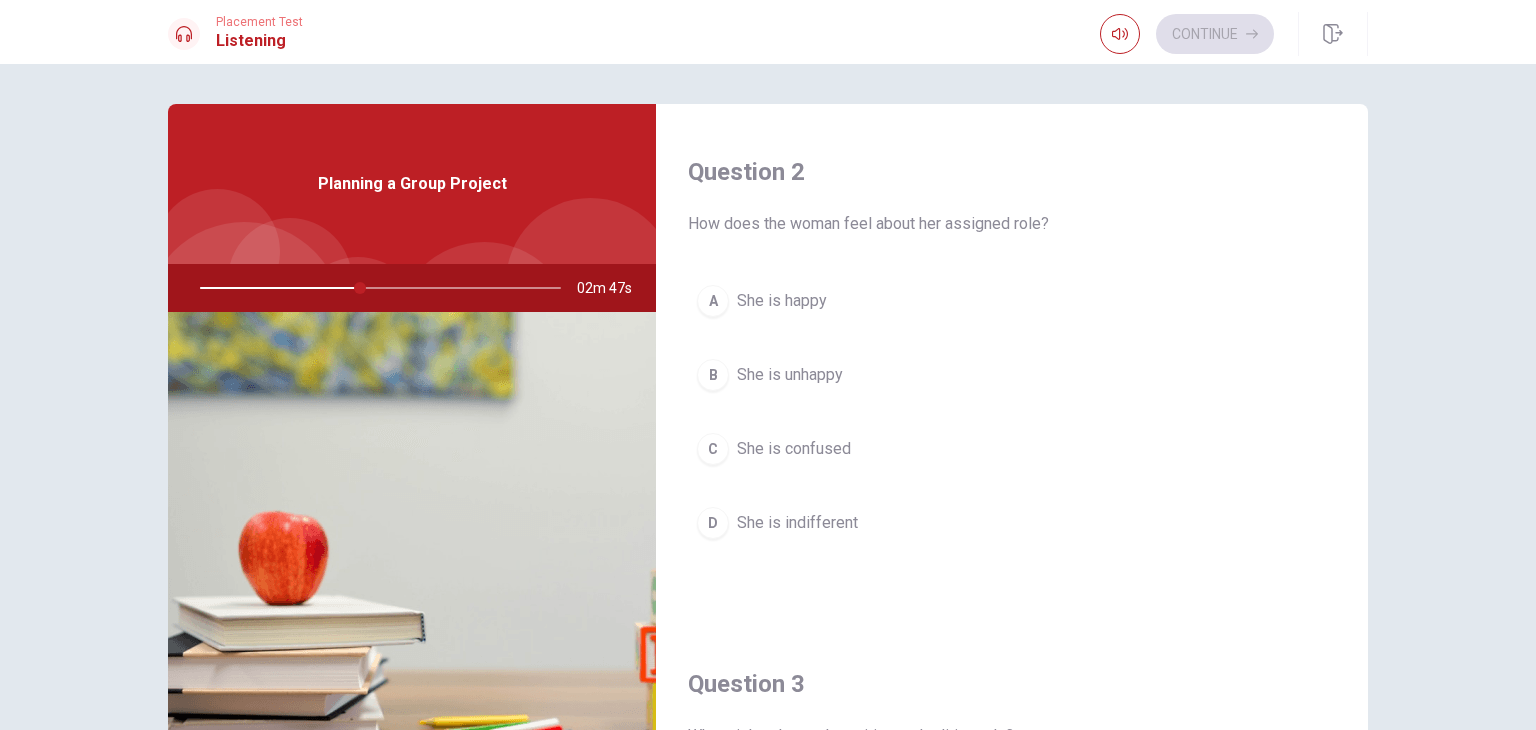 click on "She is happy" at bounding box center [782, 301] 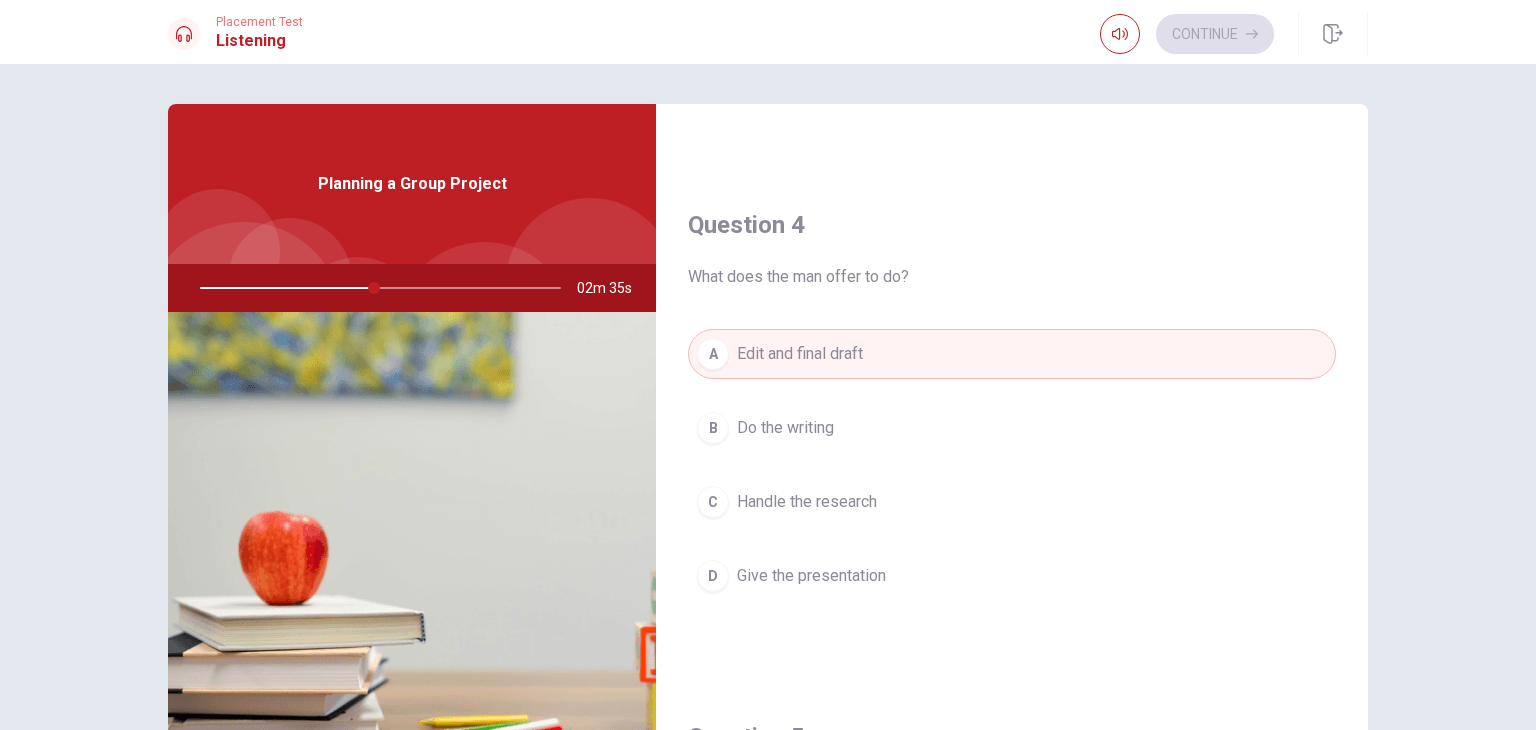 scroll, scrollTop: 1500, scrollLeft: 0, axis: vertical 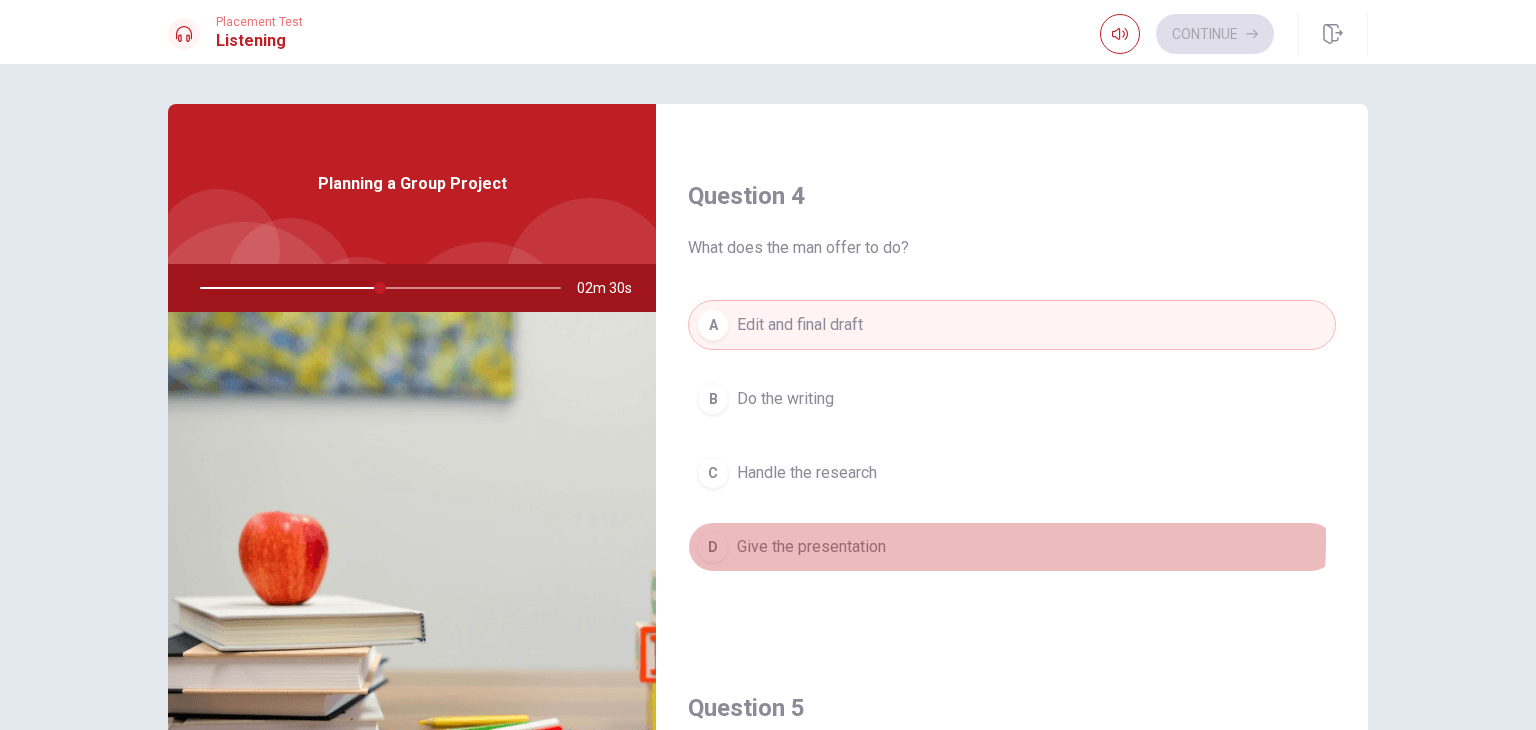 click on "Give the presentation" at bounding box center [811, 547] 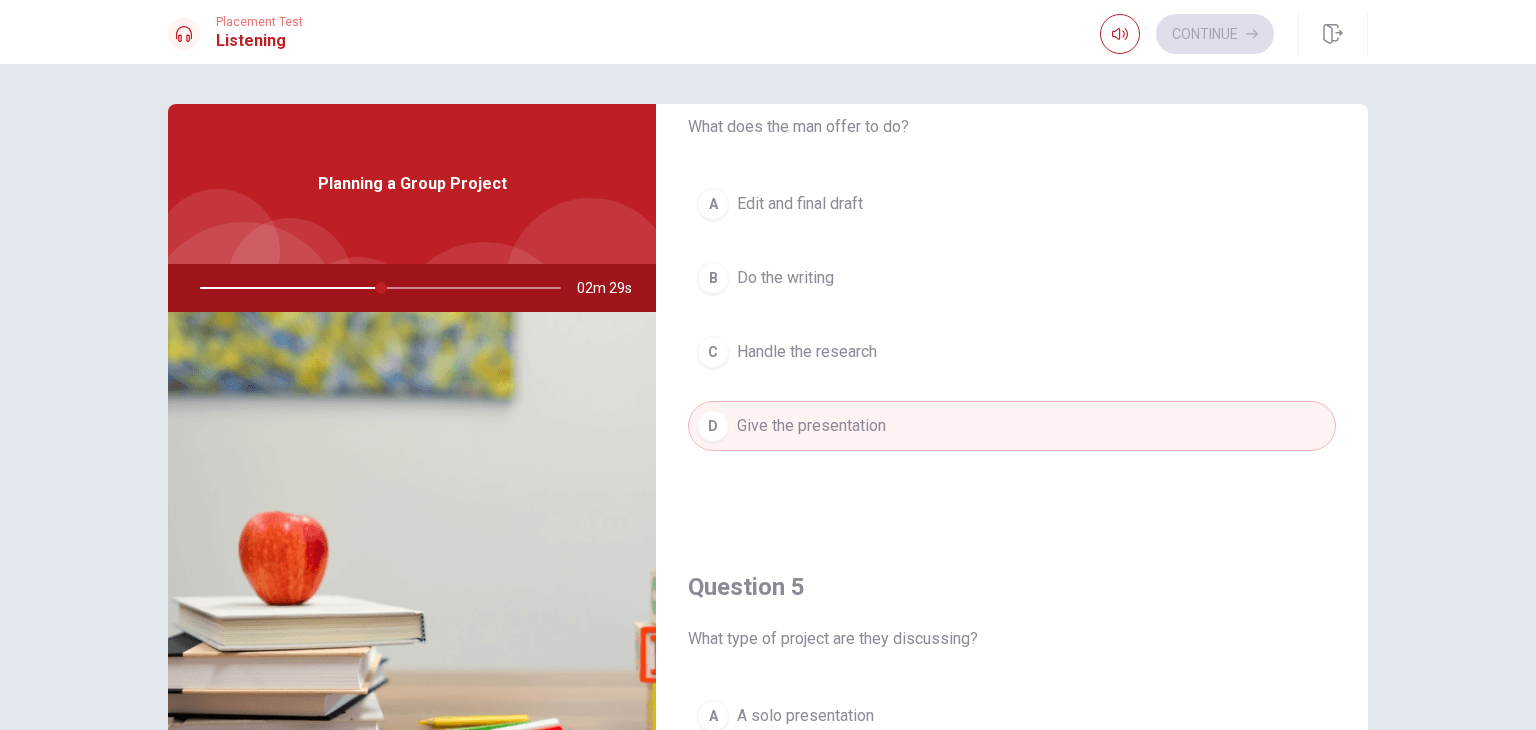scroll, scrollTop: 1856, scrollLeft: 0, axis: vertical 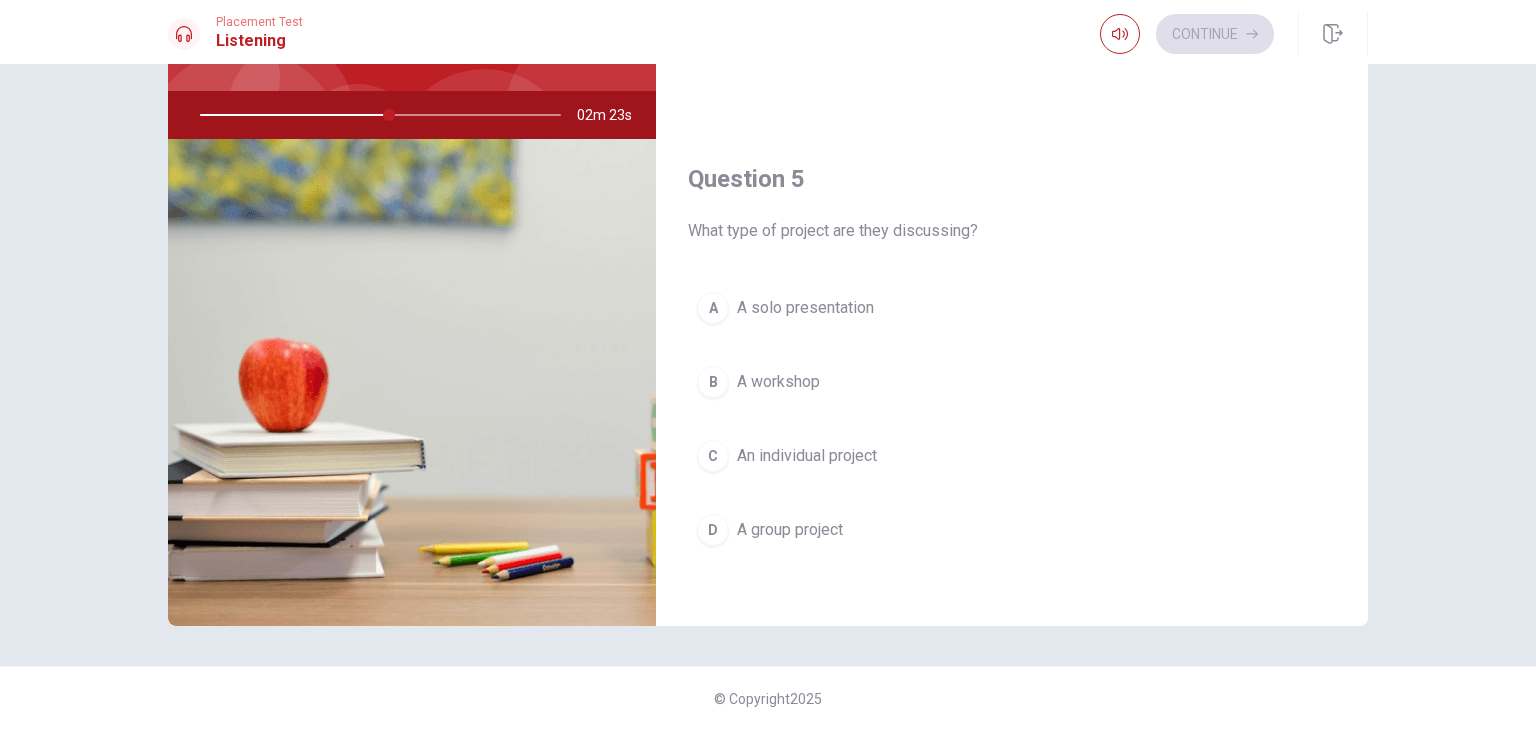 click on "A group project" at bounding box center (790, 530) 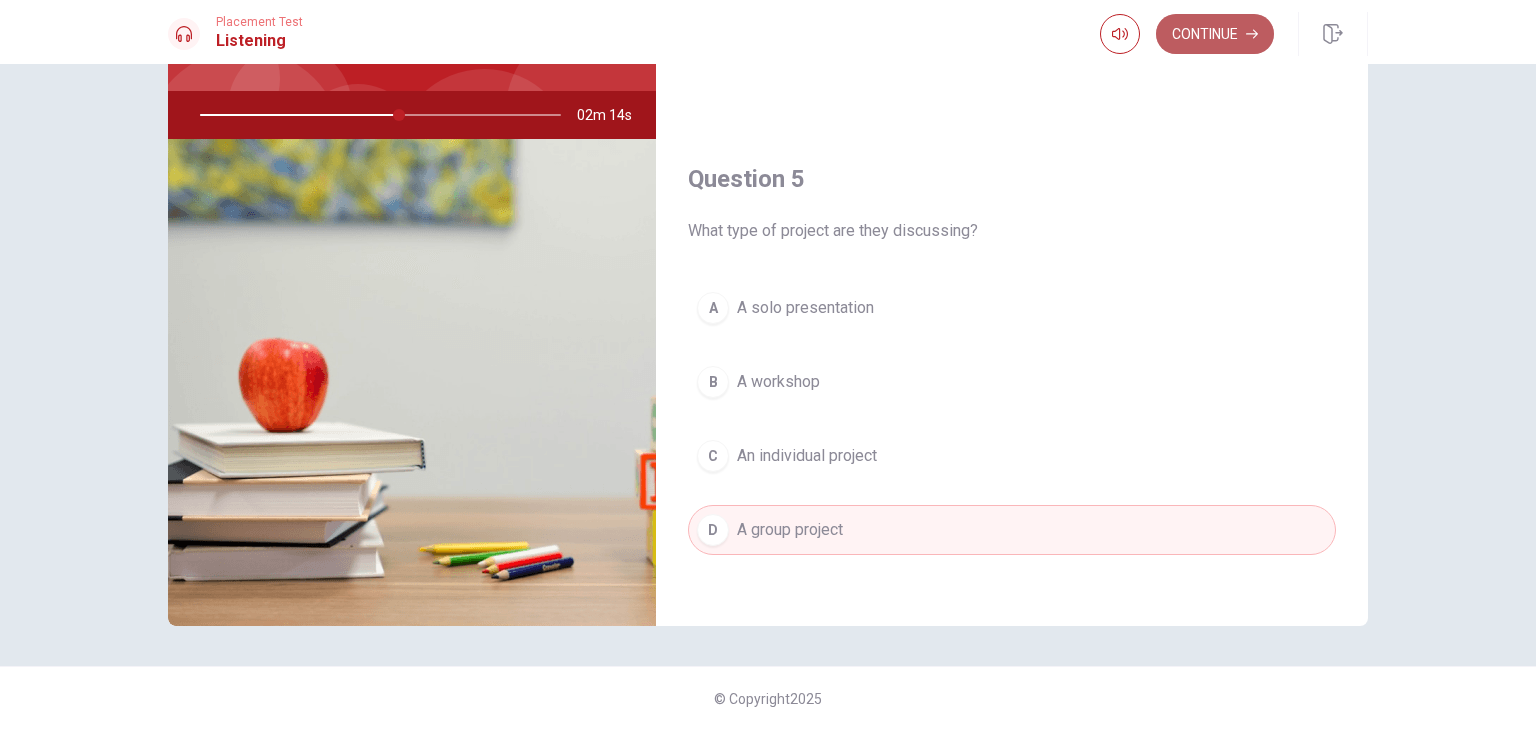 click on "Continue" at bounding box center (1215, 34) 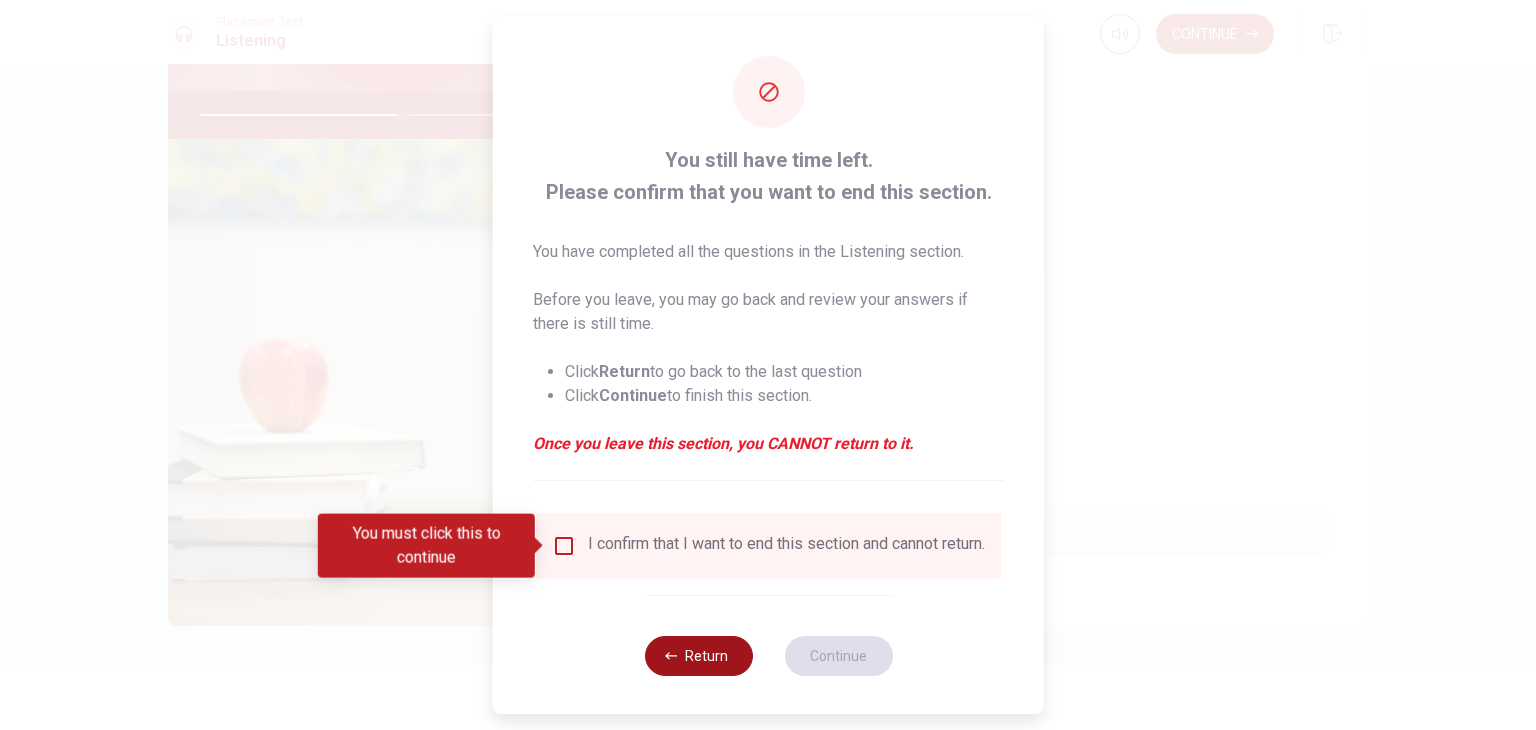 click on "Return" at bounding box center (698, 656) 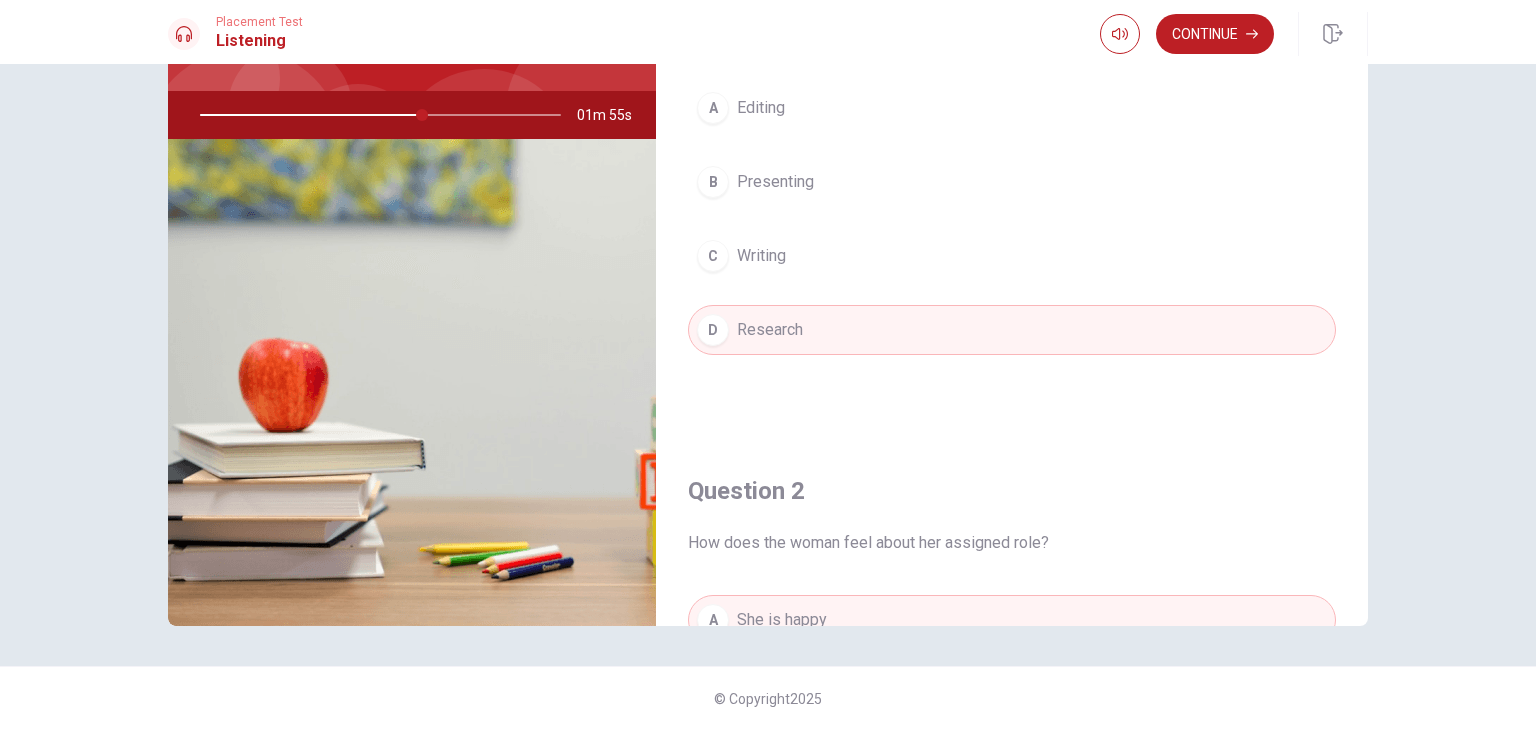scroll, scrollTop: 0, scrollLeft: 0, axis: both 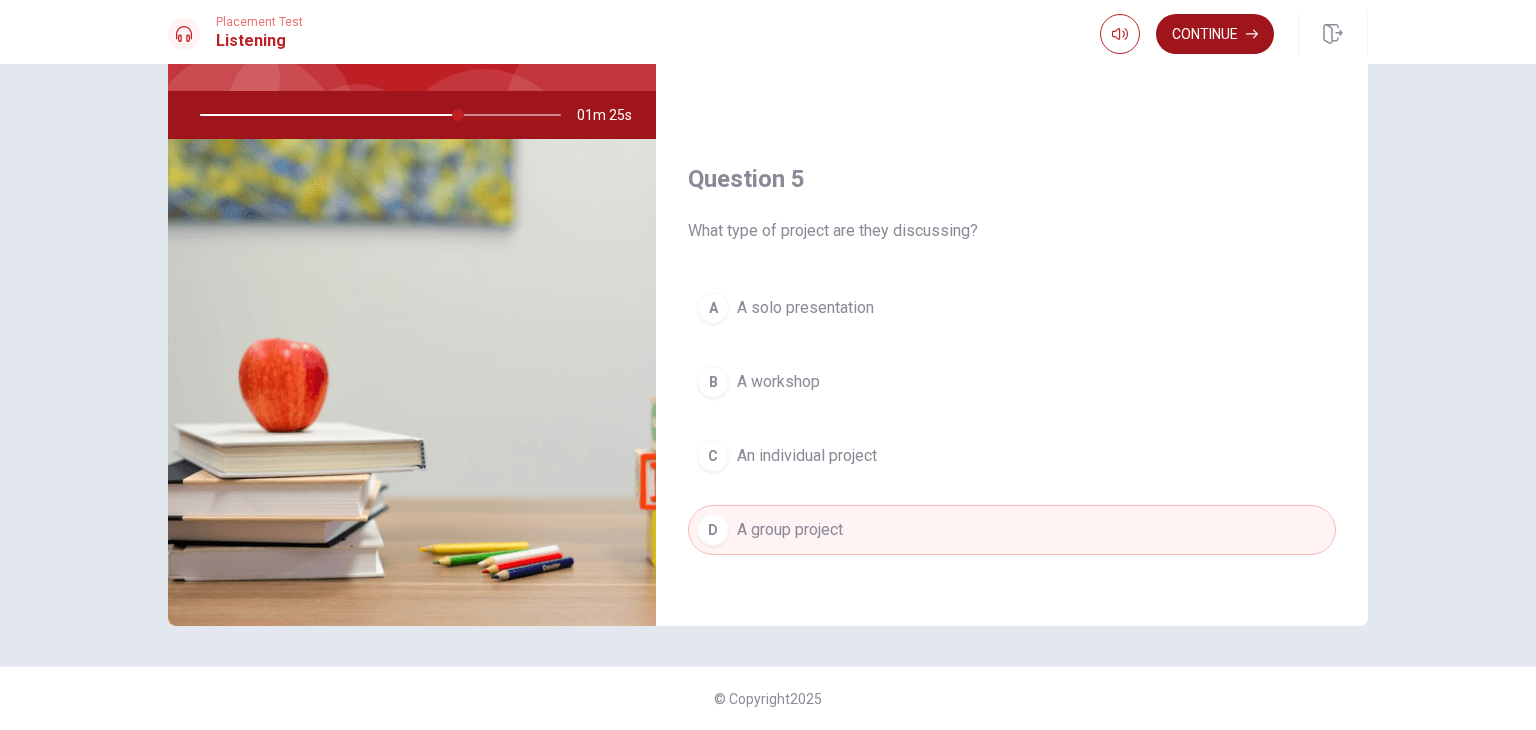 click on "Continue" at bounding box center (1215, 34) 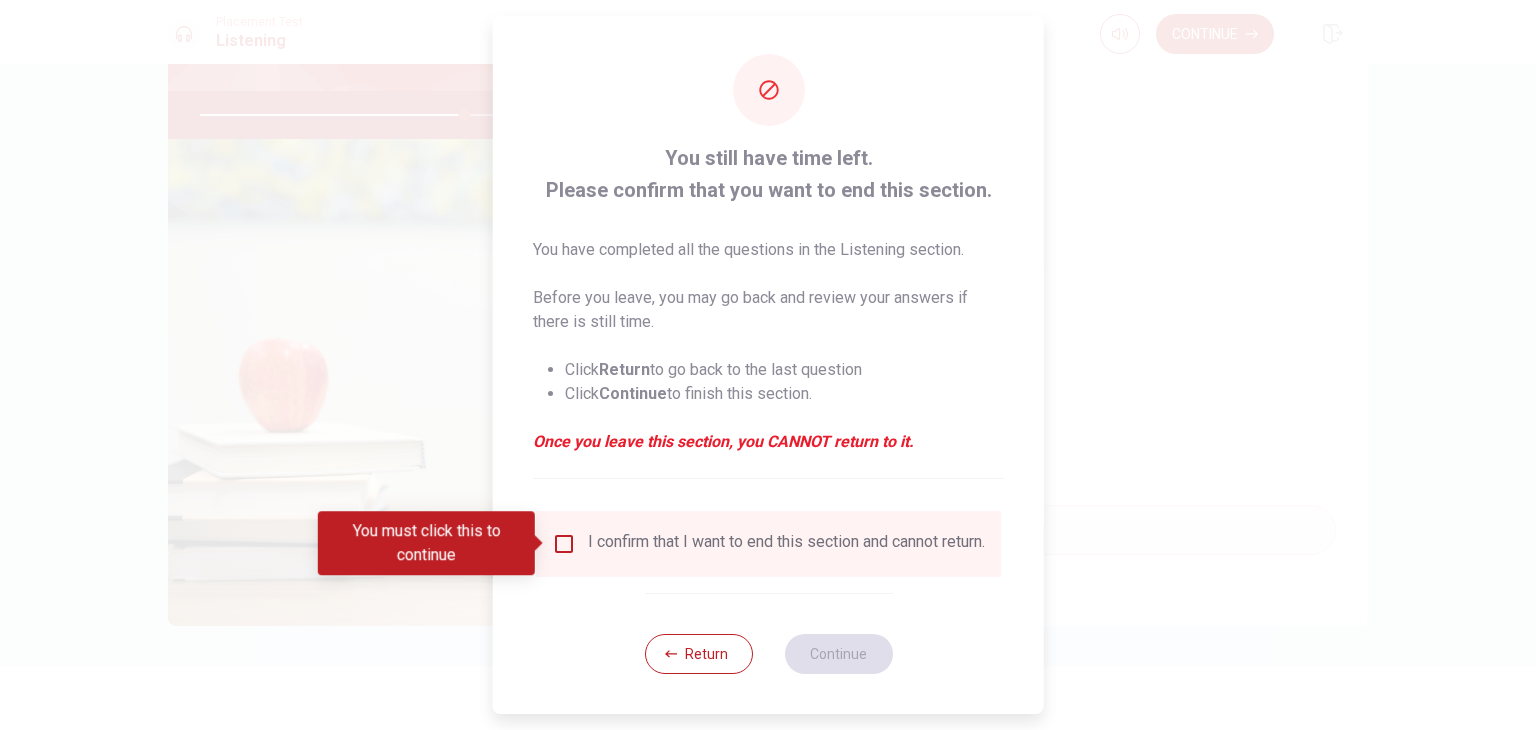 scroll, scrollTop: 16, scrollLeft: 0, axis: vertical 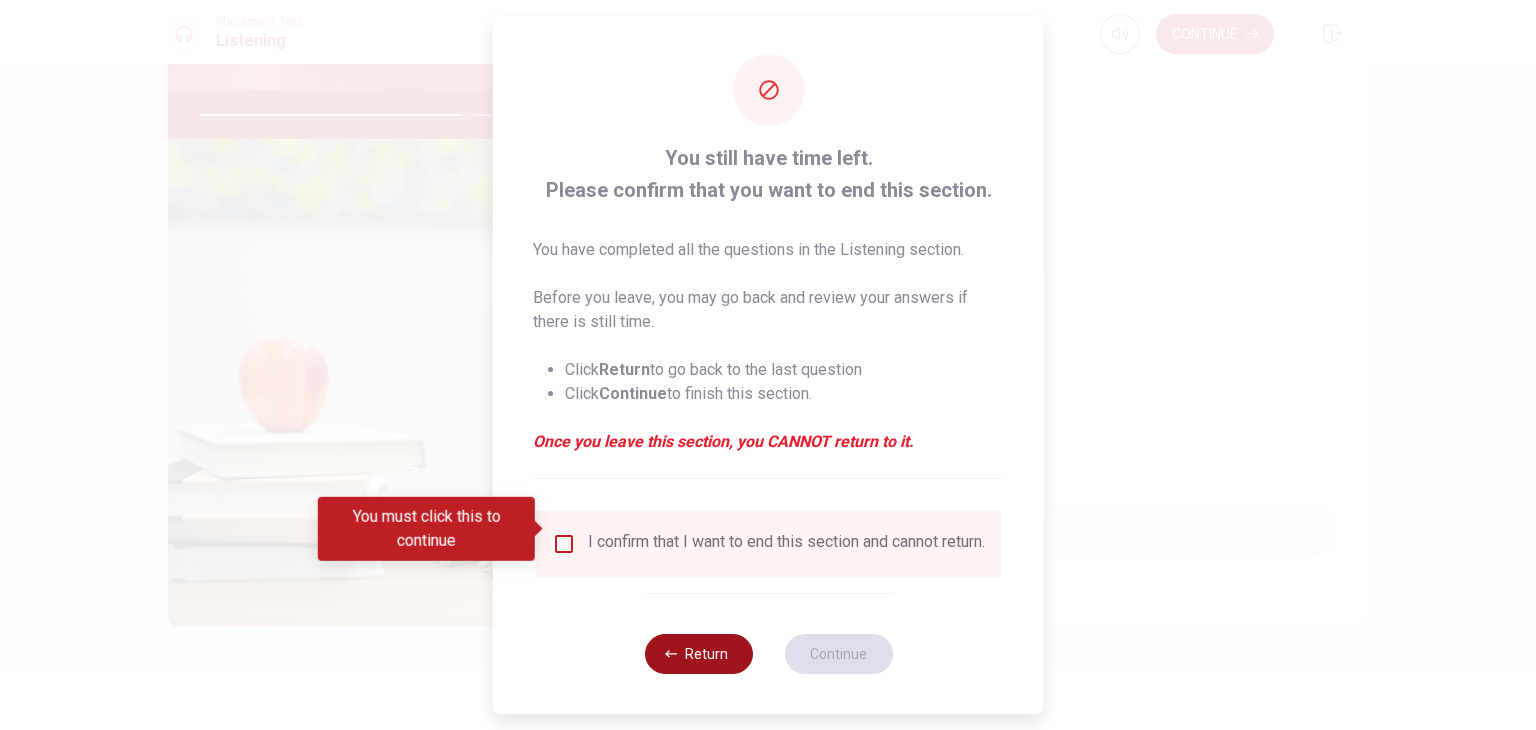 click on "Return" at bounding box center (698, 654) 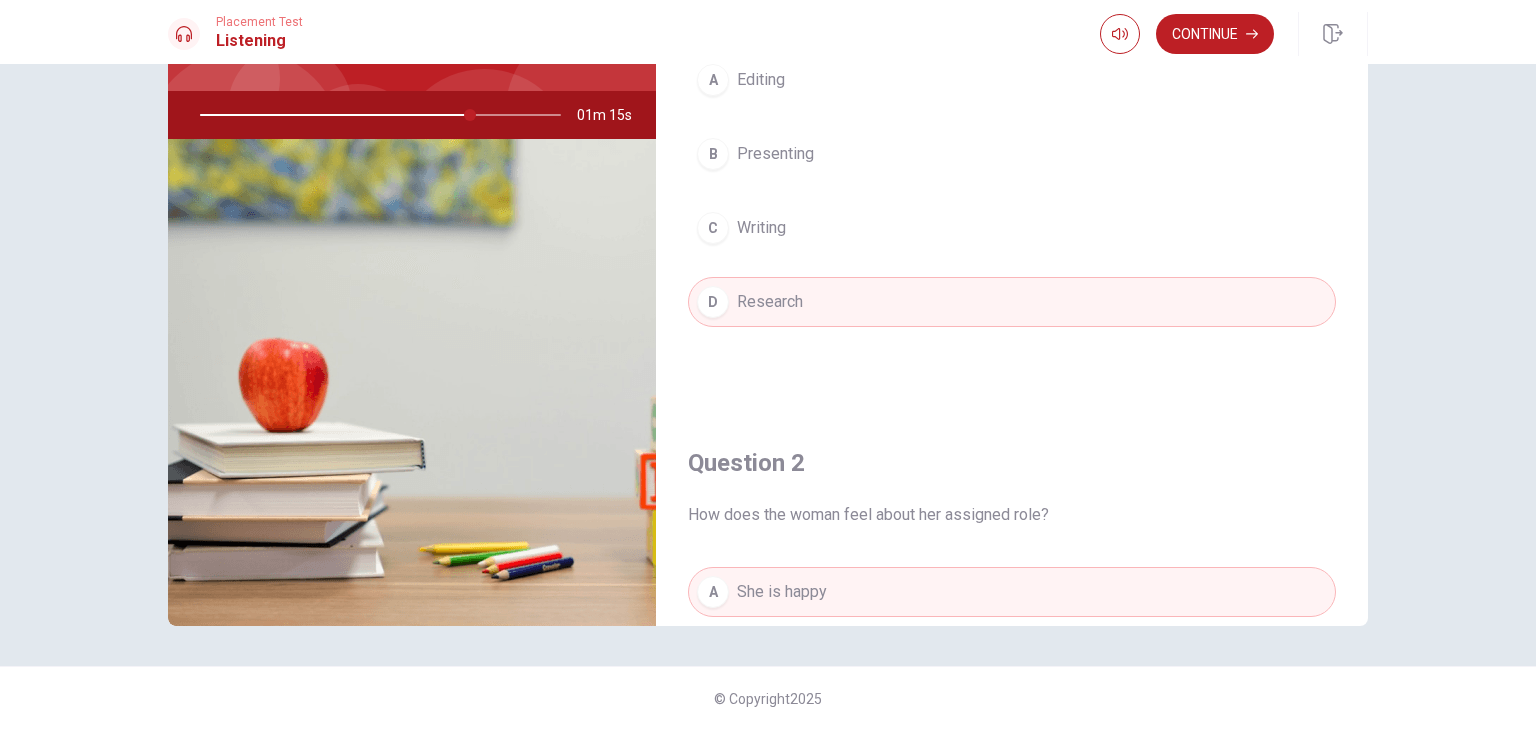 scroll, scrollTop: 0, scrollLeft: 0, axis: both 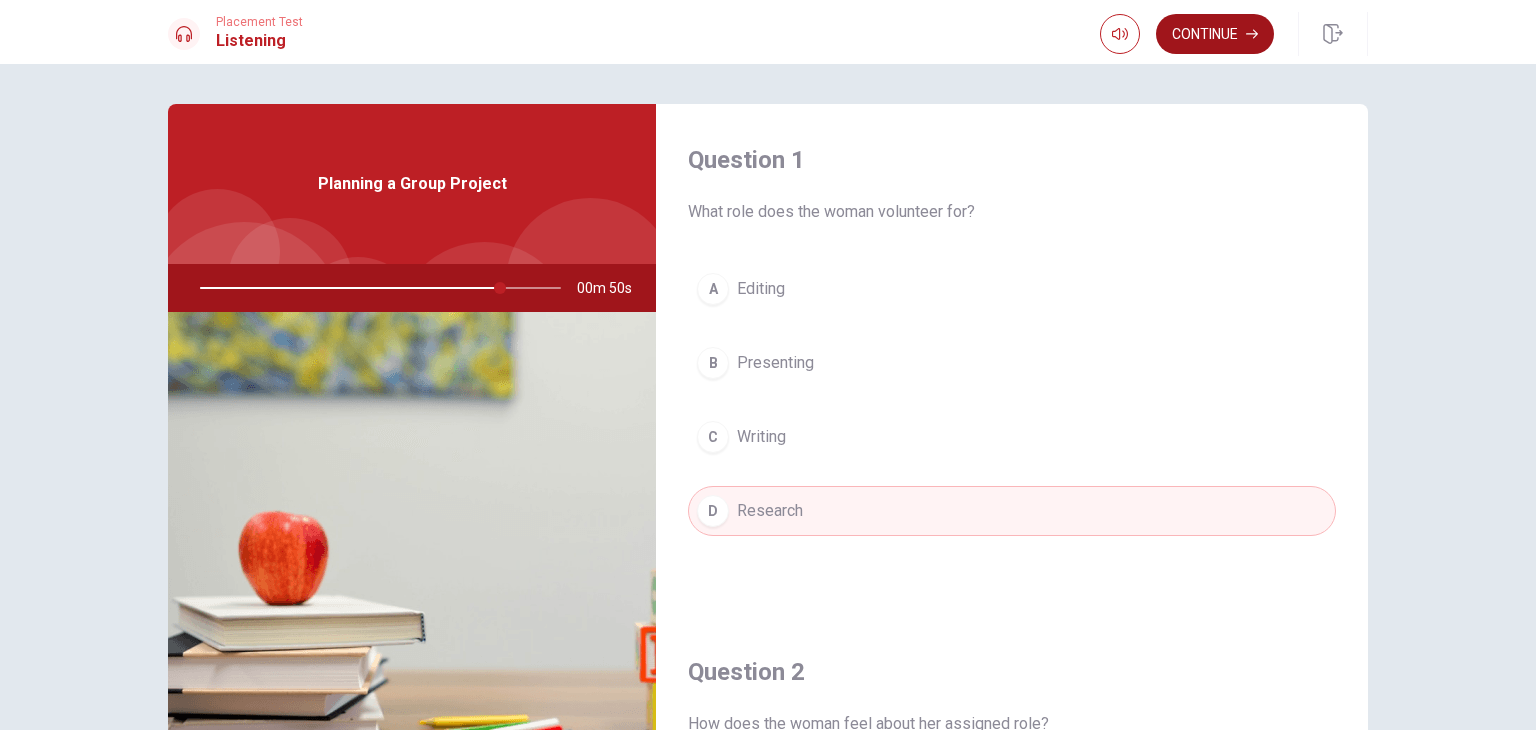 click on "Continue" at bounding box center [1215, 34] 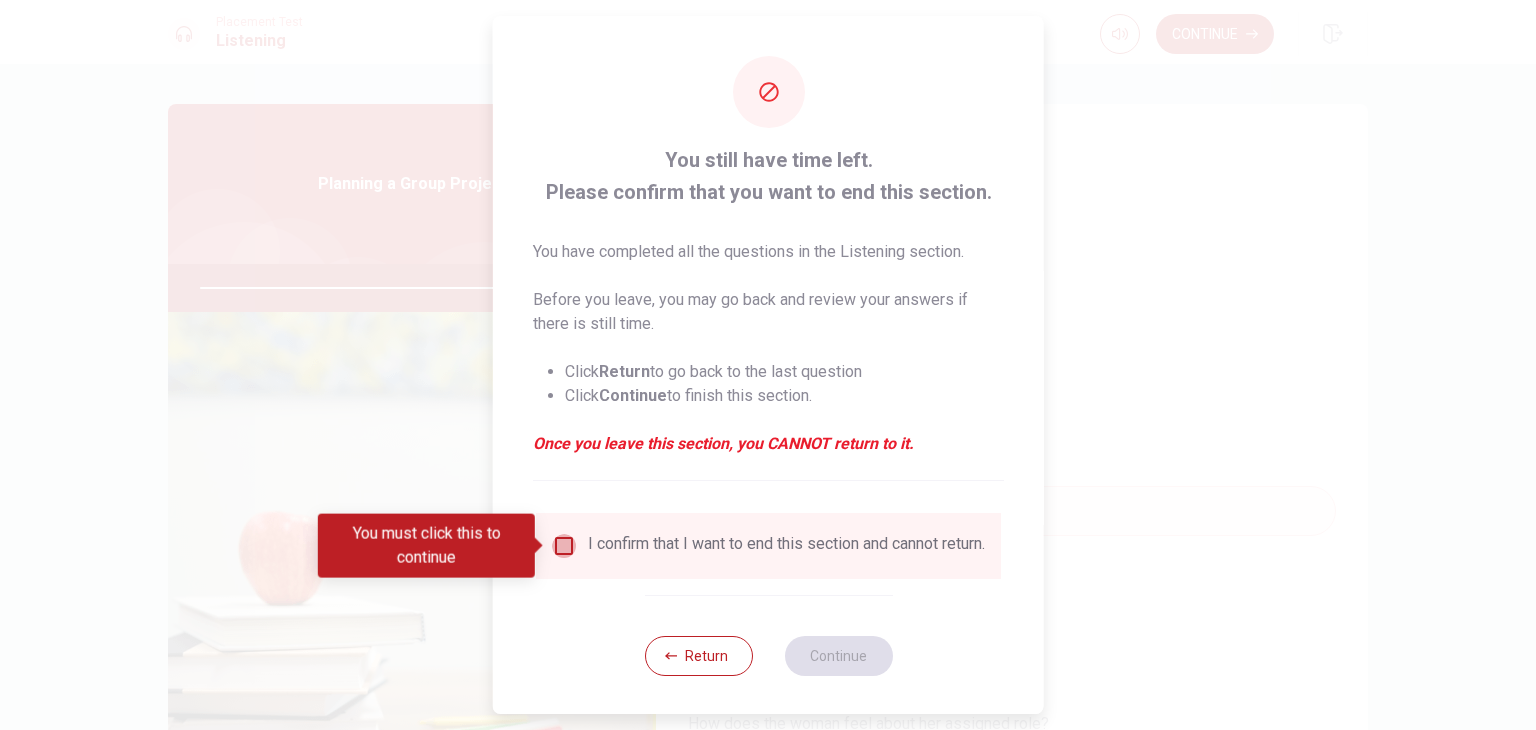 click at bounding box center (564, 546) 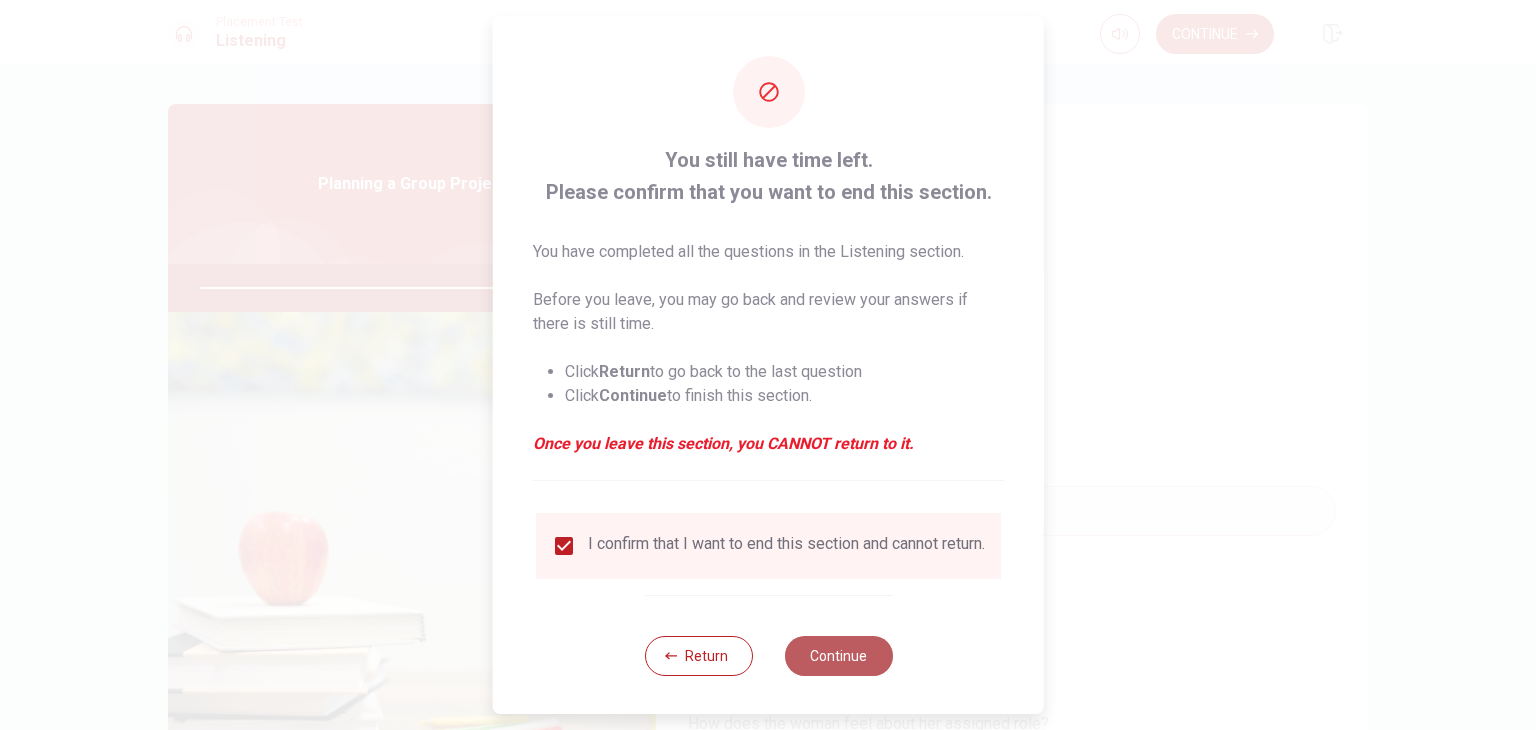 click on "Continue" at bounding box center (838, 656) 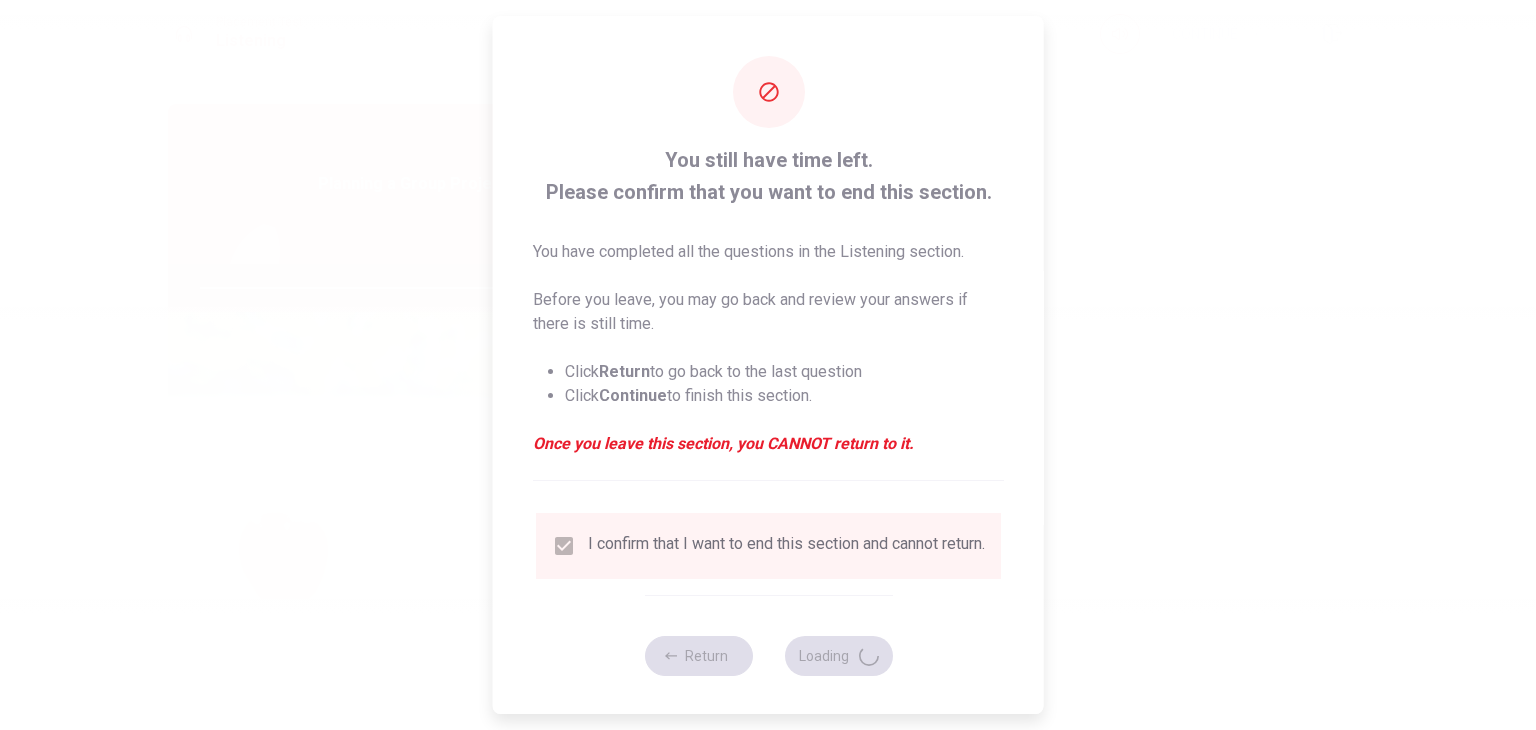 type on "85" 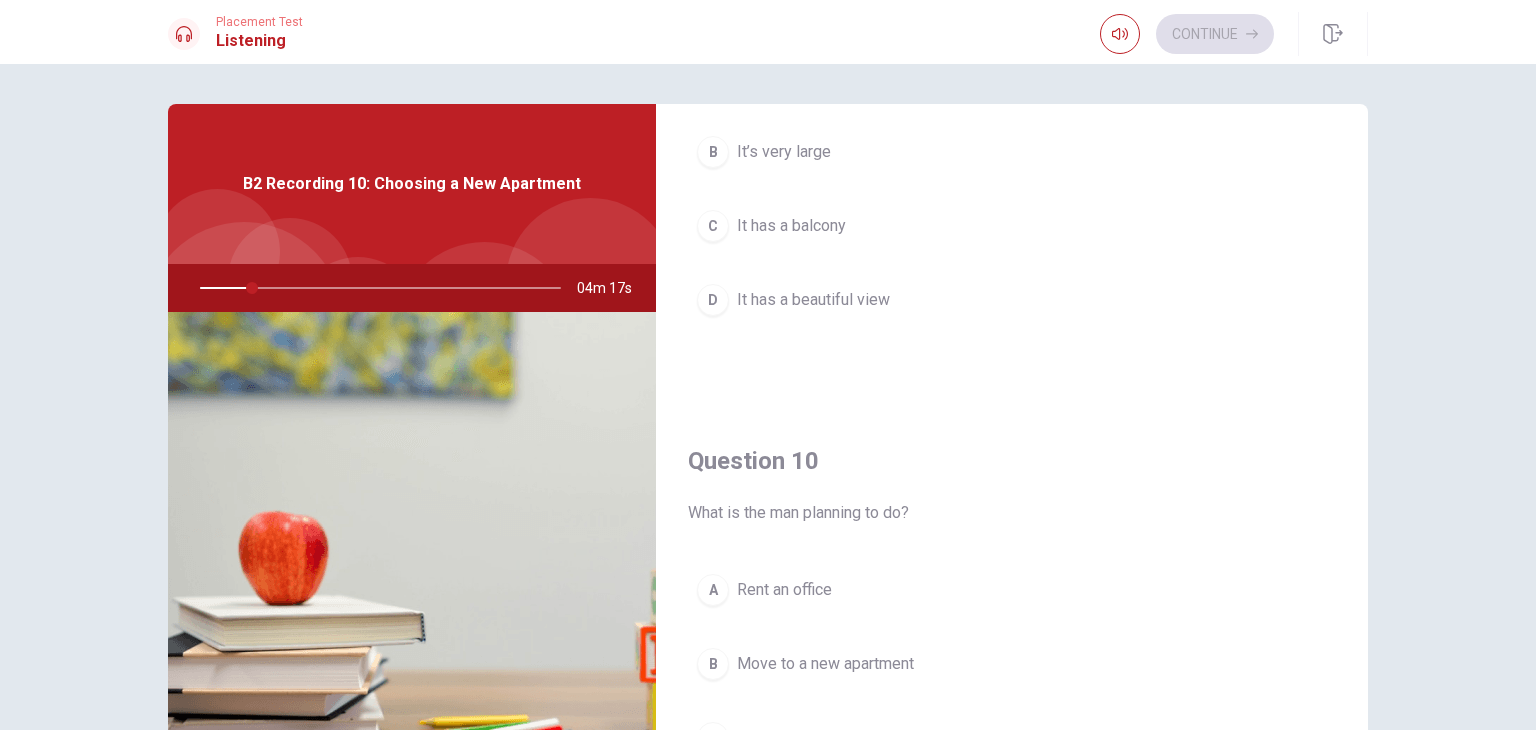 scroll, scrollTop: 1856, scrollLeft: 0, axis: vertical 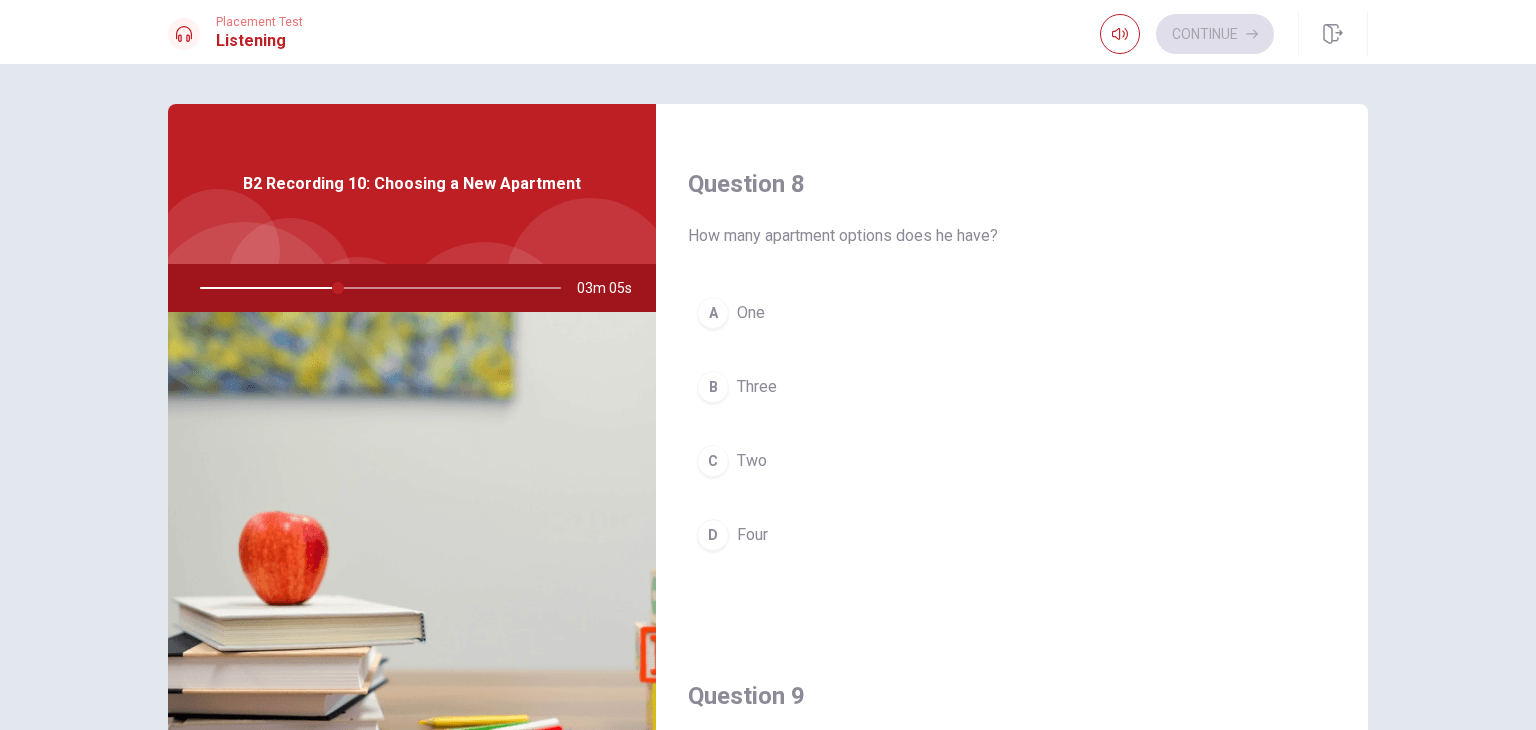 click on "A One B Three C Two D Four" at bounding box center [1012, 444] 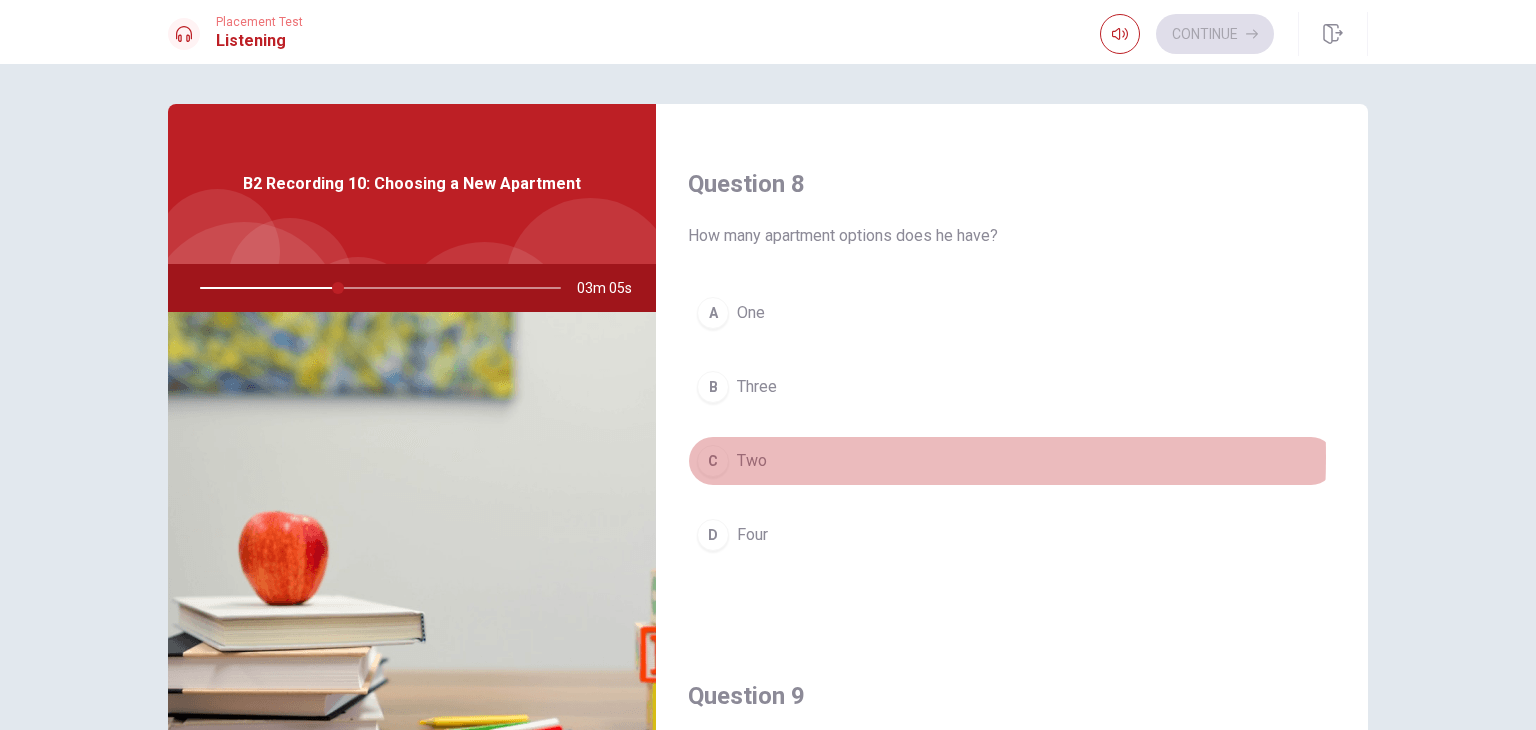 click on "C" at bounding box center (713, 461) 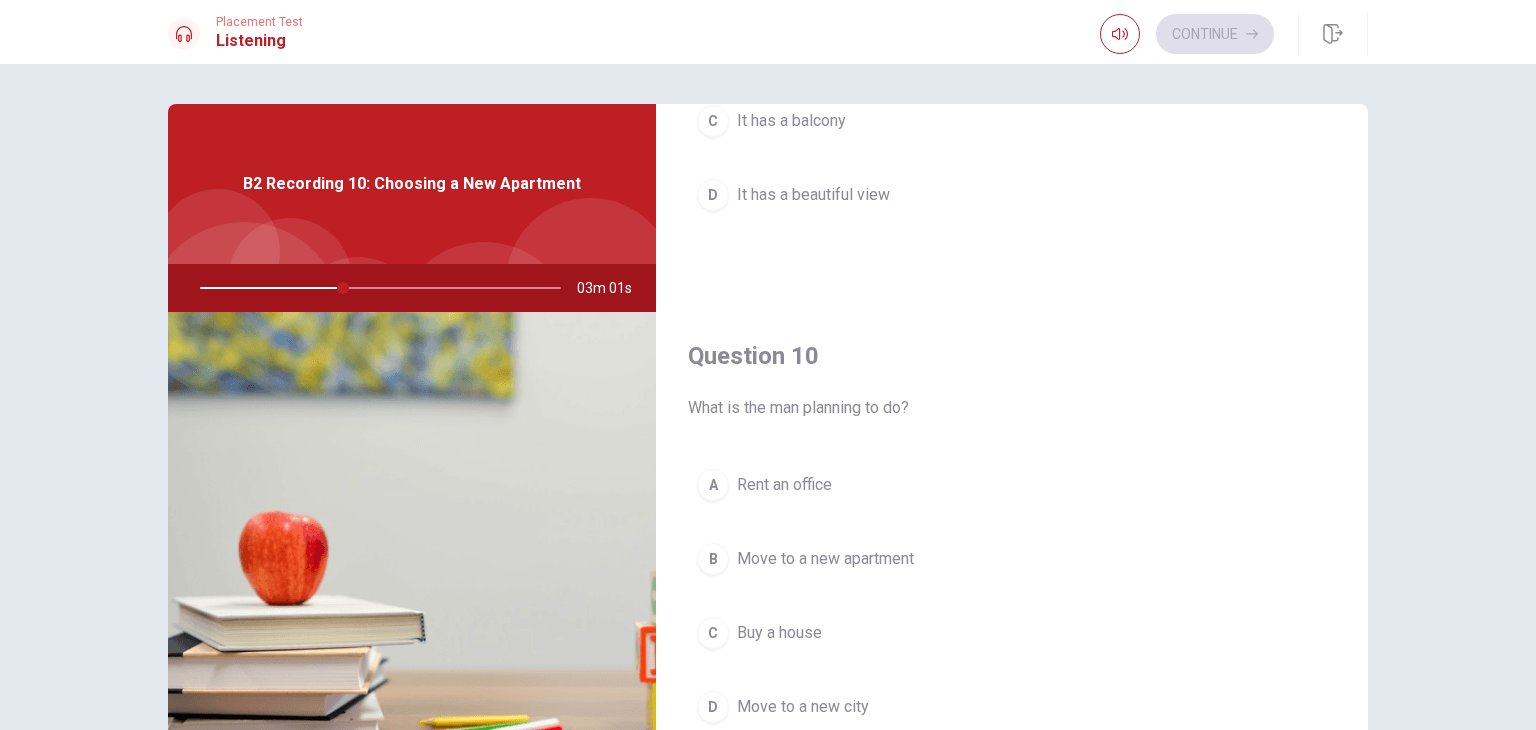 scroll, scrollTop: 1856, scrollLeft: 0, axis: vertical 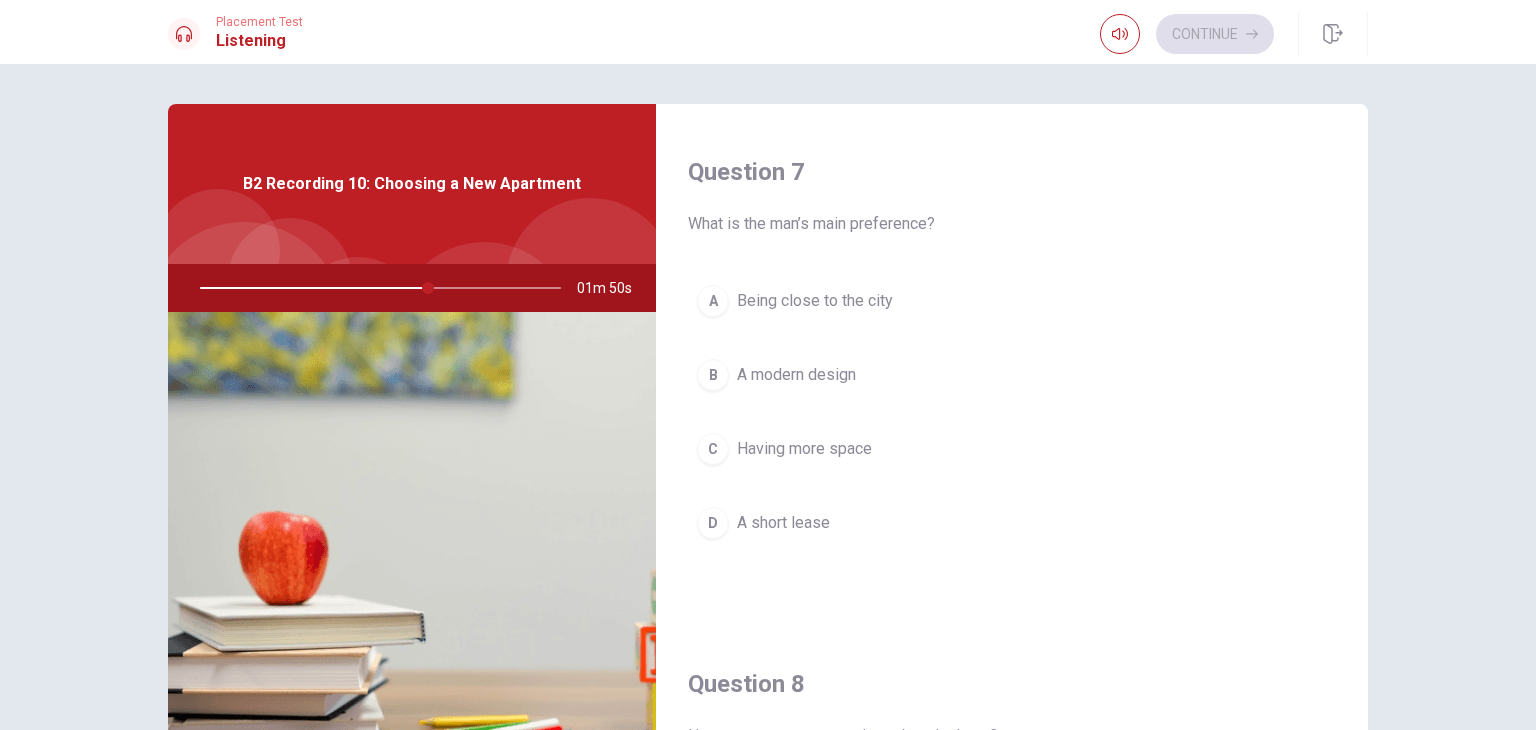 click on "Having more space" at bounding box center (804, 449) 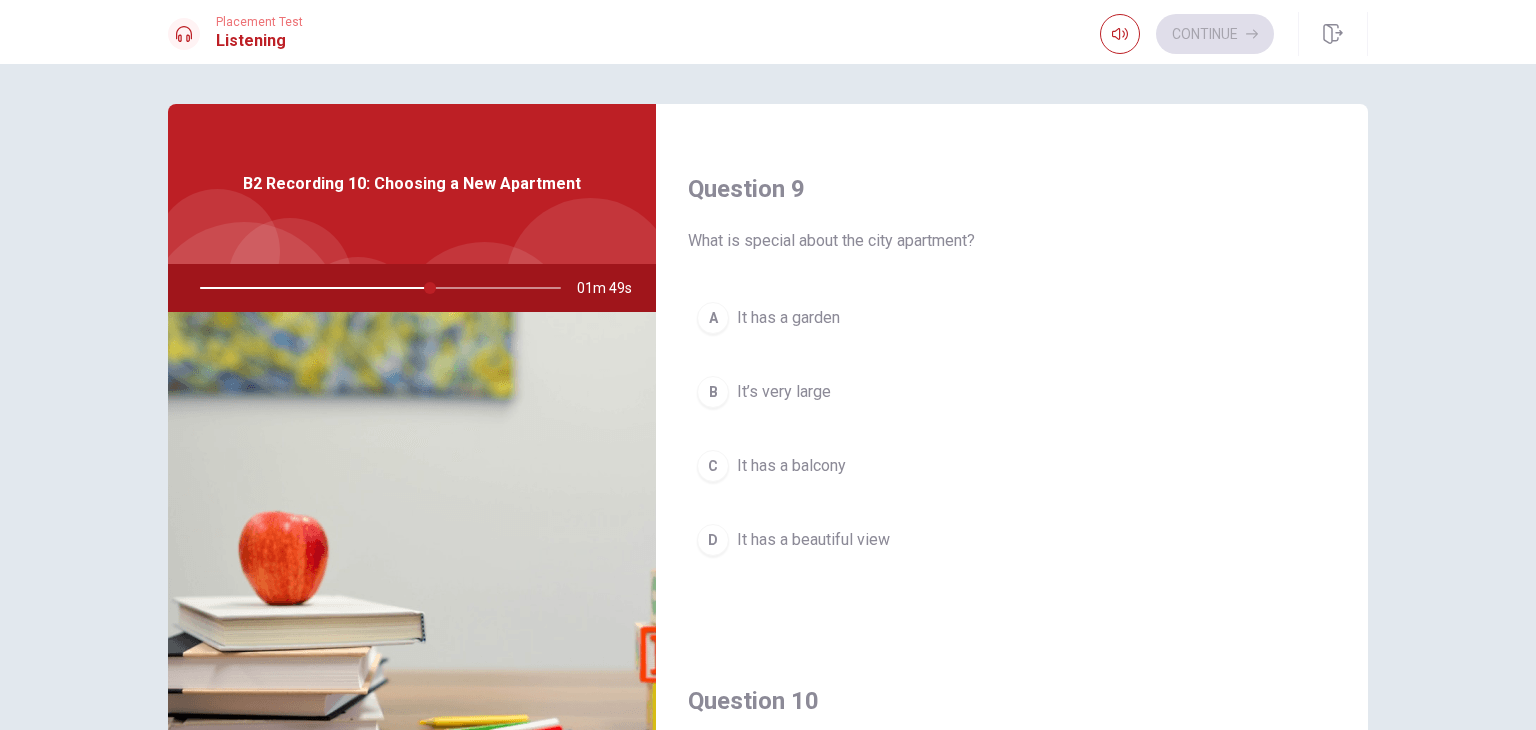 scroll, scrollTop: 1500, scrollLeft: 0, axis: vertical 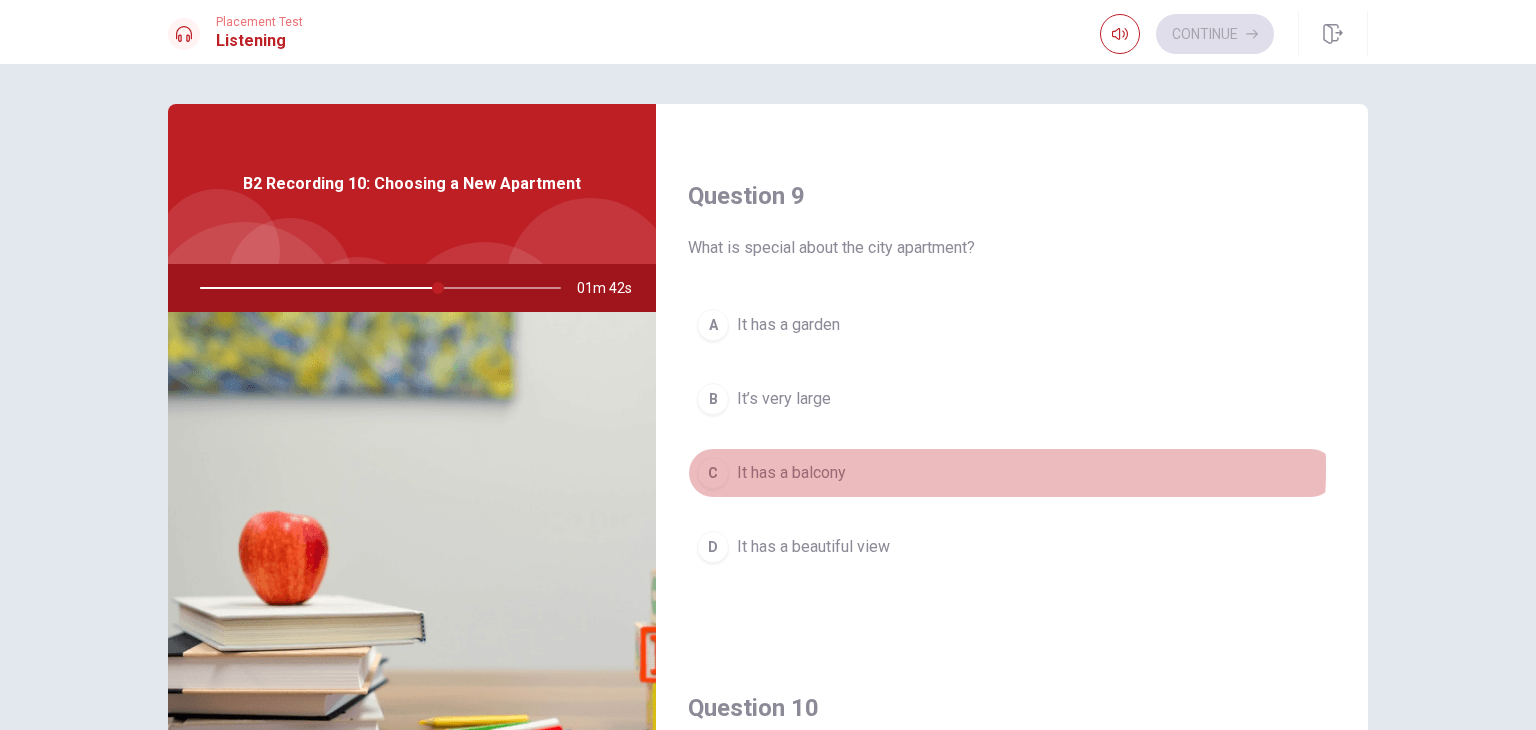 click on "It has a balcony" at bounding box center [791, 473] 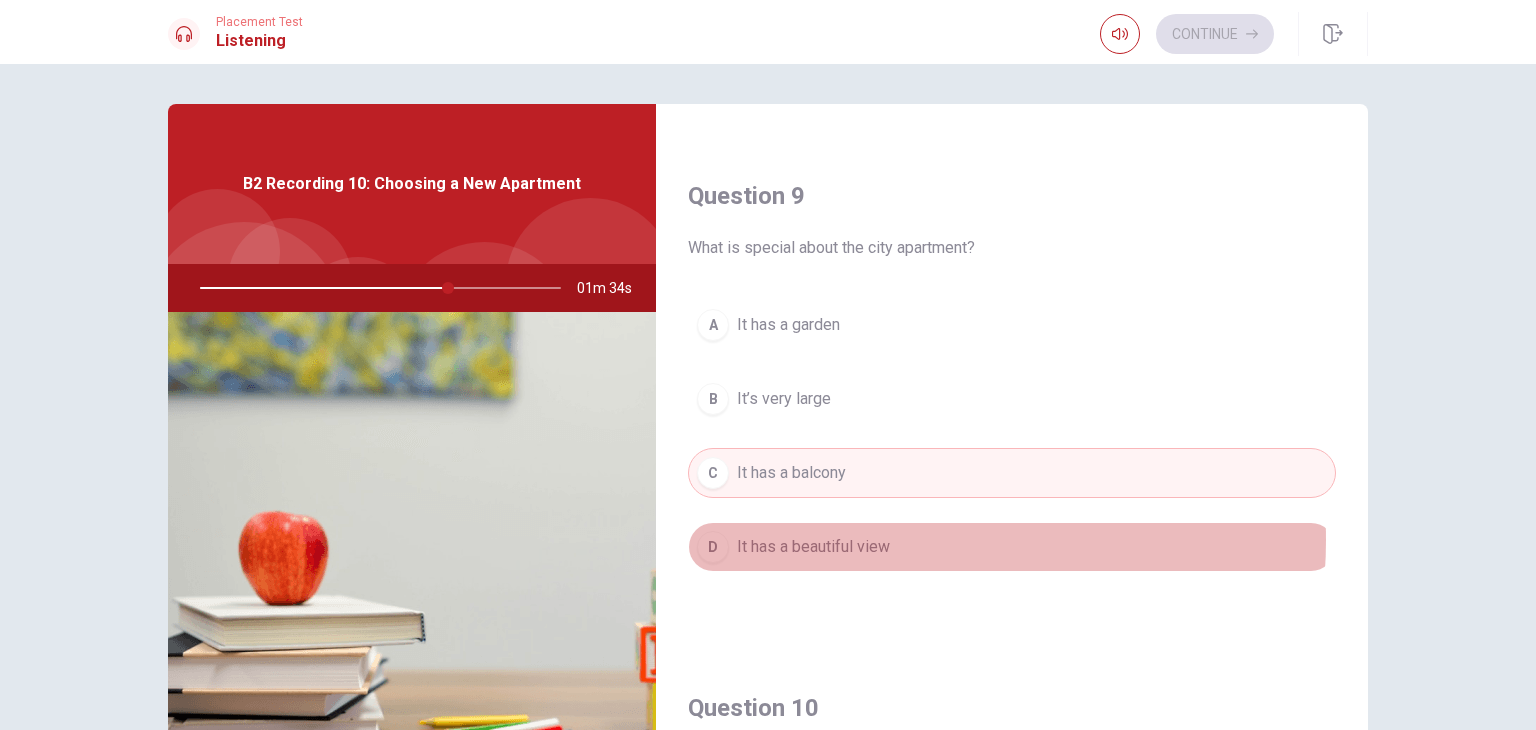 click on "It has a beautiful view" at bounding box center [813, 547] 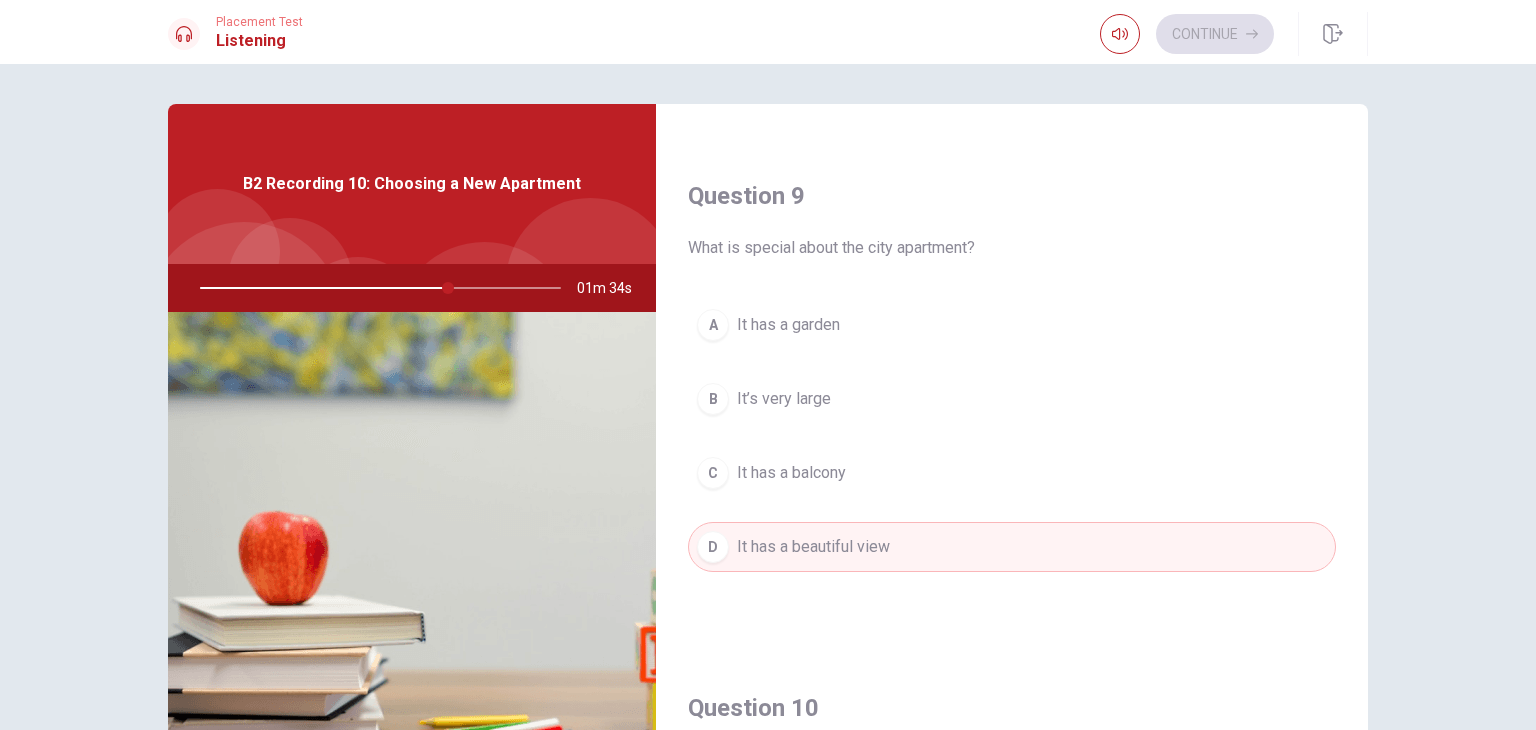scroll, scrollTop: 1856, scrollLeft: 0, axis: vertical 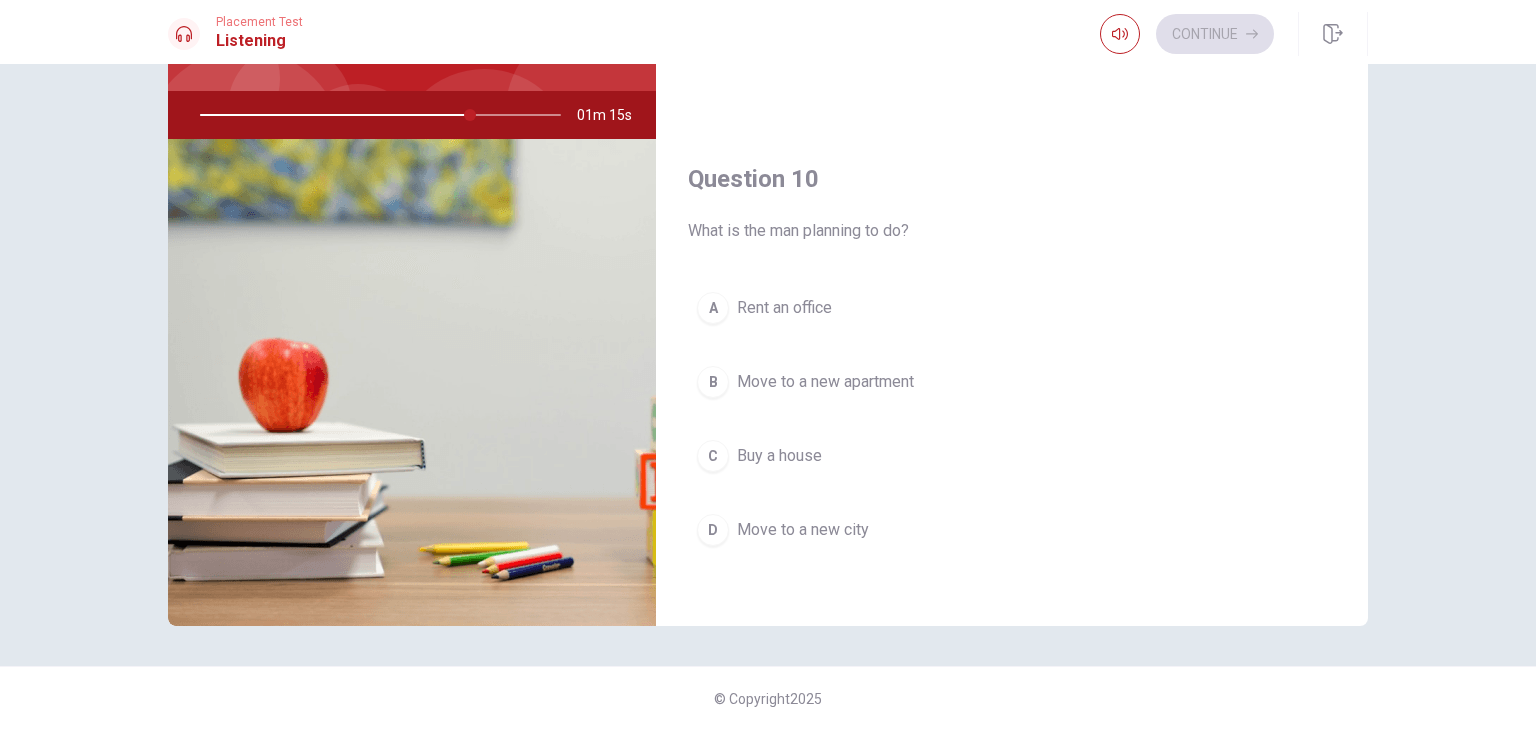 click on "Rent an office" at bounding box center [784, 308] 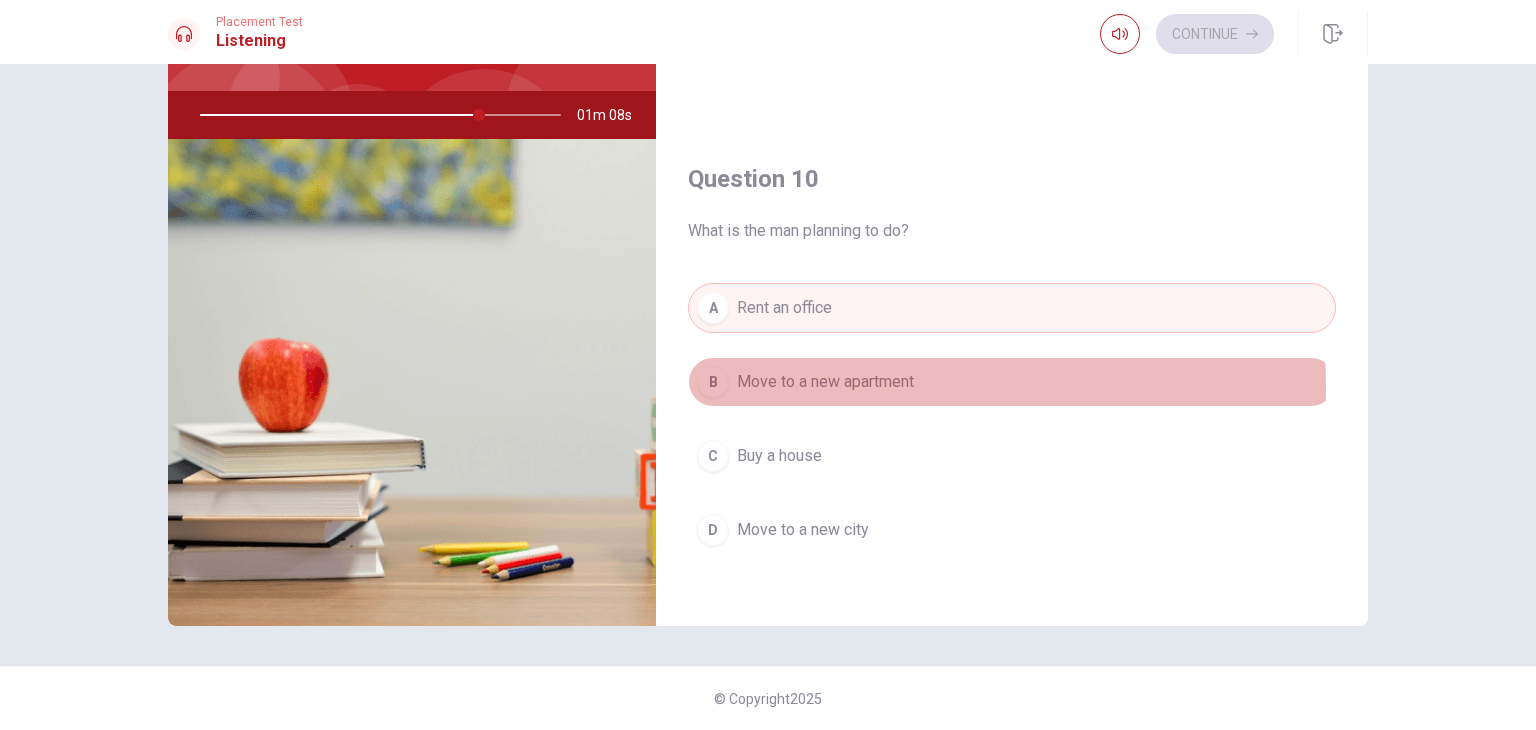 click on "Move to a new apartment" at bounding box center (825, 382) 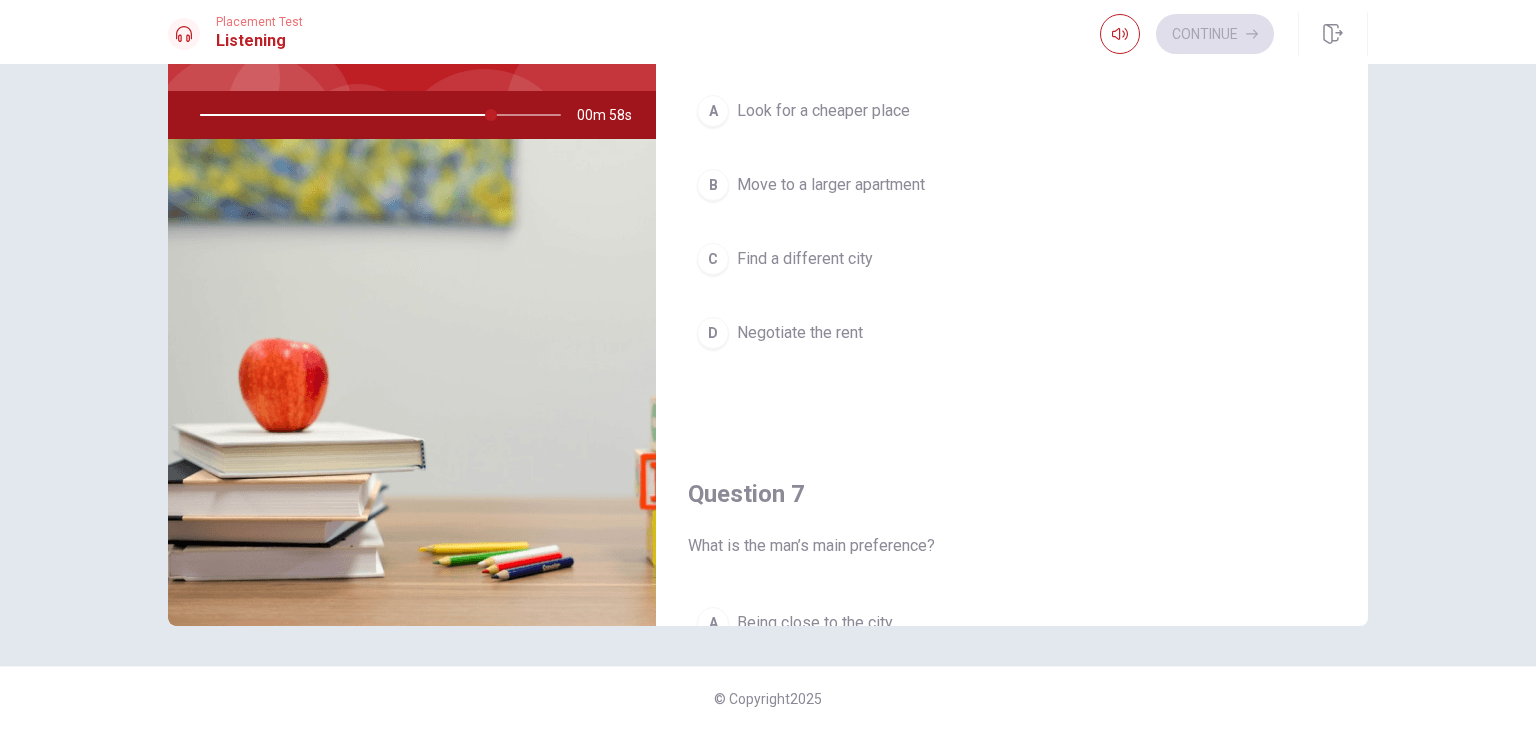 scroll, scrollTop: 0, scrollLeft: 0, axis: both 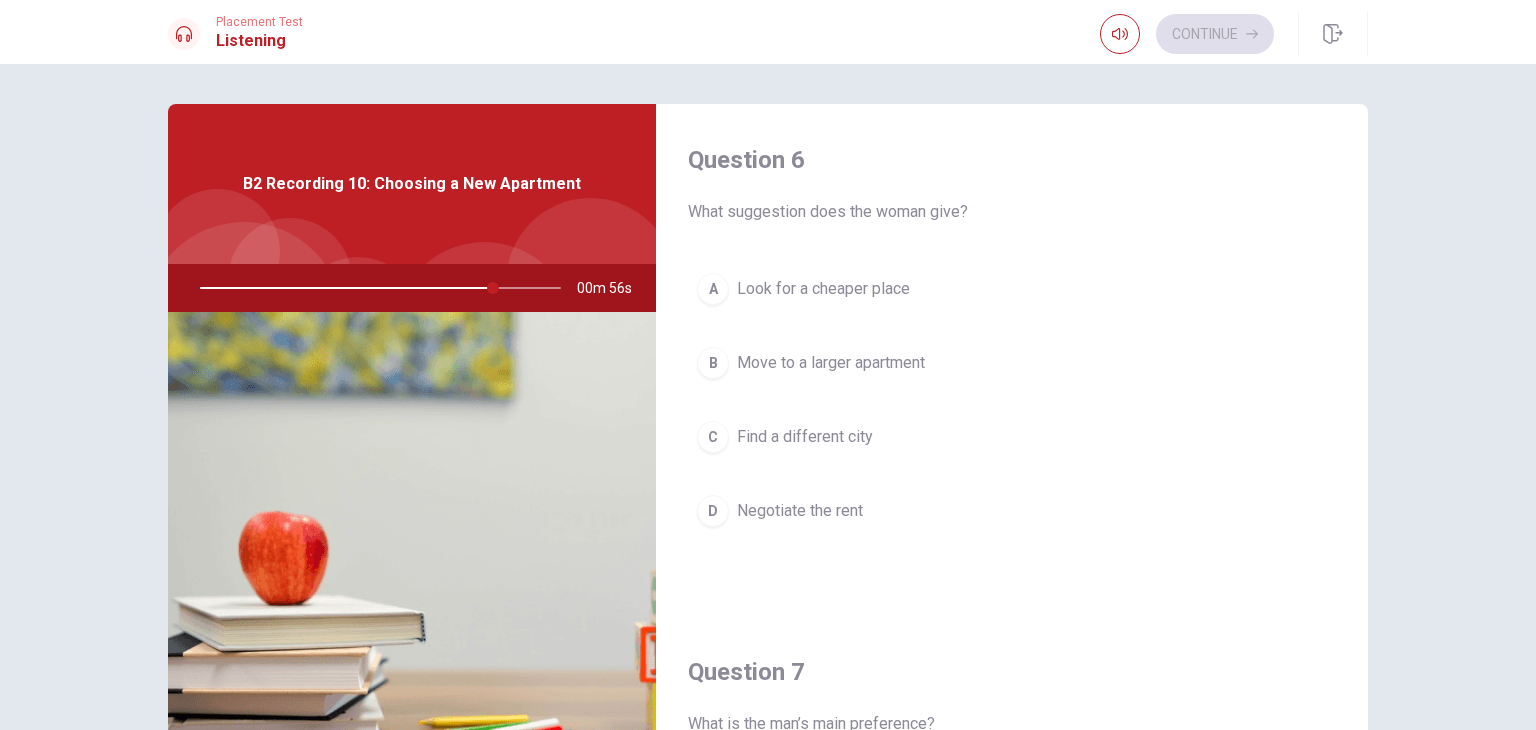 click on "Negotiate the rent" at bounding box center [800, 511] 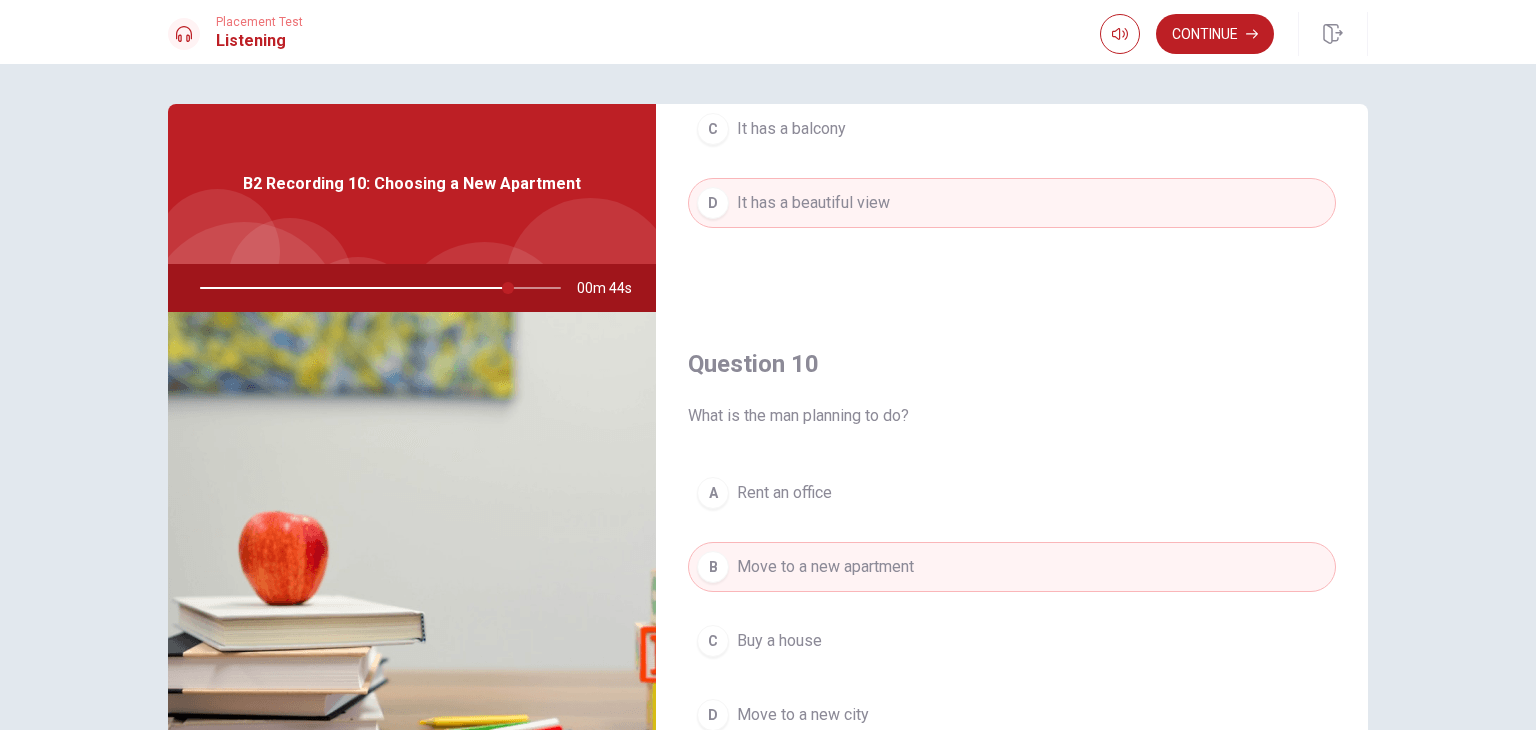 scroll, scrollTop: 1856, scrollLeft: 0, axis: vertical 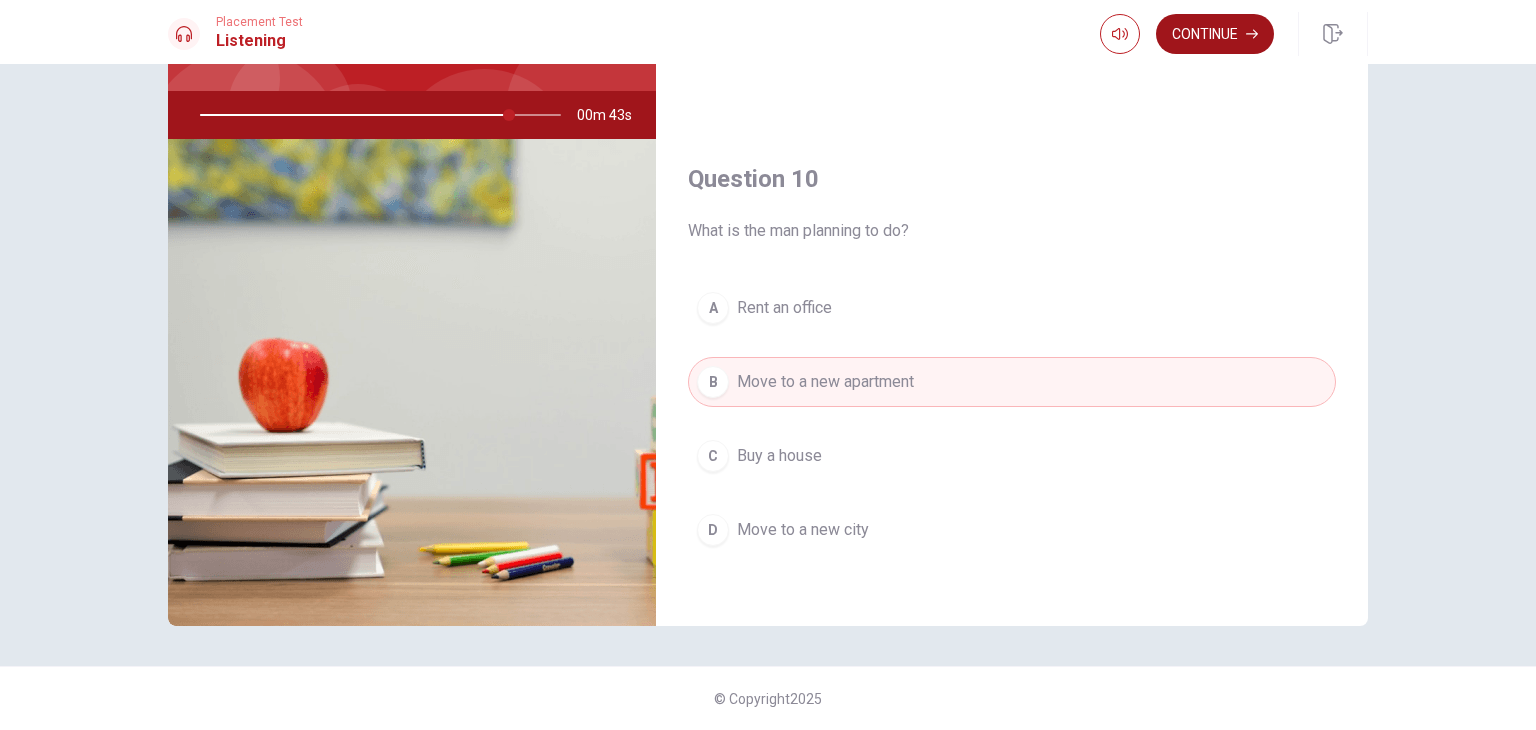 click on "Continue" at bounding box center [1215, 34] 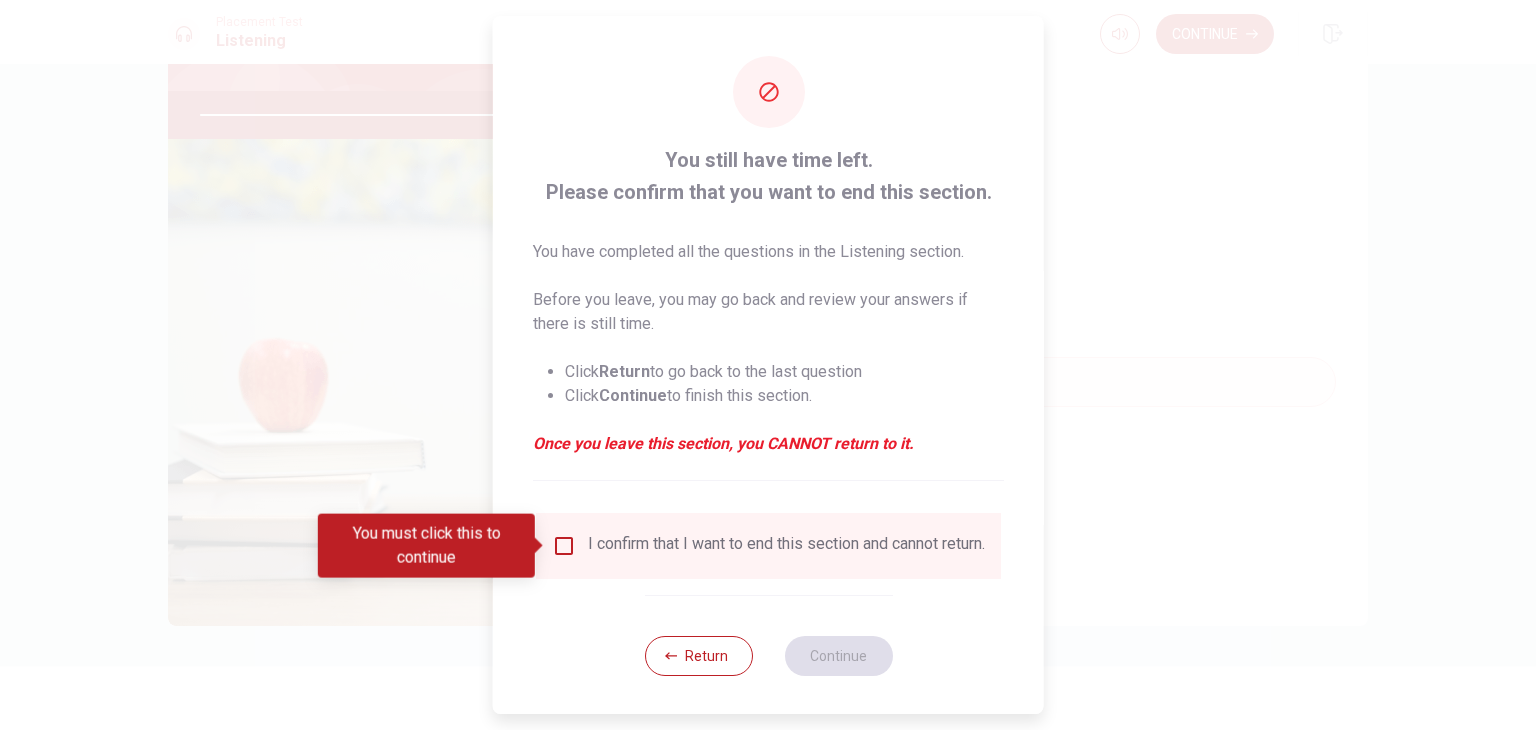 click at bounding box center [564, 546] 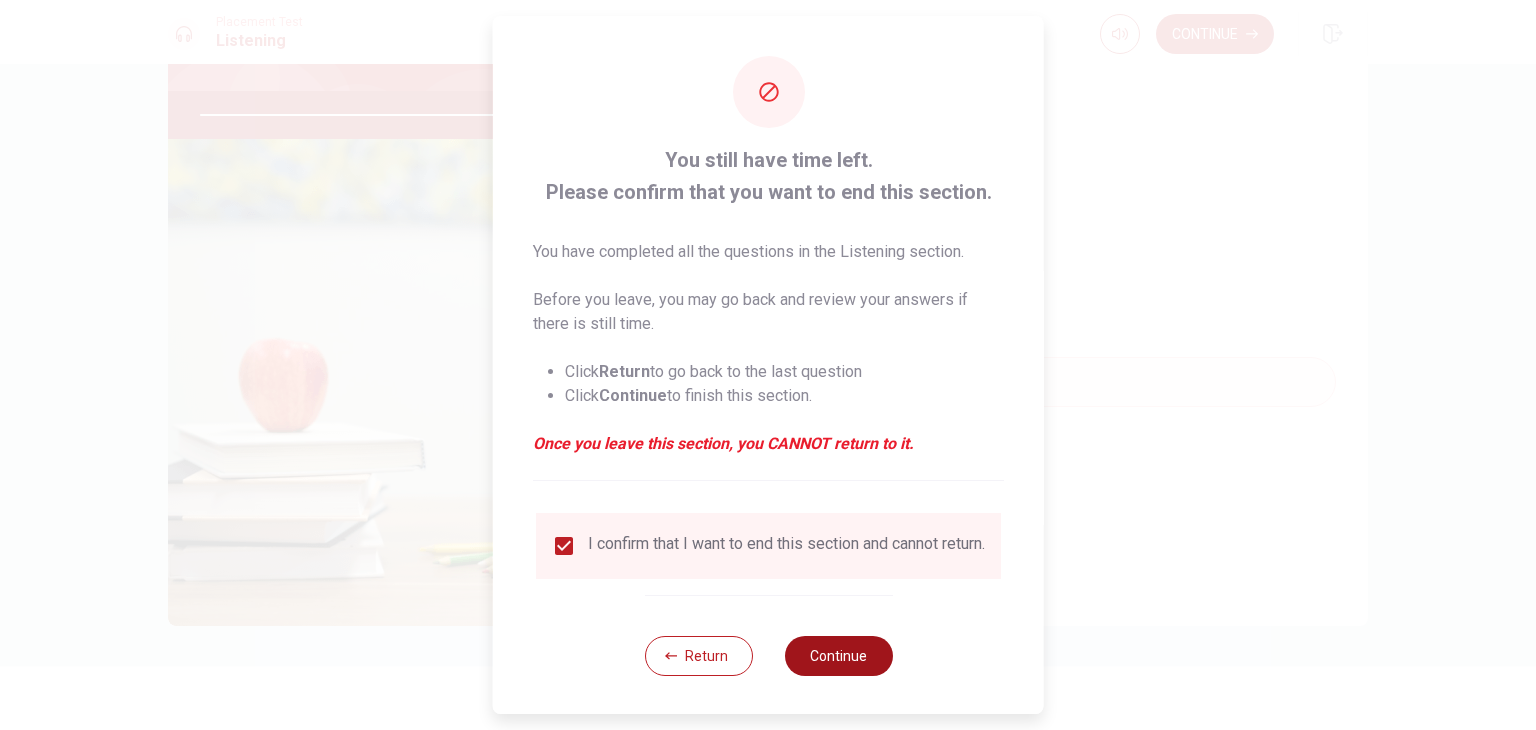 click on "Continue" at bounding box center (838, 656) 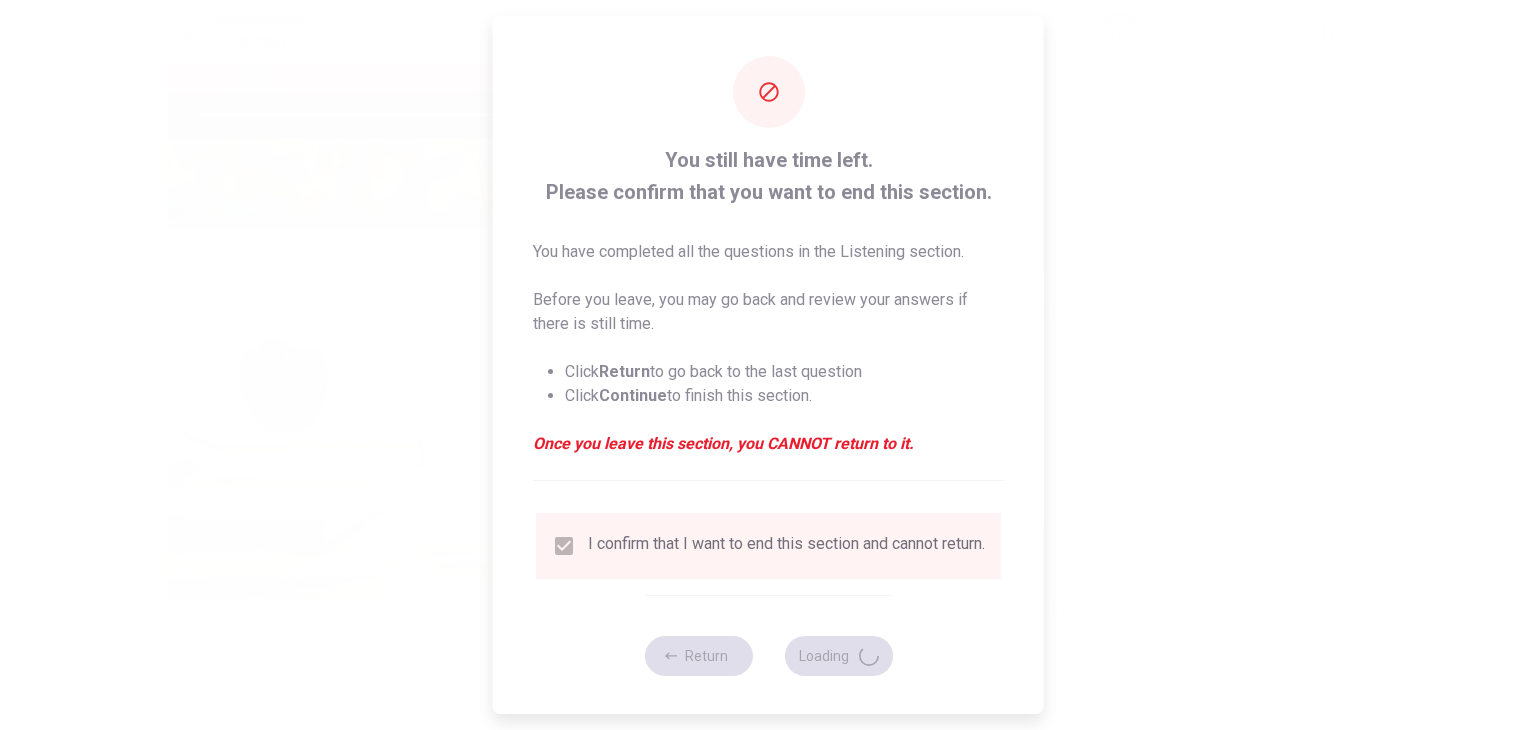 type on "87" 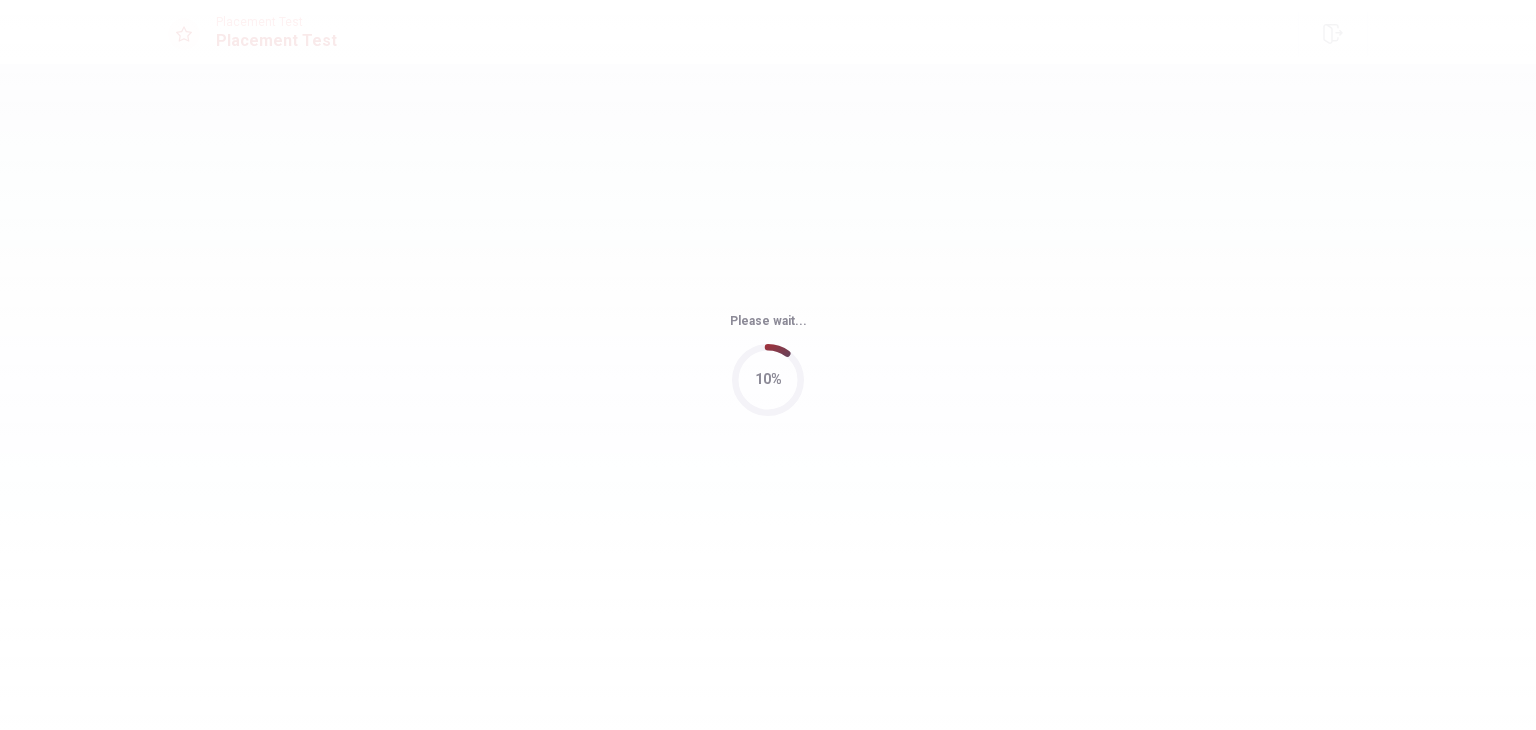 scroll, scrollTop: 0, scrollLeft: 0, axis: both 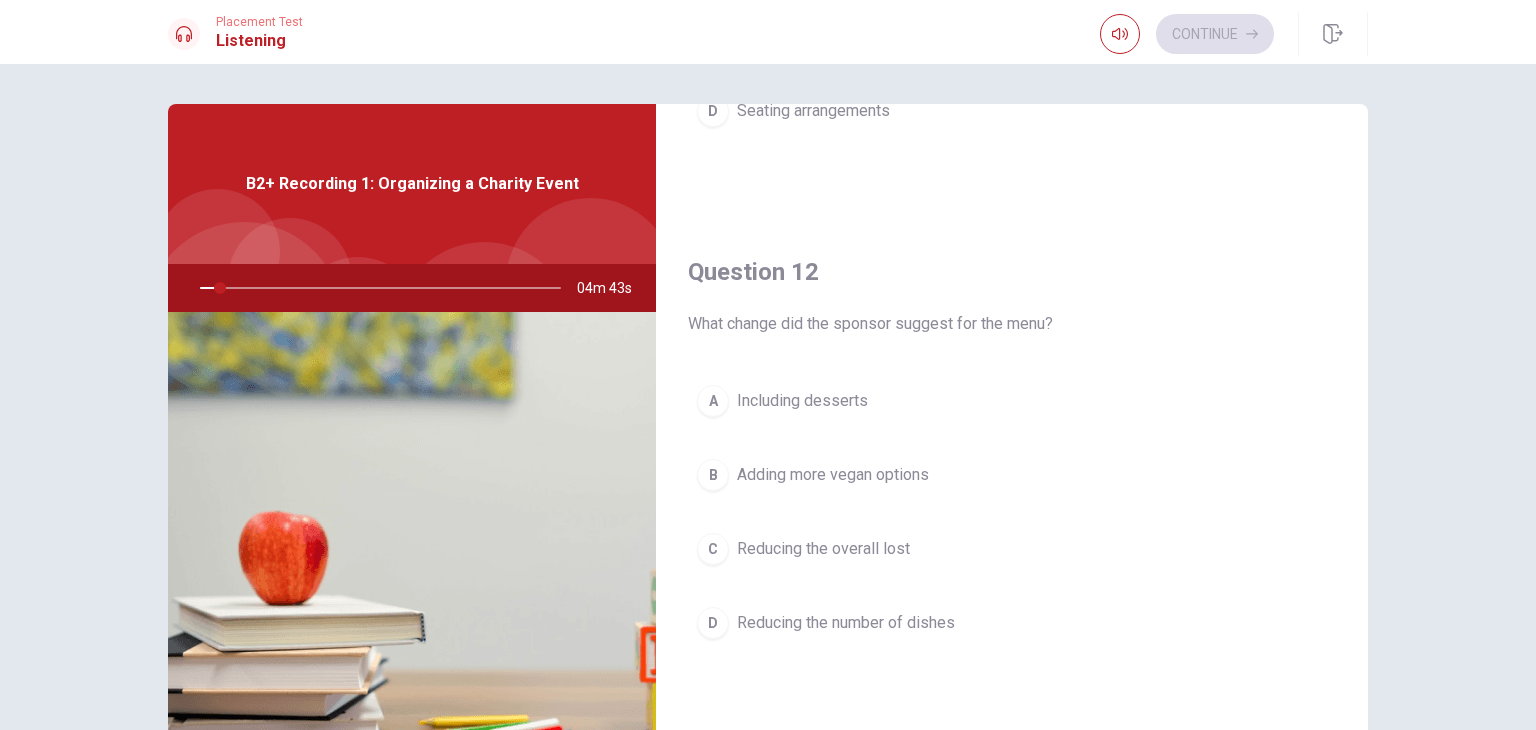 drag, startPoint x: 825, startPoint y: 341, endPoint x: 840, endPoint y: 321, distance: 25 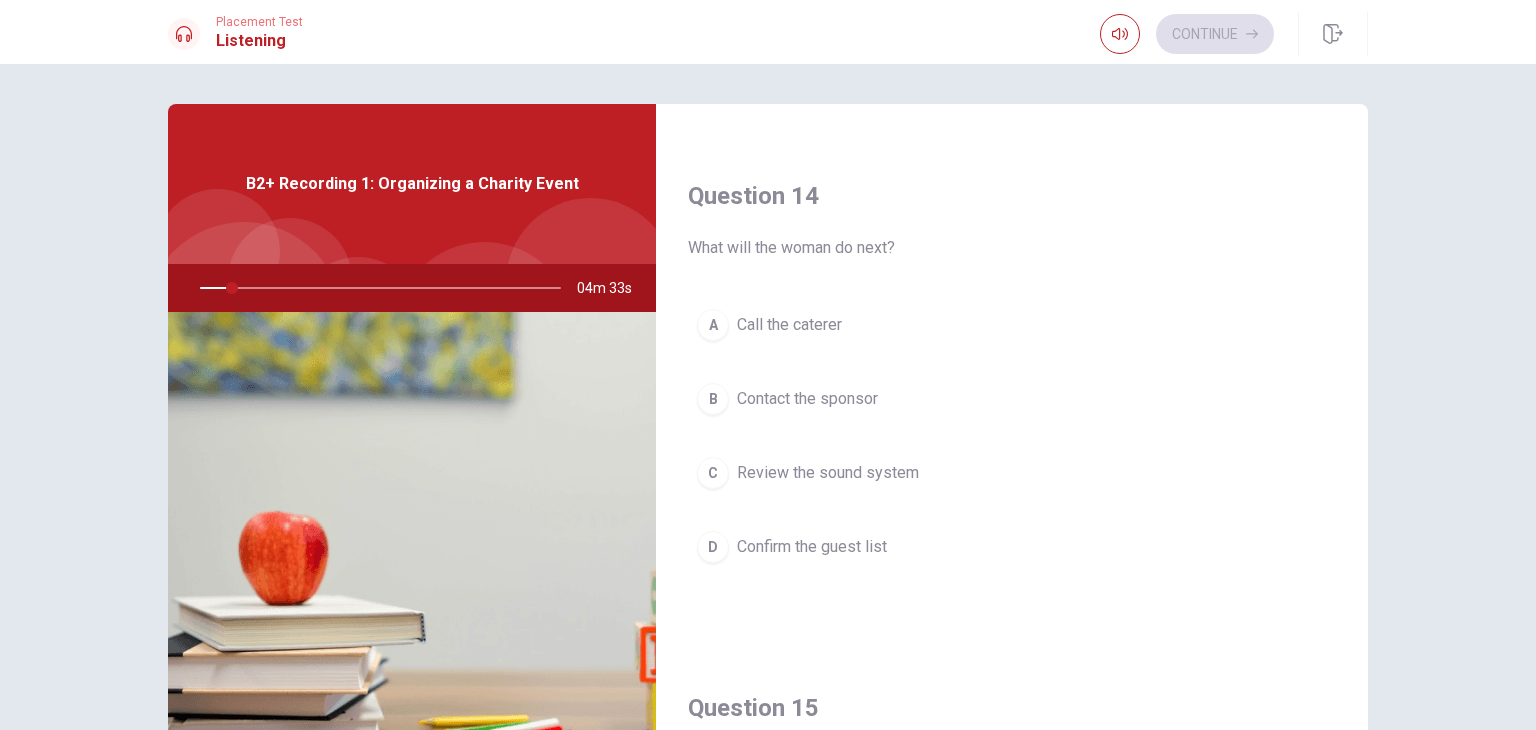 scroll, scrollTop: 1856, scrollLeft: 0, axis: vertical 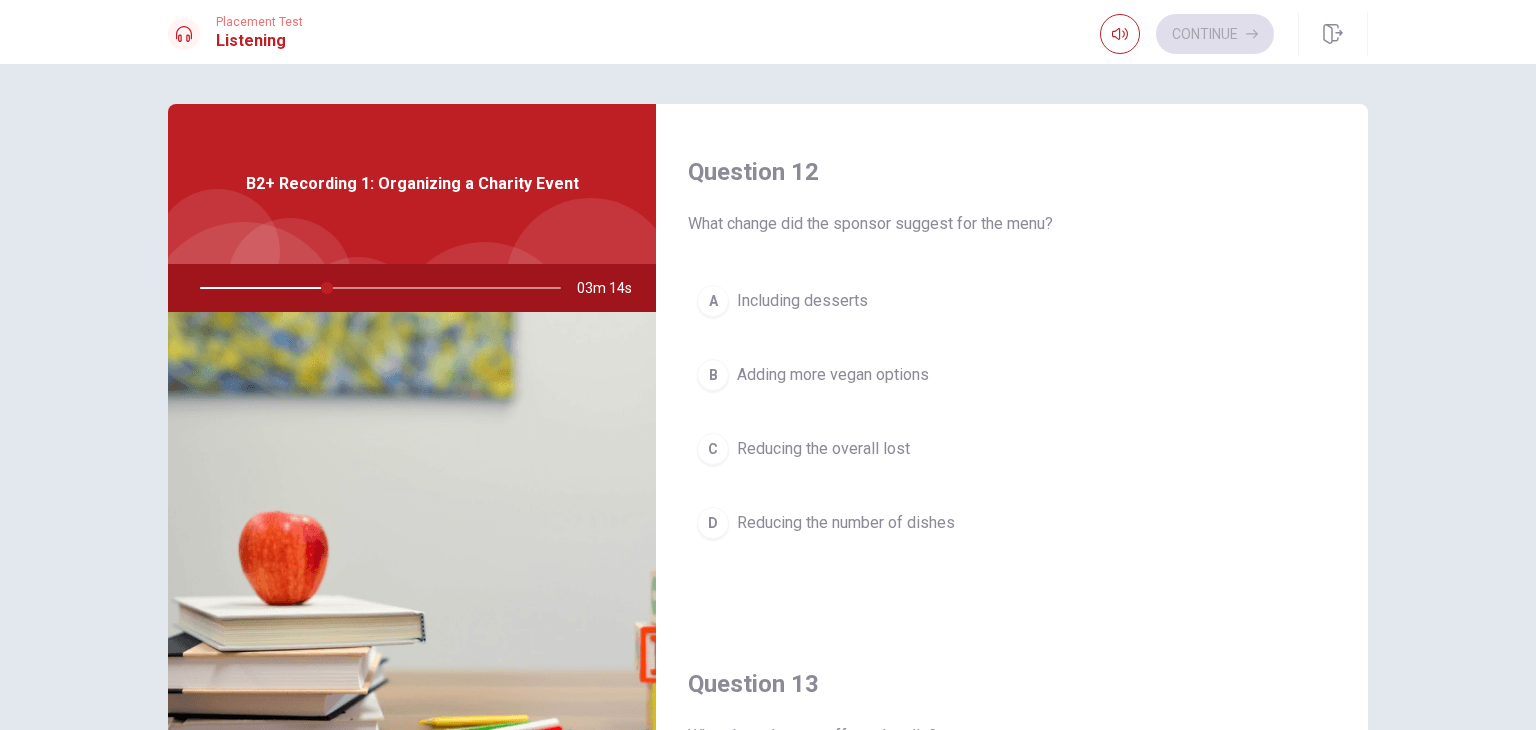 click on "B Adding more vegan options" at bounding box center [1012, 375] 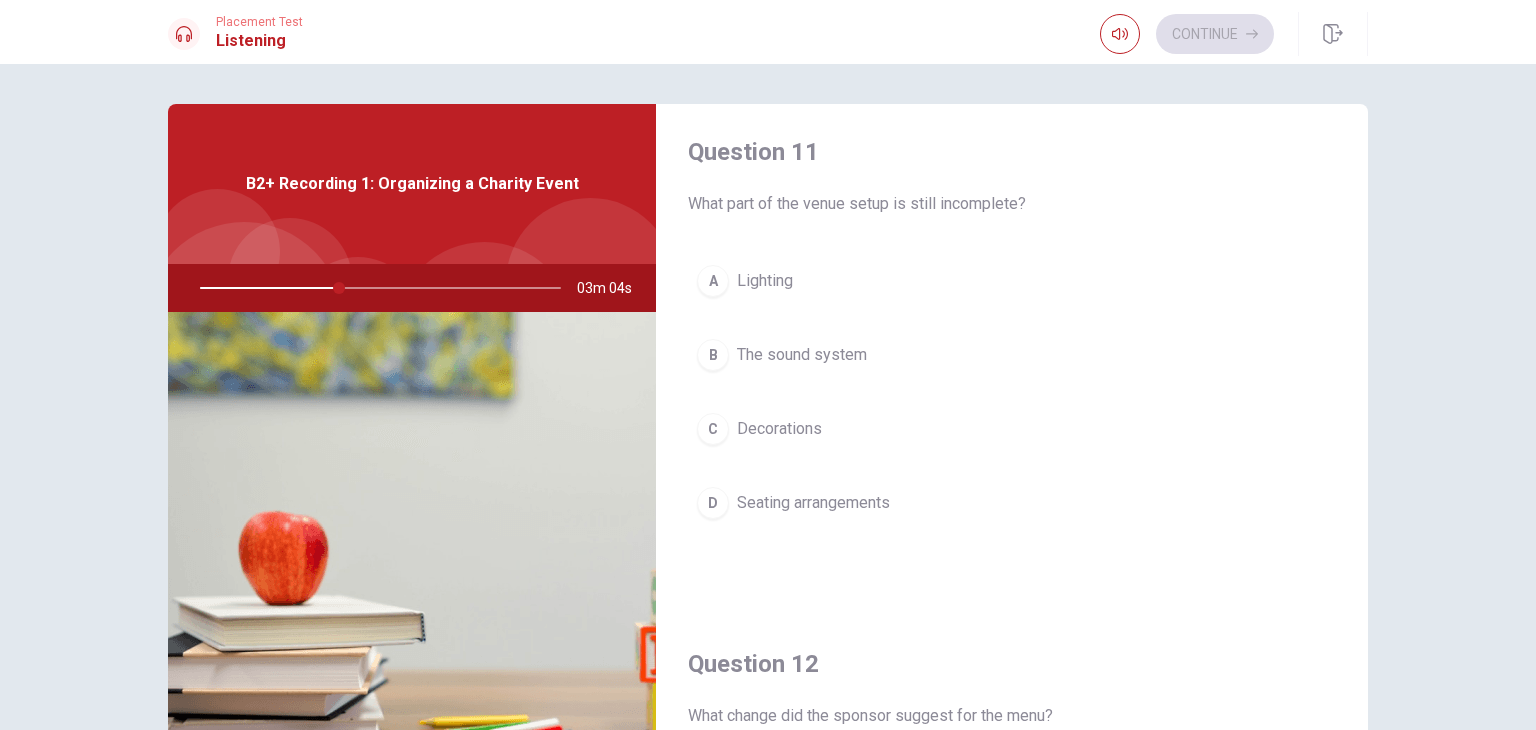 scroll, scrollTop: 0, scrollLeft: 0, axis: both 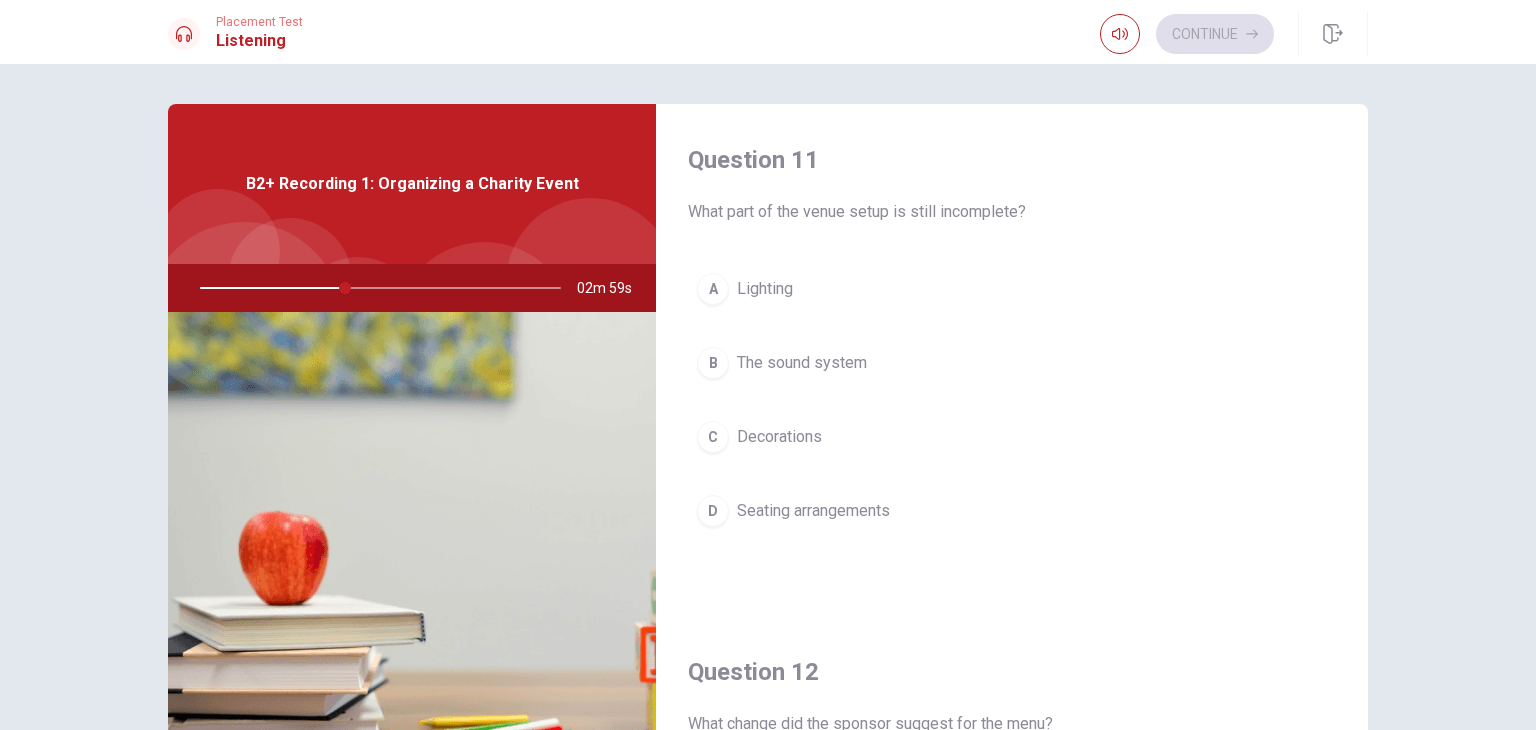 click on "The sound system" at bounding box center [802, 363] 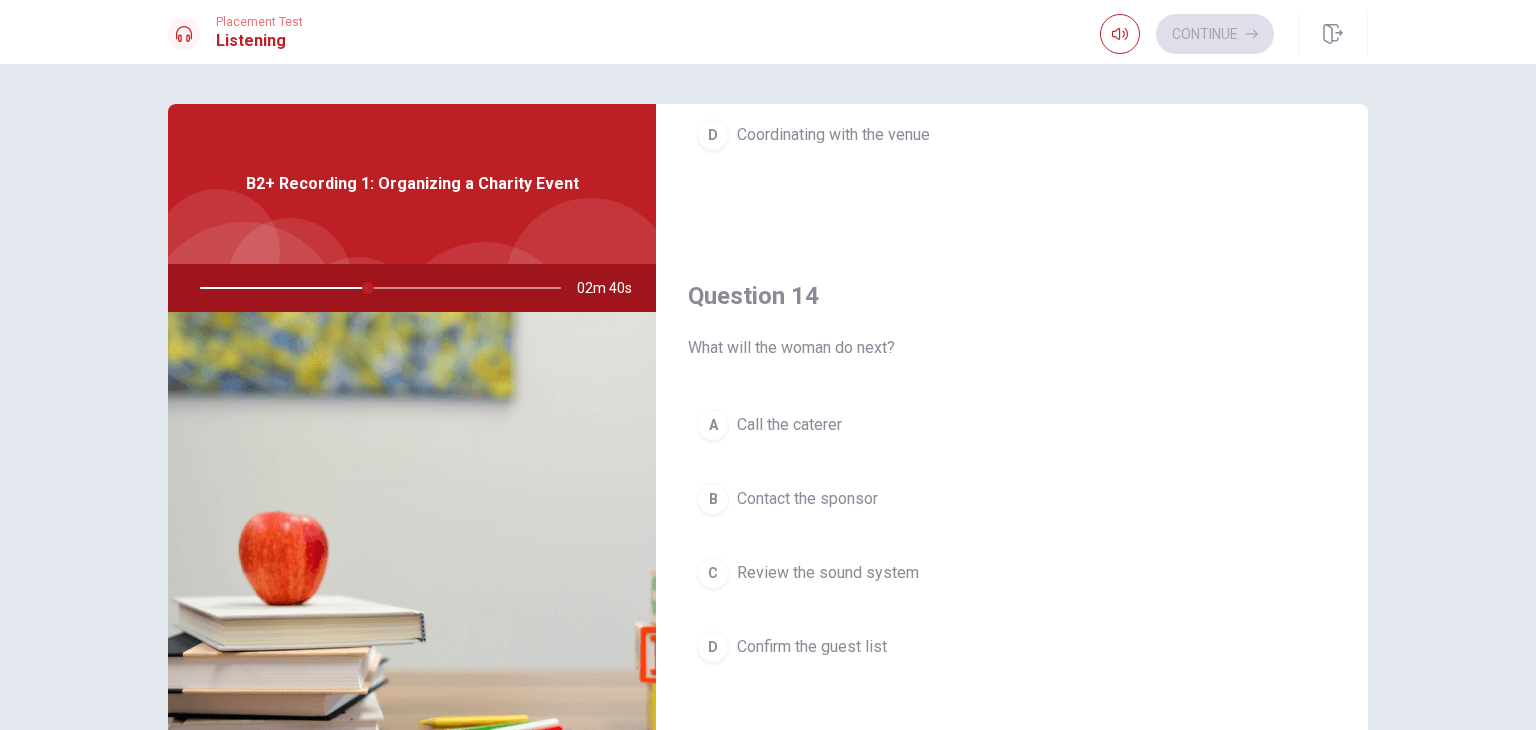 scroll, scrollTop: 1856, scrollLeft: 0, axis: vertical 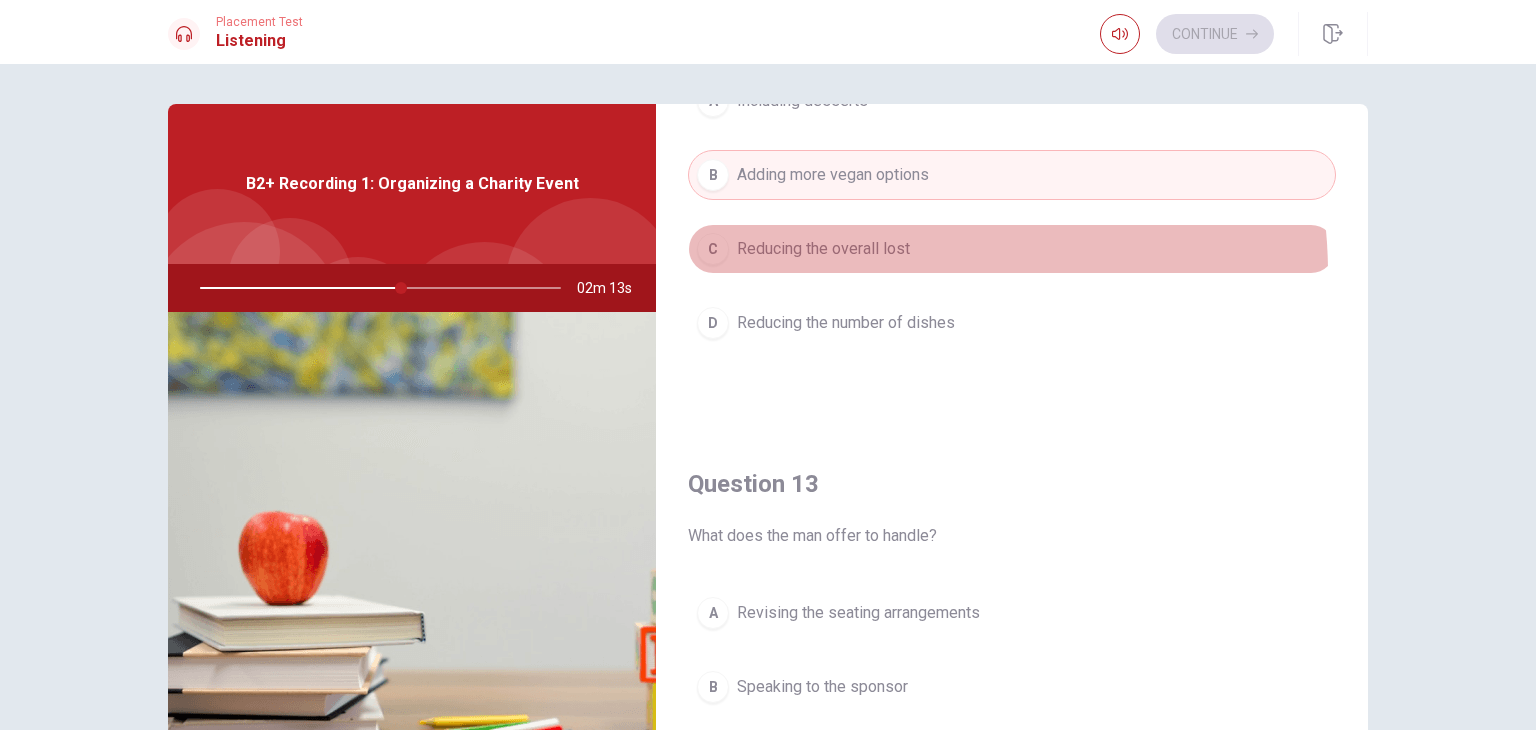 click on "C Reducing the overall lost" at bounding box center [1012, 249] 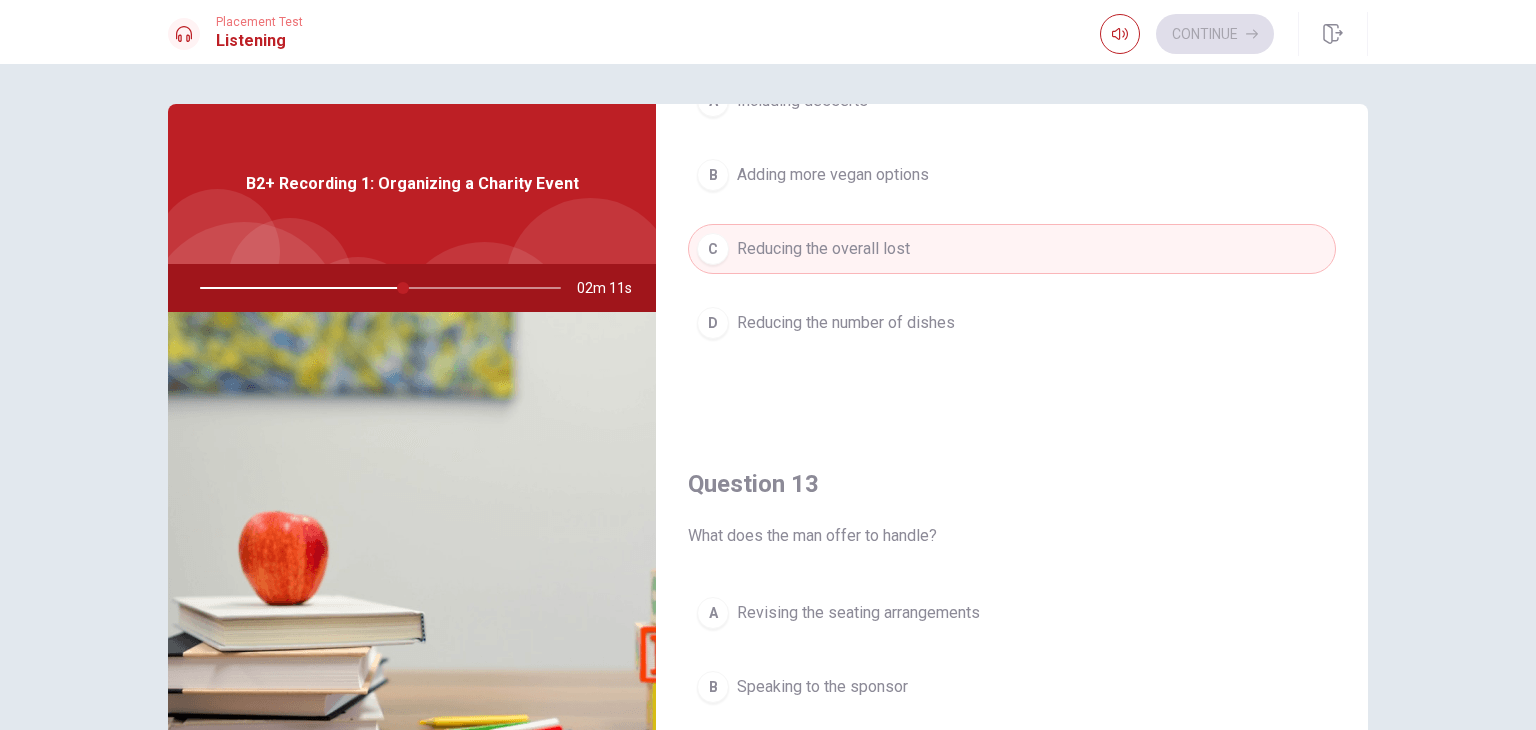 click on "B Adding more vegan options" at bounding box center [1012, 175] 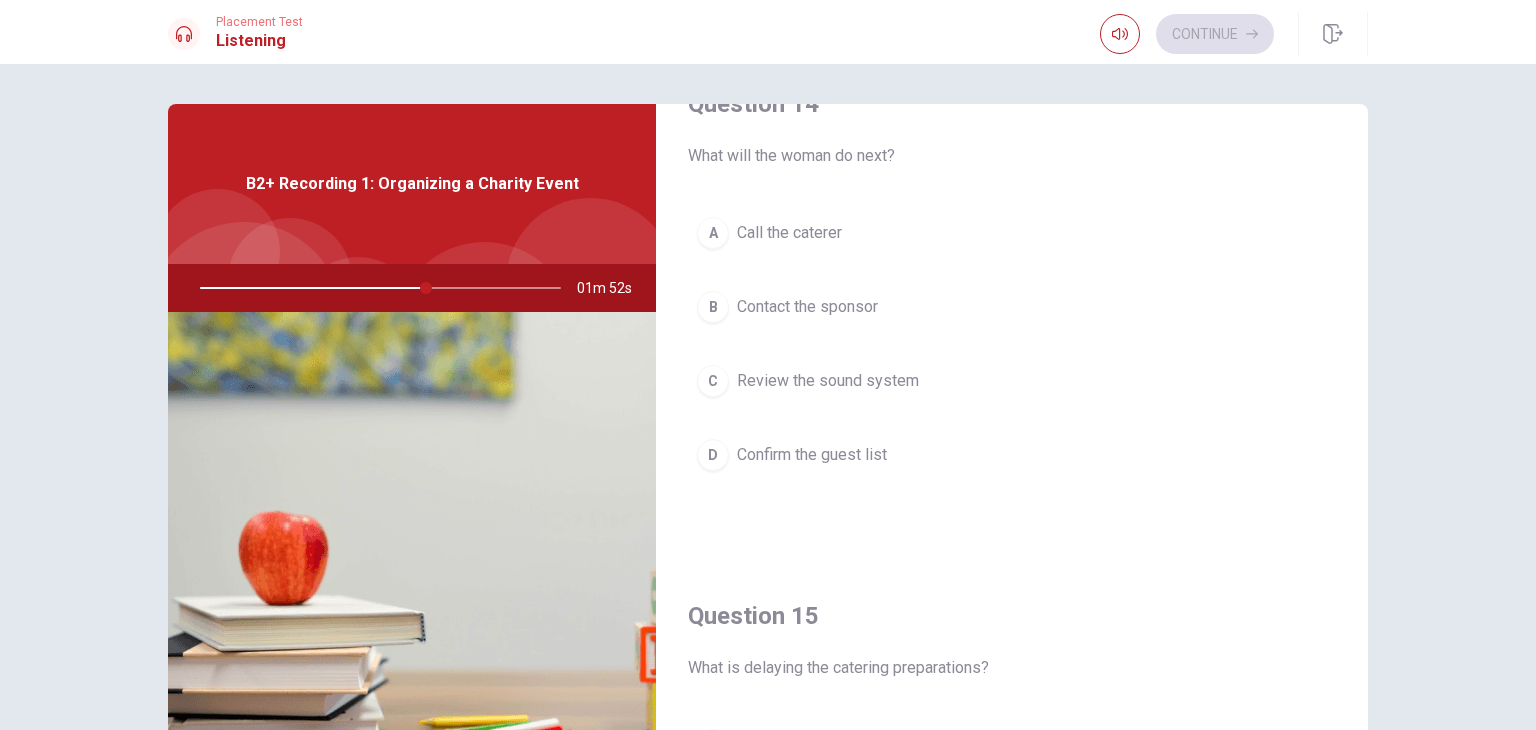 scroll, scrollTop: 1600, scrollLeft: 0, axis: vertical 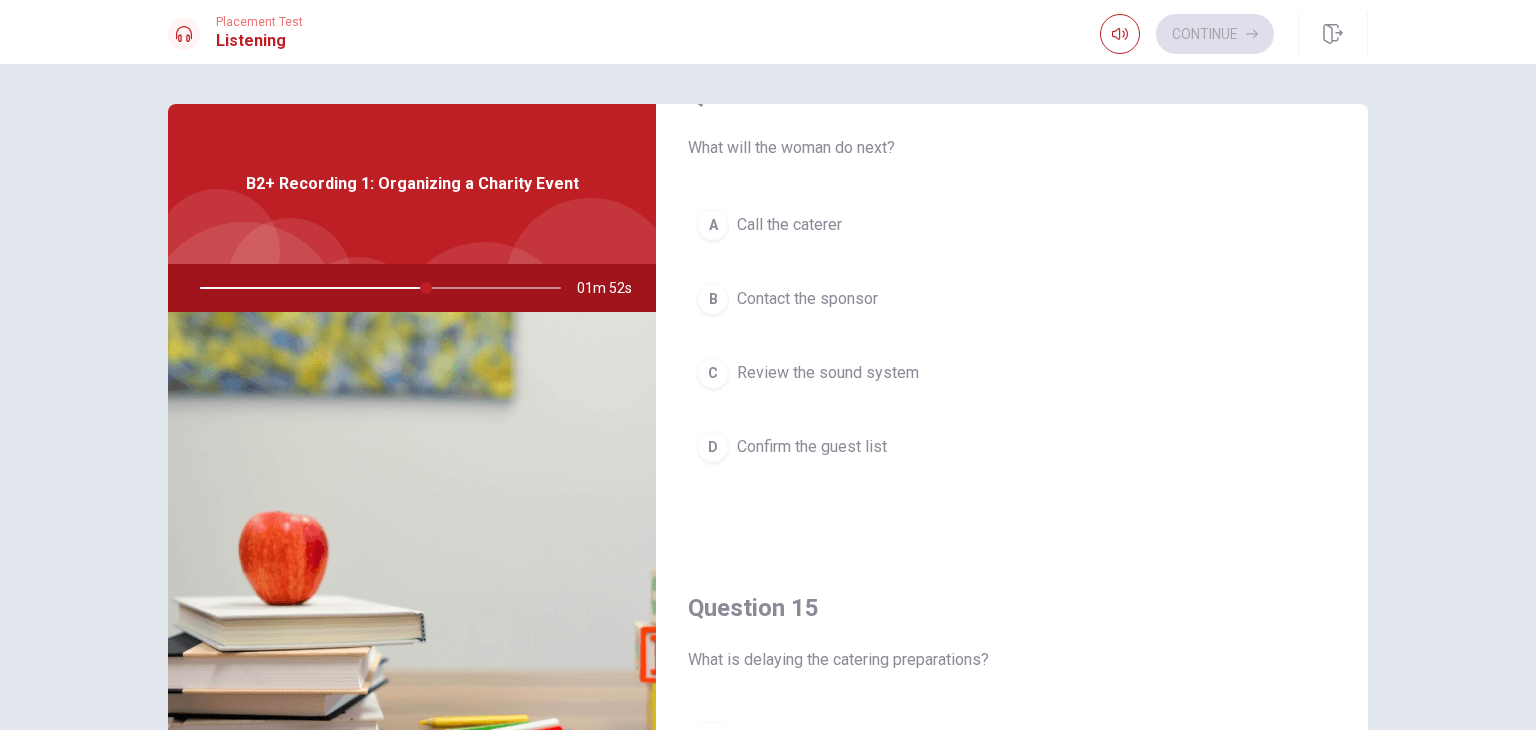 click on "Call the caterer" at bounding box center (789, 225) 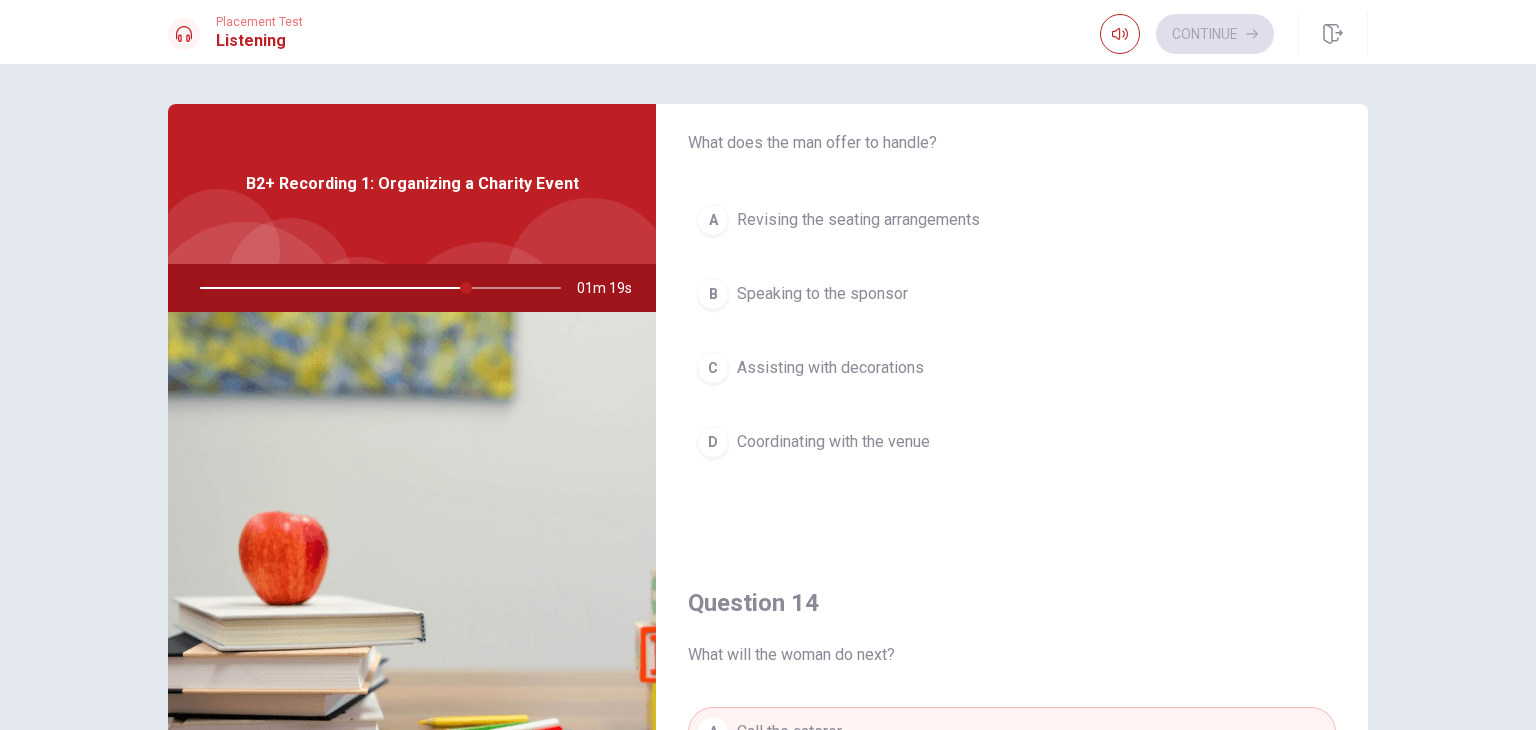 scroll, scrollTop: 1100, scrollLeft: 0, axis: vertical 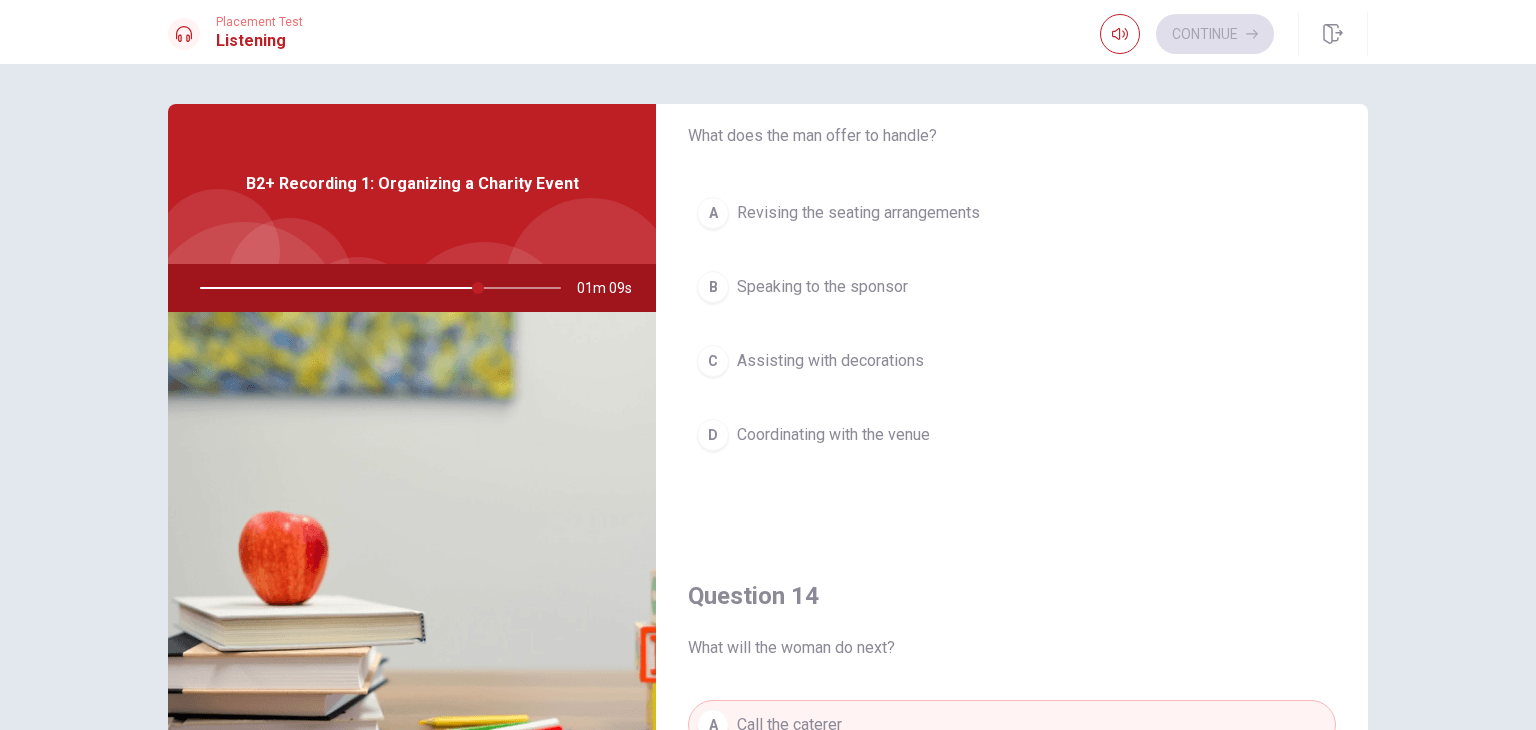 click on "Coordinating with the venue" at bounding box center [833, 435] 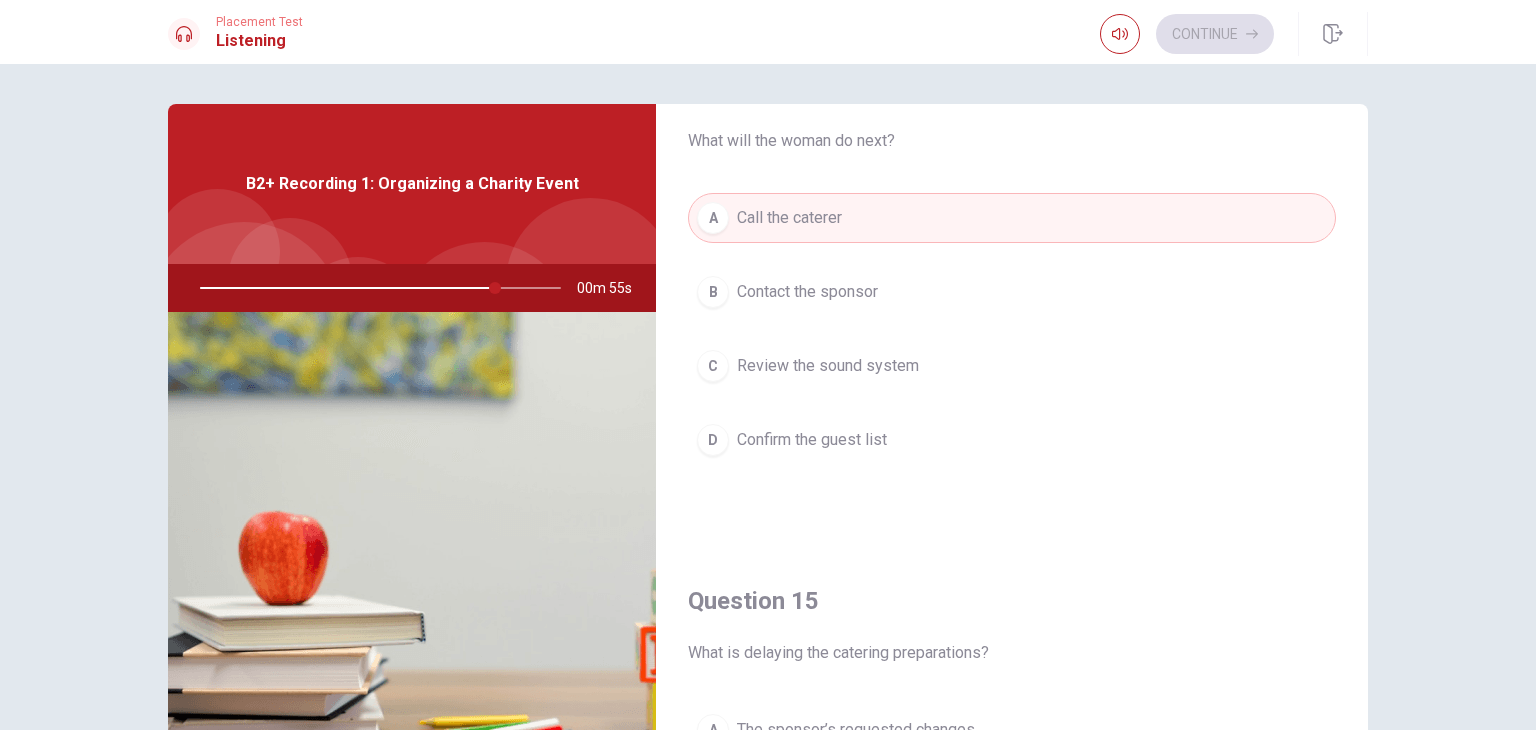 scroll, scrollTop: 1600, scrollLeft: 0, axis: vertical 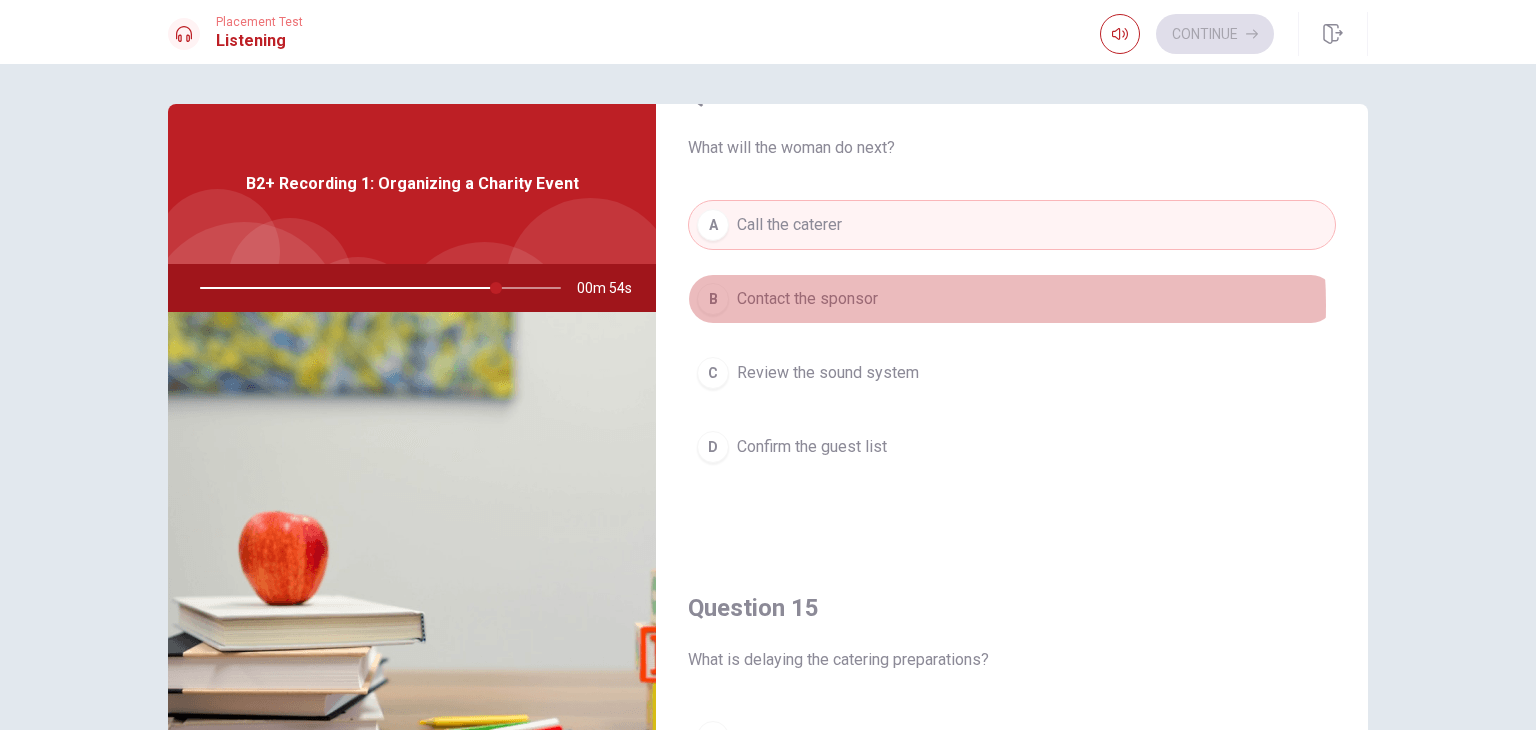 click on "B Contact the sponsor" at bounding box center (1012, 299) 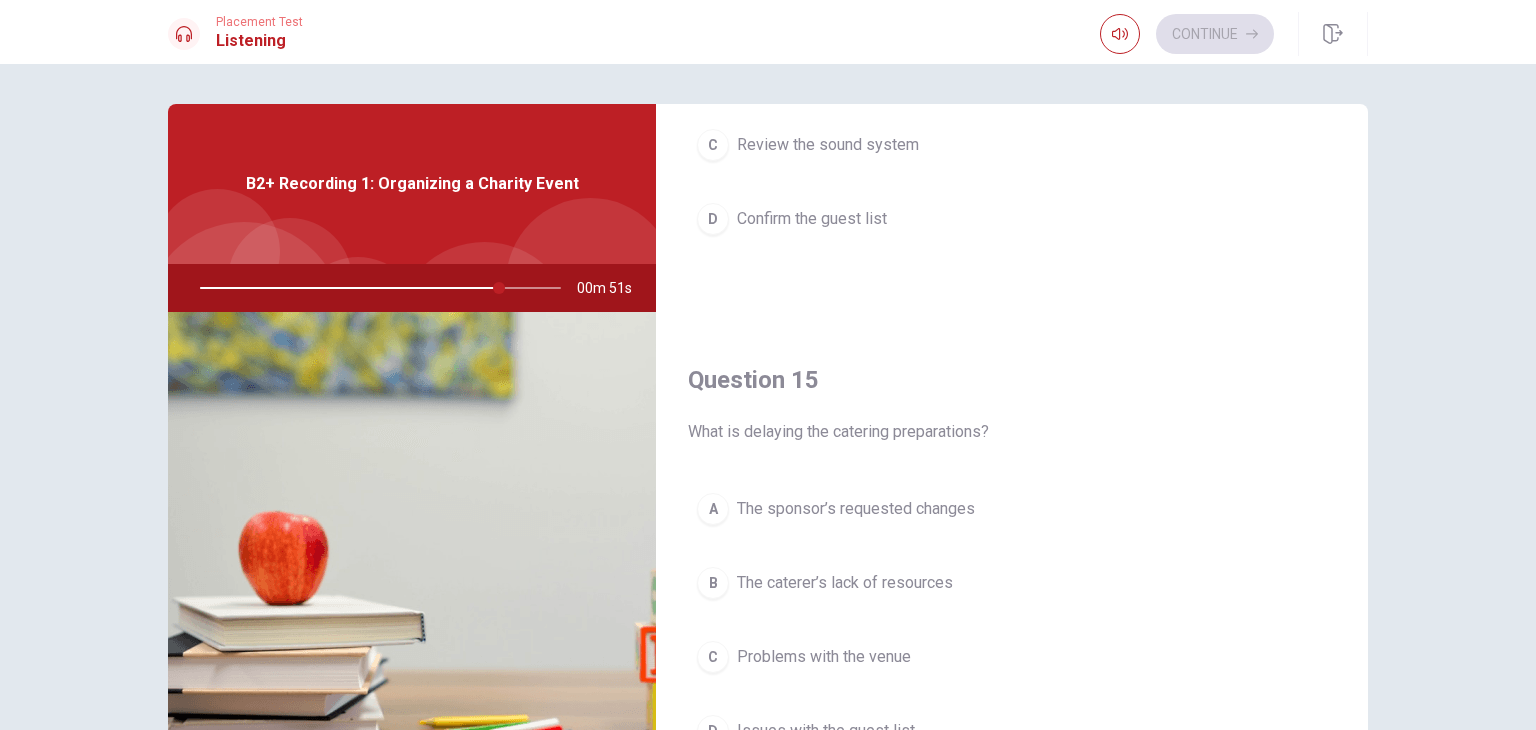 scroll, scrollTop: 1856, scrollLeft: 0, axis: vertical 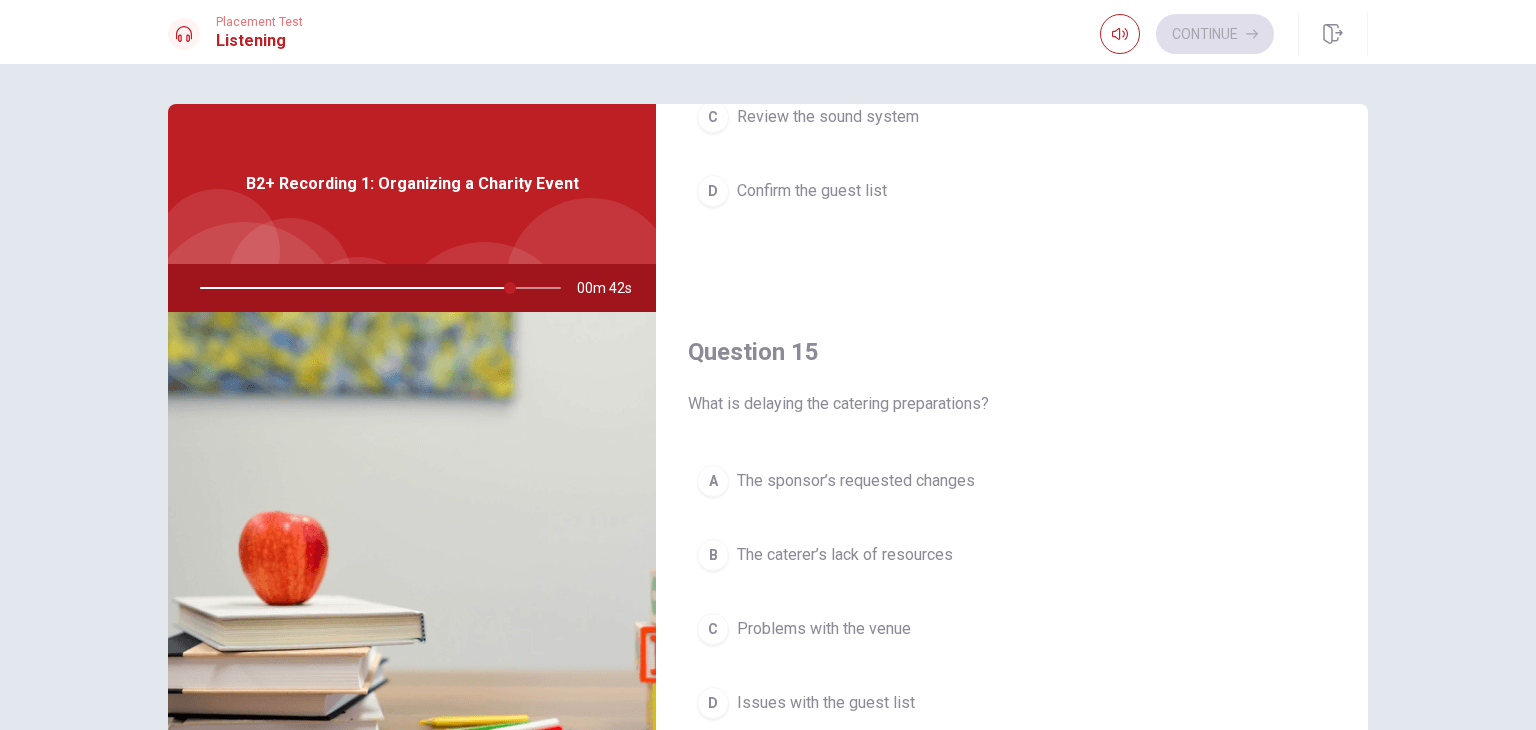 click on "The sponsor’s requested changes" at bounding box center [856, 481] 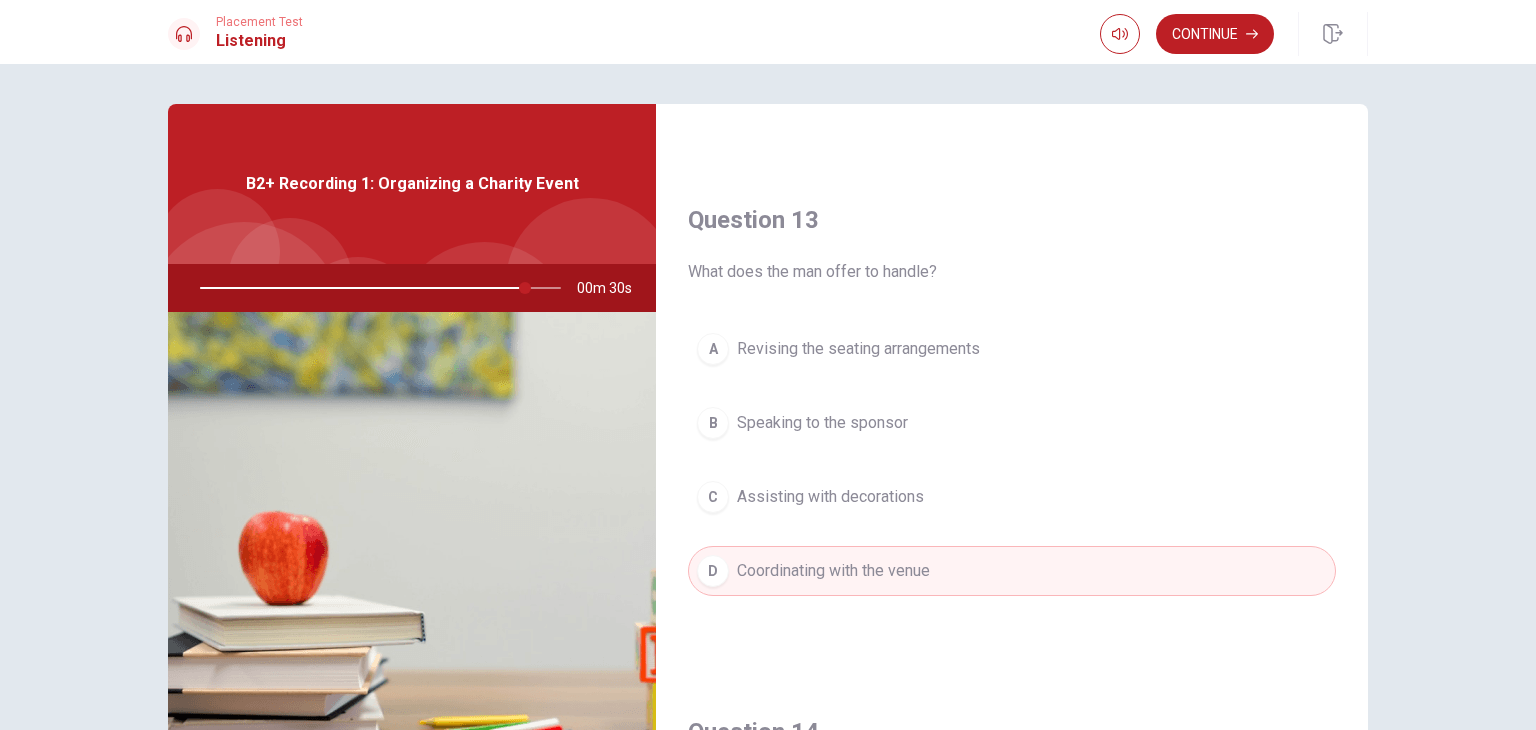 scroll, scrollTop: 956, scrollLeft: 0, axis: vertical 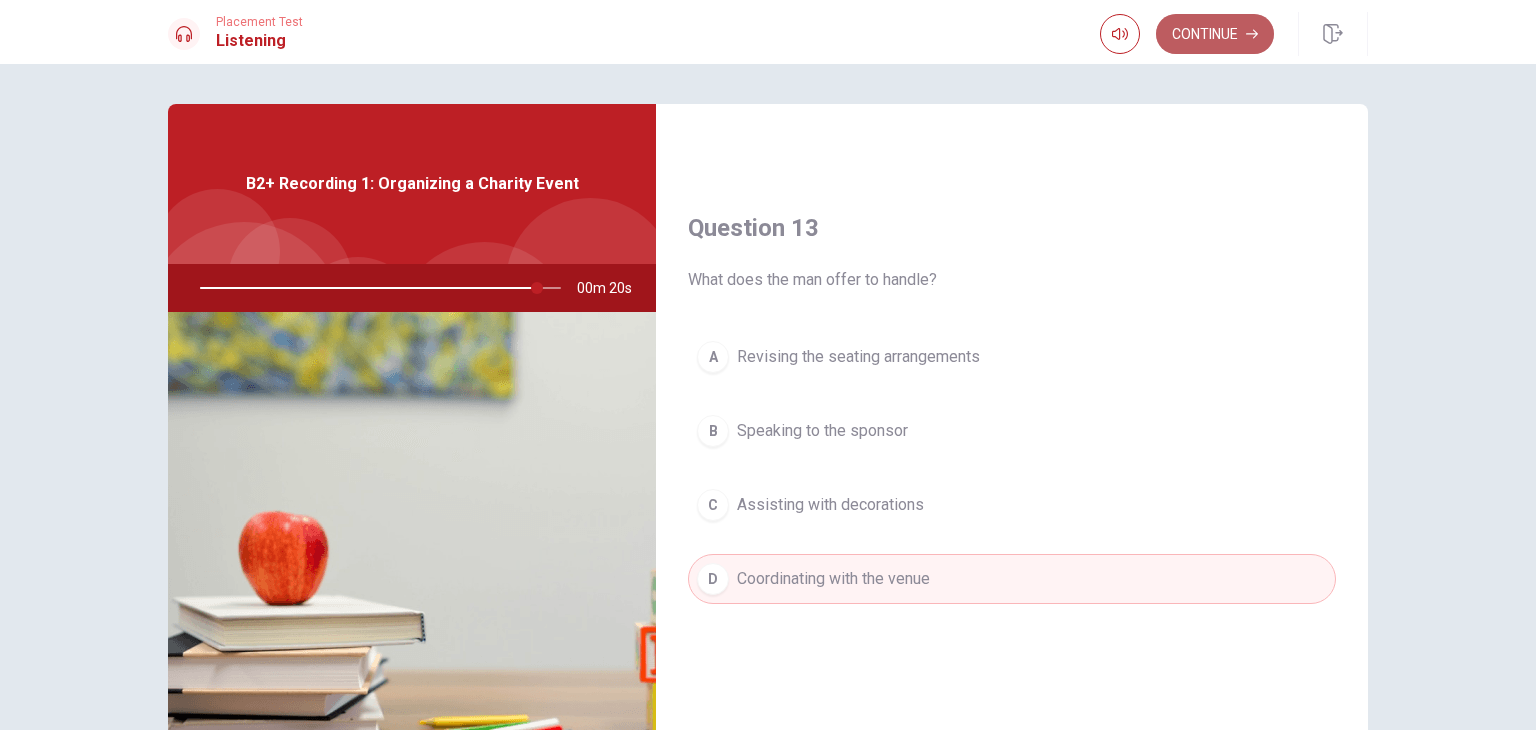 click on "Continue" at bounding box center [1215, 34] 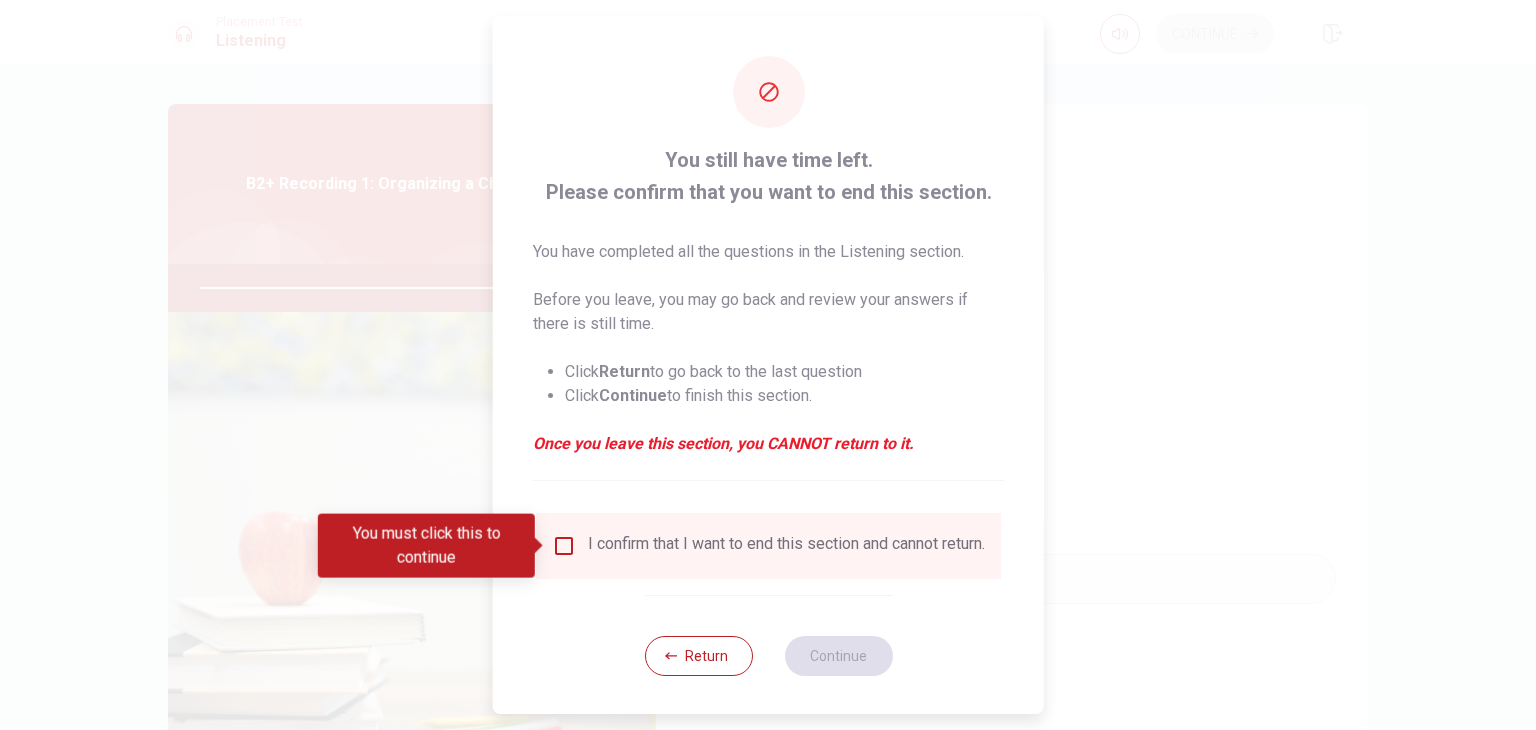 click at bounding box center [564, 546] 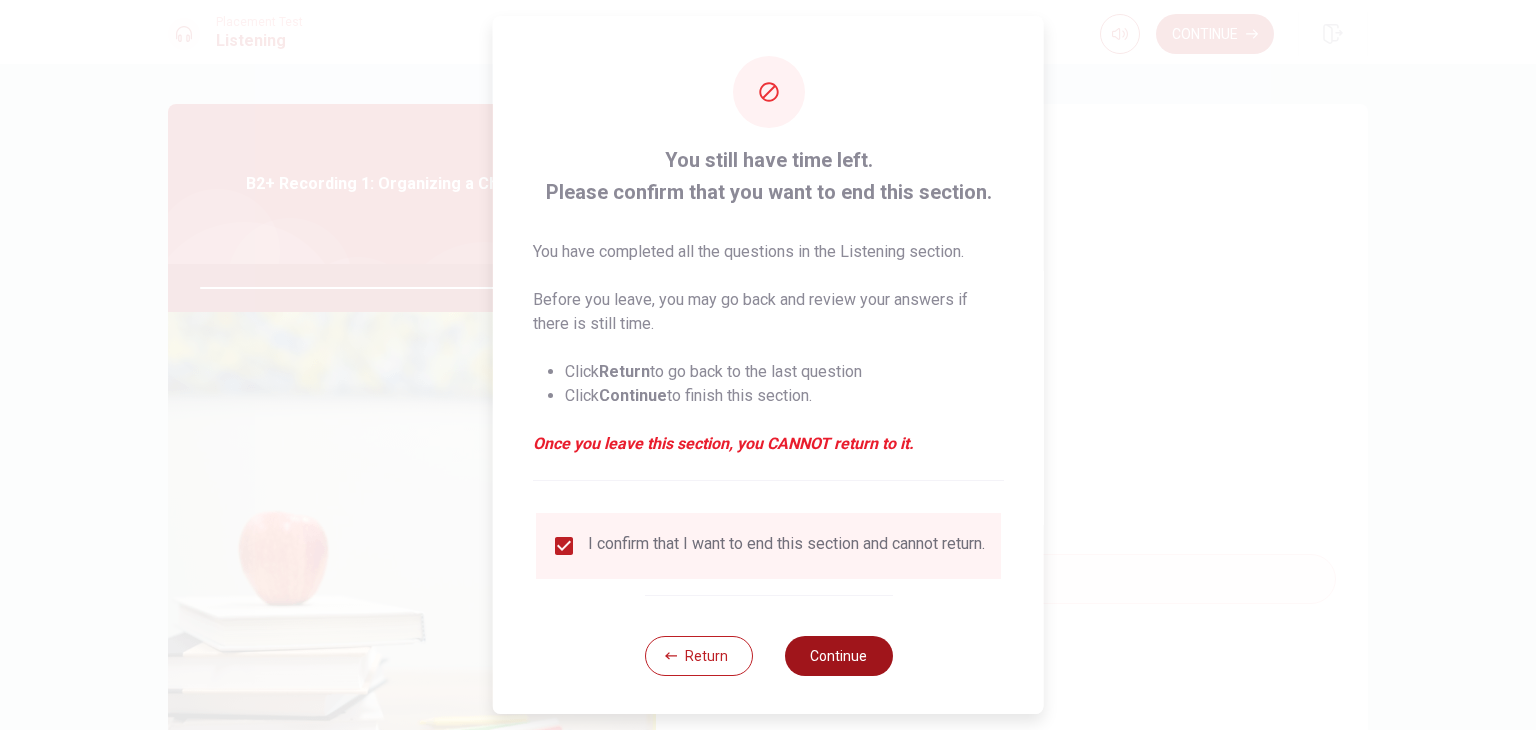 click on "Continue" at bounding box center (838, 656) 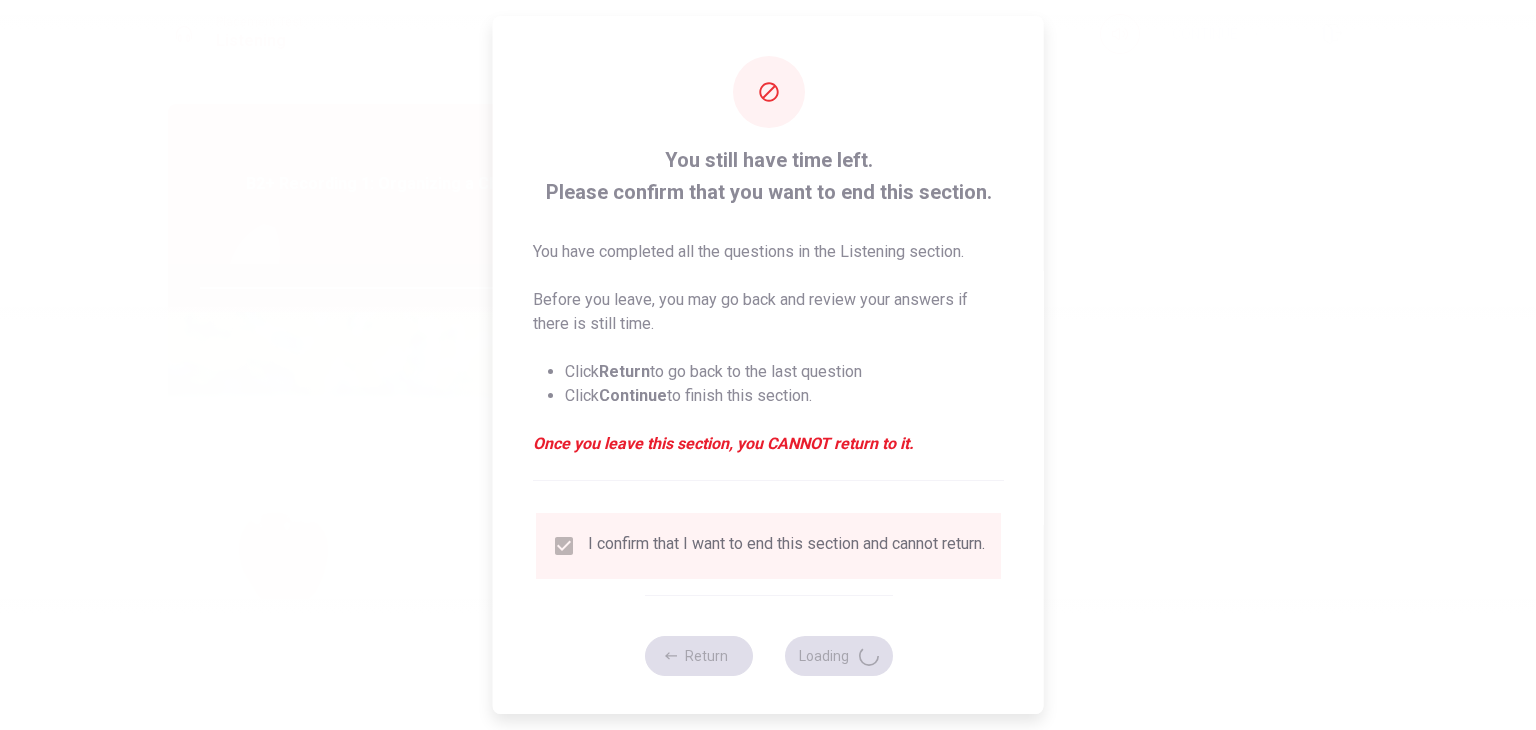 type on "95" 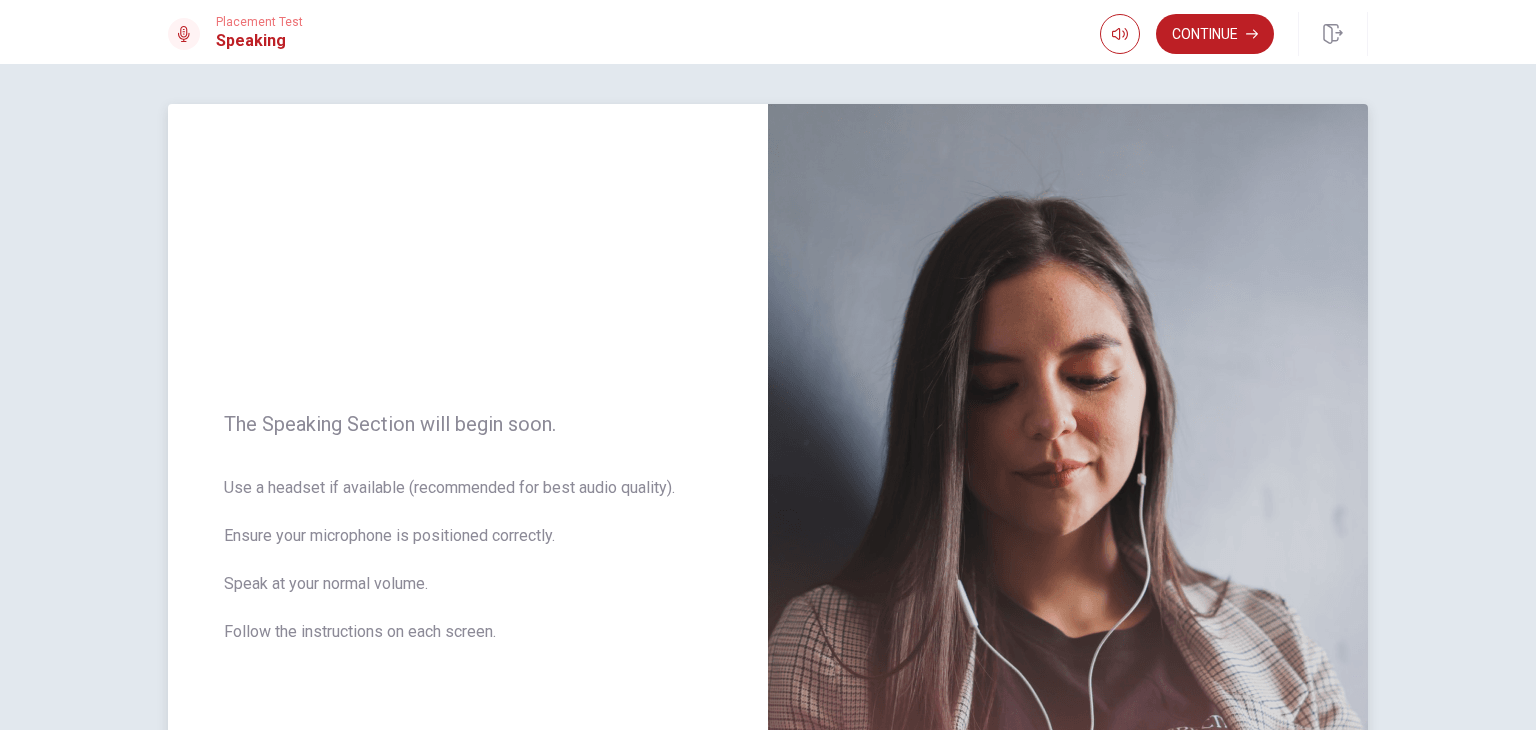 click at bounding box center (1068, 540) 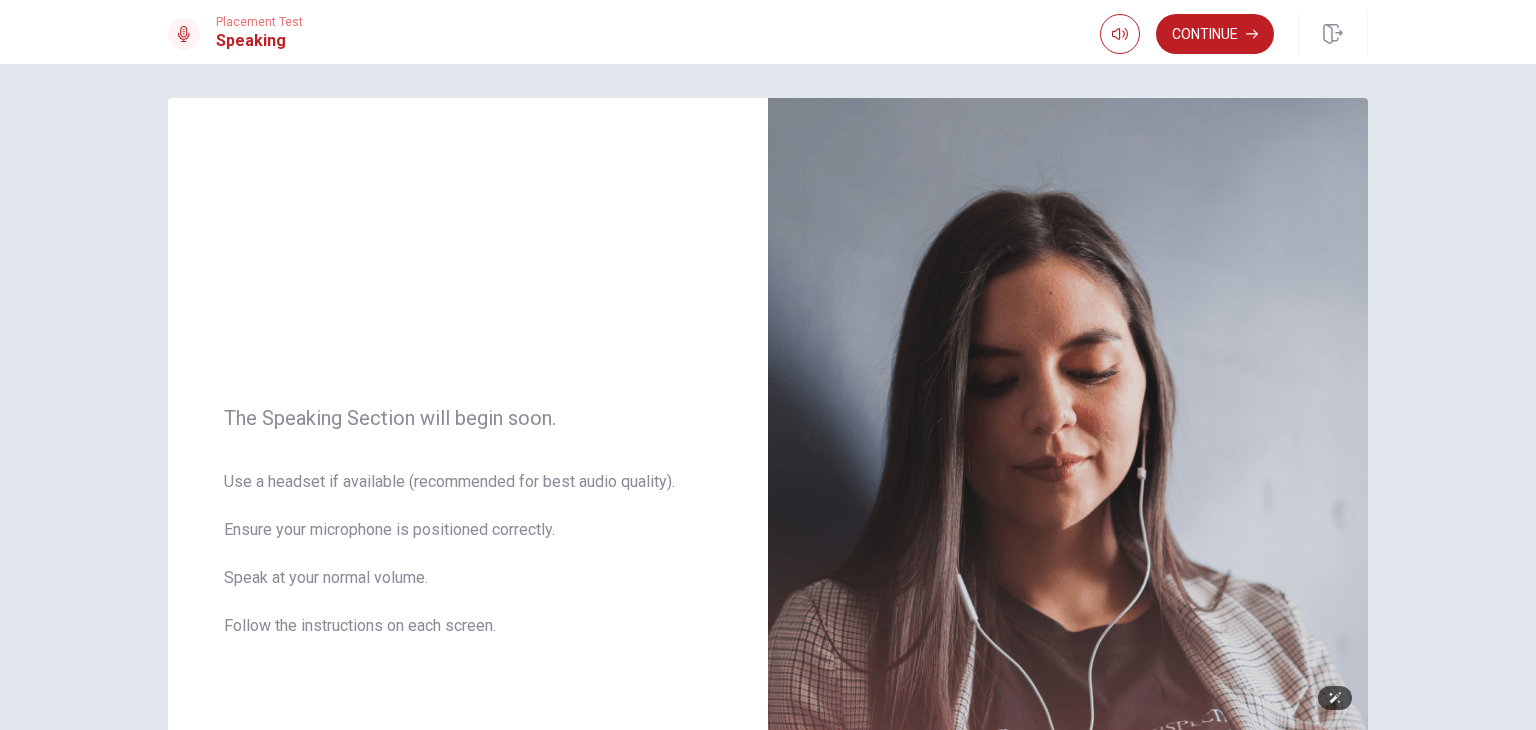 scroll, scrollTop: 0, scrollLeft: 0, axis: both 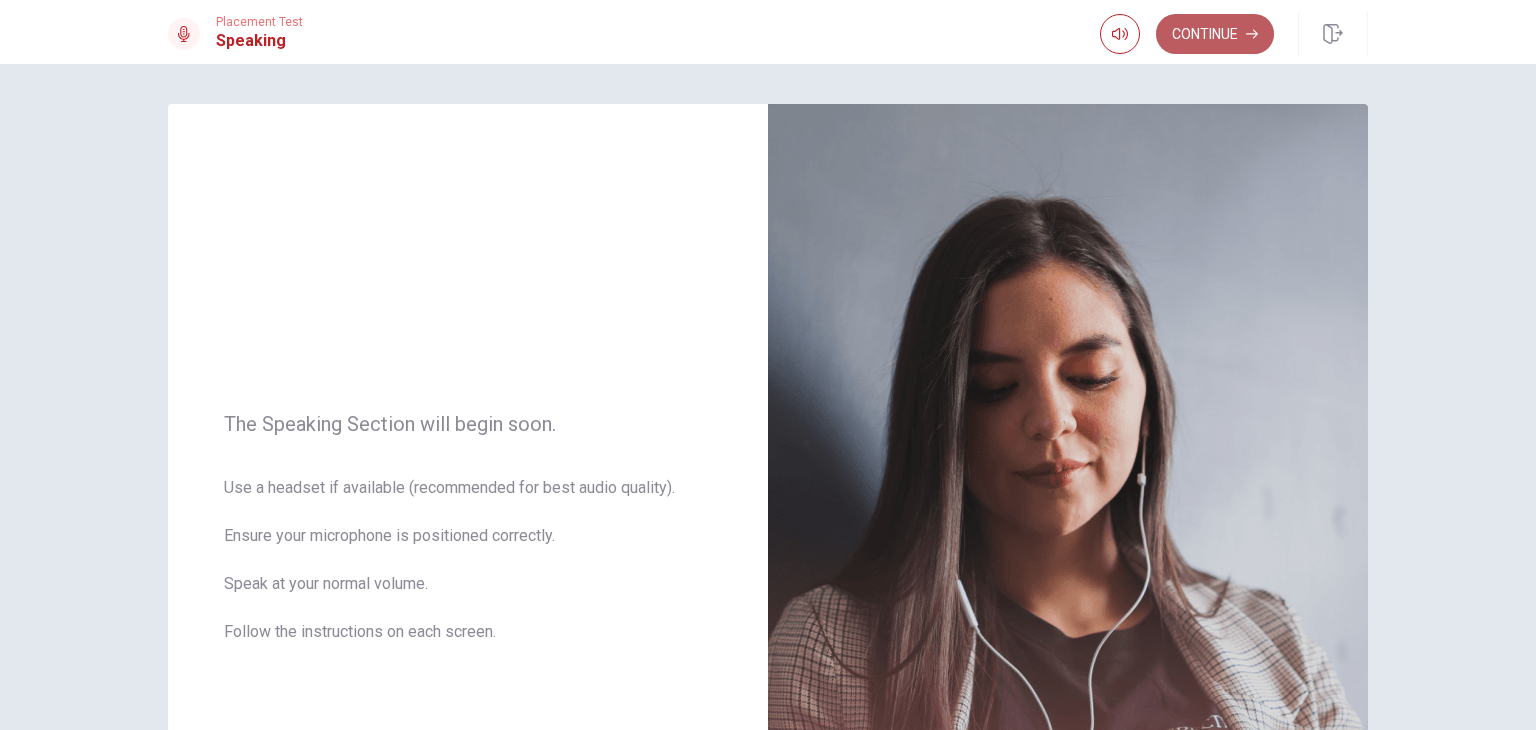 click on "Continue" at bounding box center [1215, 34] 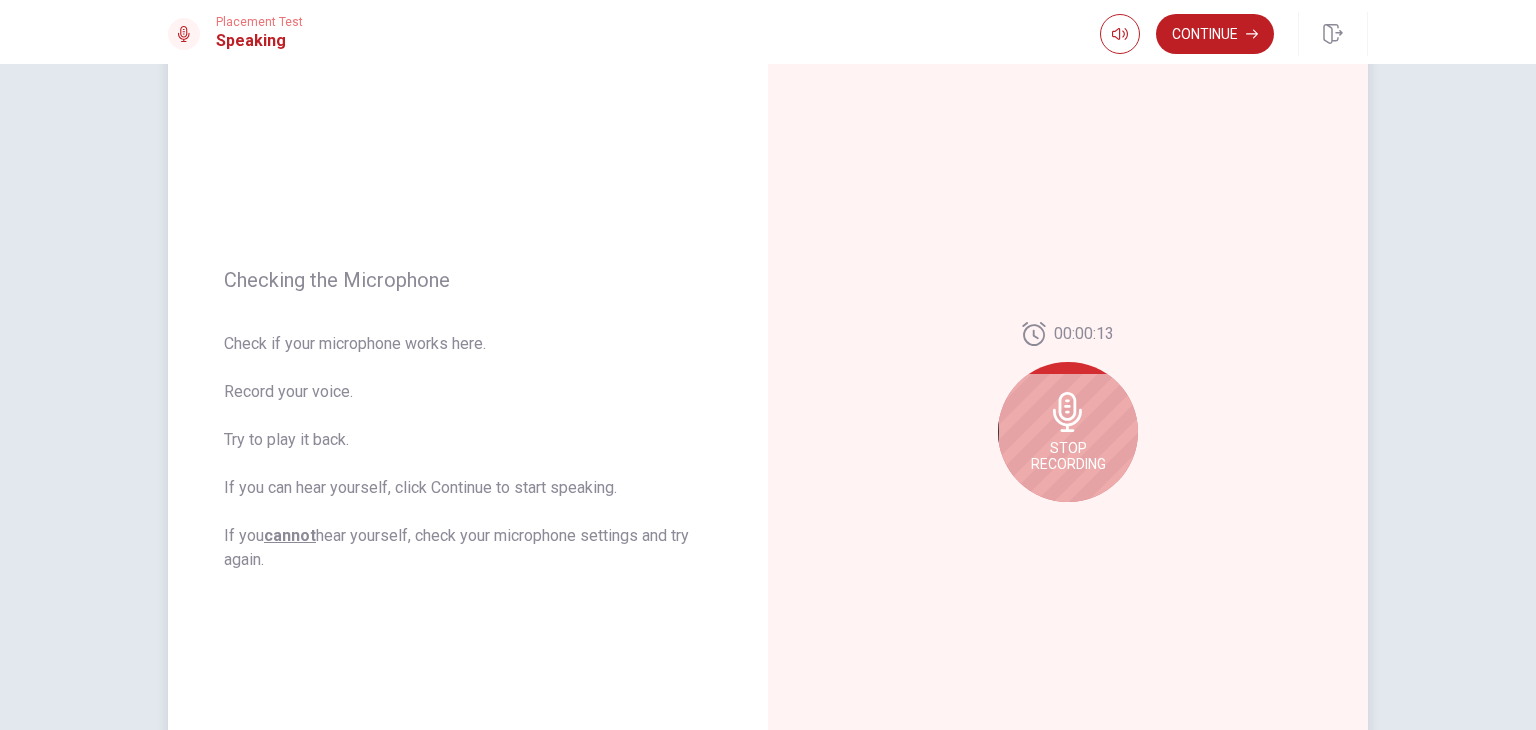 scroll, scrollTop: 100, scrollLeft: 0, axis: vertical 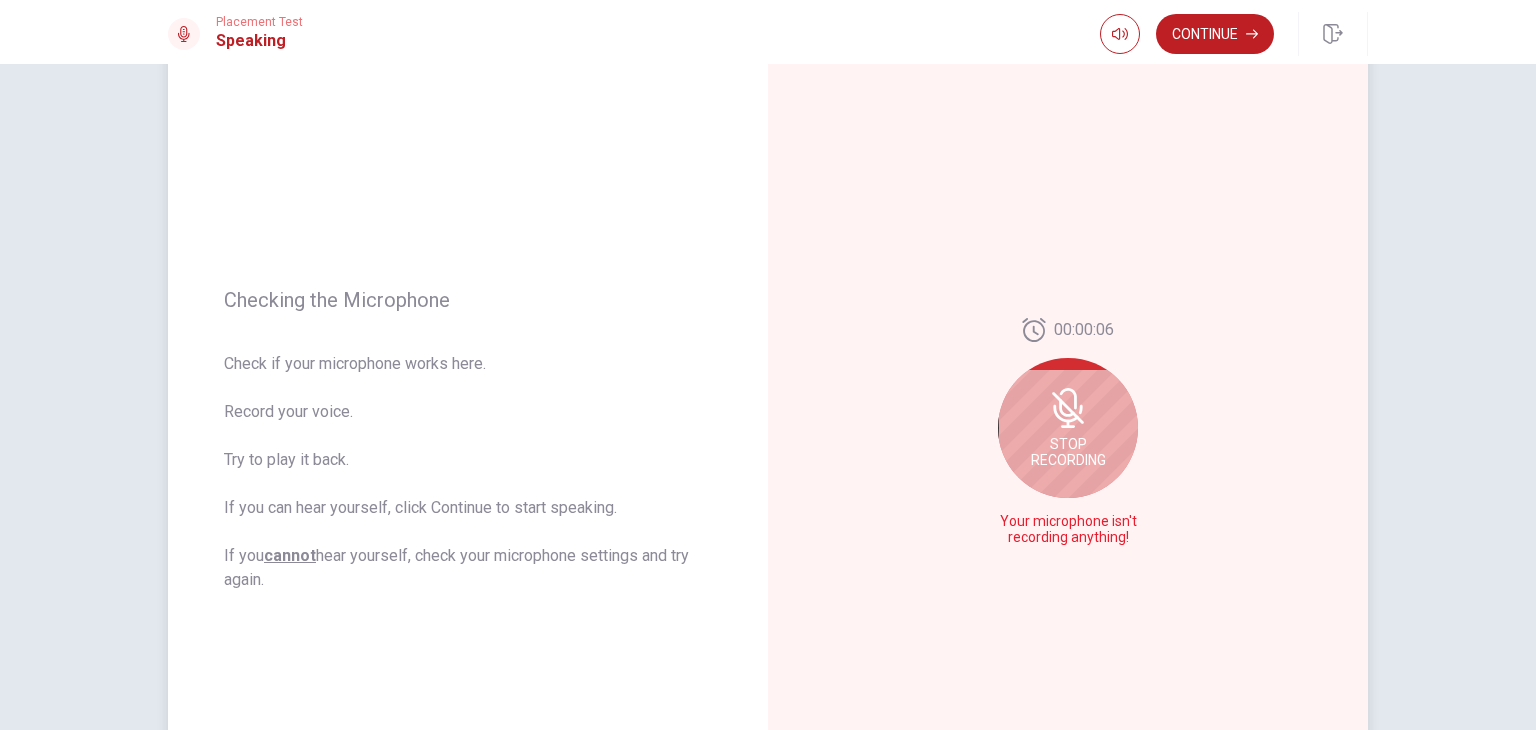 click on "Stop   Recording" at bounding box center [1068, 428] 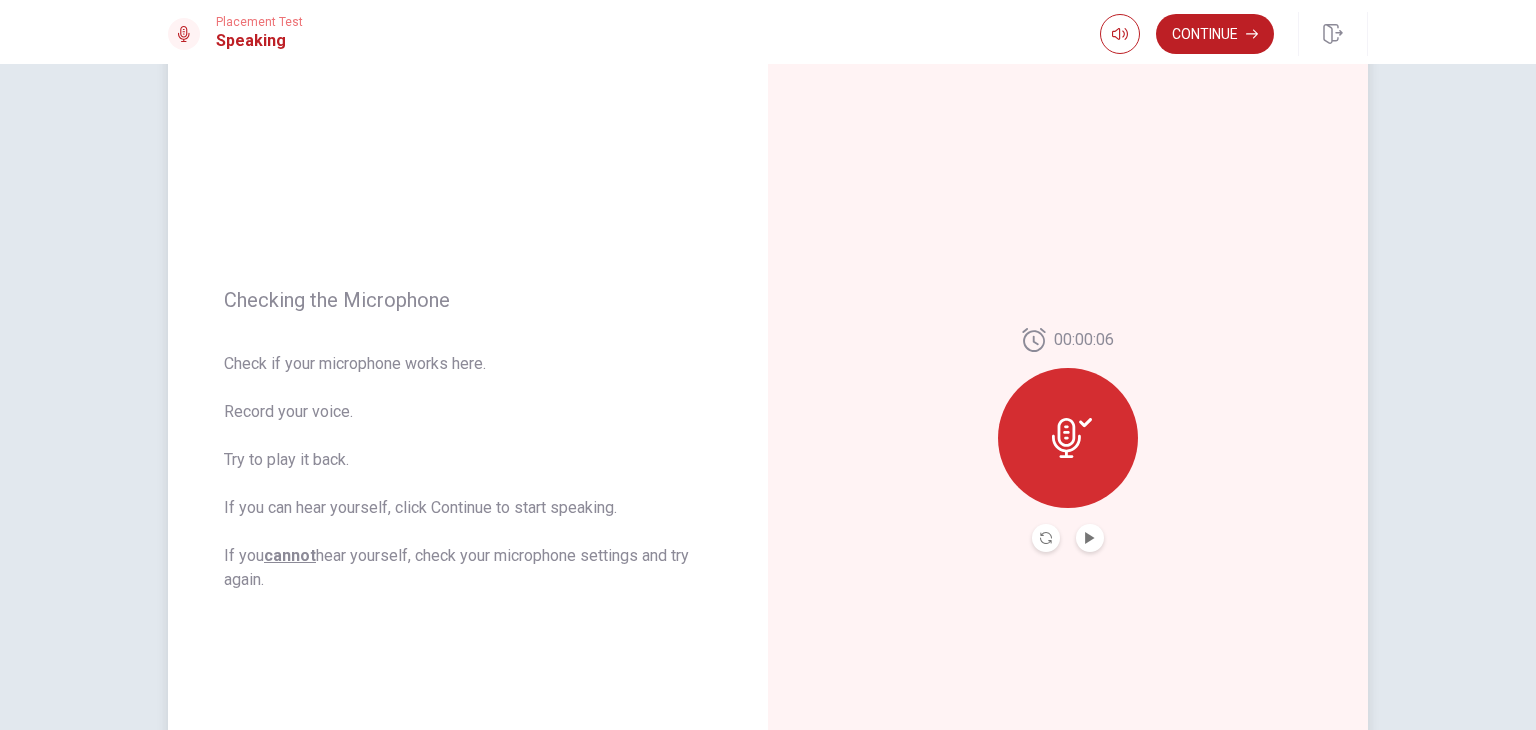 click at bounding box center [1068, 438] 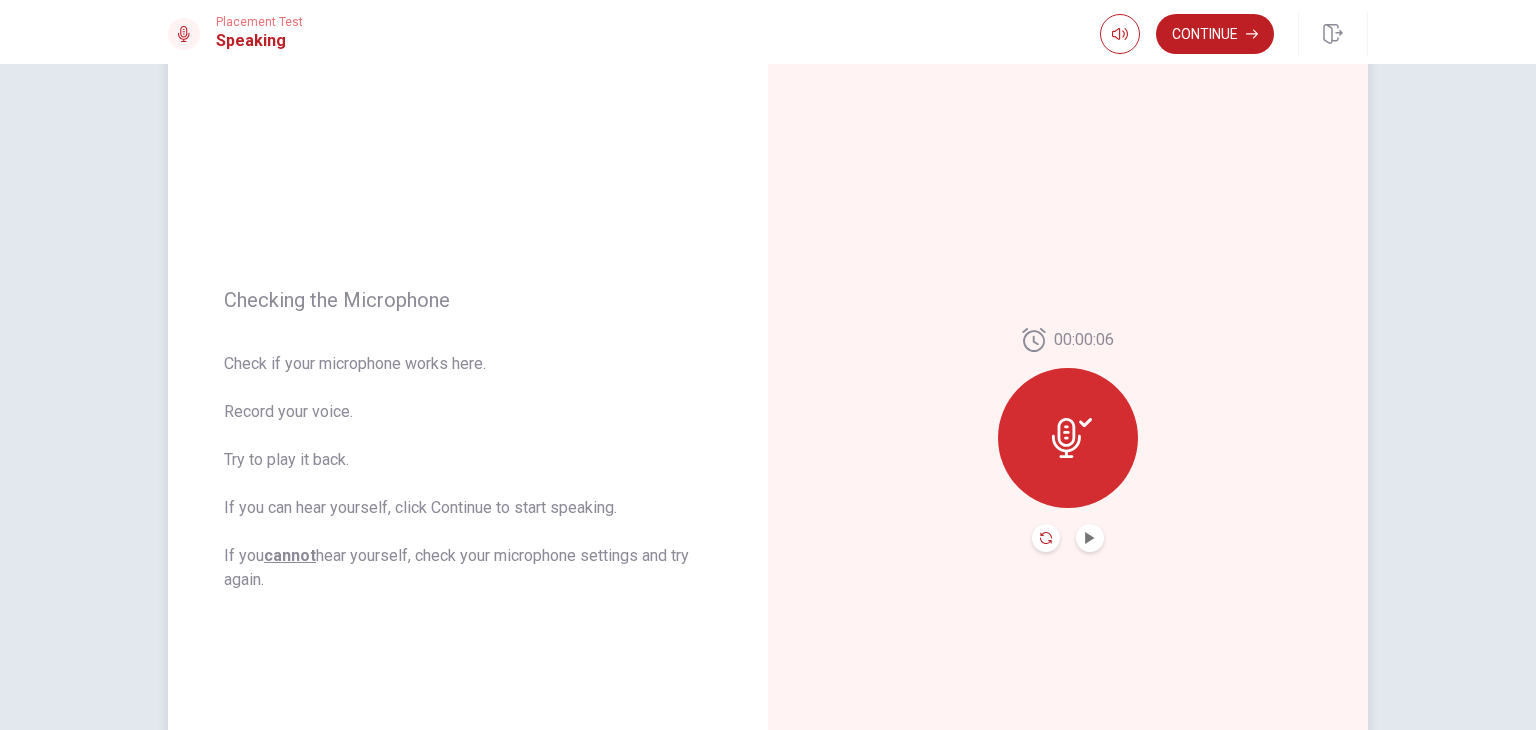click 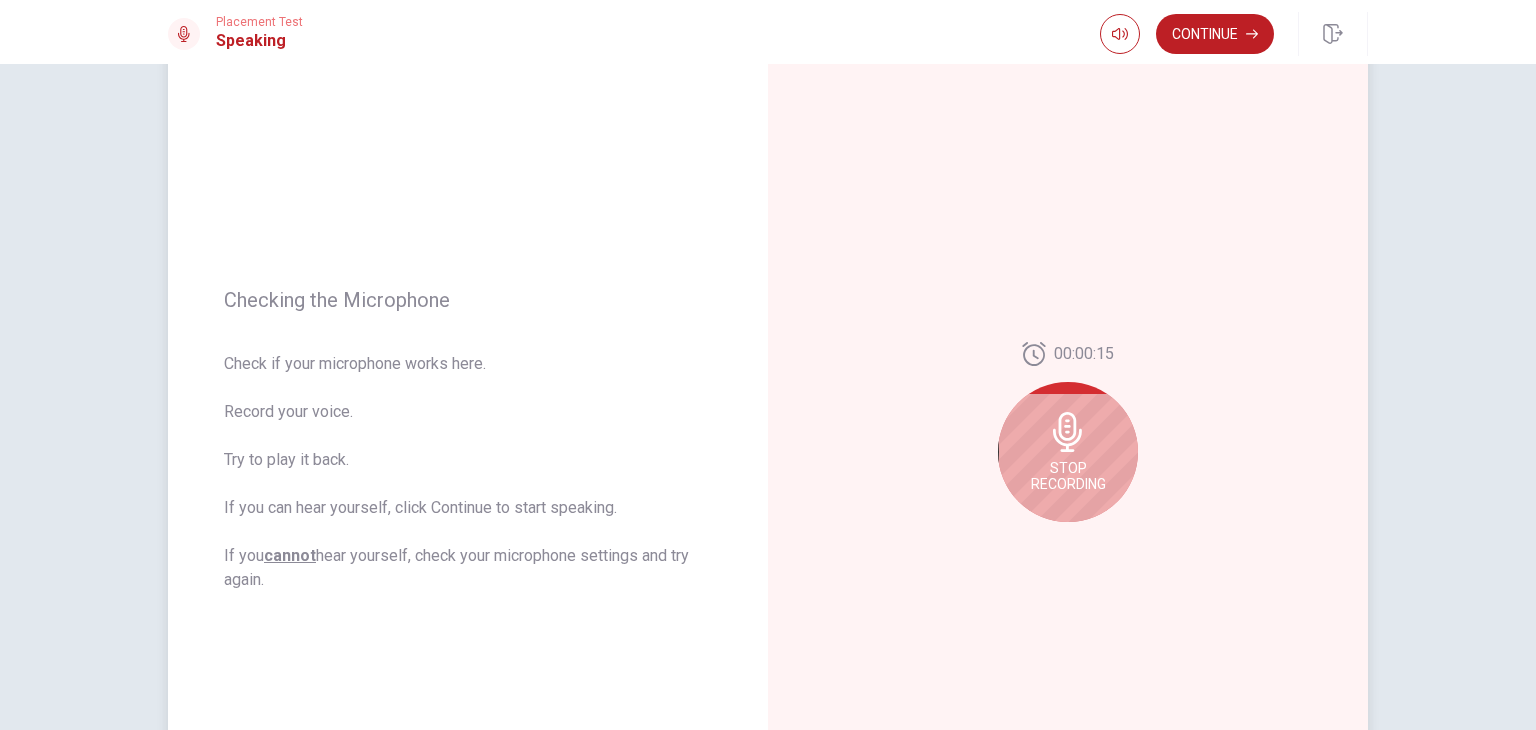 click 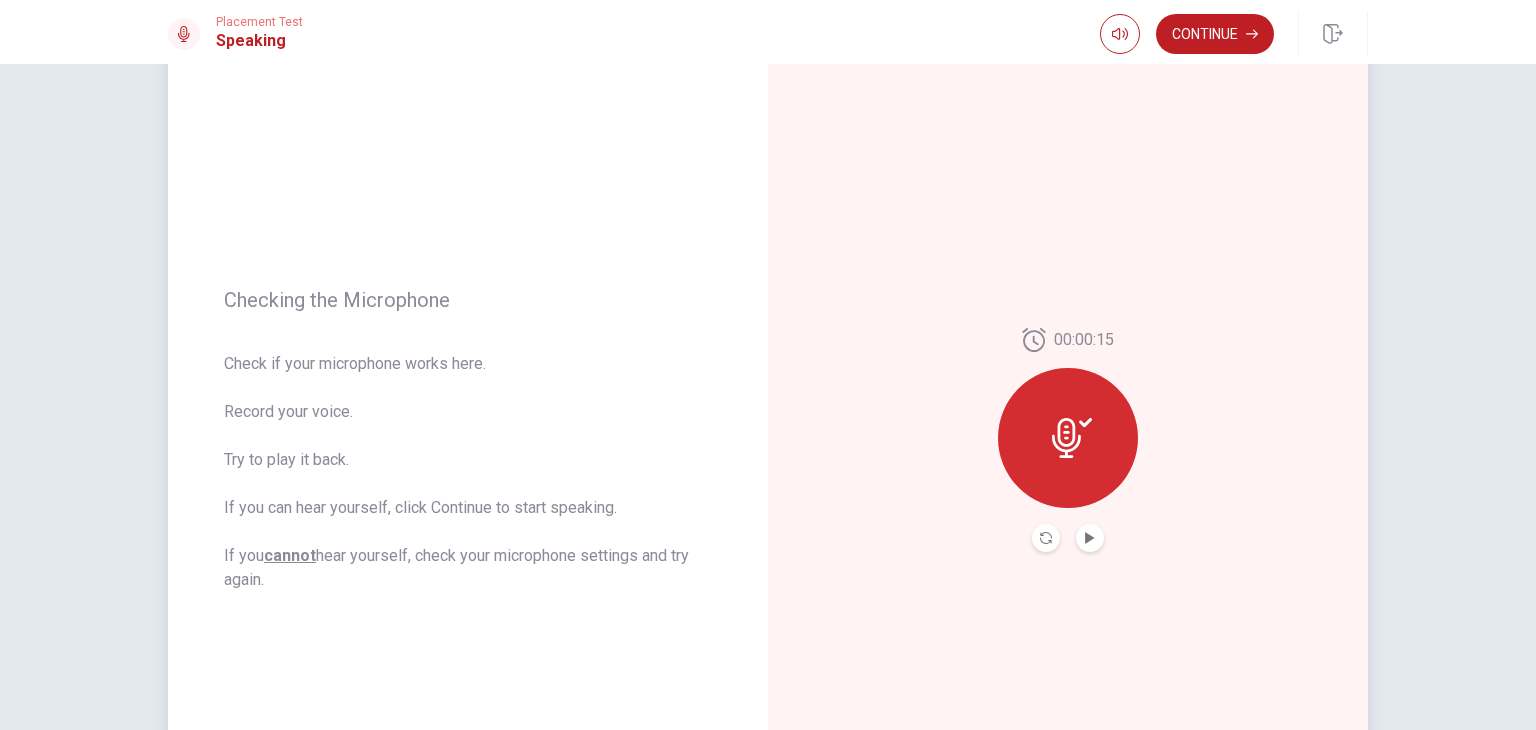 click at bounding box center (1046, 538) 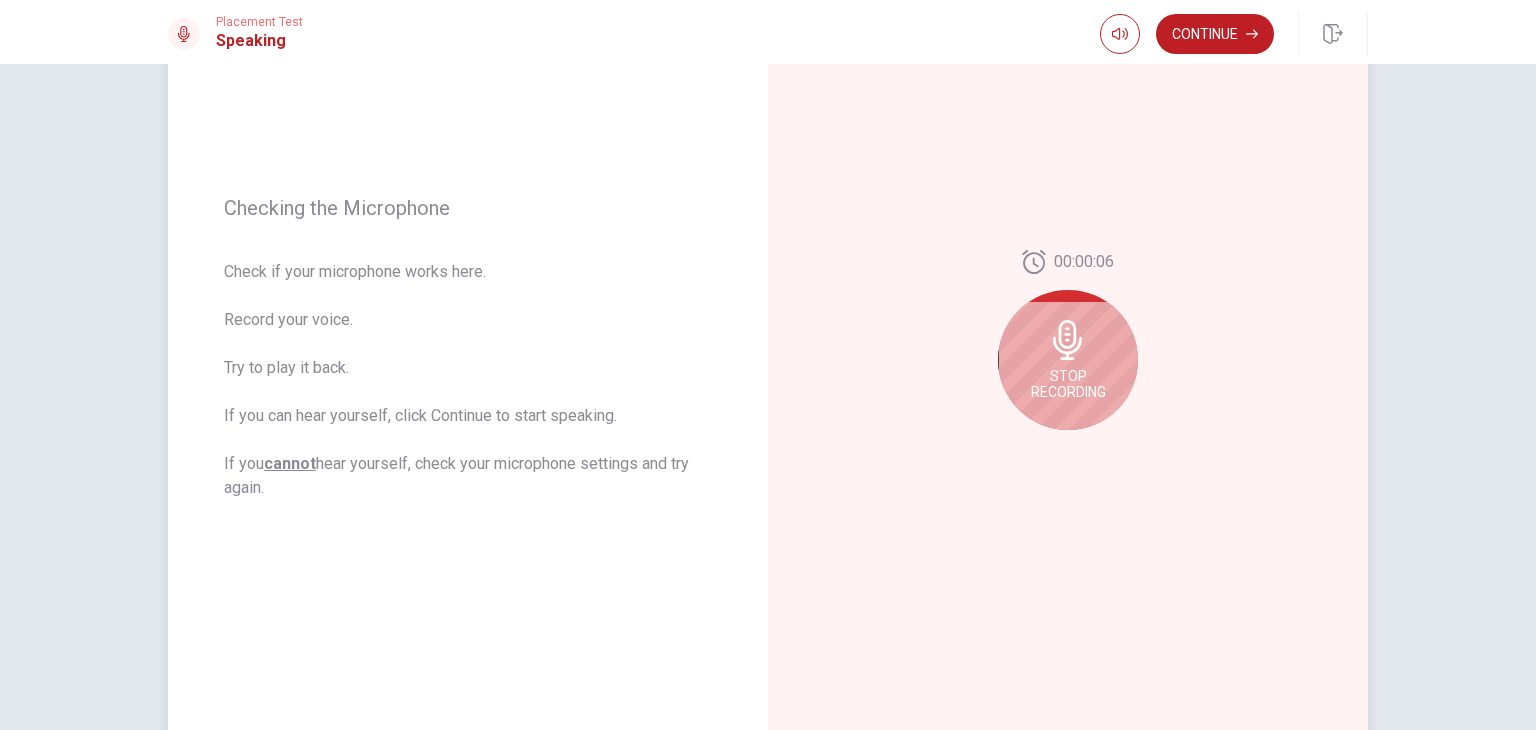 scroll, scrollTop: 200, scrollLeft: 0, axis: vertical 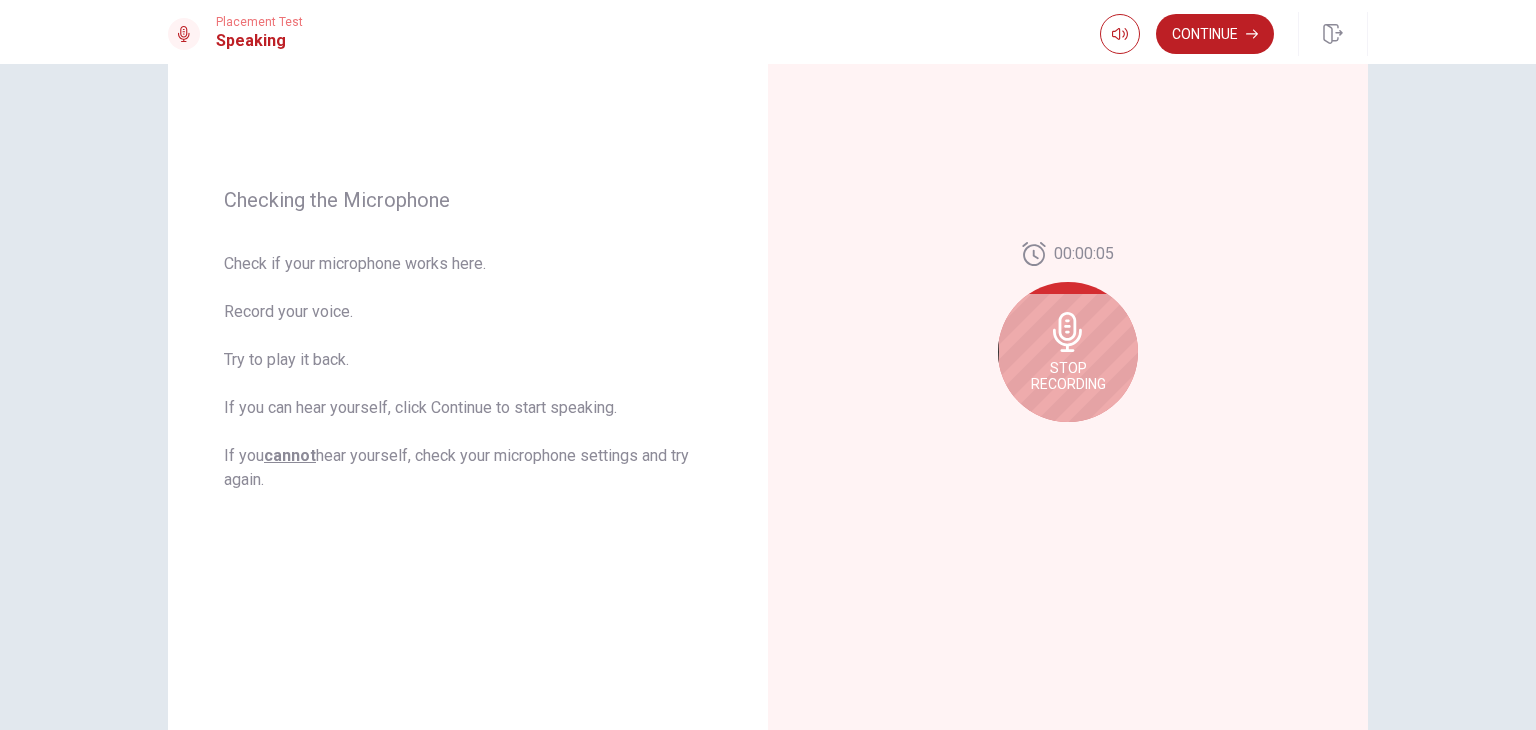click on "Stop   Recording" at bounding box center (1068, 376) 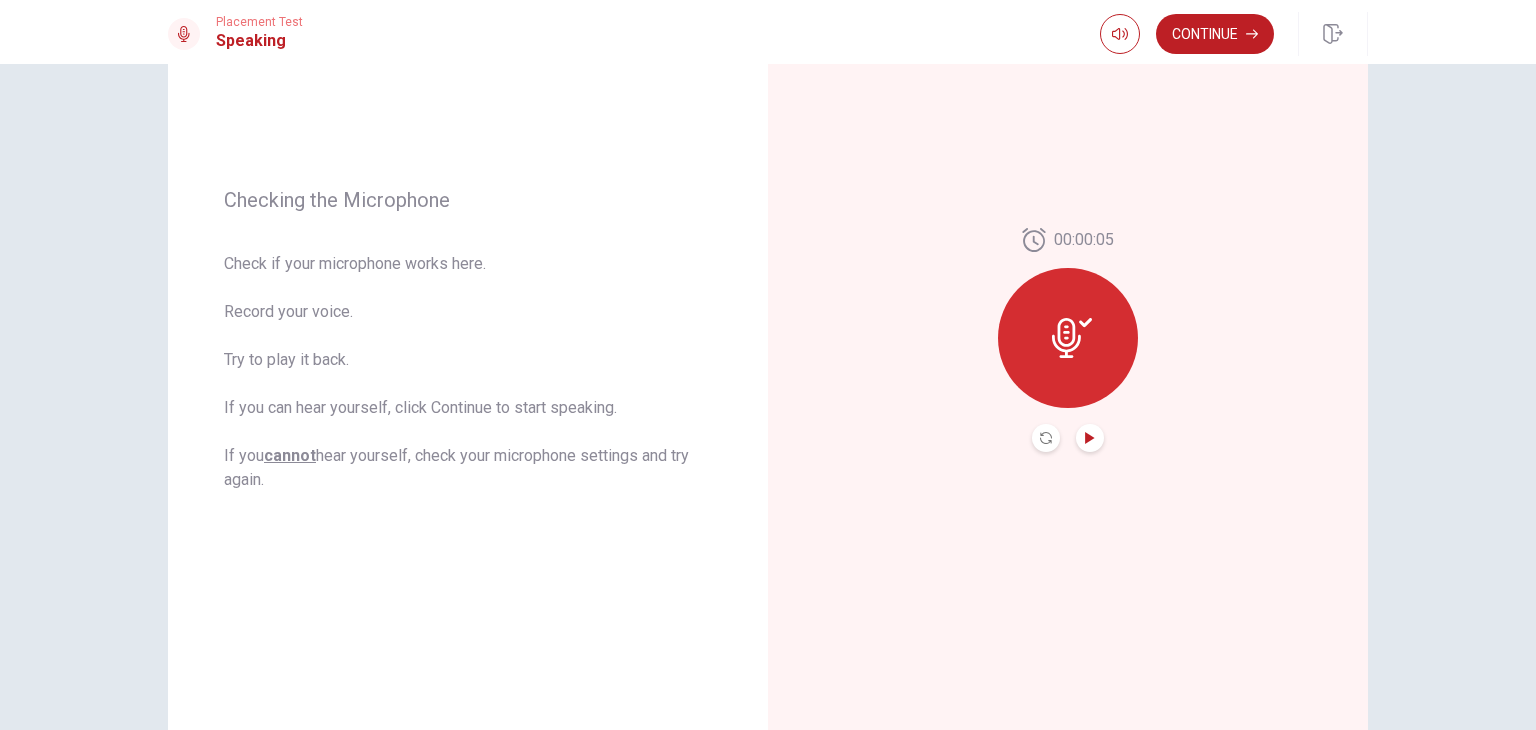 click 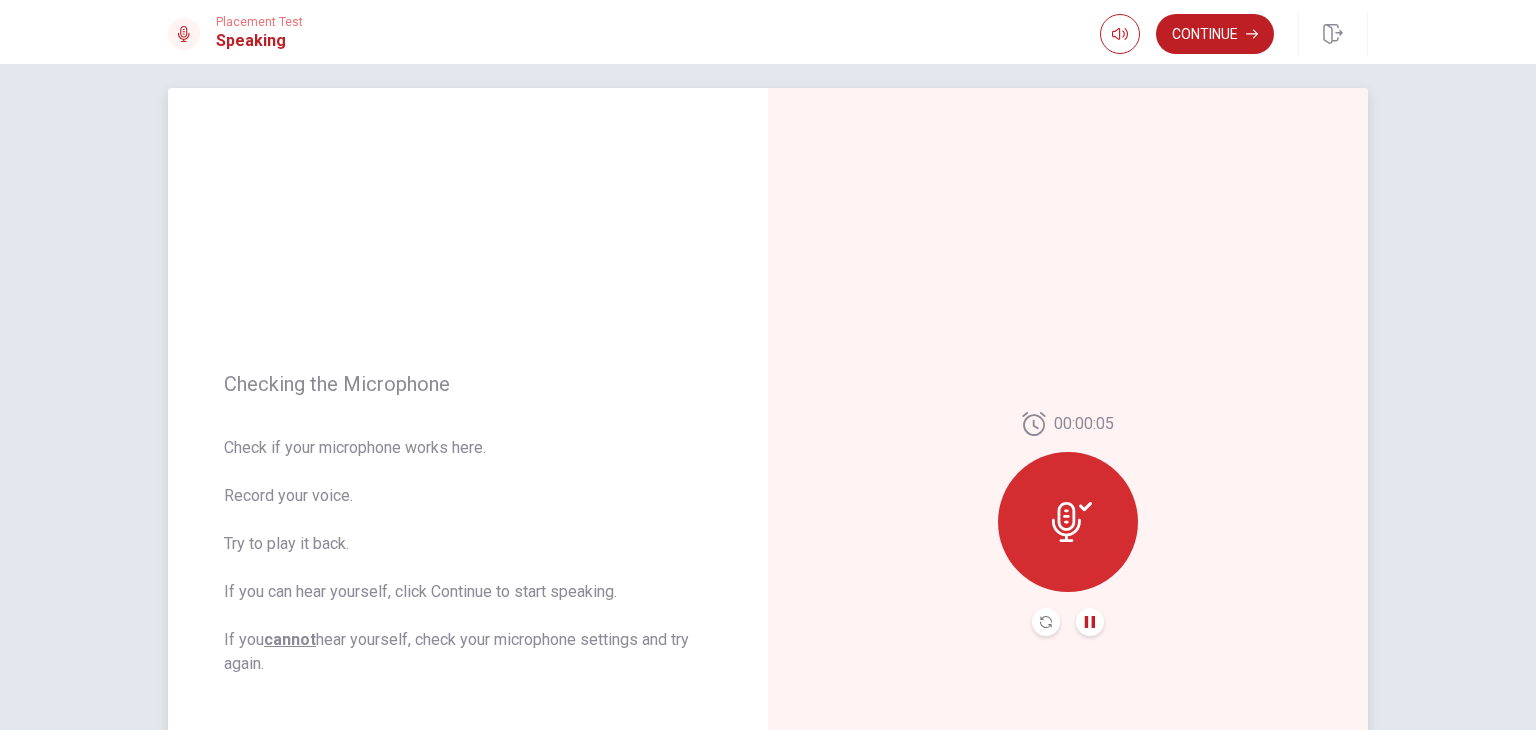 scroll, scrollTop: 0, scrollLeft: 0, axis: both 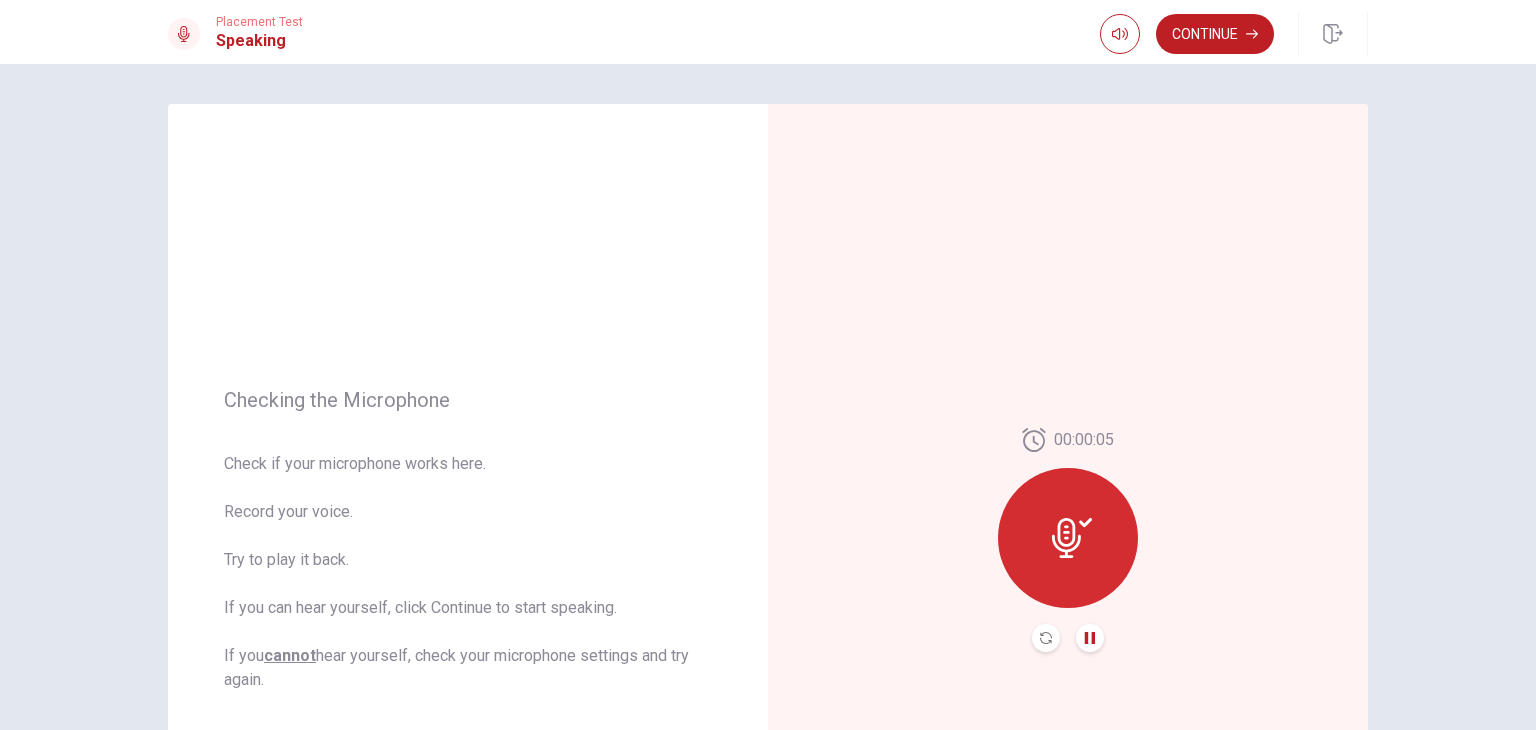 click 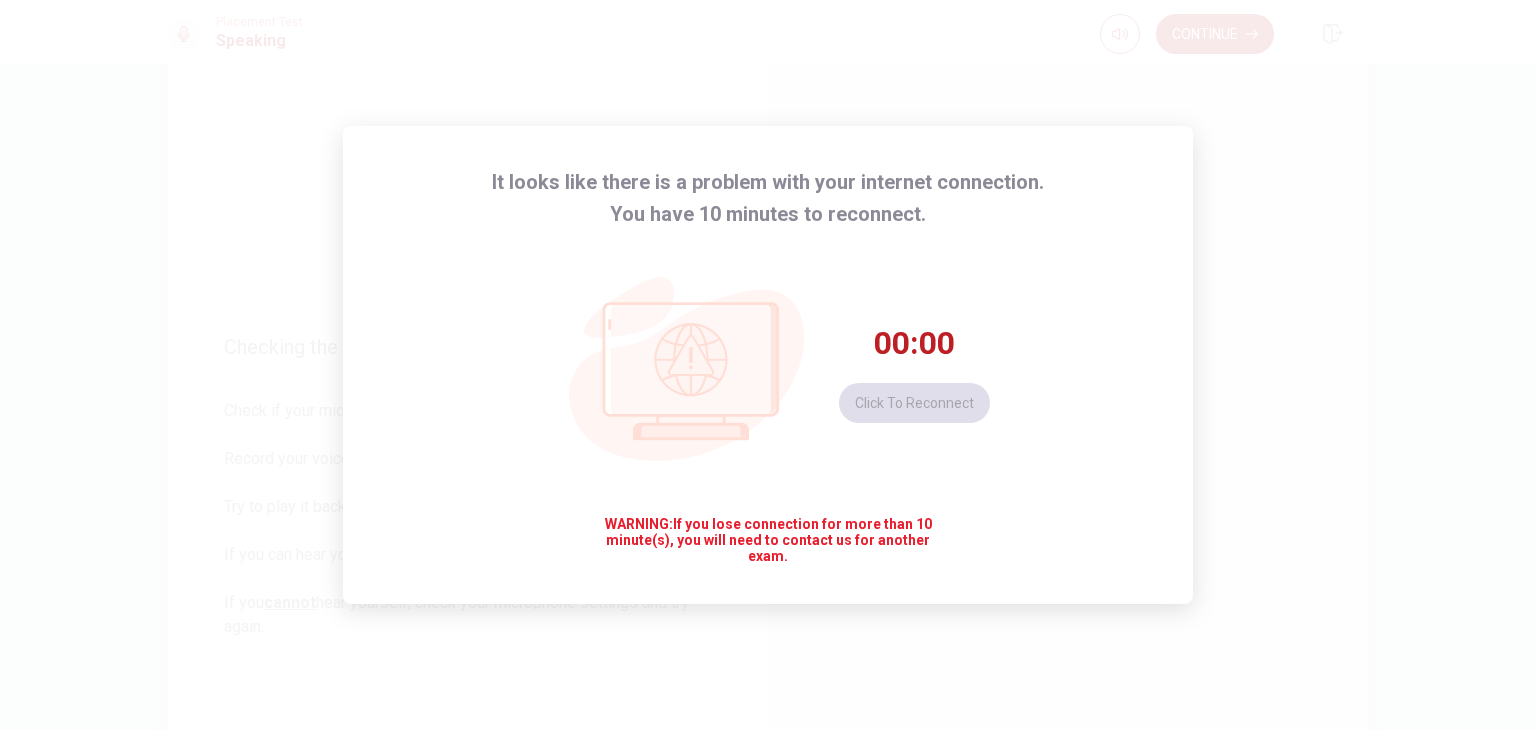 scroll, scrollTop: 100, scrollLeft: 0, axis: vertical 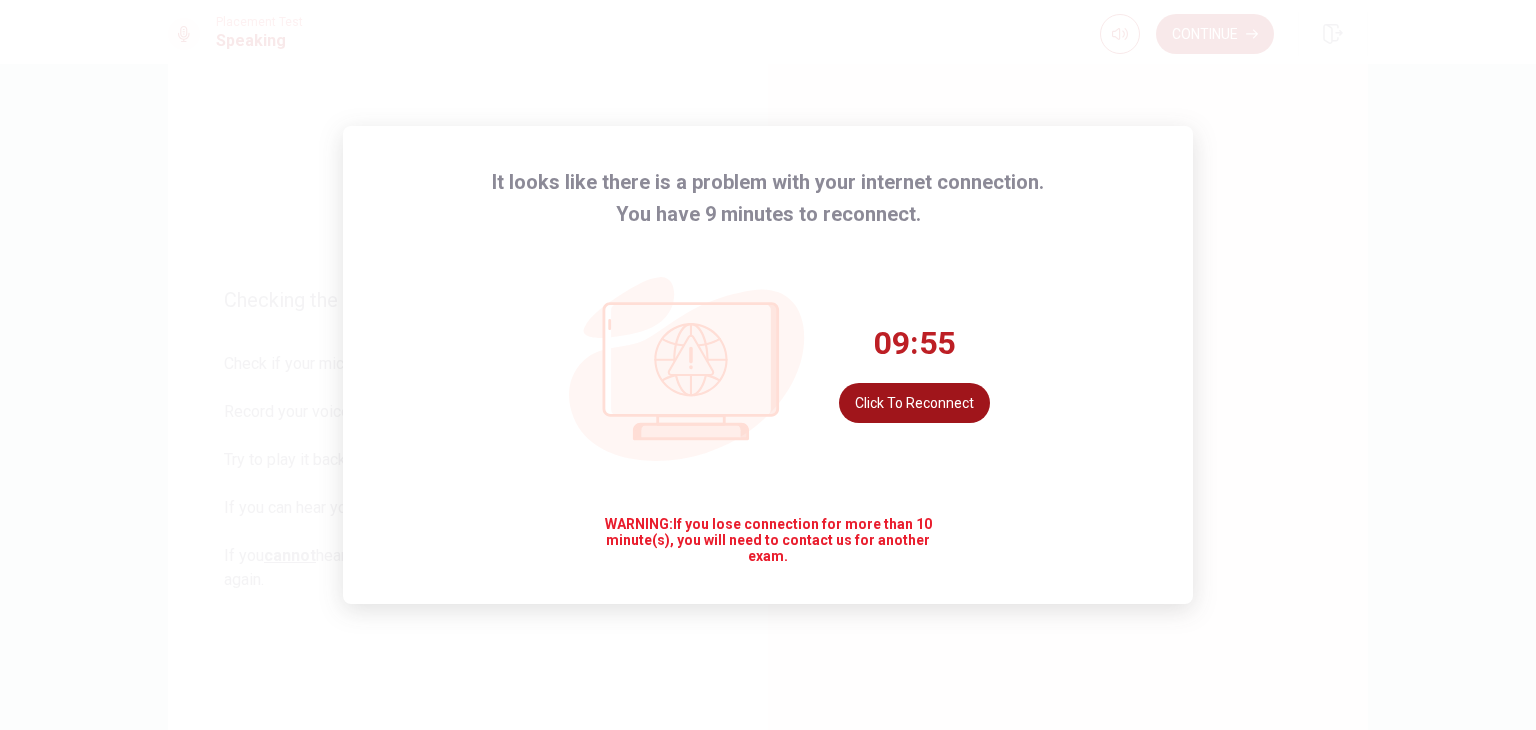 click on "Click to reconnect" at bounding box center (914, 403) 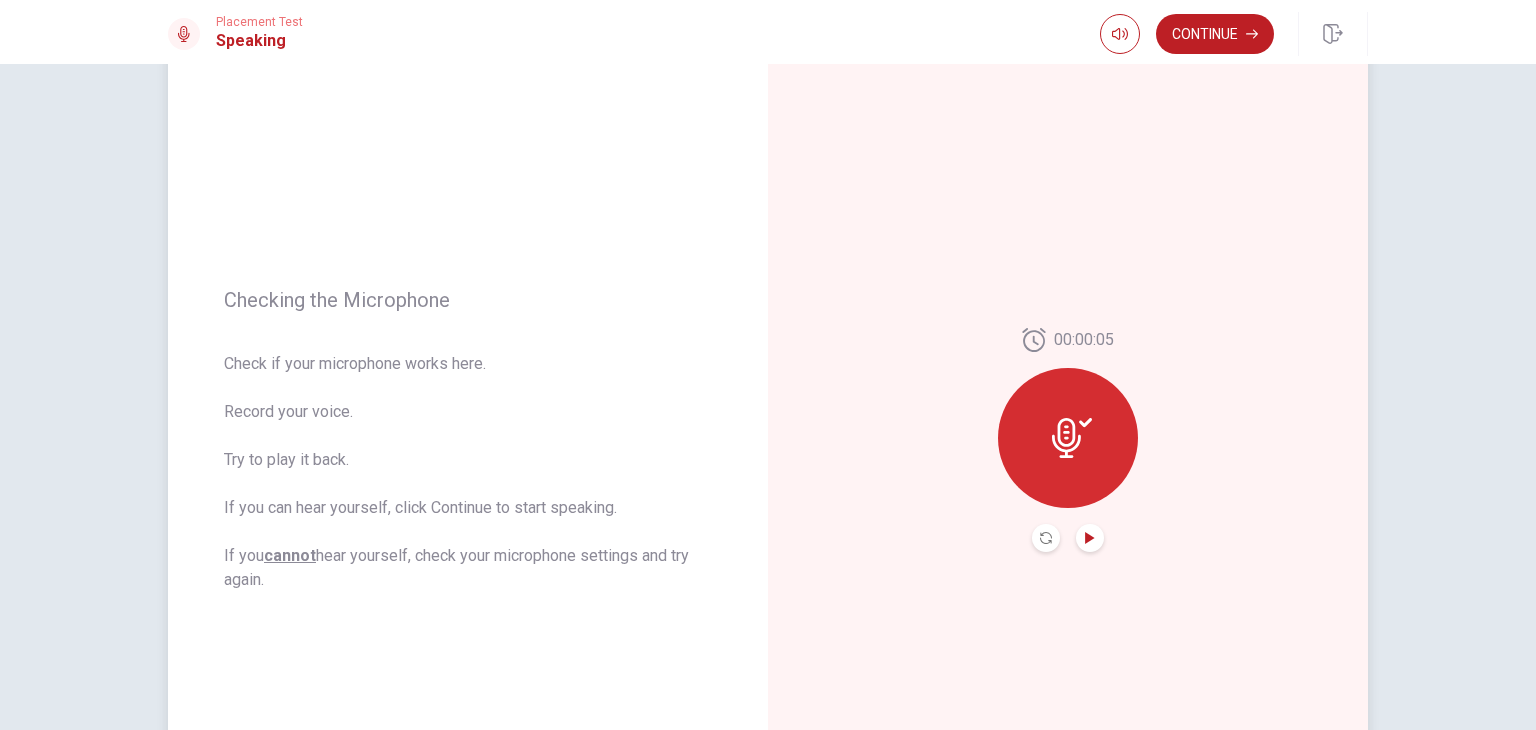 click on "00:00:05" at bounding box center [1068, 440] 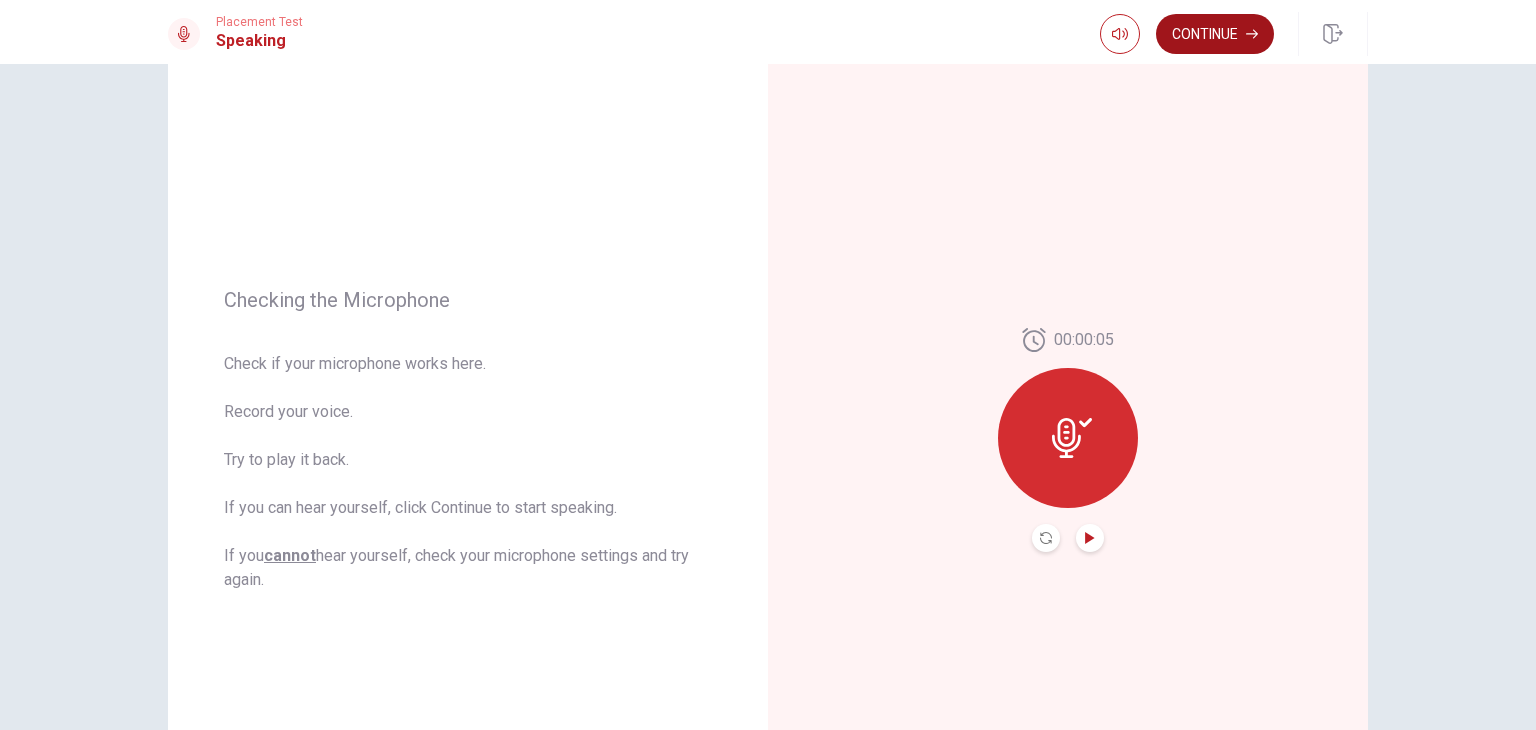 click on "Continue" at bounding box center (1215, 34) 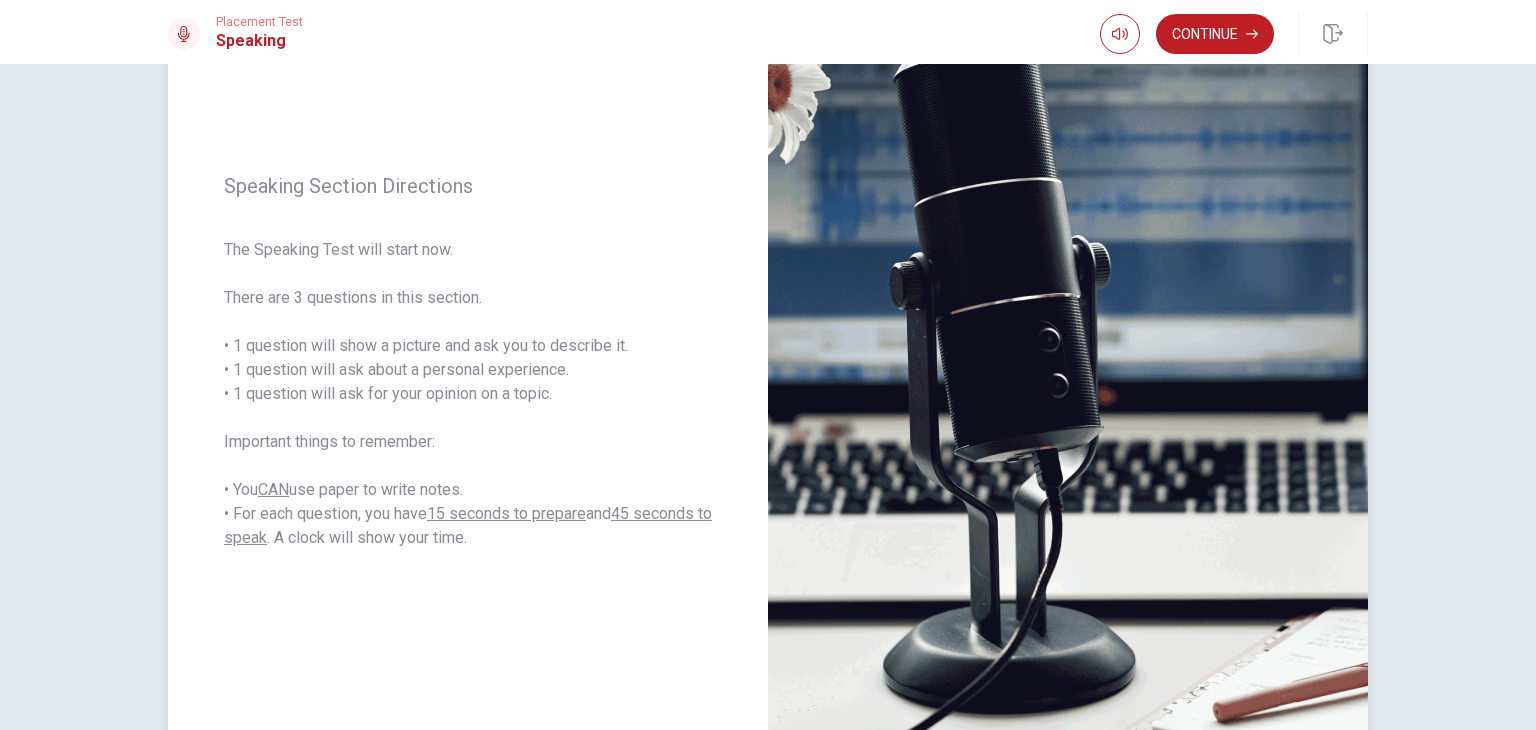 scroll, scrollTop: 200, scrollLeft: 0, axis: vertical 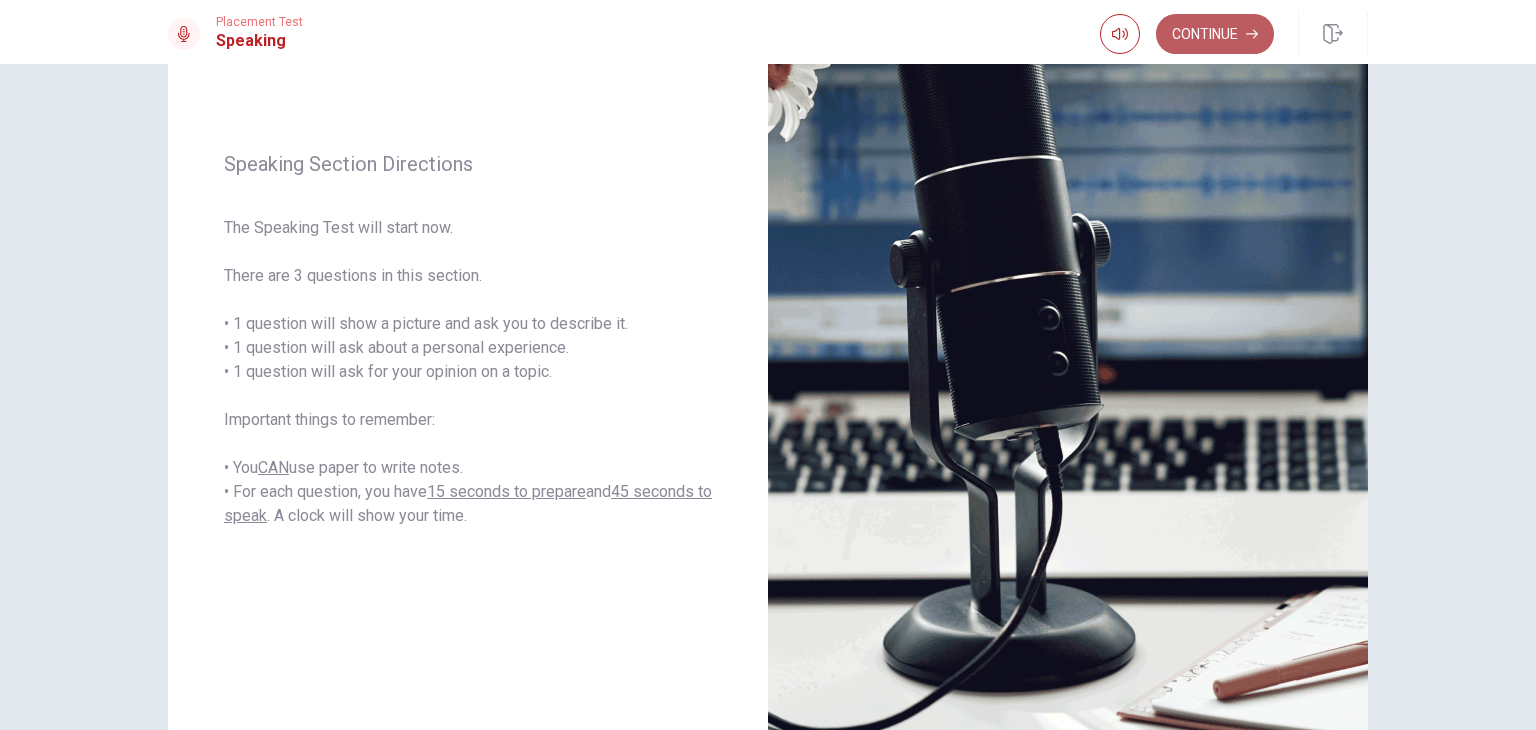 click on "Continue" at bounding box center (1215, 34) 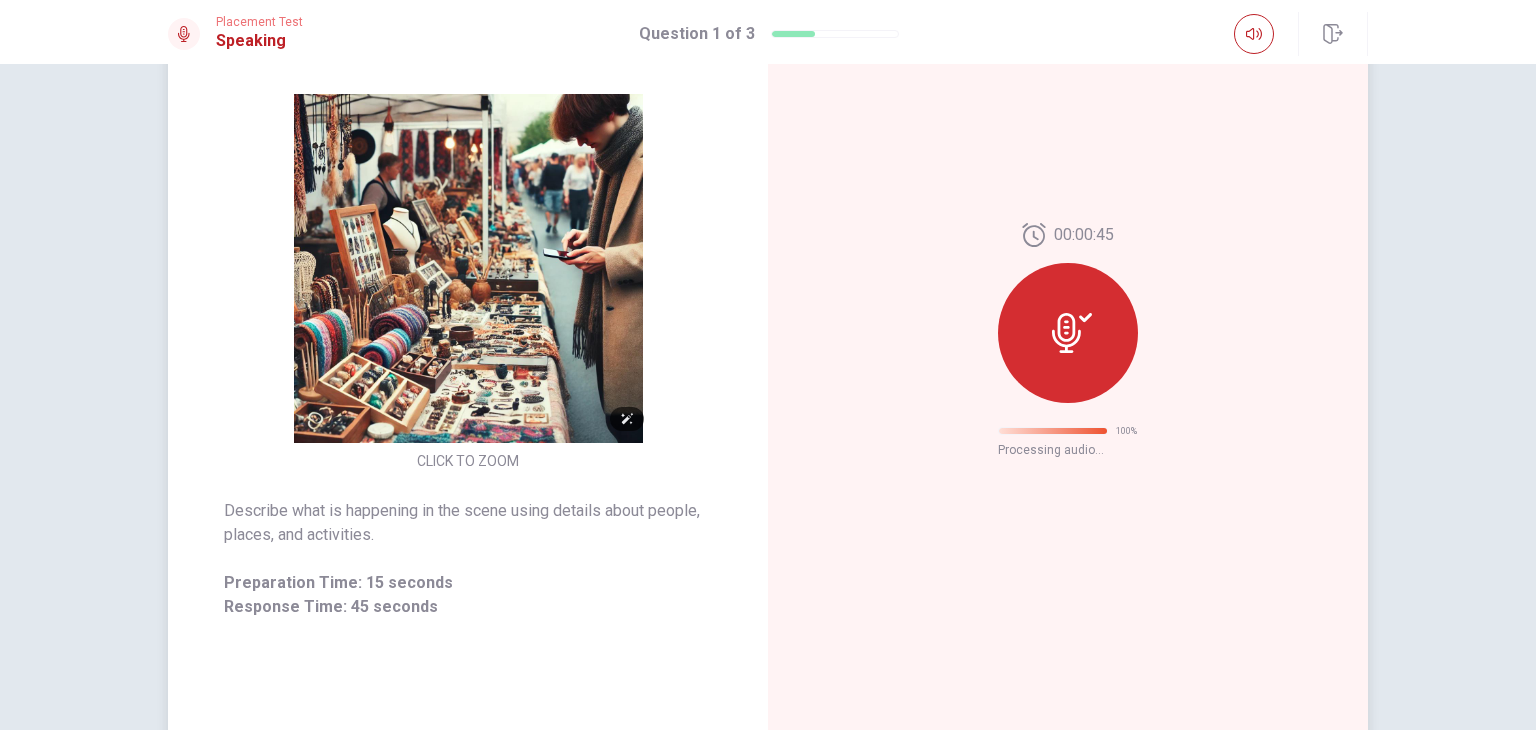 scroll, scrollTop: 0, scrollLeft: 0, axis: both 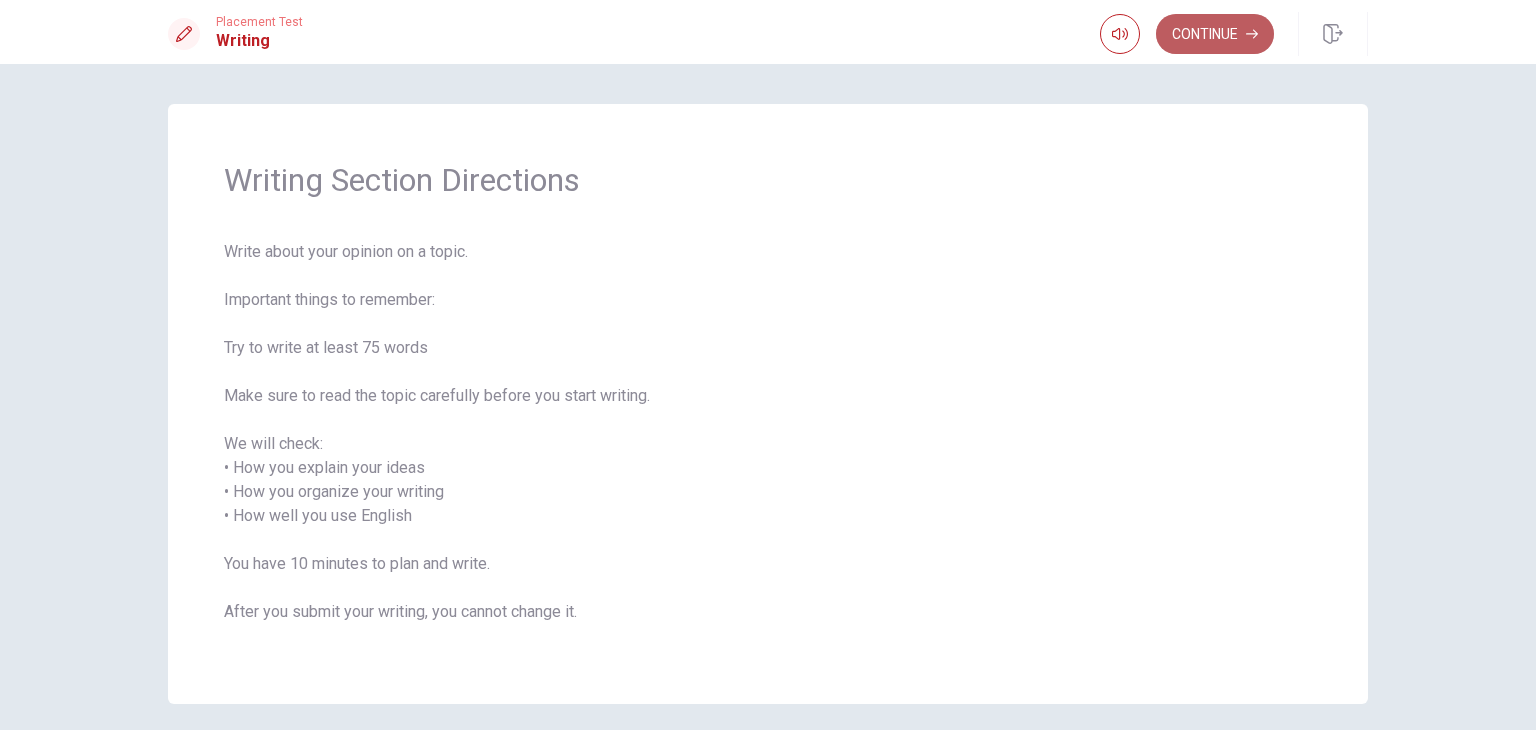 click on "Continue" at bounding box center (1215, 34) 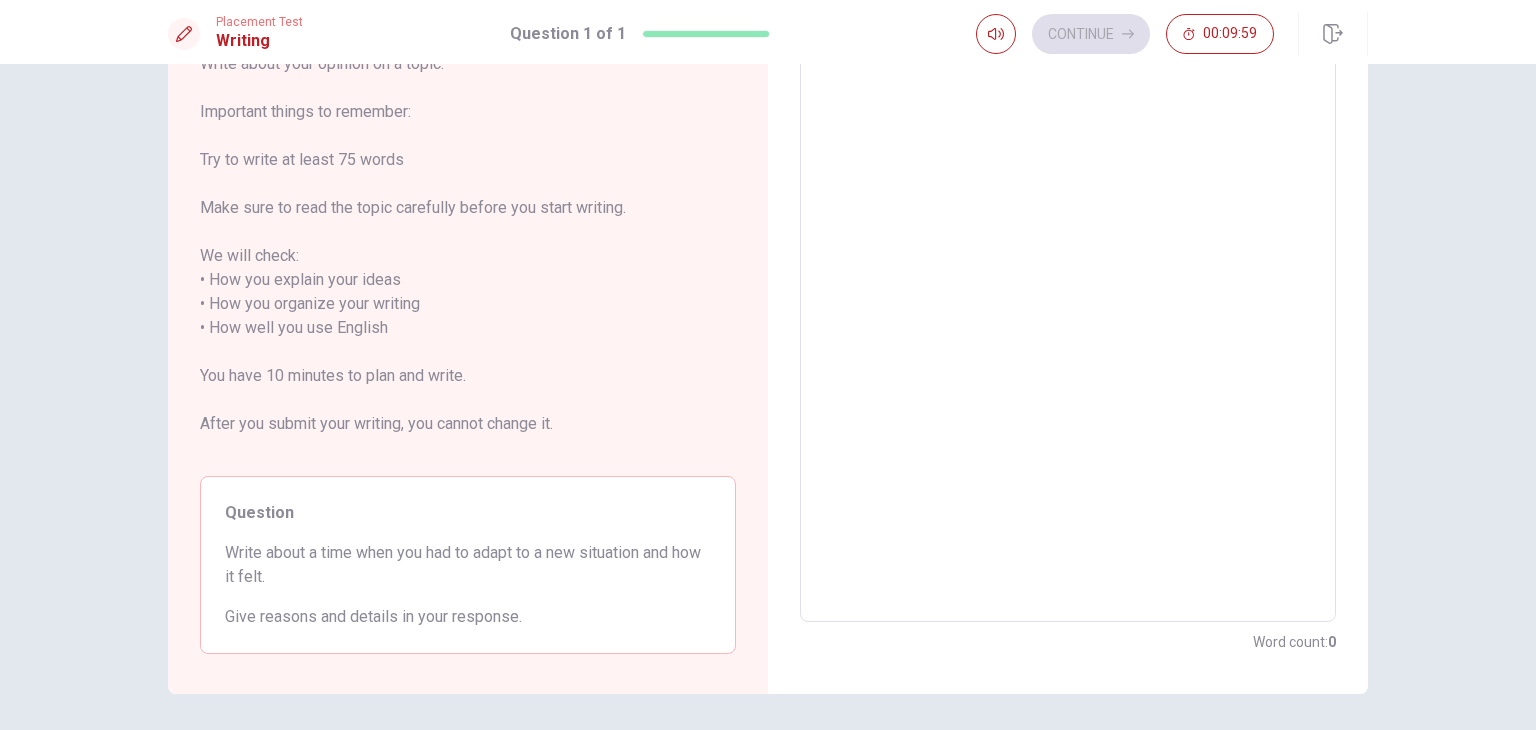 scroll, scrollTop: 0, scrollLeft: 0, axis: both 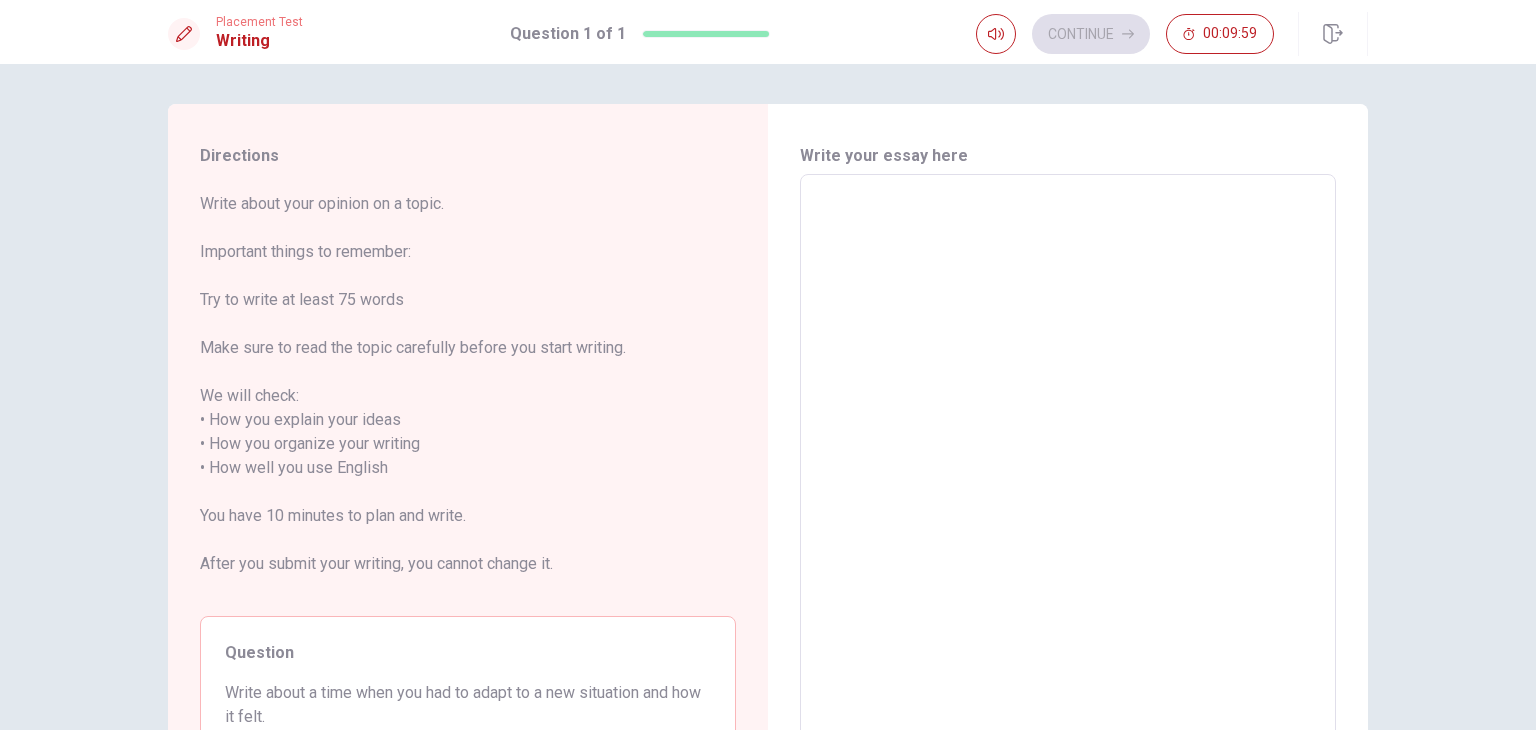click at bounding box center (1068, 468) 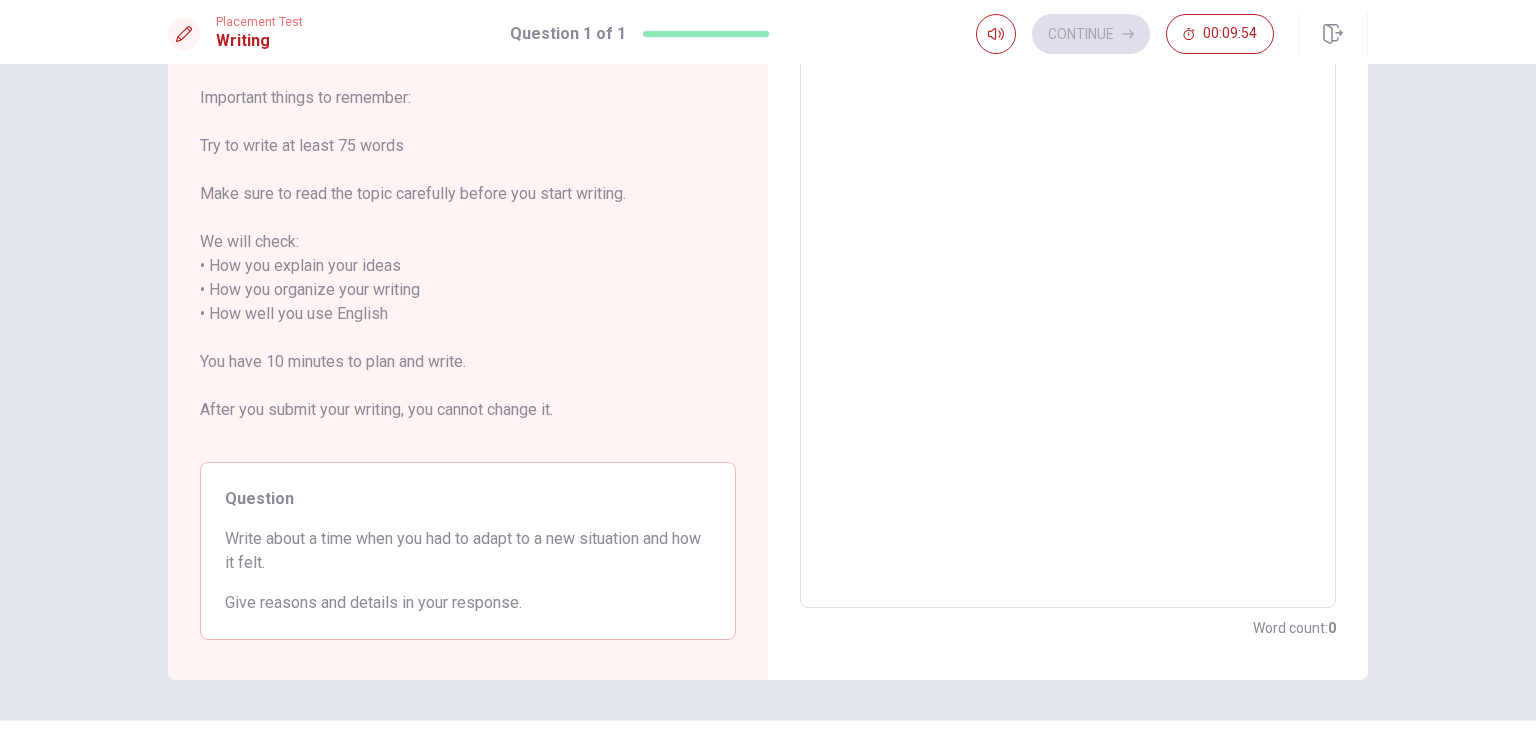 scroll, scrollTop: 208, scrollLeft: 0, axis: vertical 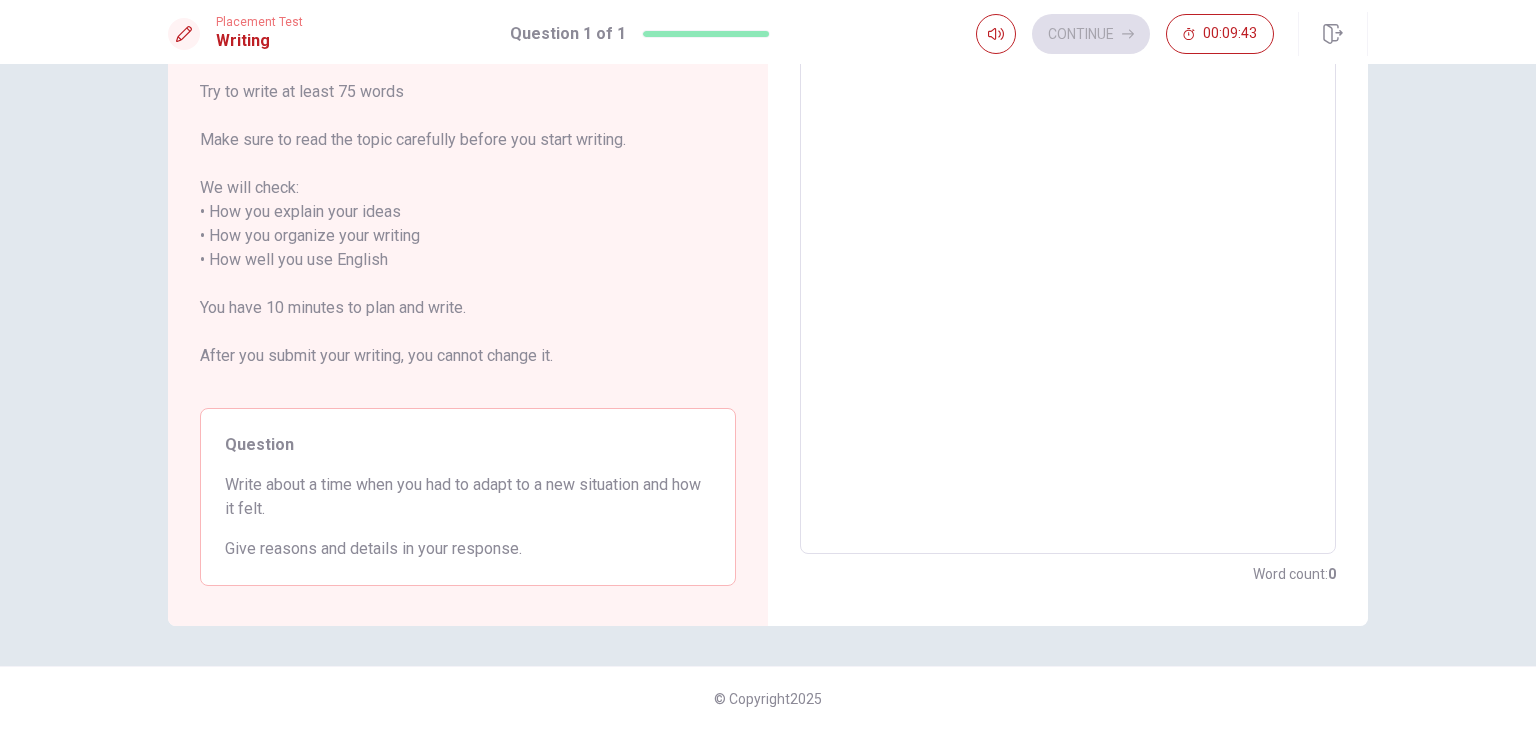drag, startPoint x: 295, startPoint y: 506, endPoint x: 266, endPoint y: 496, distance: 30.675724 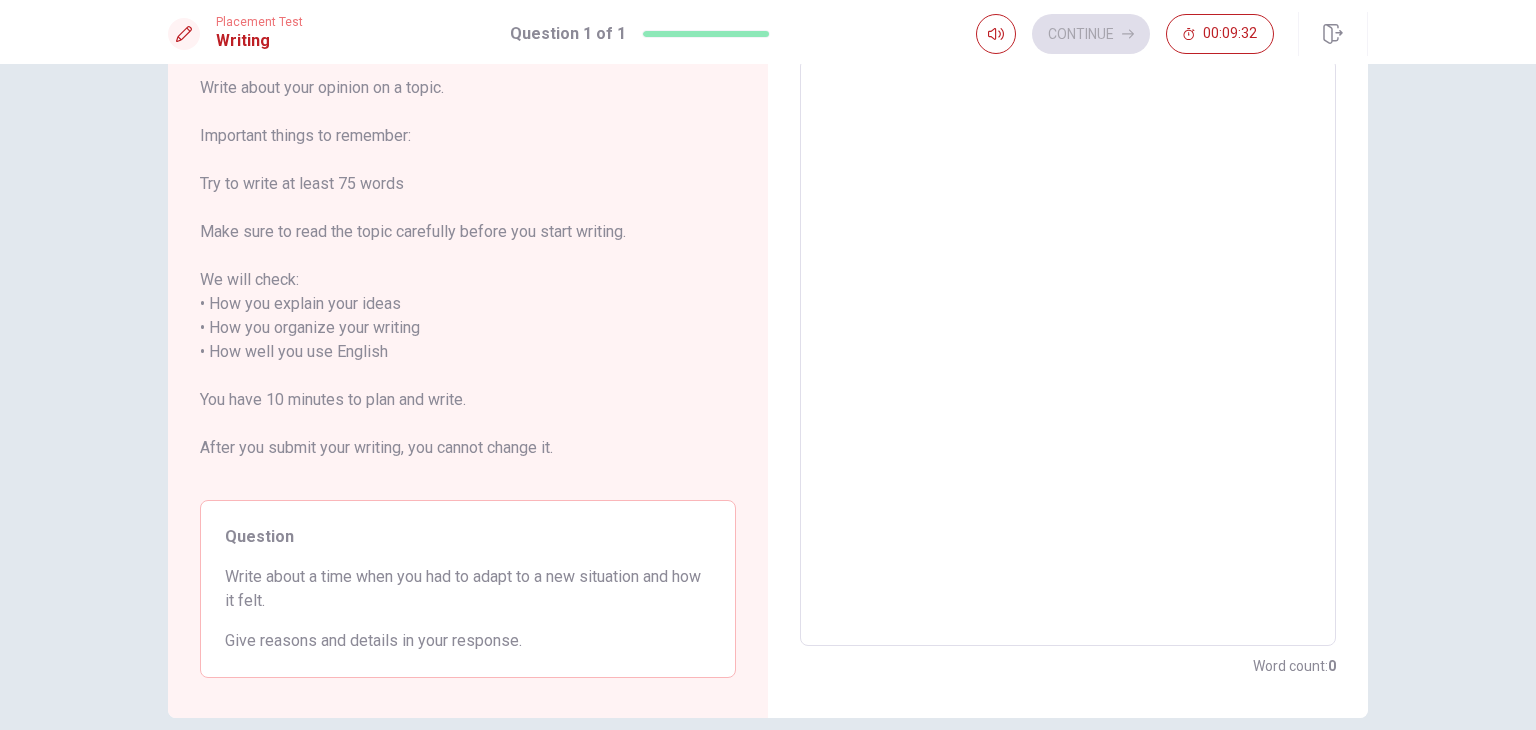 scroll, scrollTop: 108, scrollLeft: 0, axis: vertical 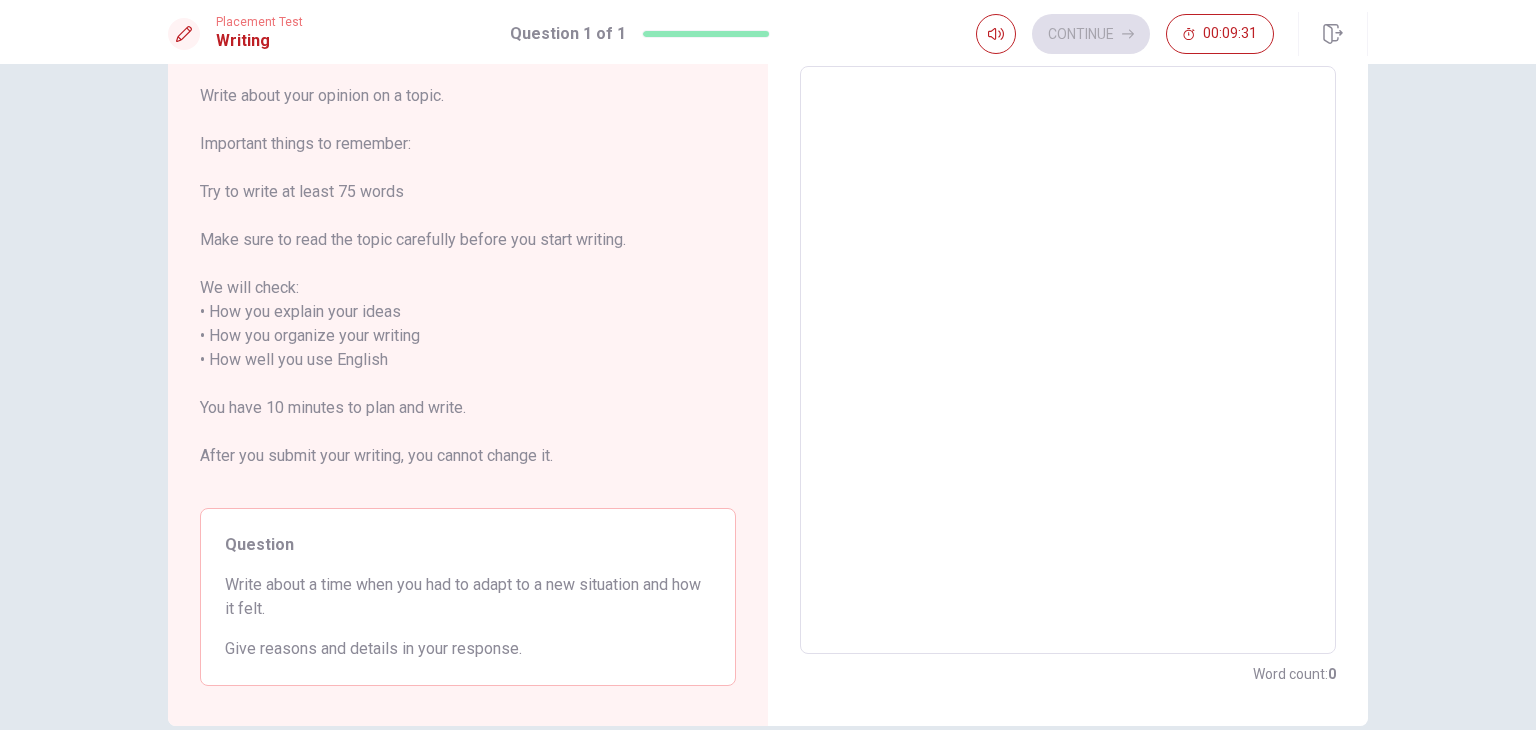 click at bounding box center (1068, 360) 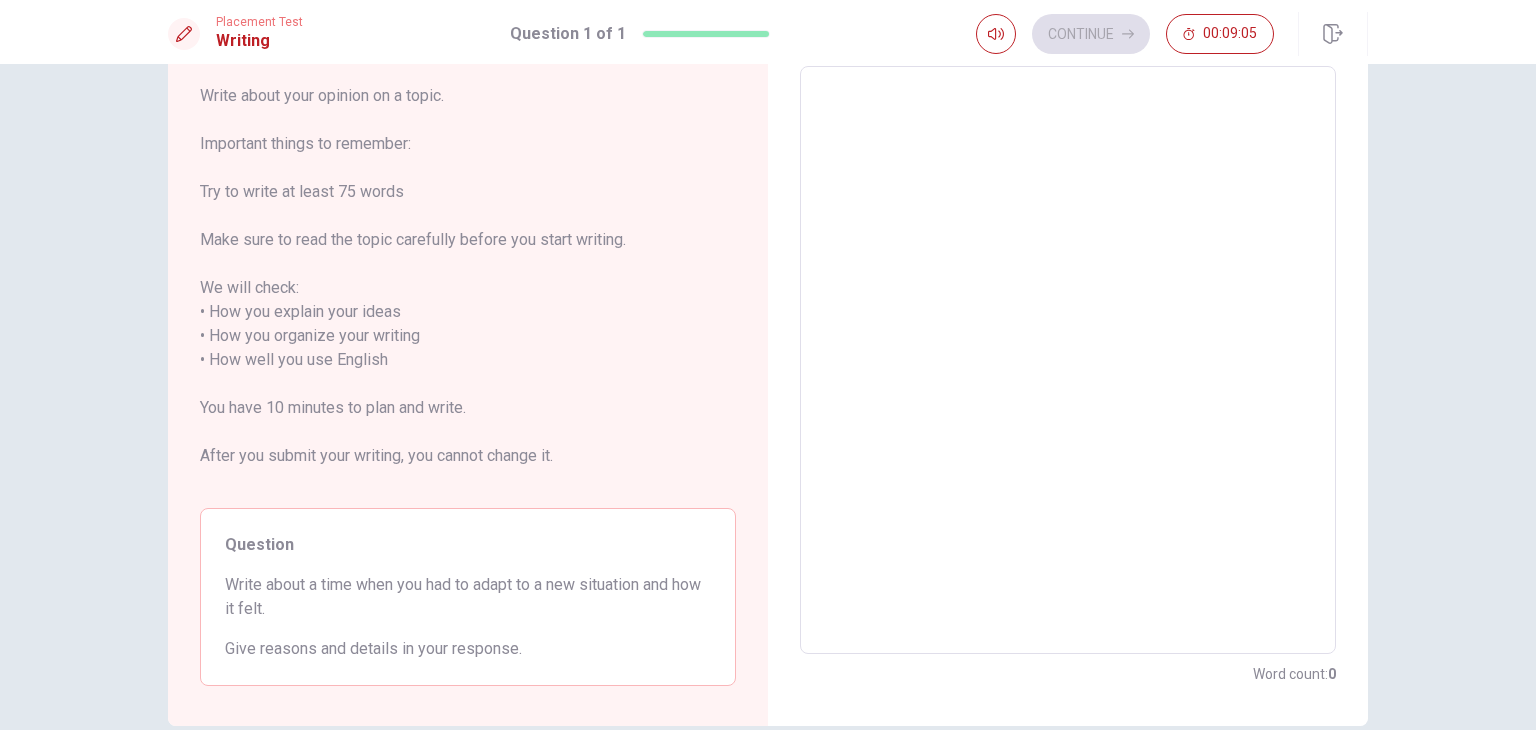 type on "O" 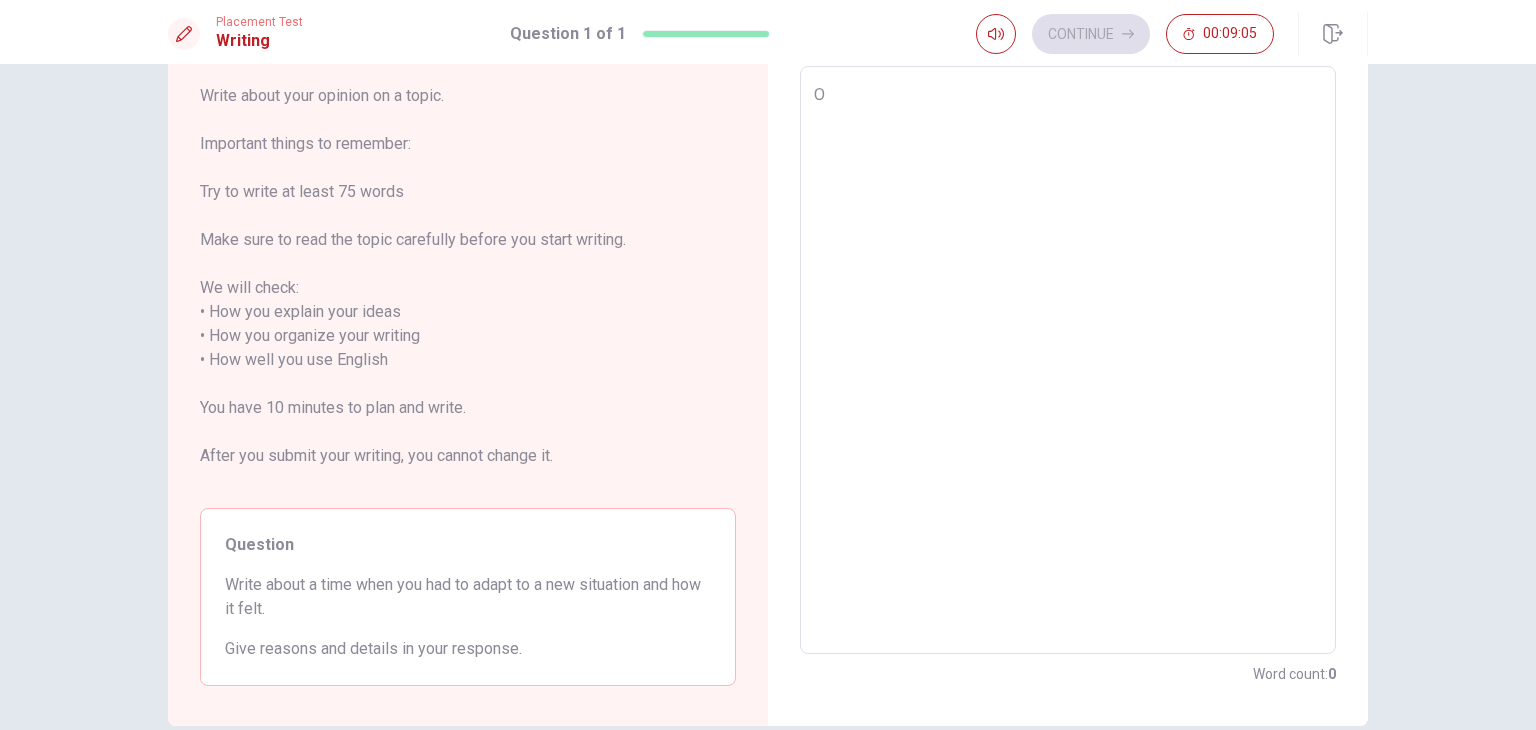 type on "x" 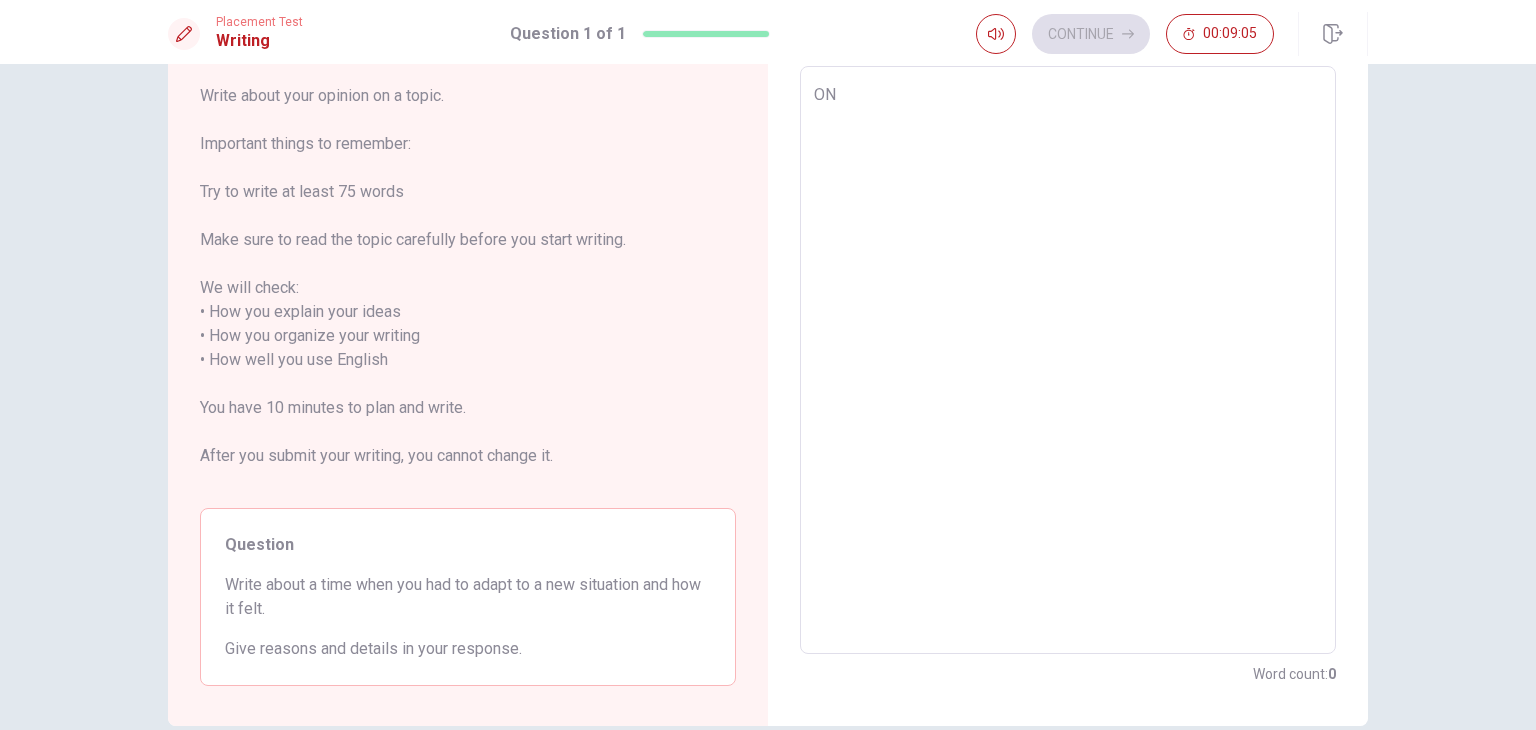type on "x" 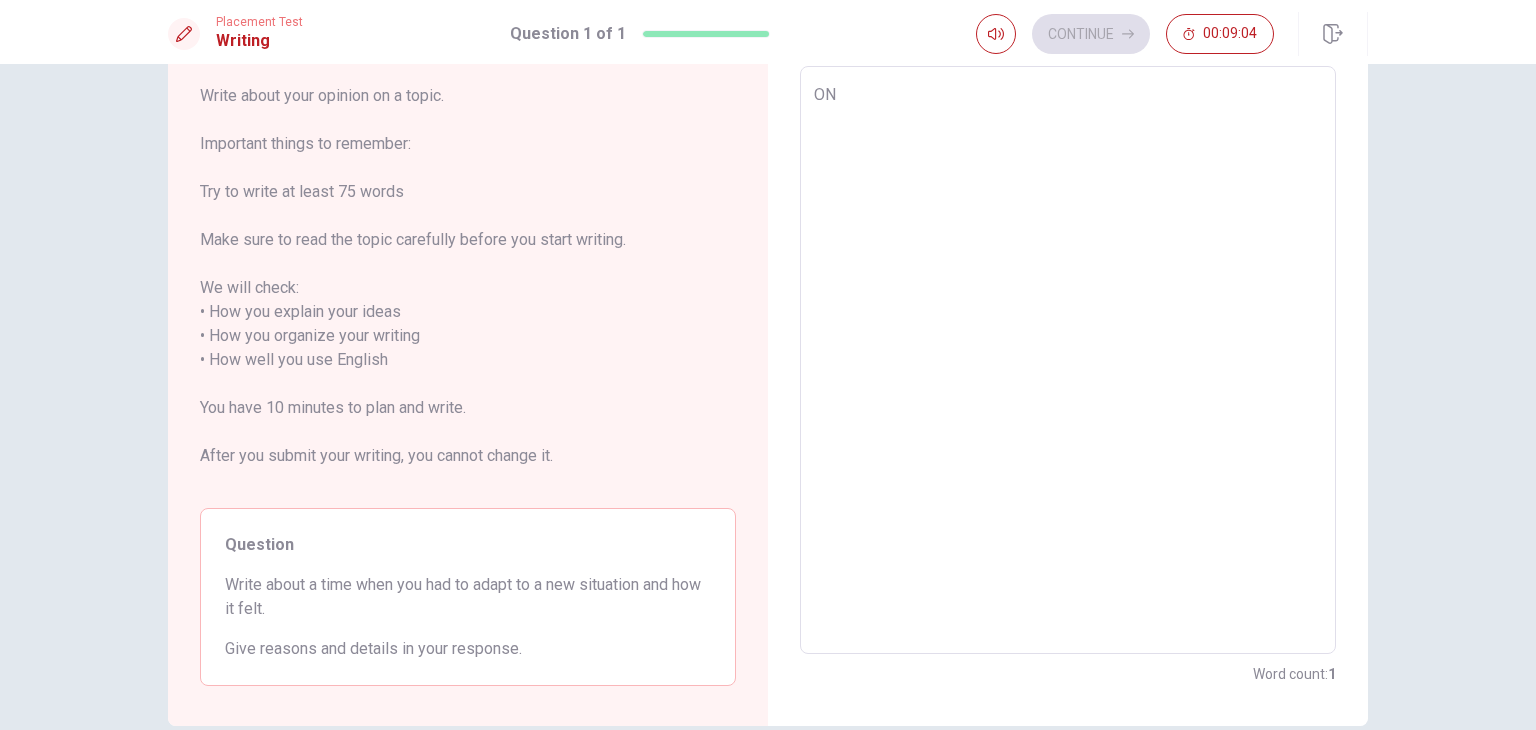type on "O" 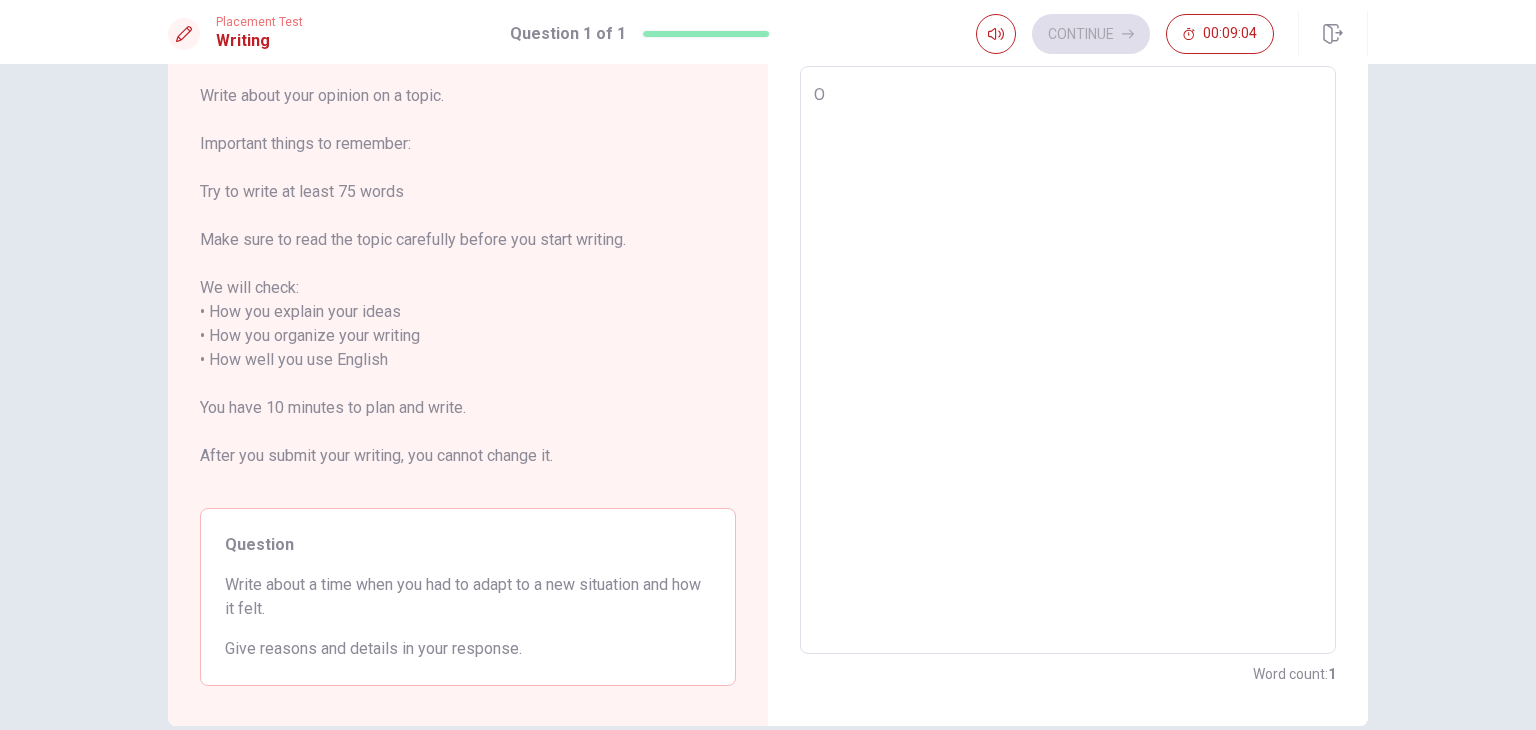 type on "x" 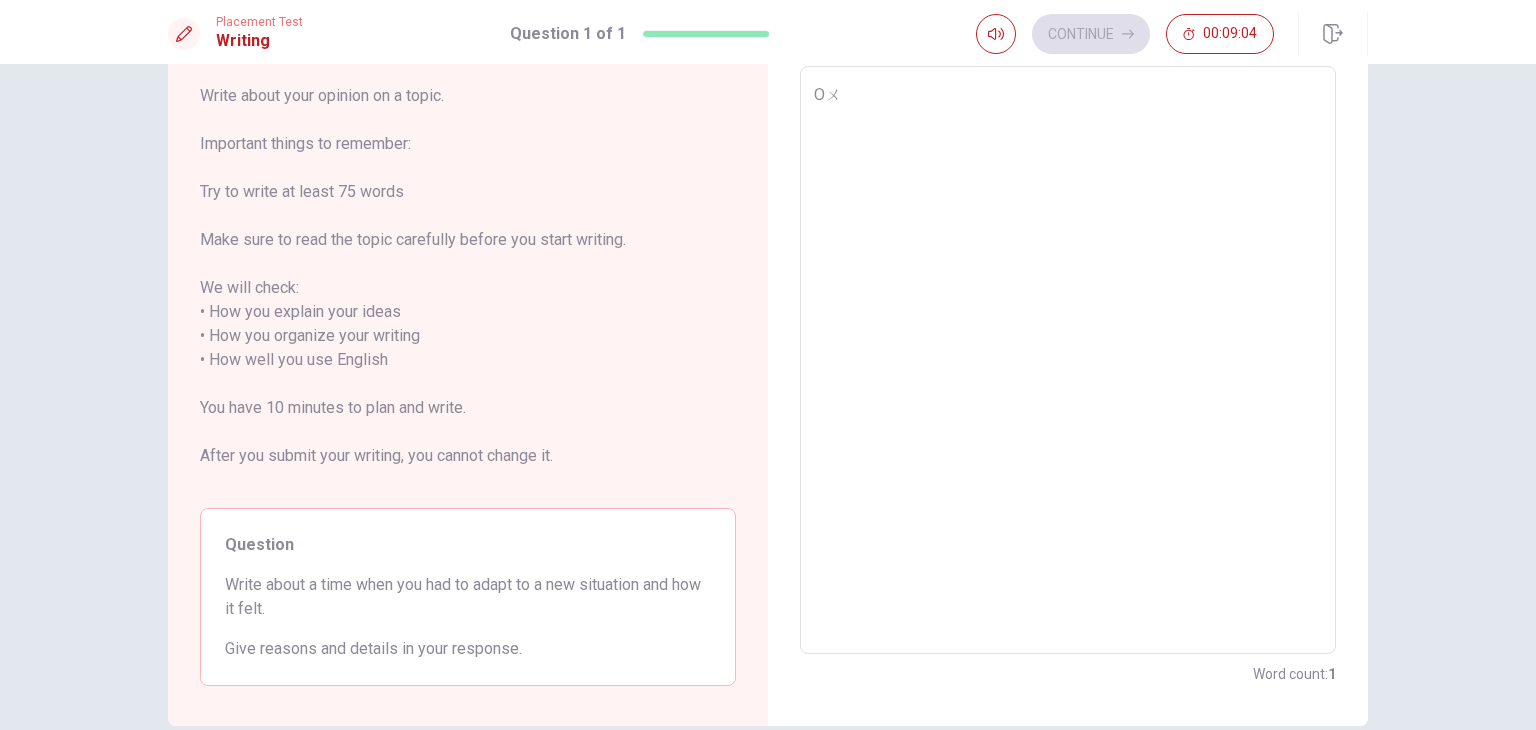 type on "Oㄙㄨ" 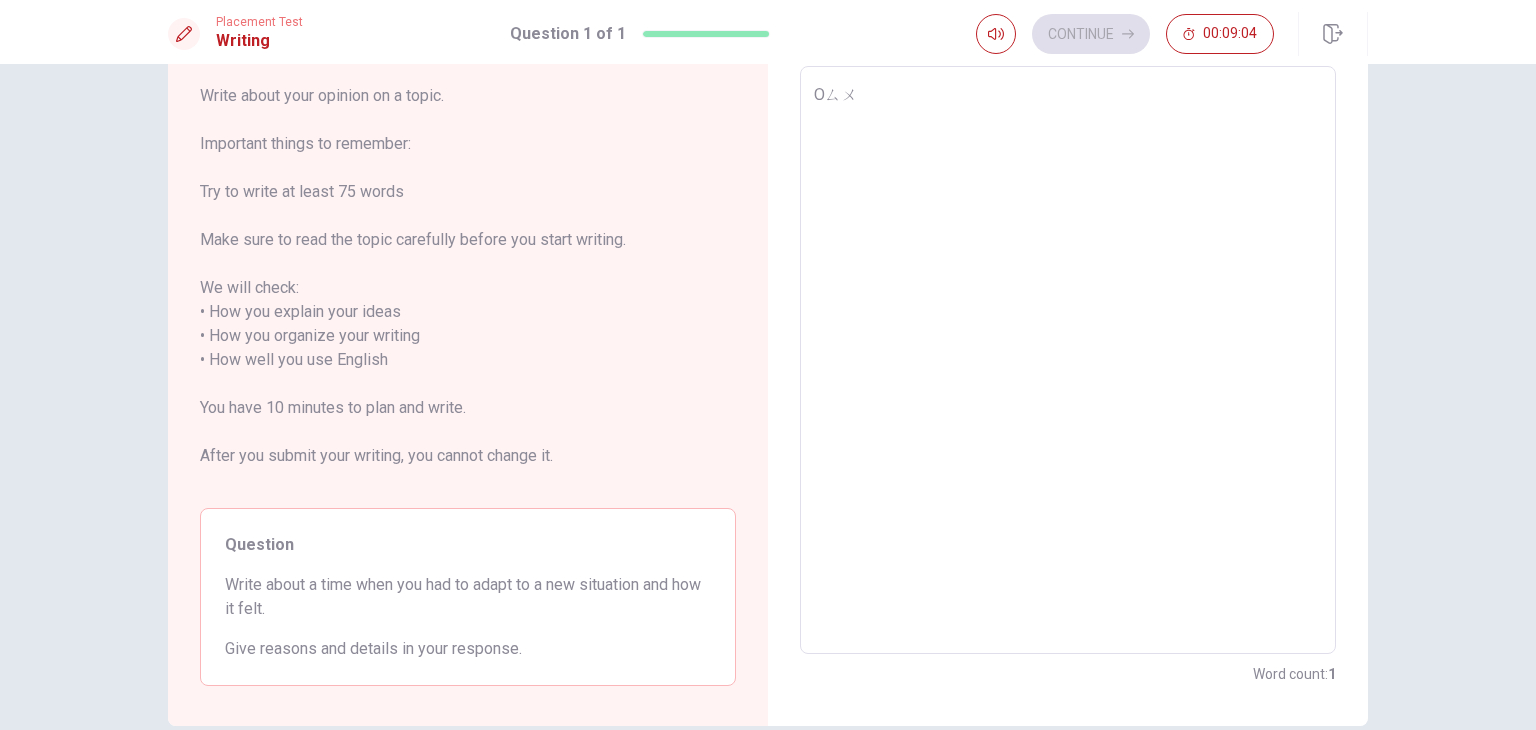 type on "x" 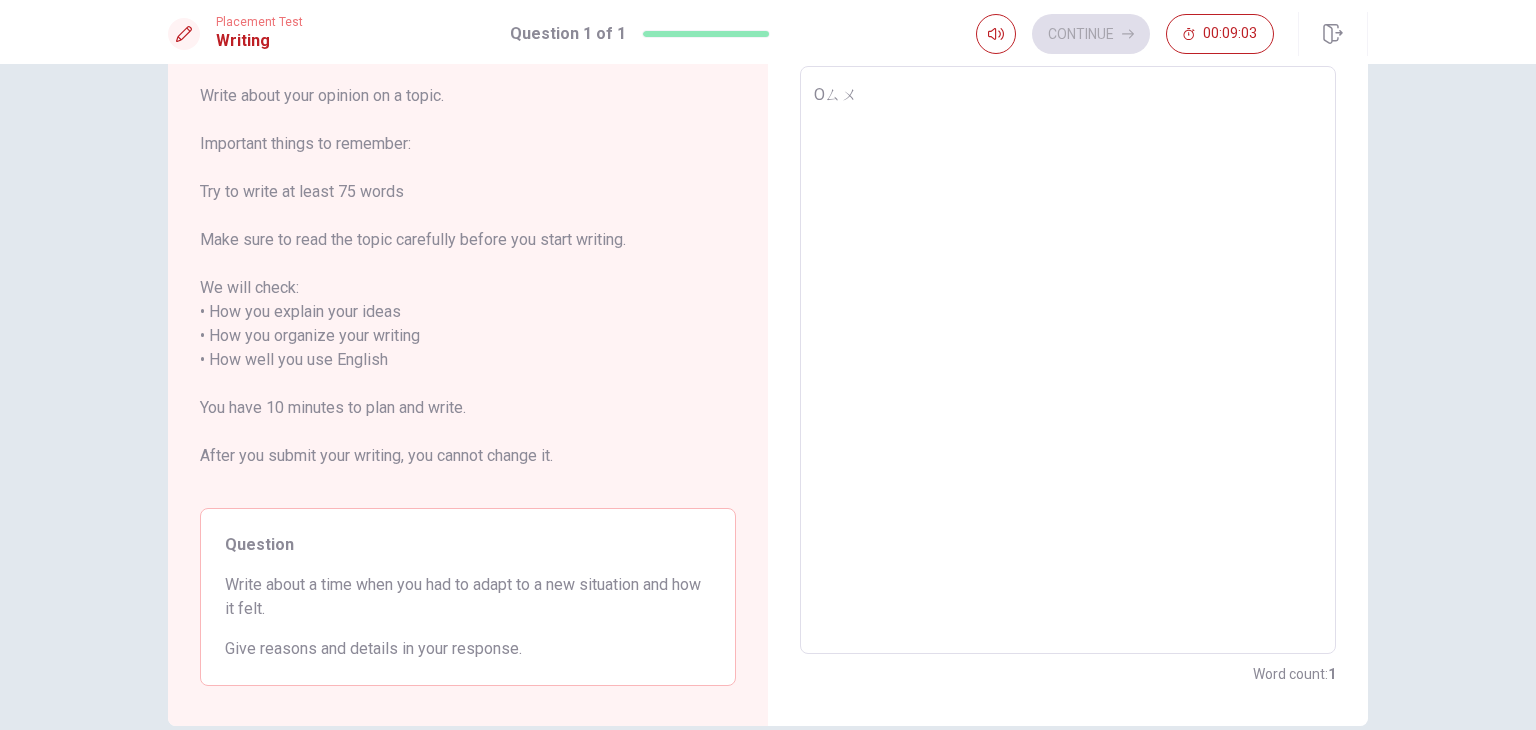 type on "Oㄍㄨ" 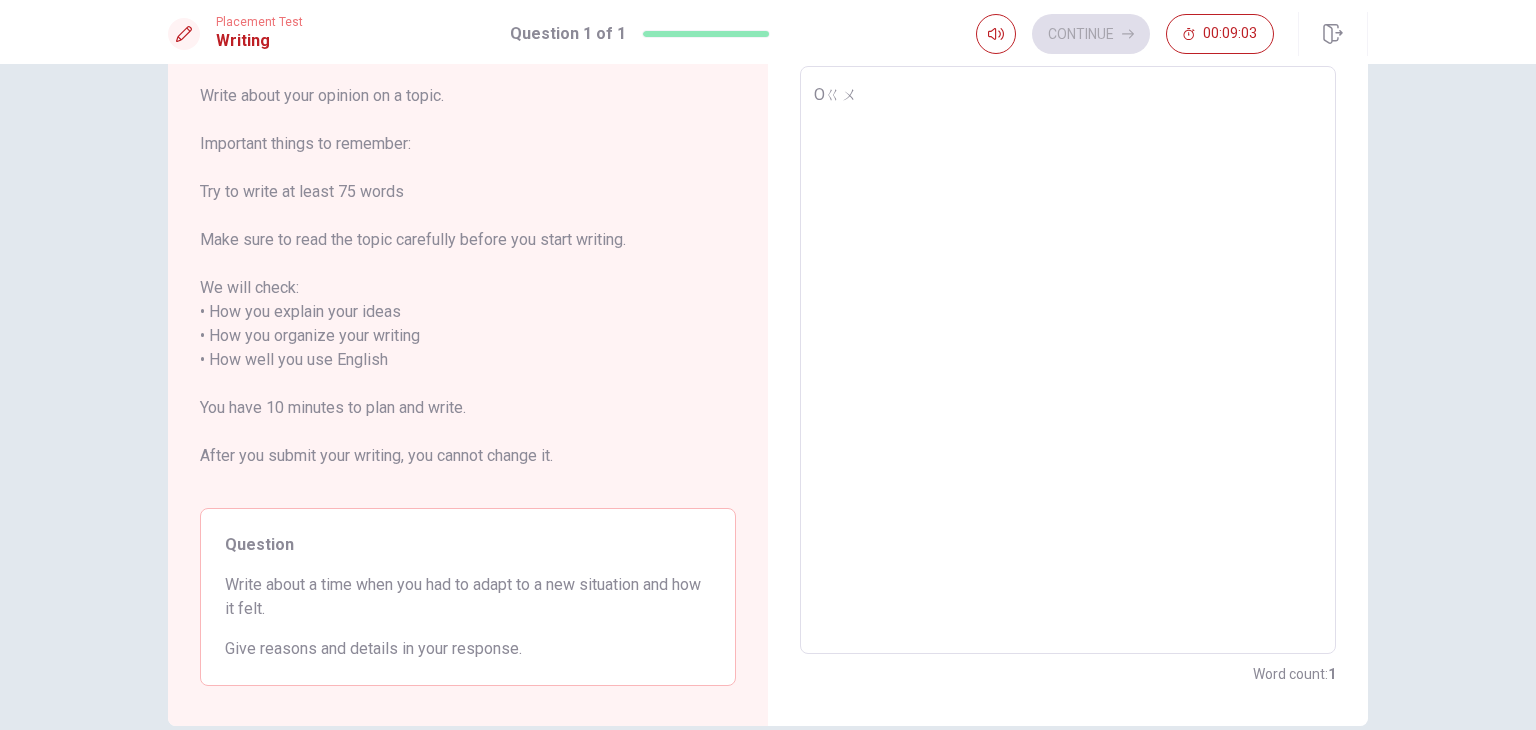 type on "x" 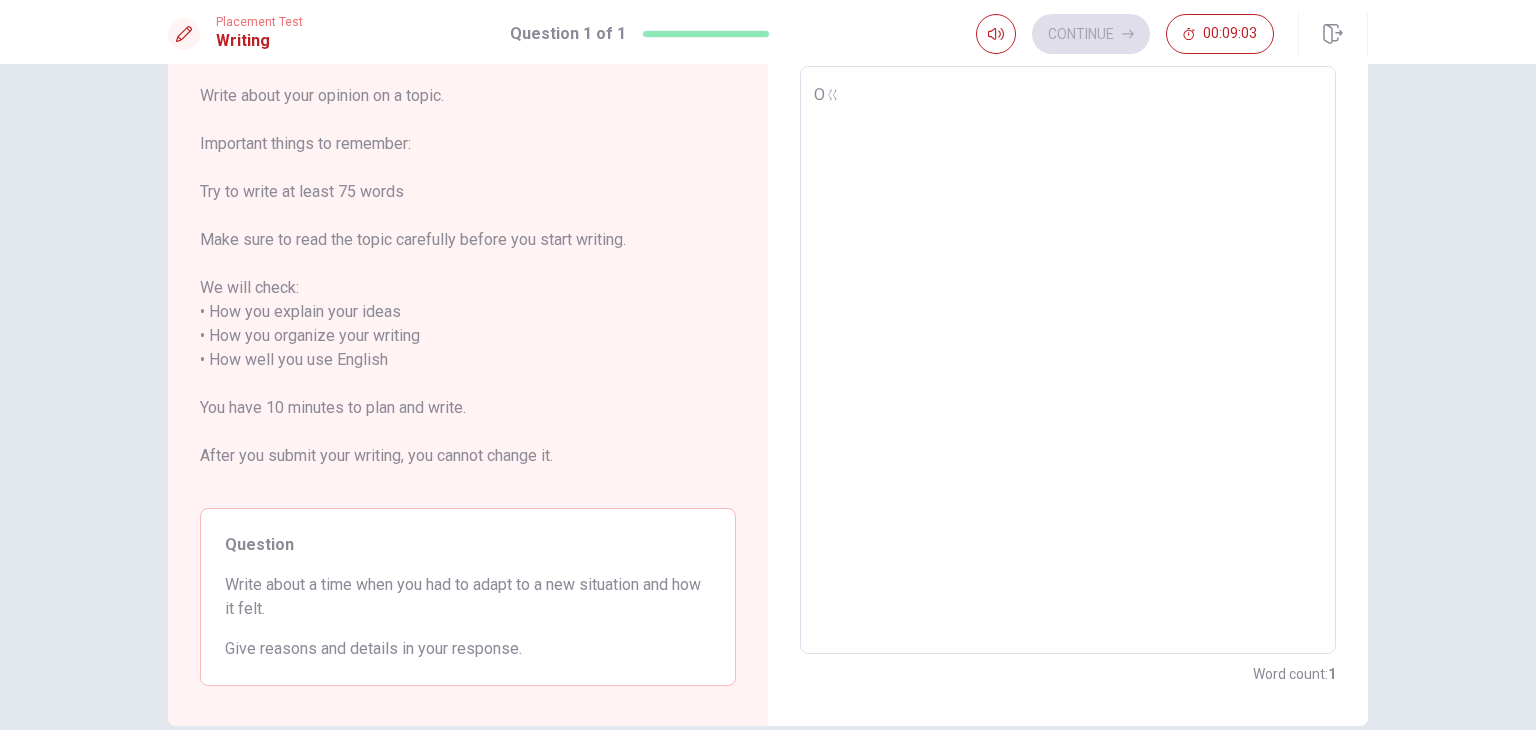 type on "x" 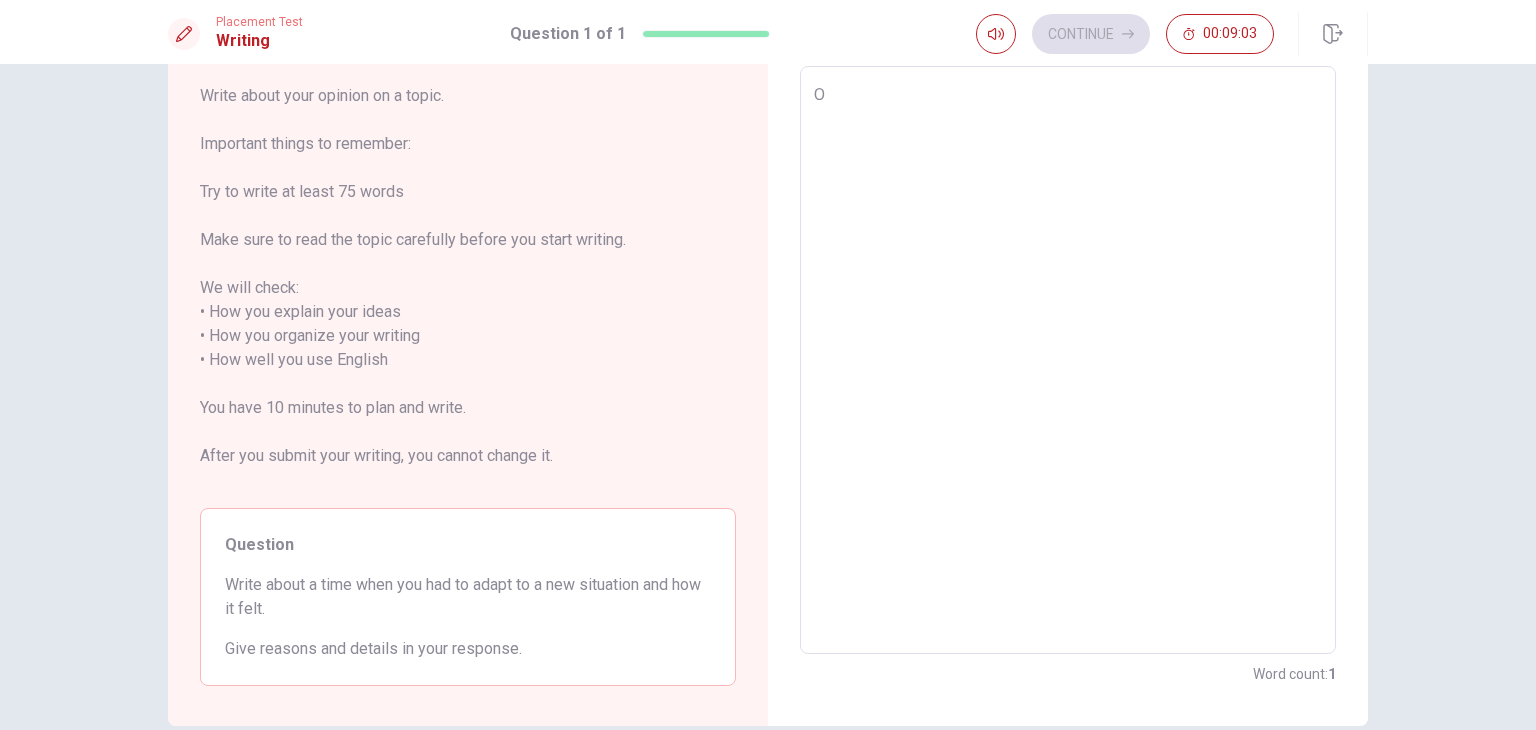 type on "x" 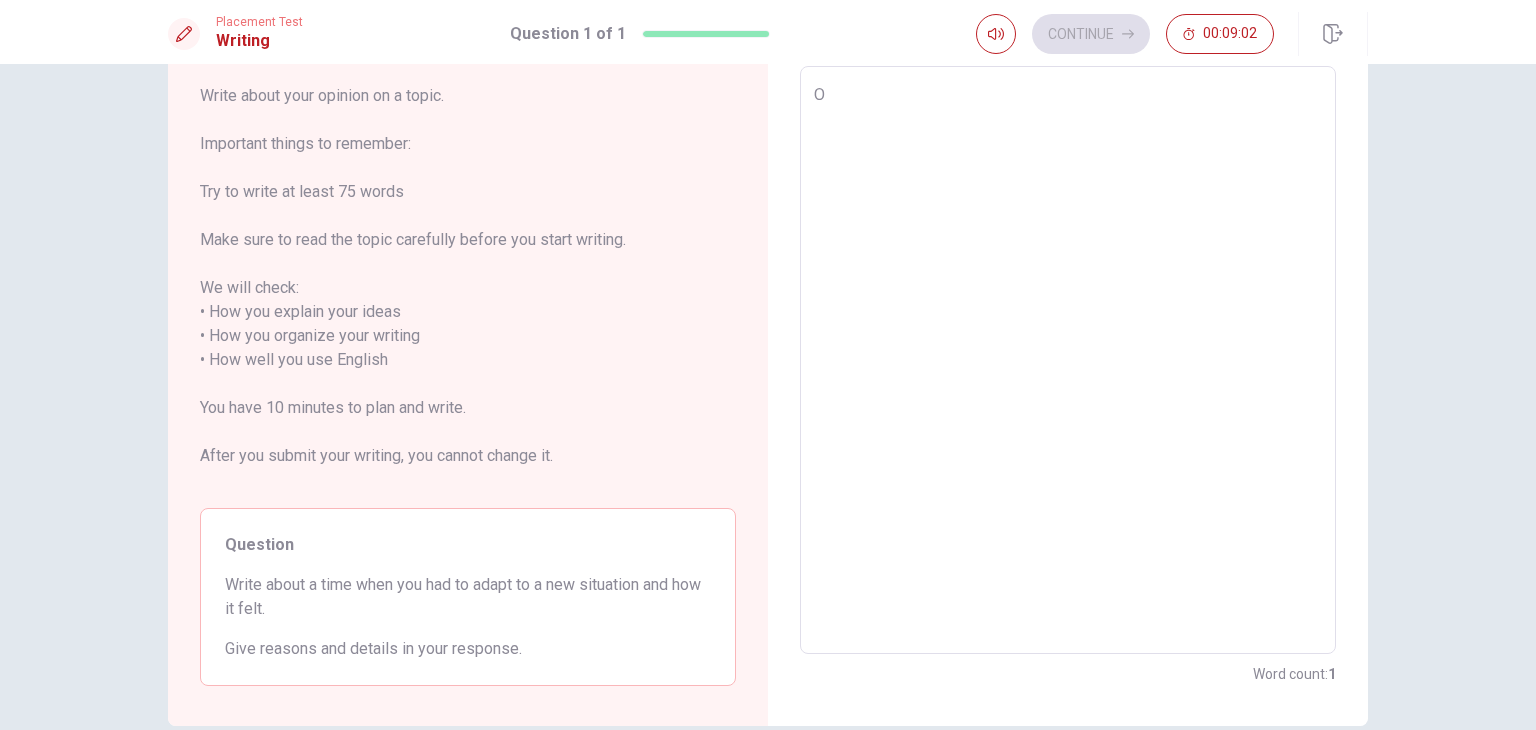 type on "On" 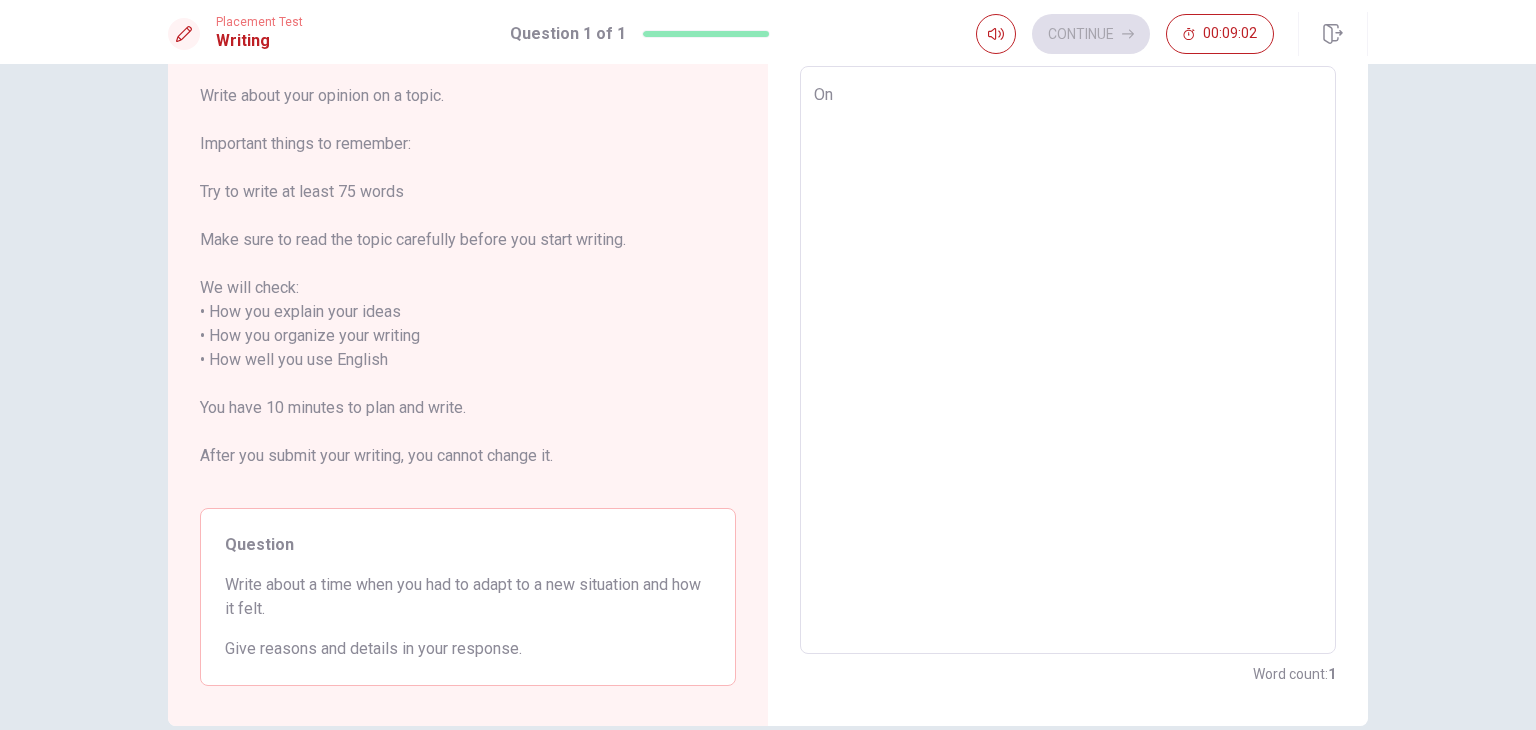 type on "x" 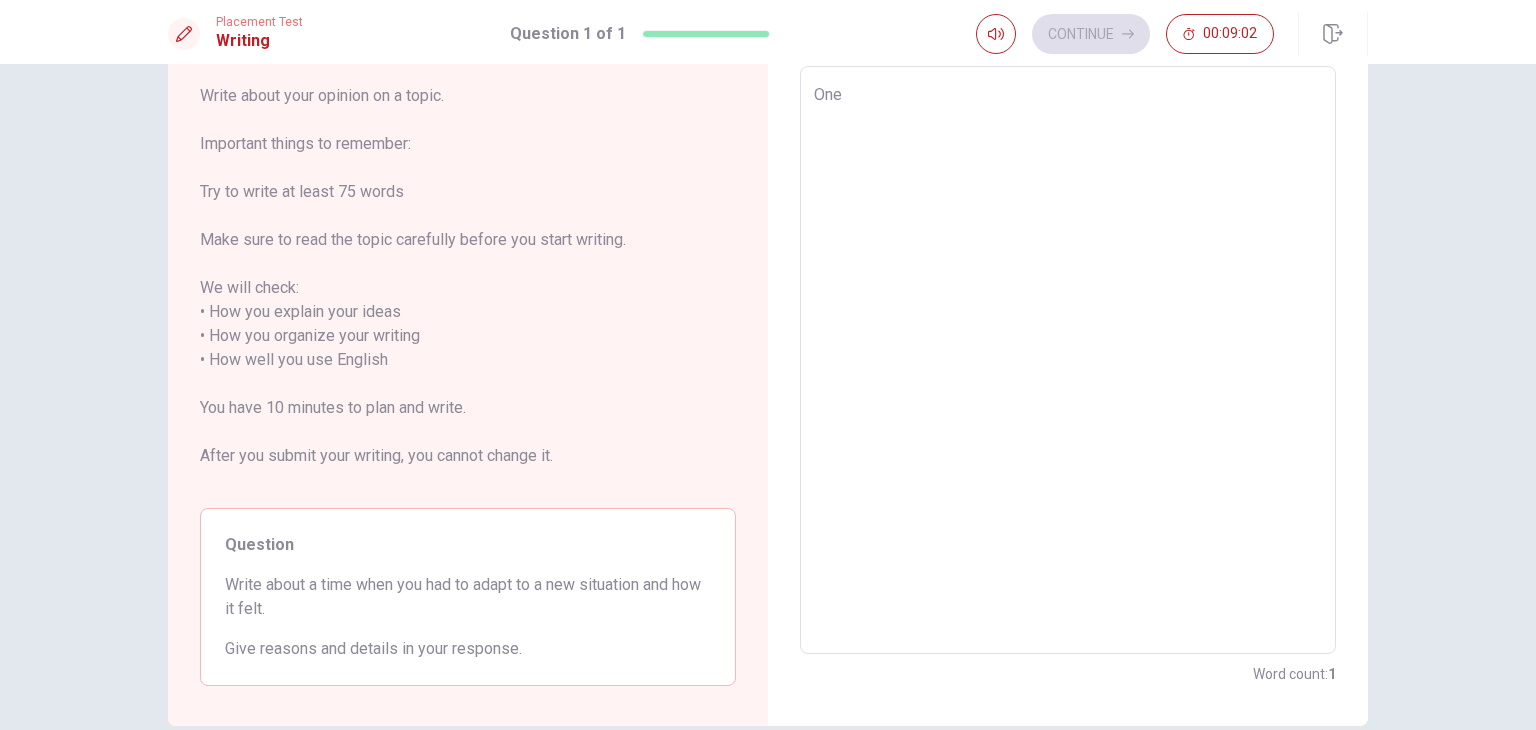 type on "x" 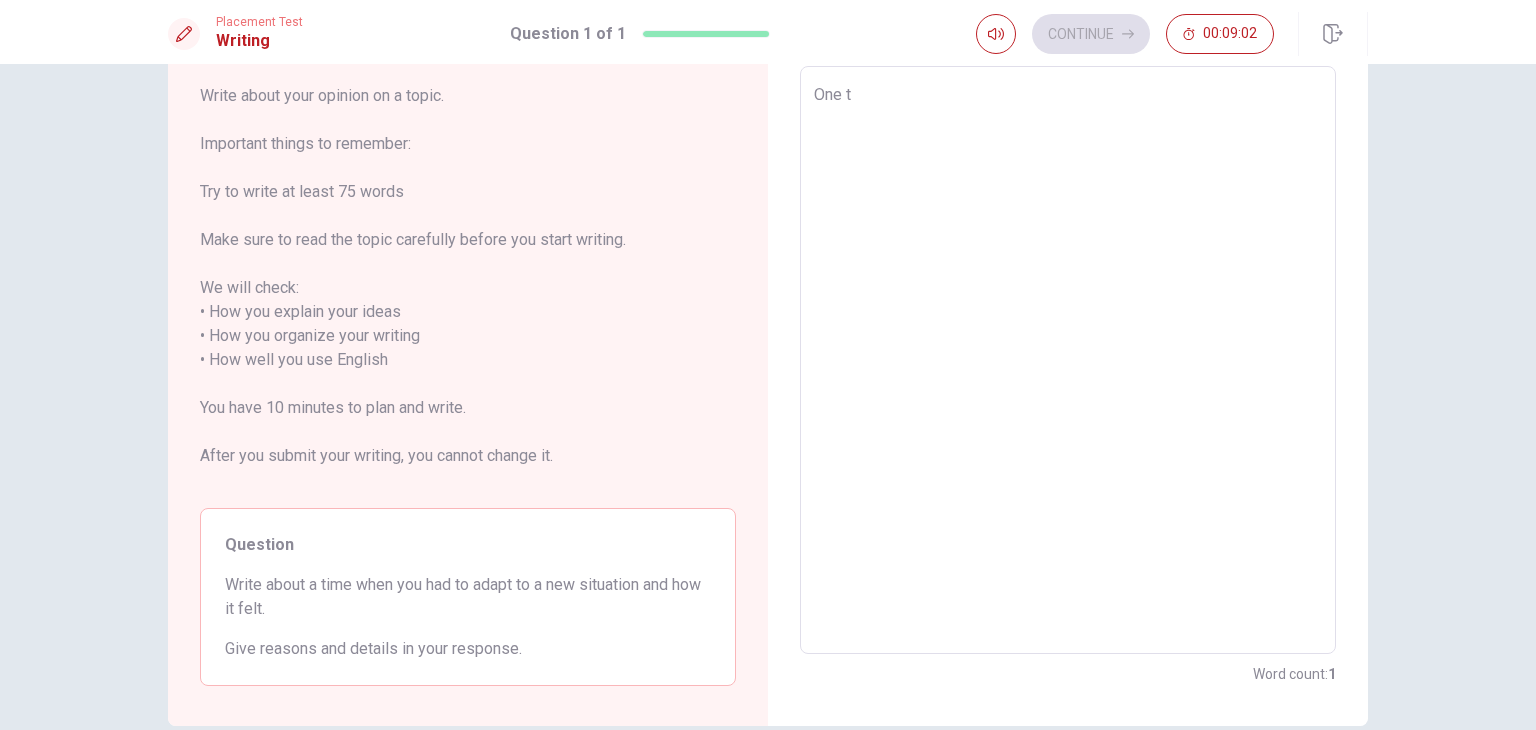 type on "x" 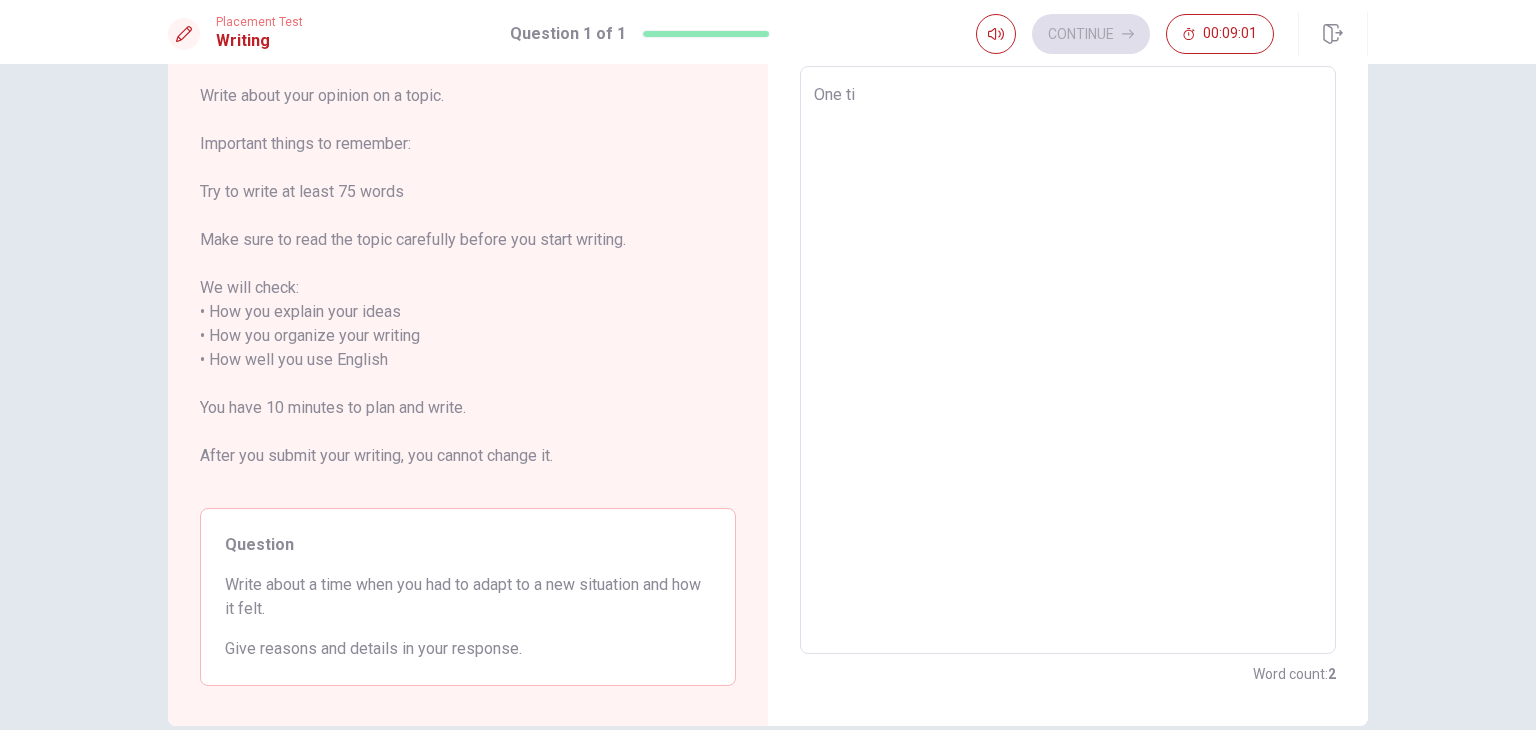 type on "One [PERSON_NAME]" 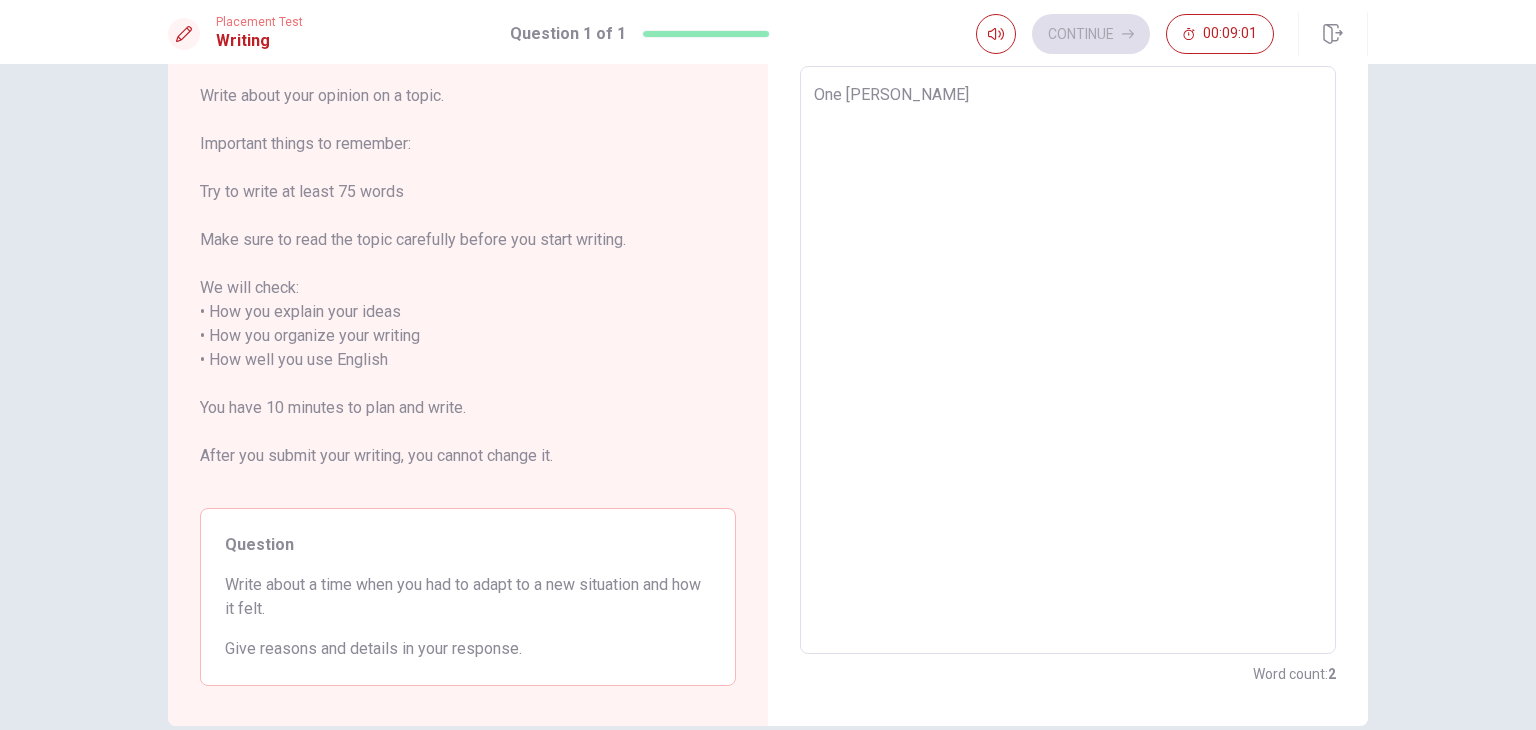 type on "x" 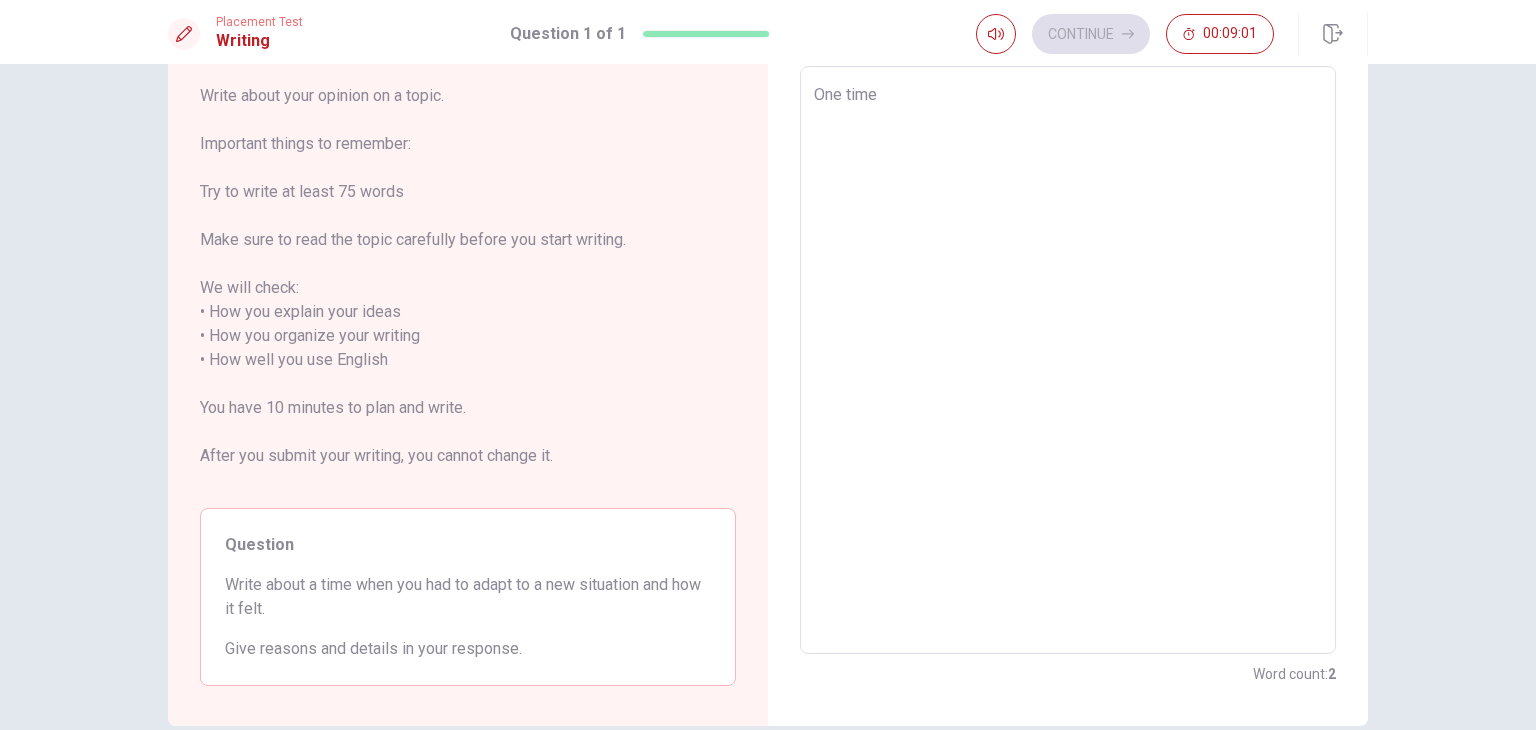 type on "x" 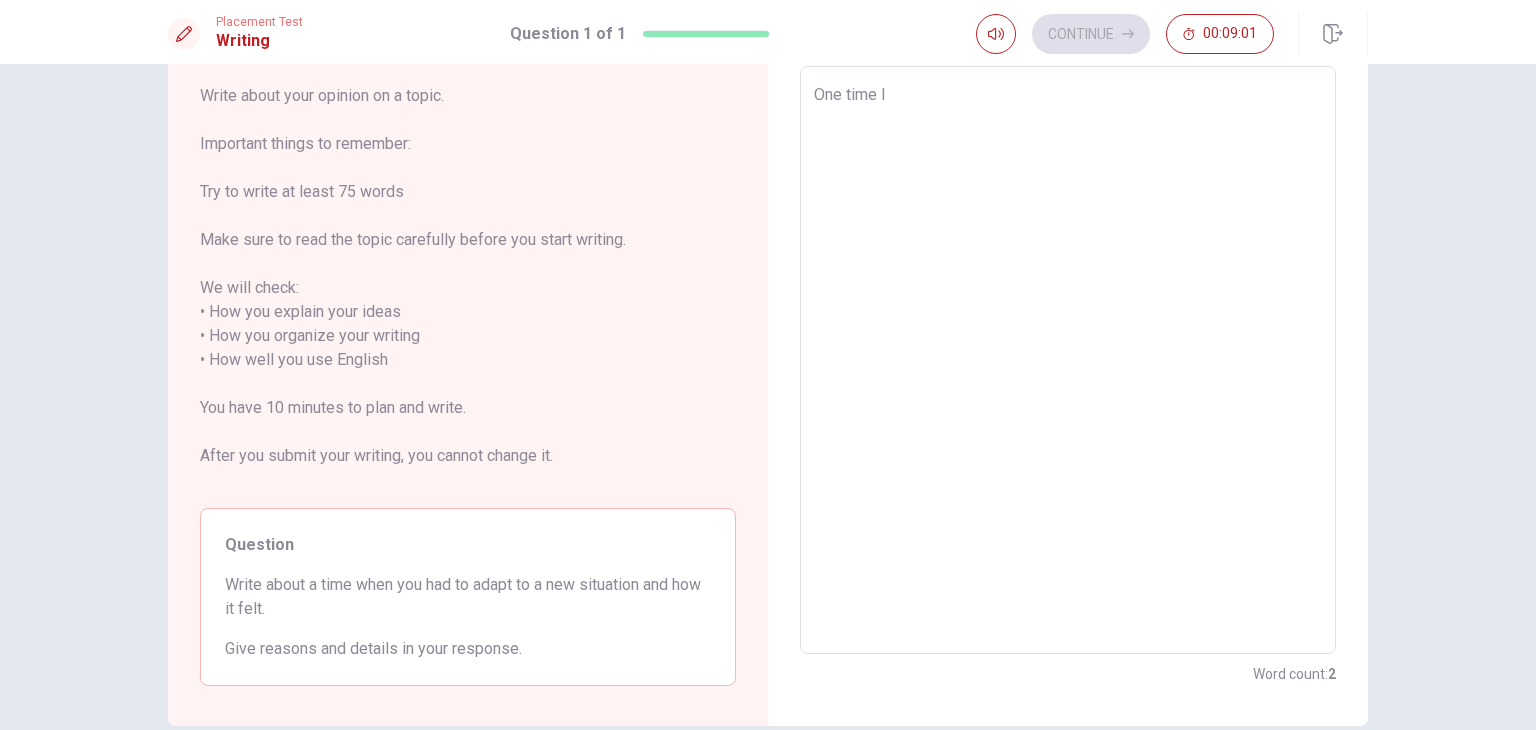 type on "x" 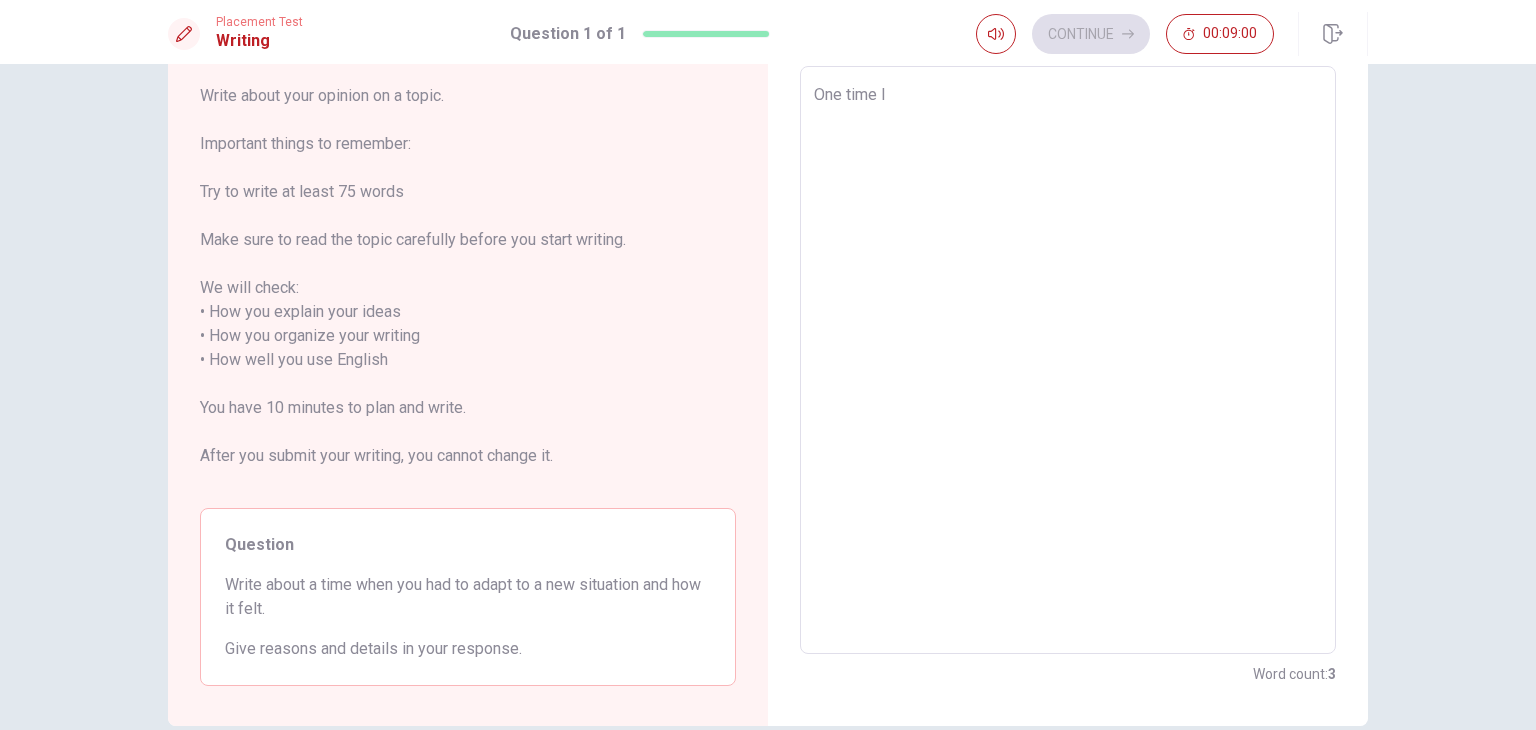 type on "One time I" 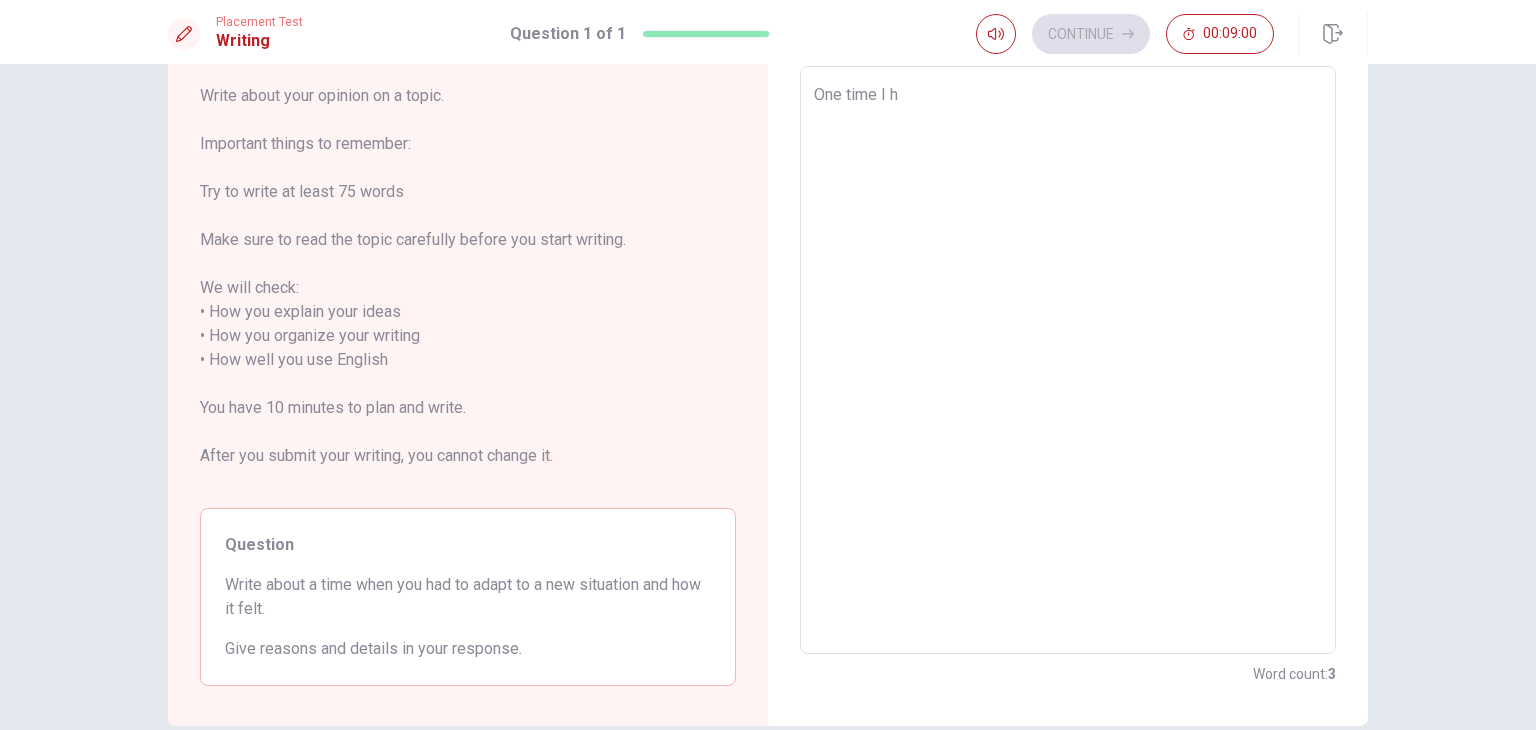 type on "x" 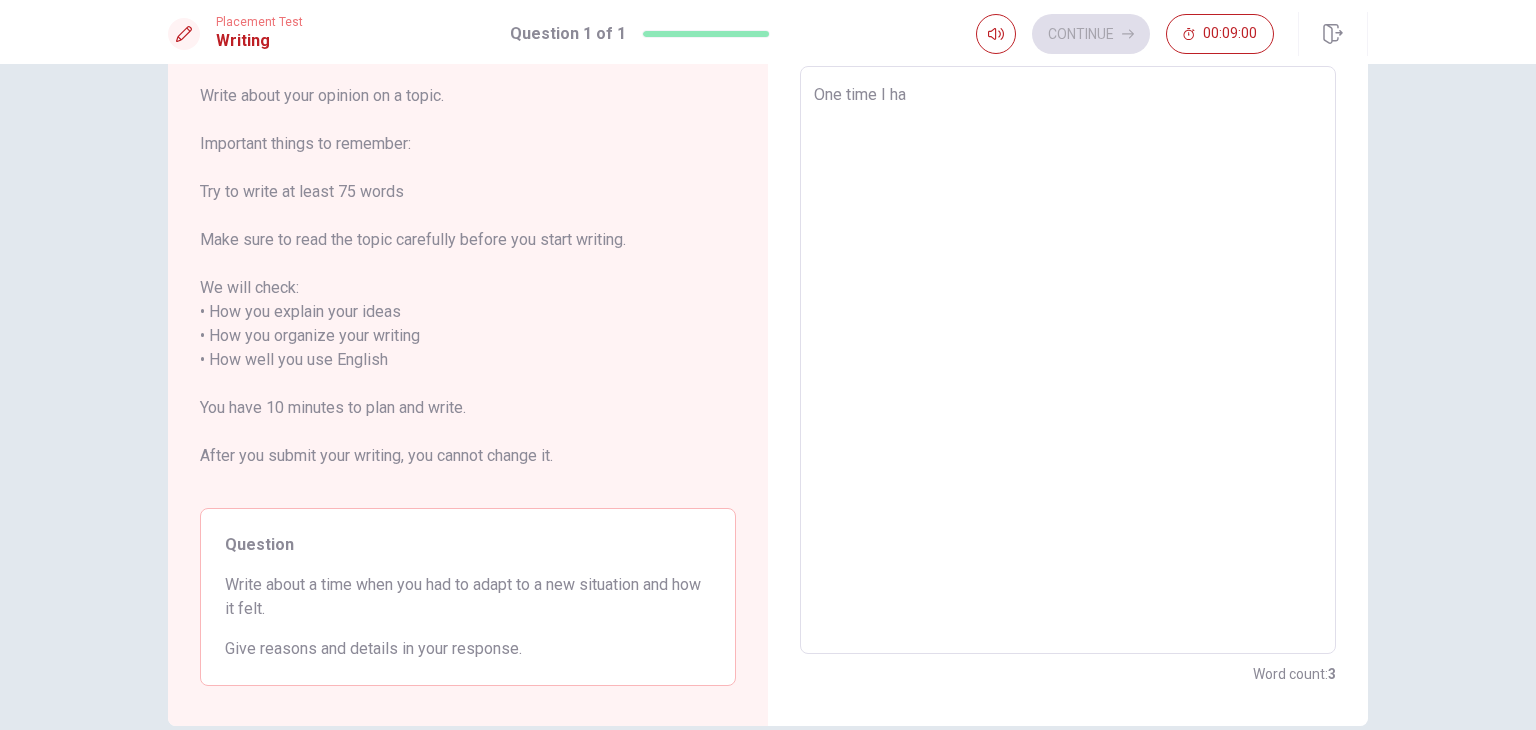 type on "x" 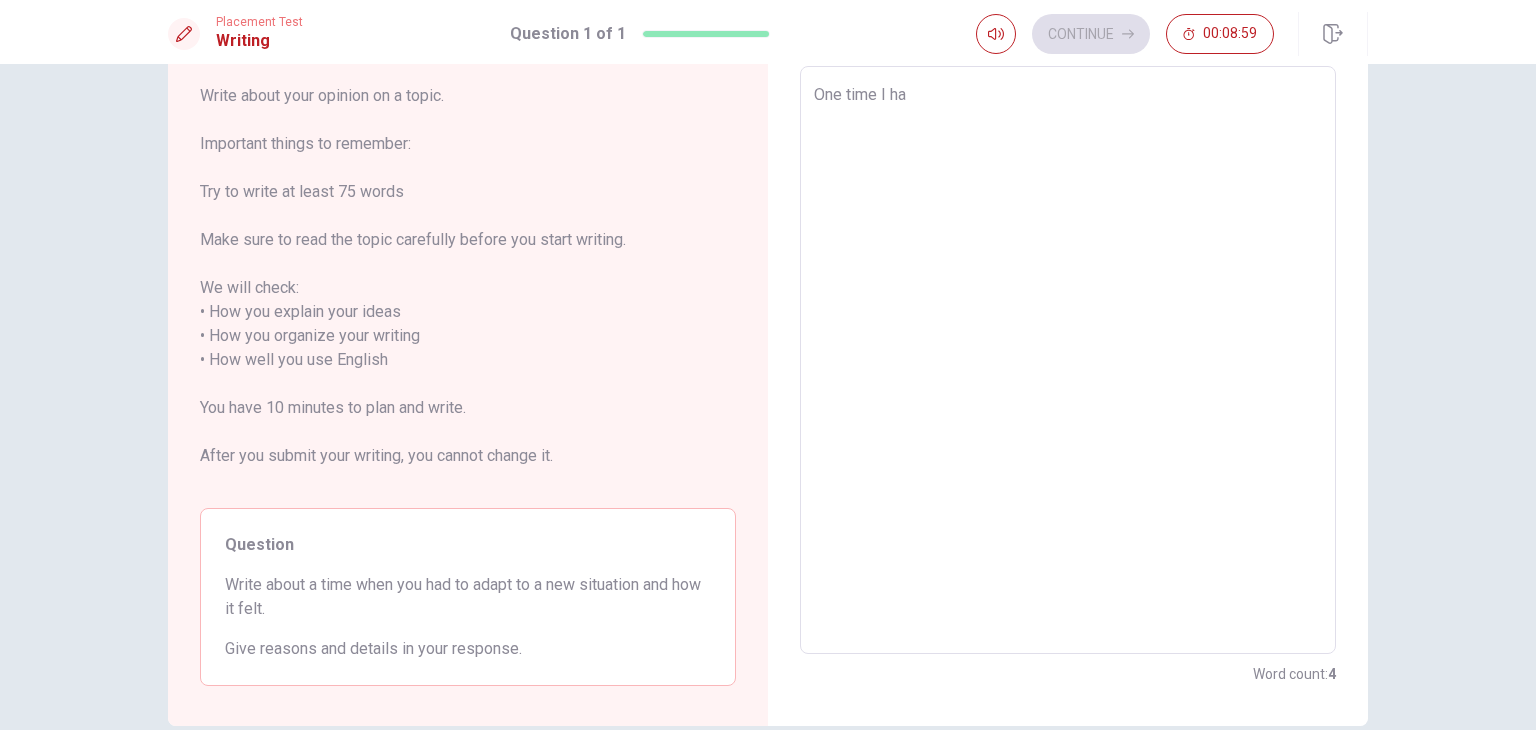 type on "One time I had" 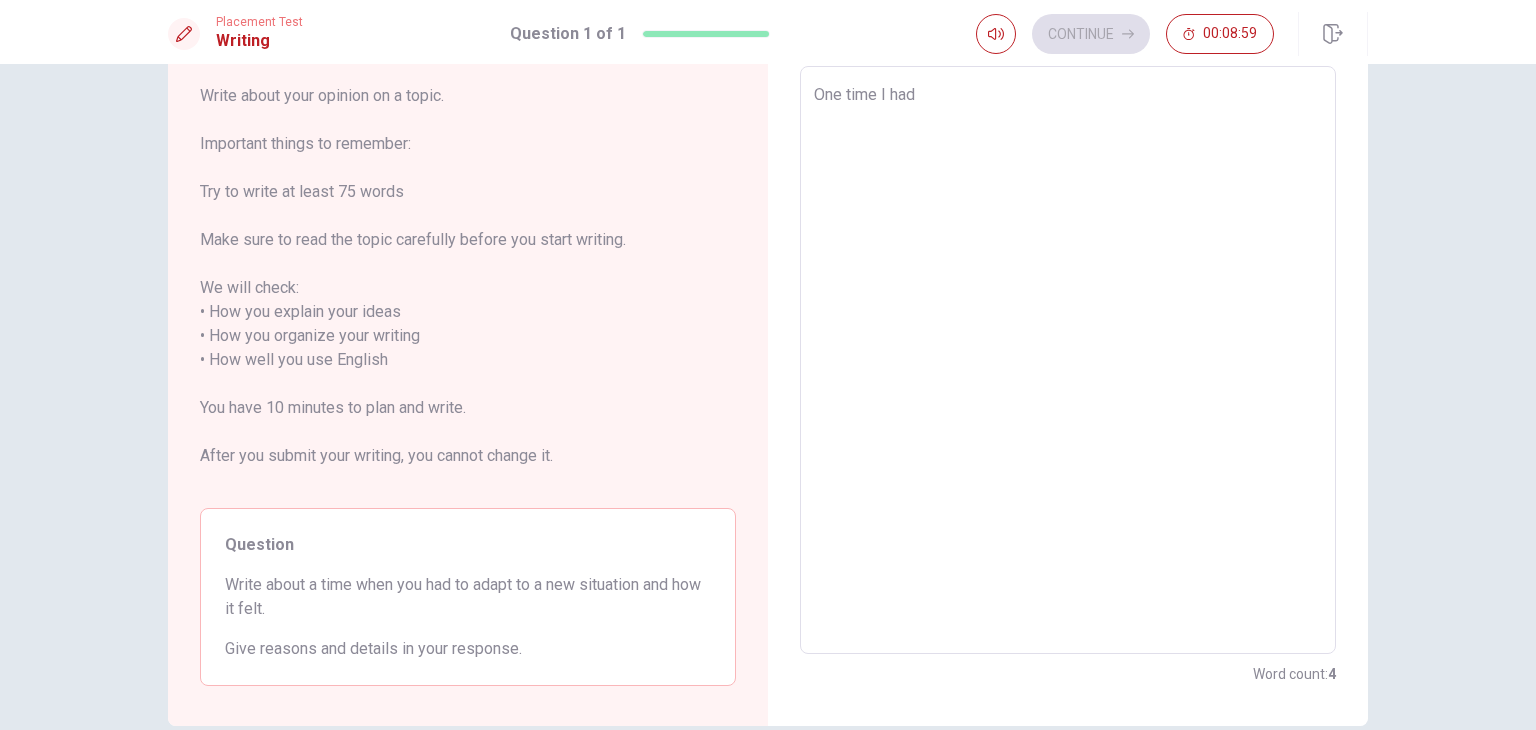 type on "x" 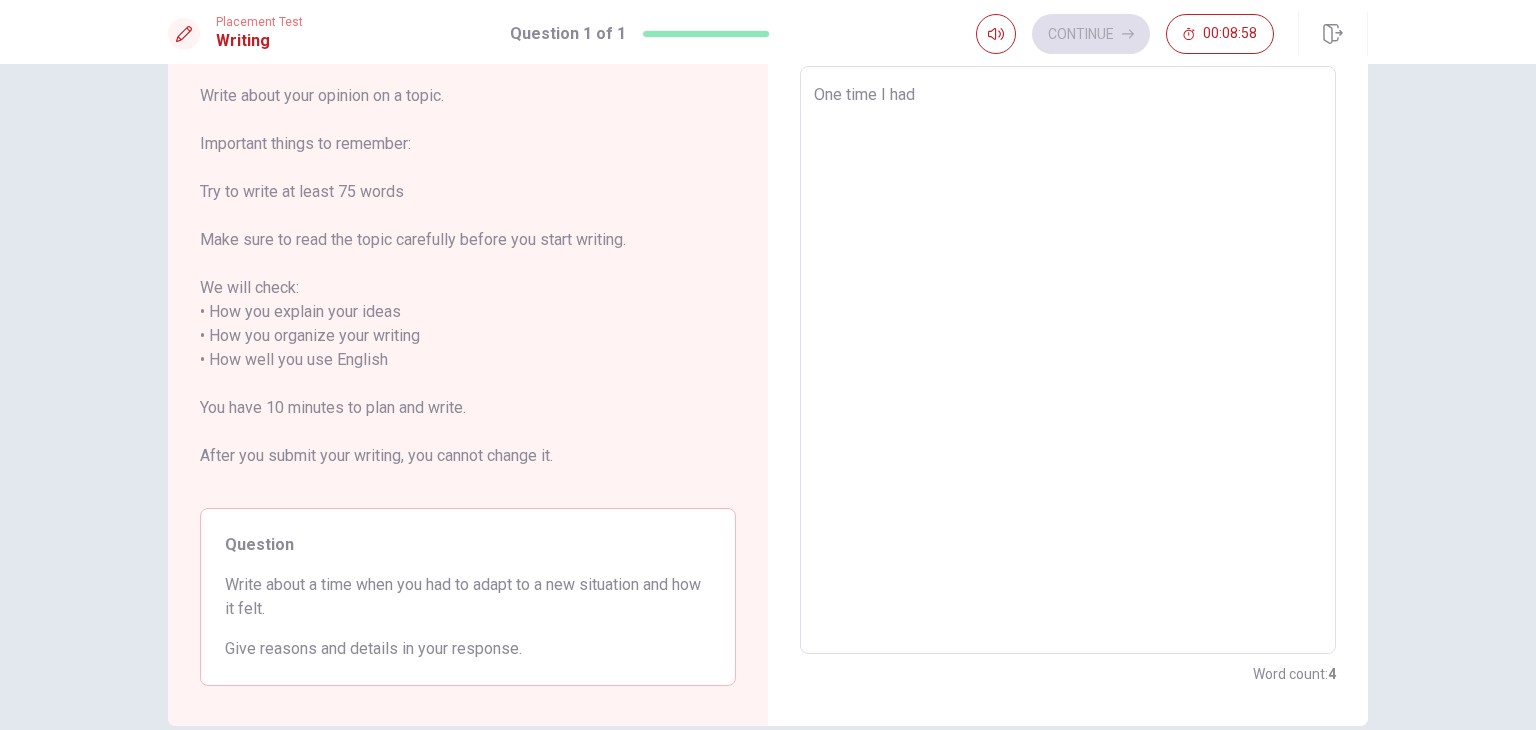 type on "x" 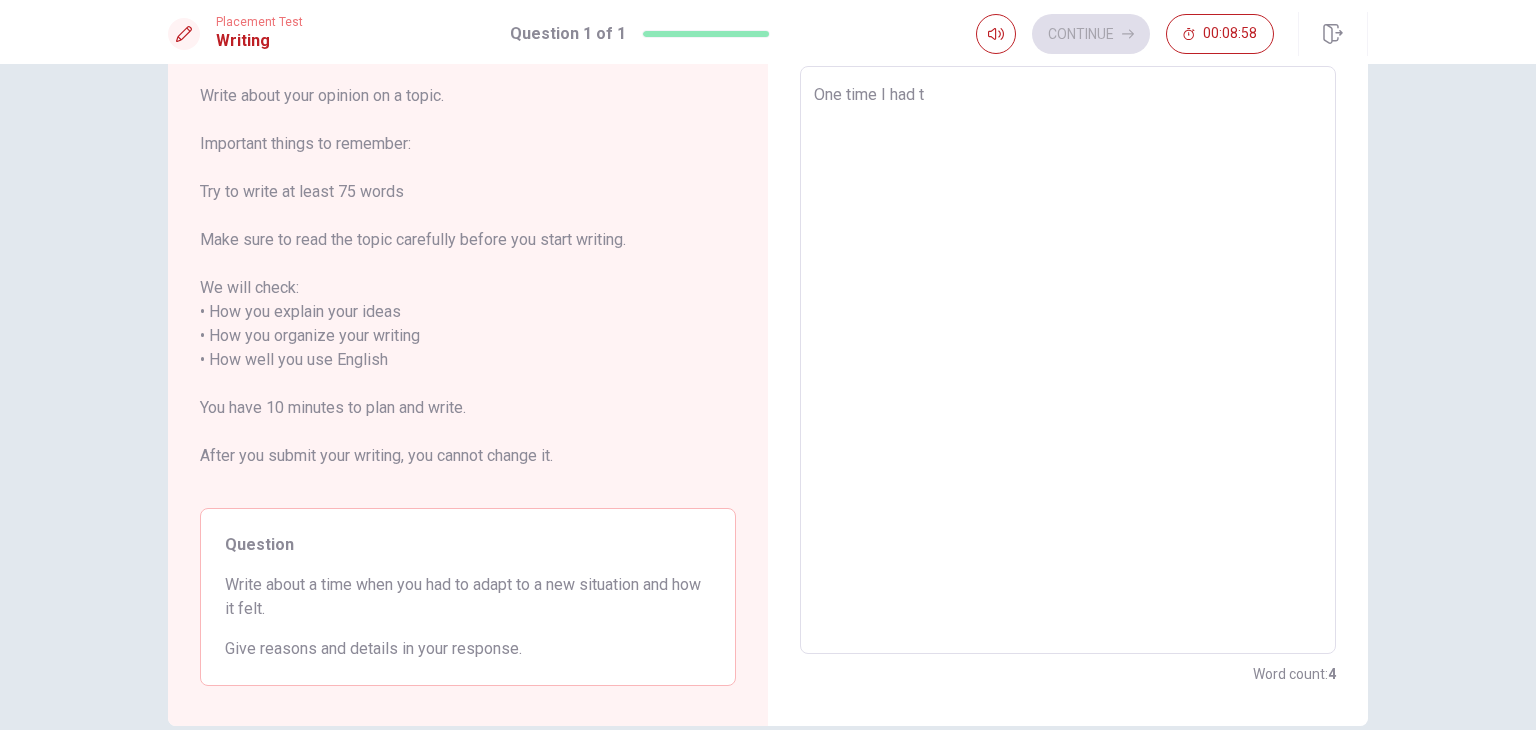 type on "x" 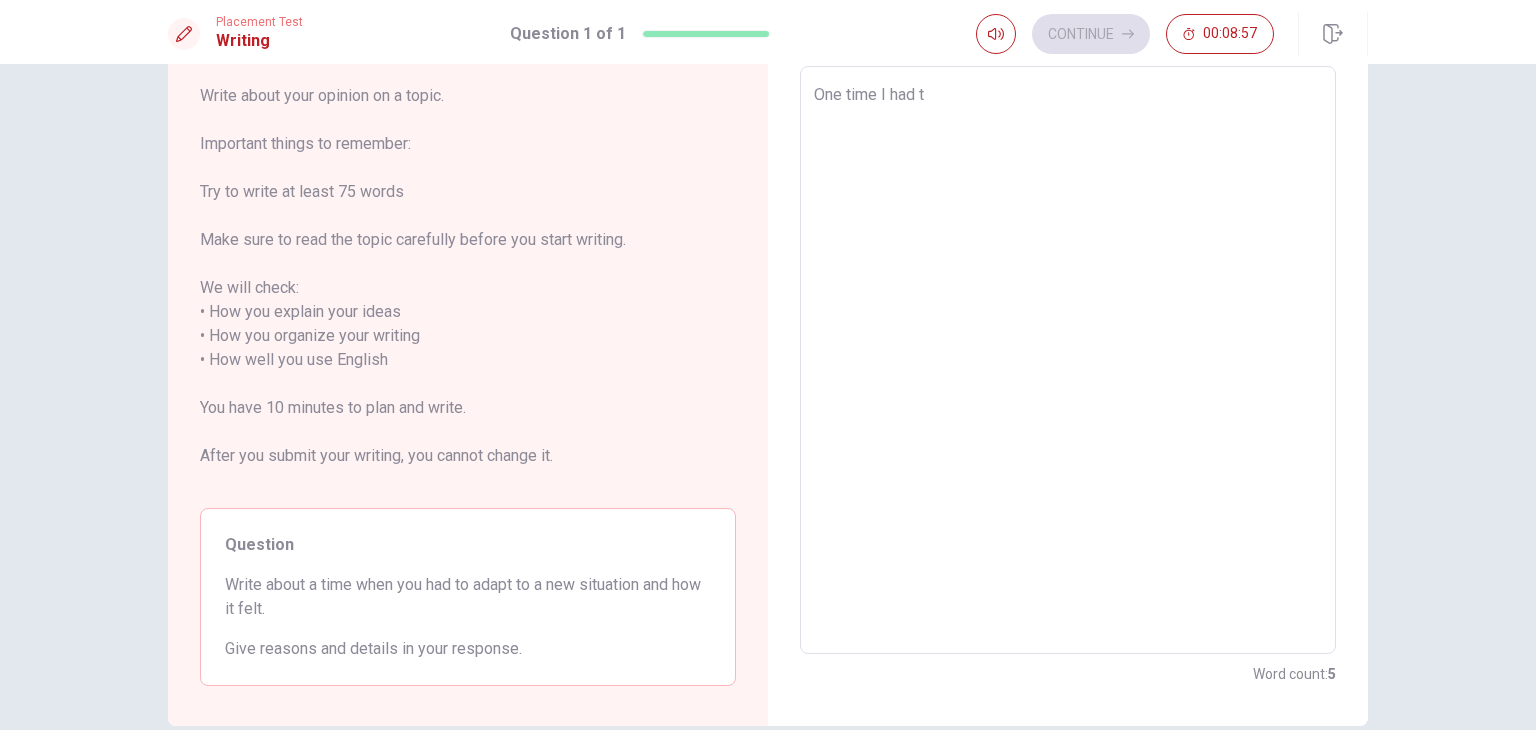 type on "One time I had to" 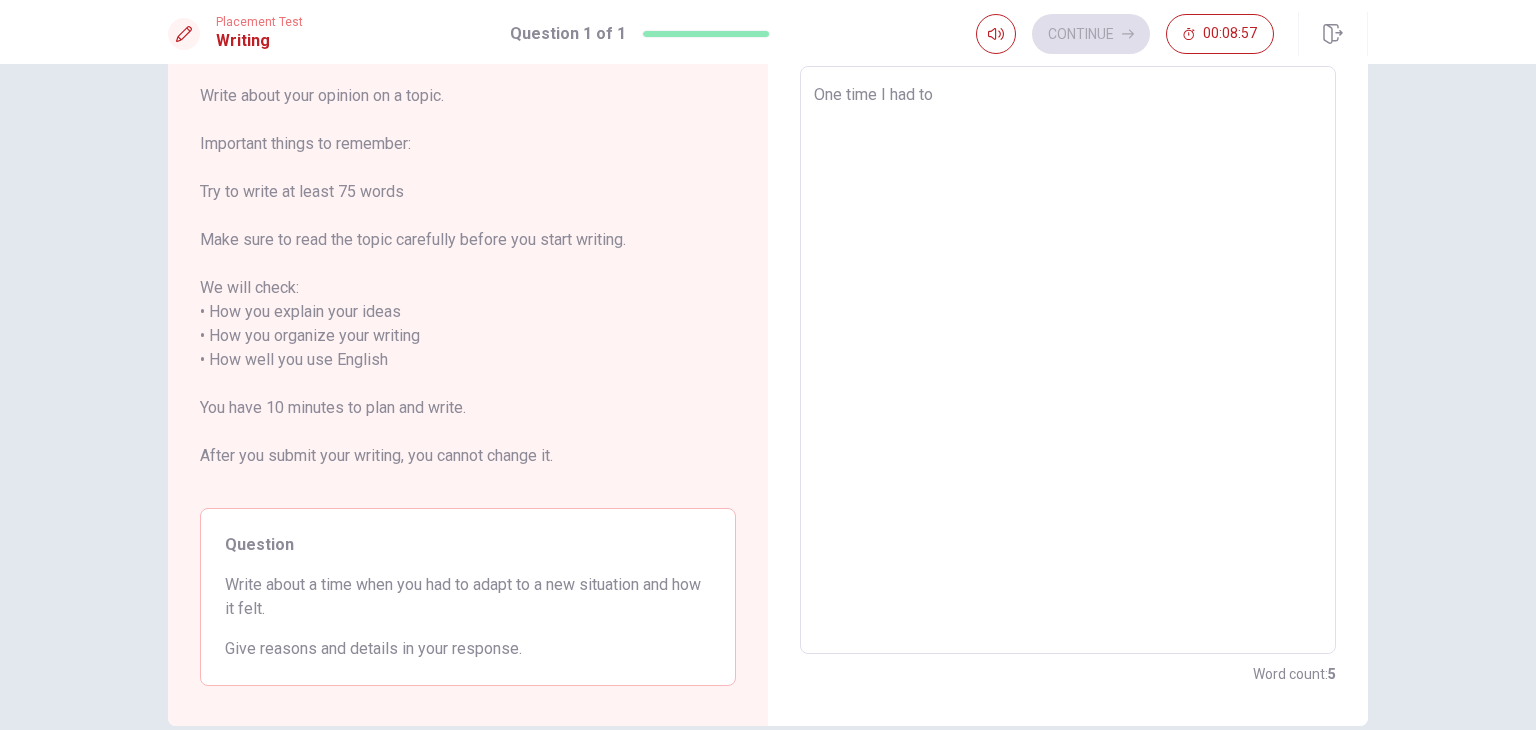 type on "x" 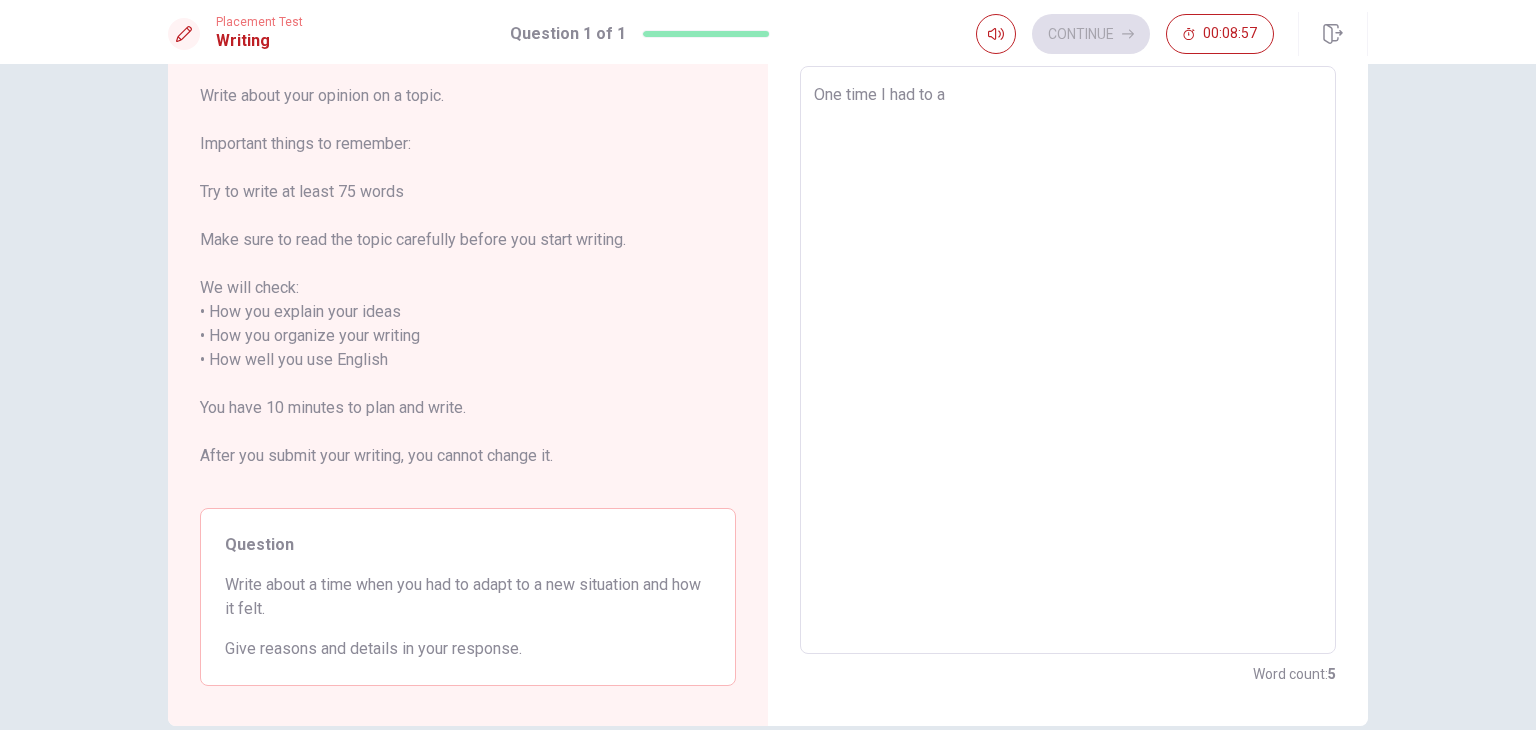 type on "x" 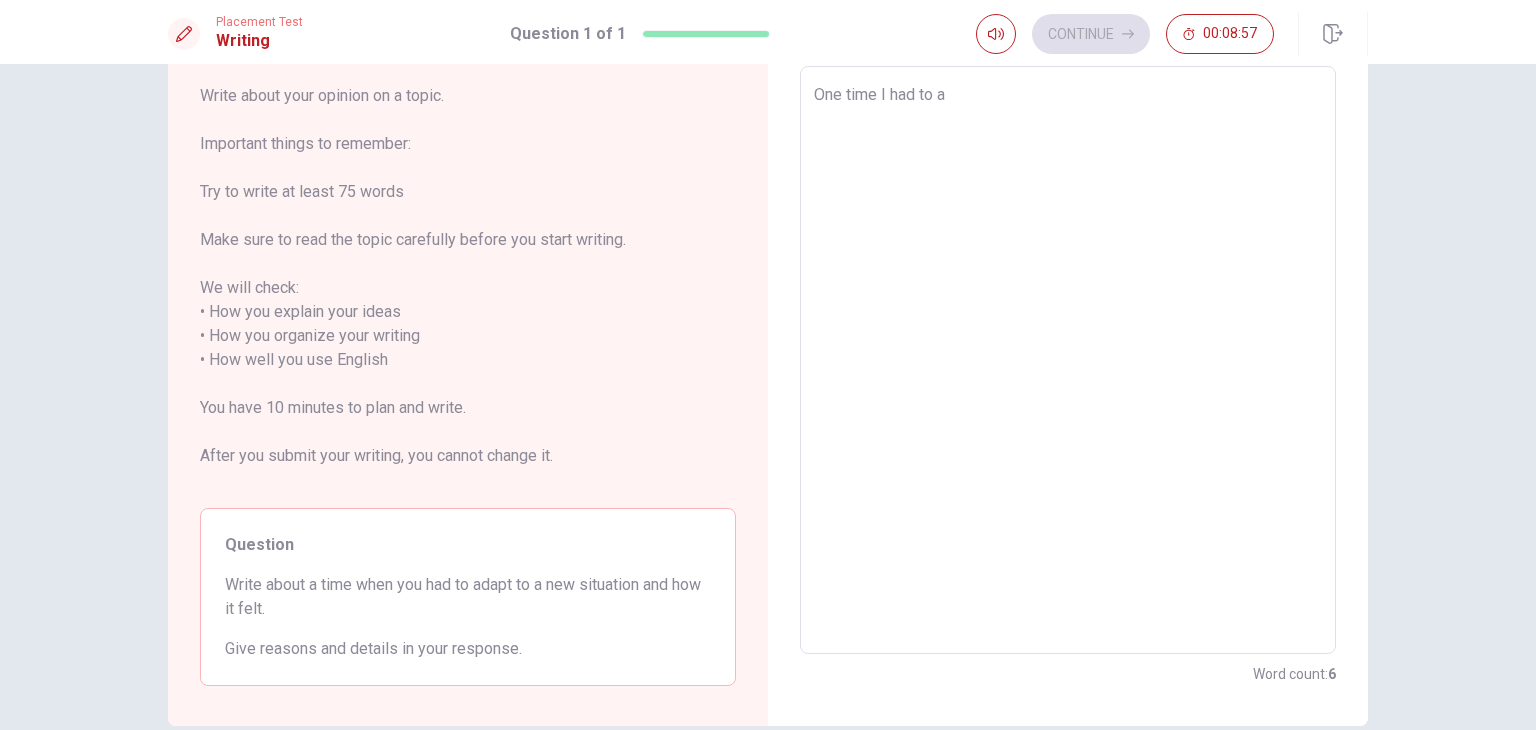 type on "One time I had to ad" 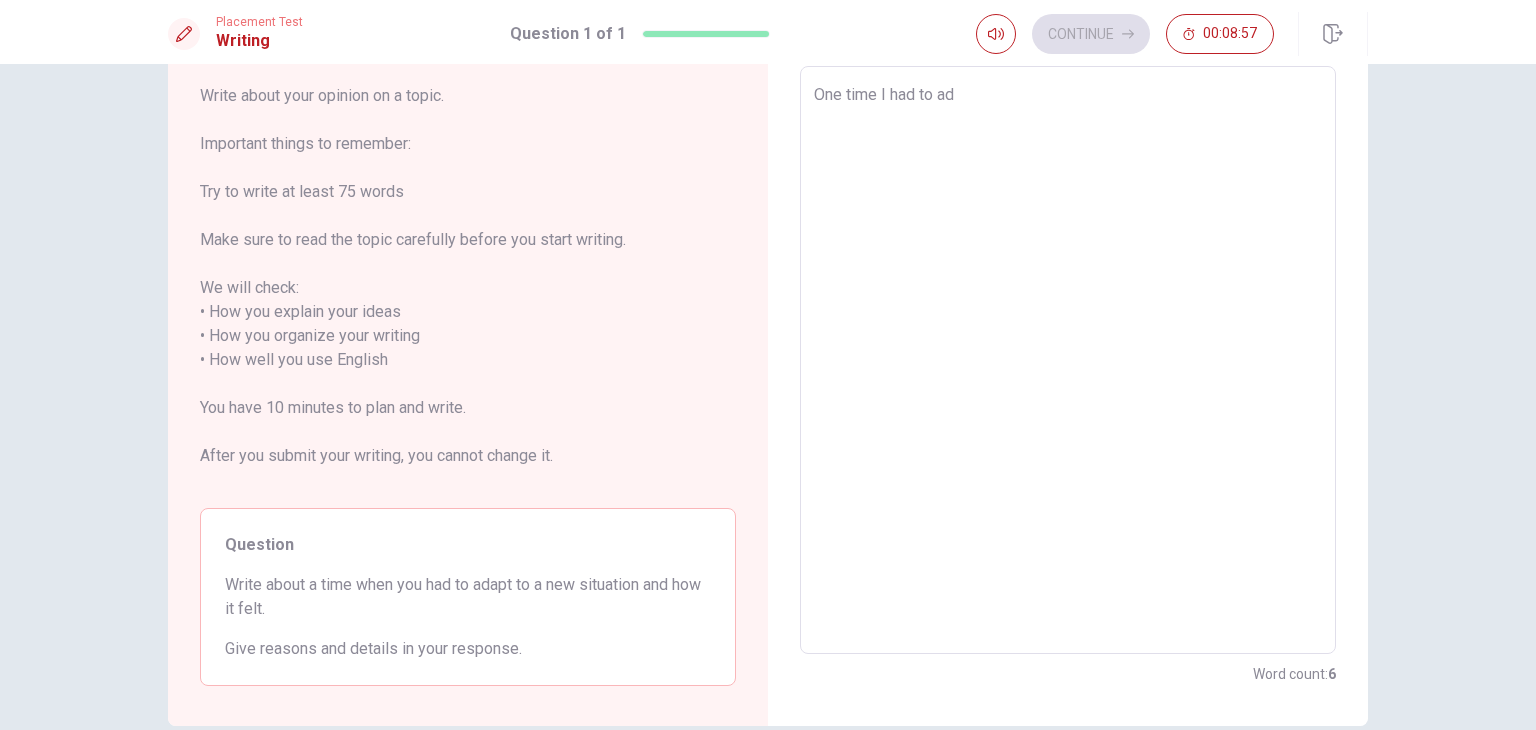 type on "x" 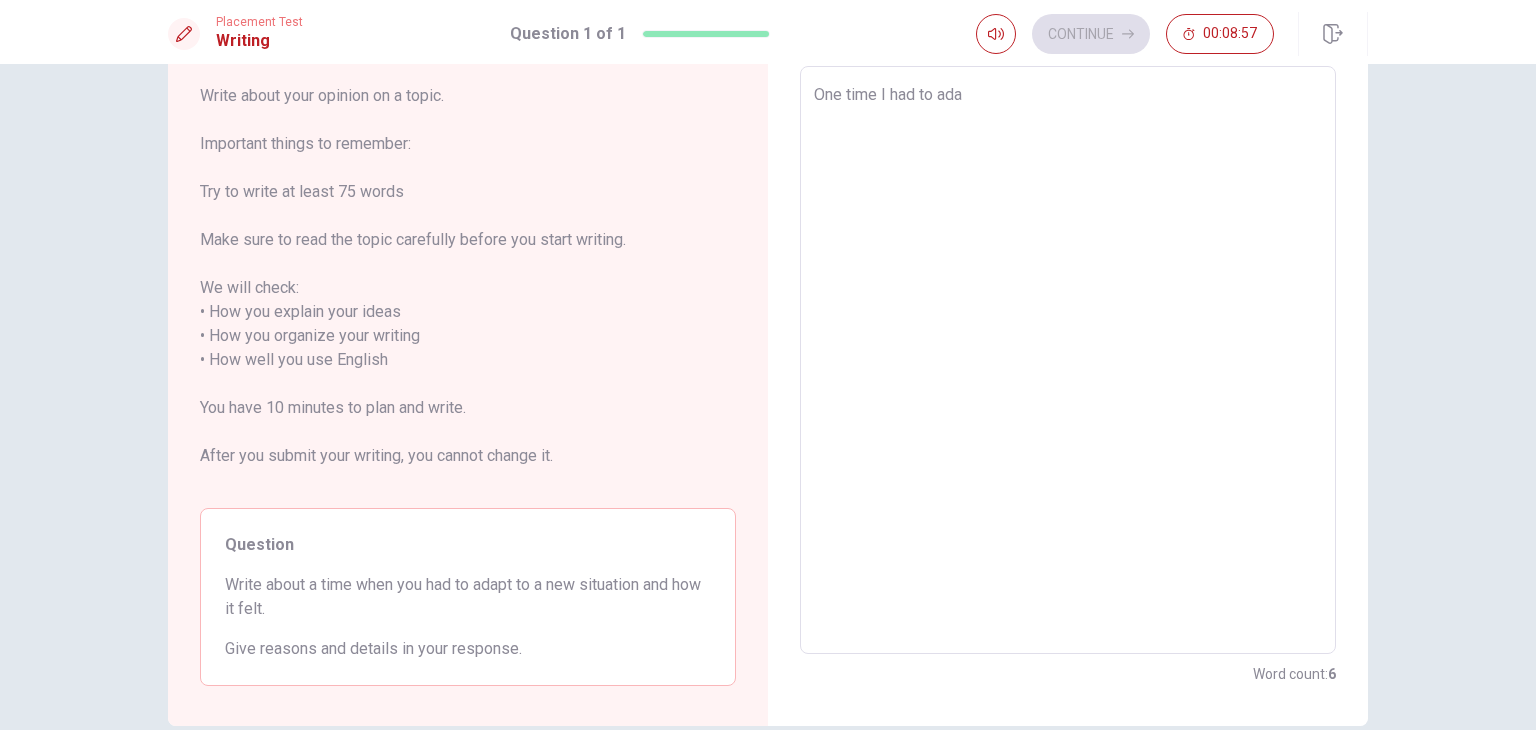 type on "x" 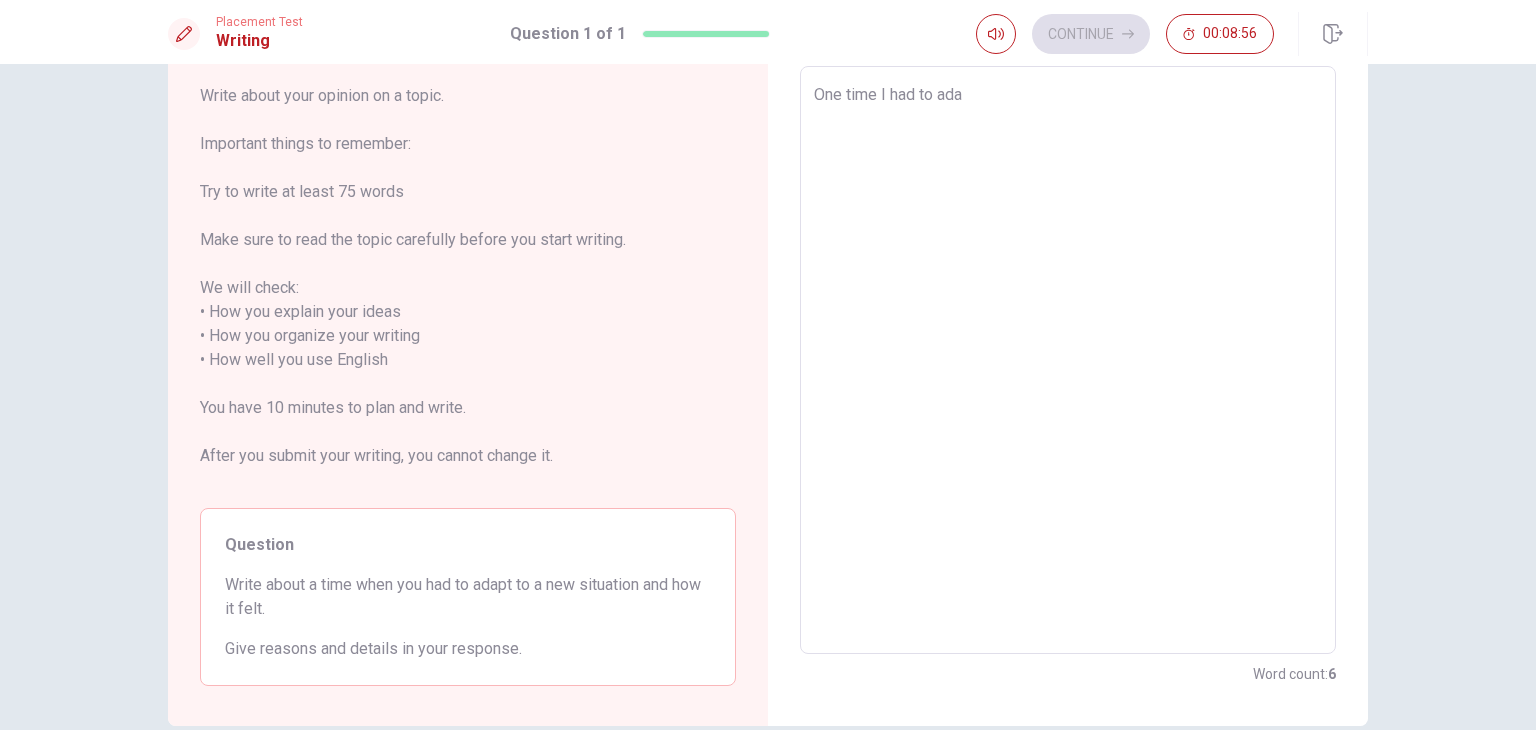 type on "One time I had to adap" 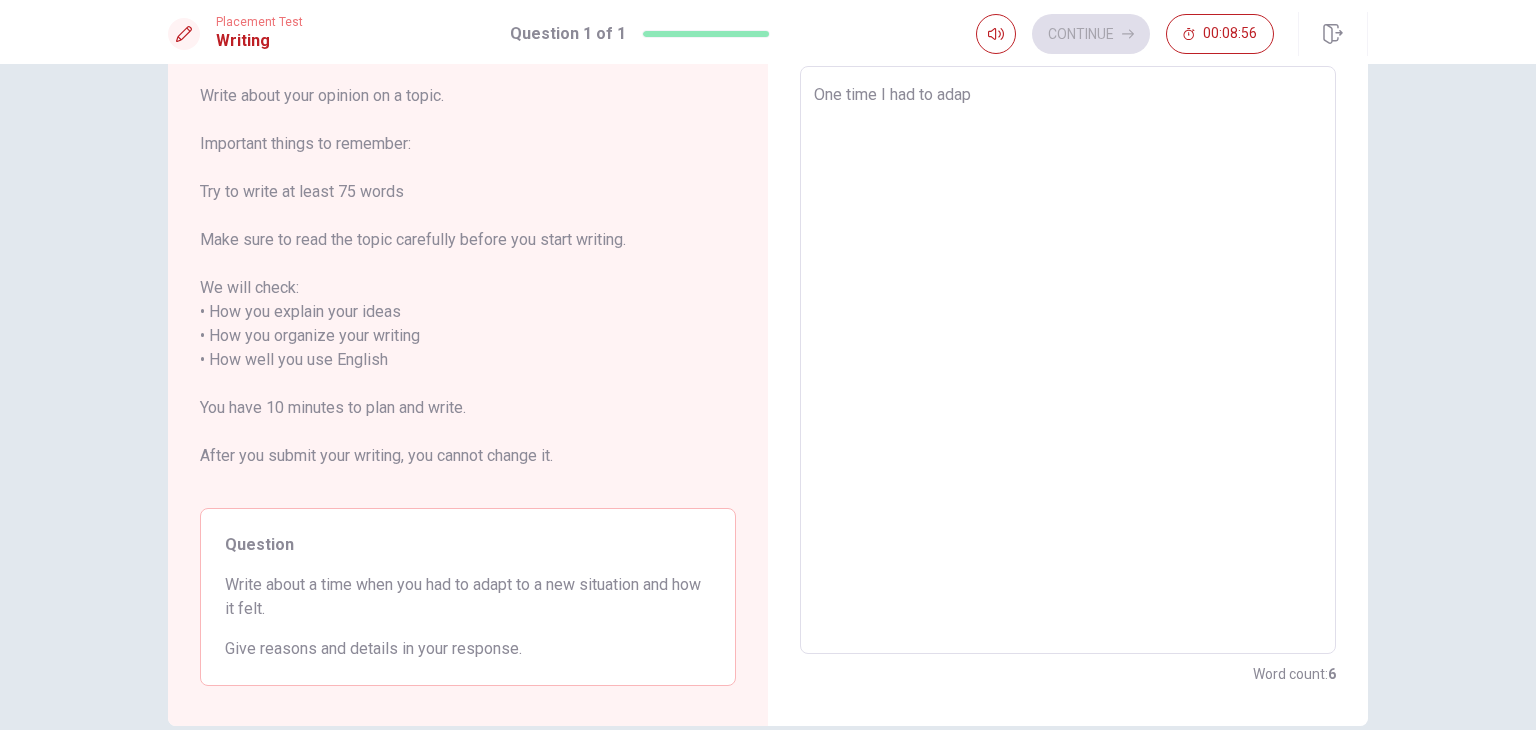 type on "x" 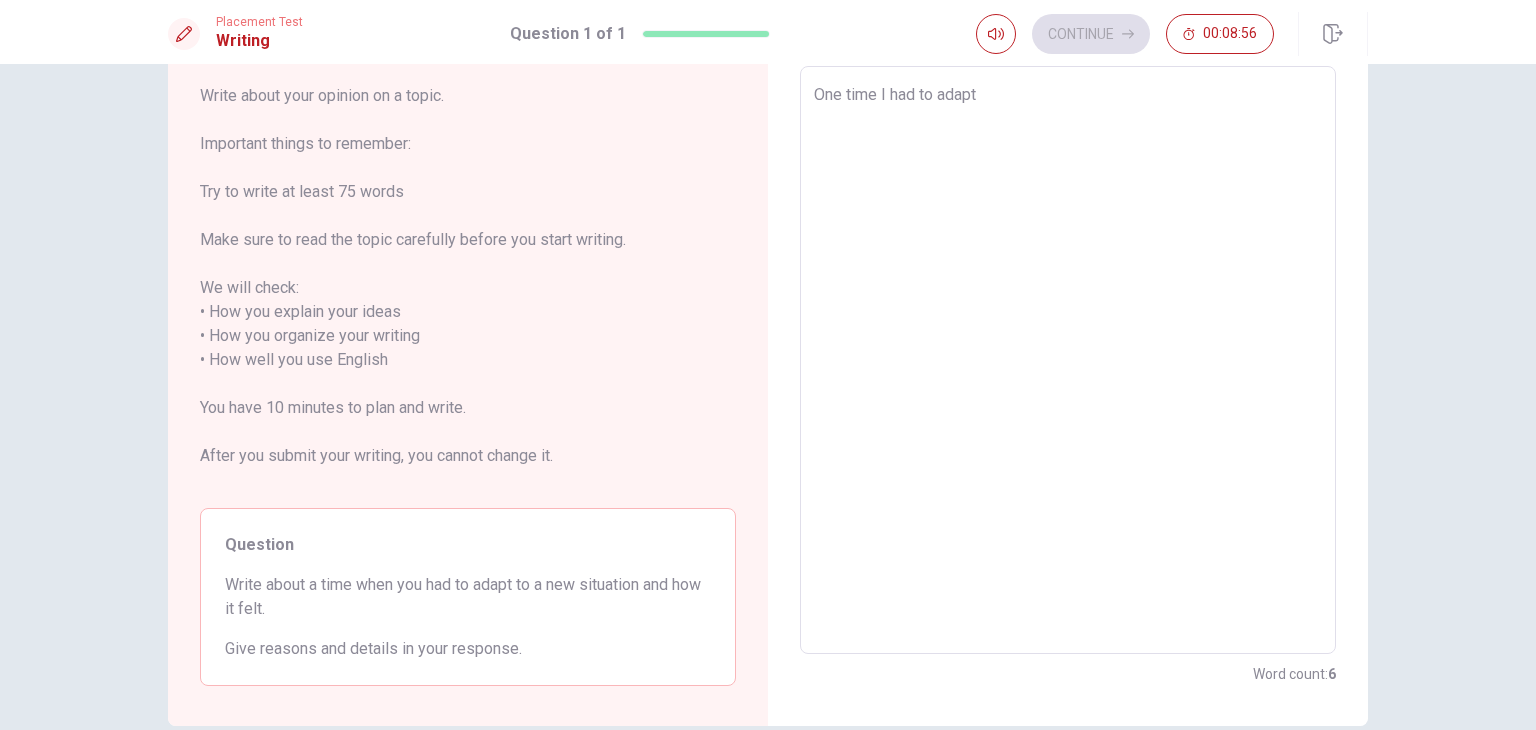 type on "x" 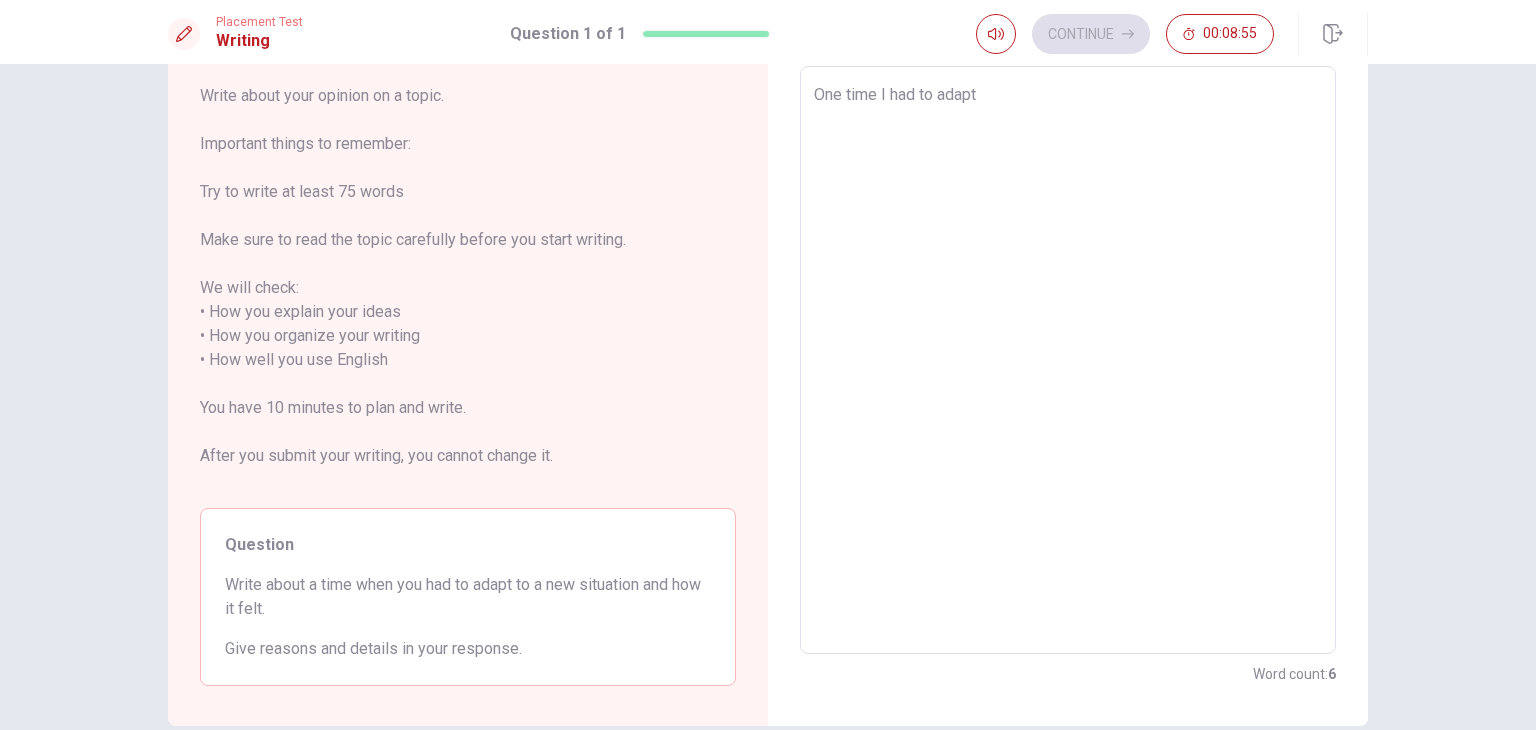 type on "One time I had to adapt" 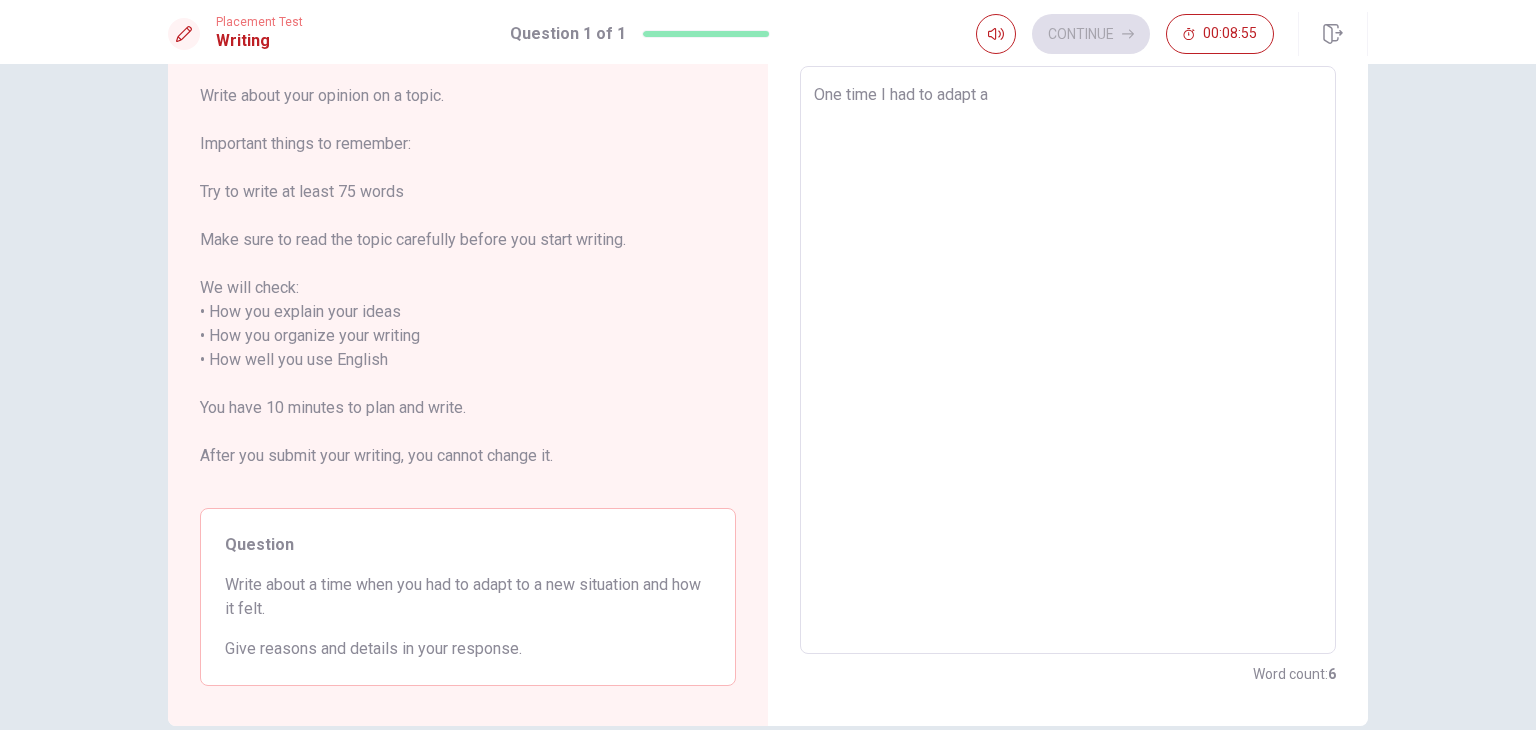 type on "x" 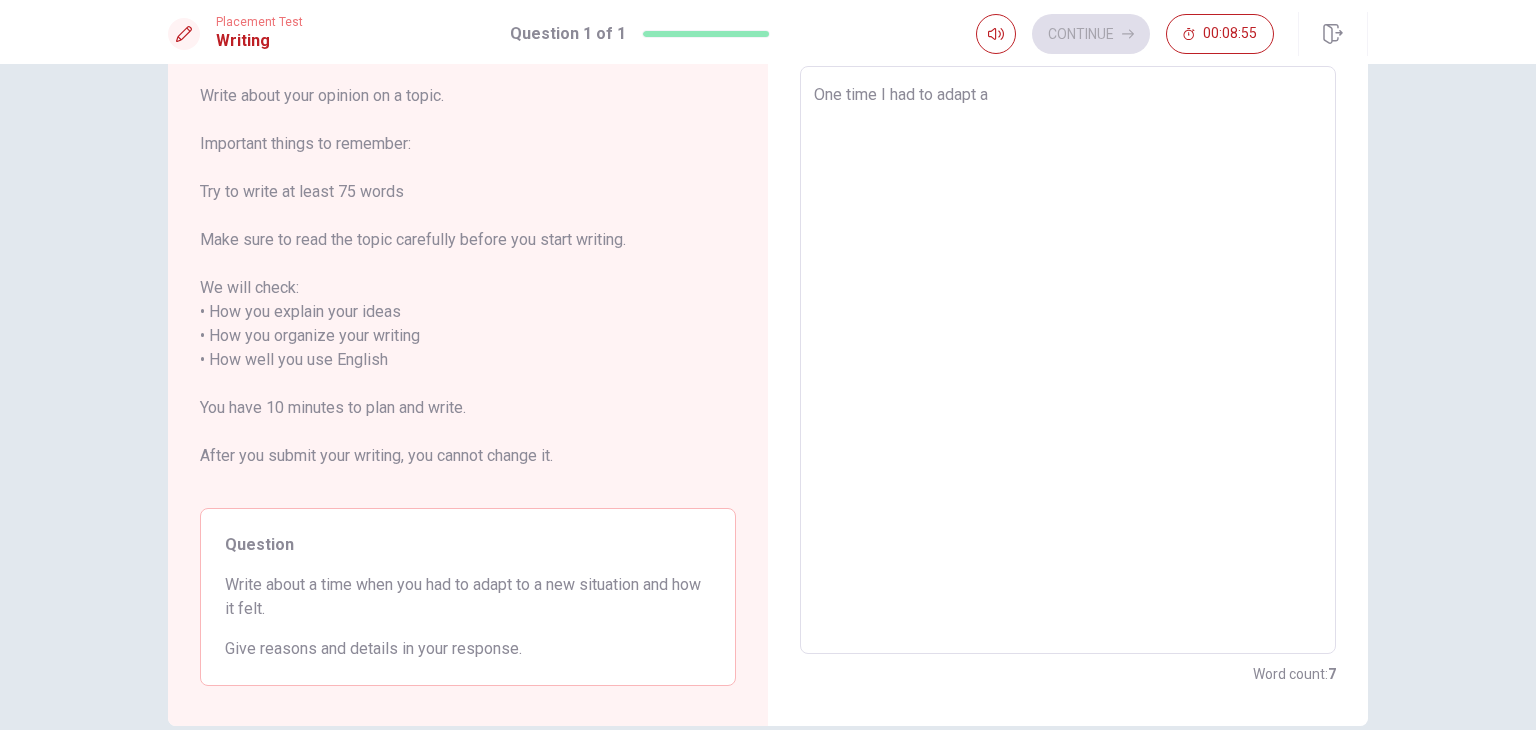 type on "One time I had to adapt a" 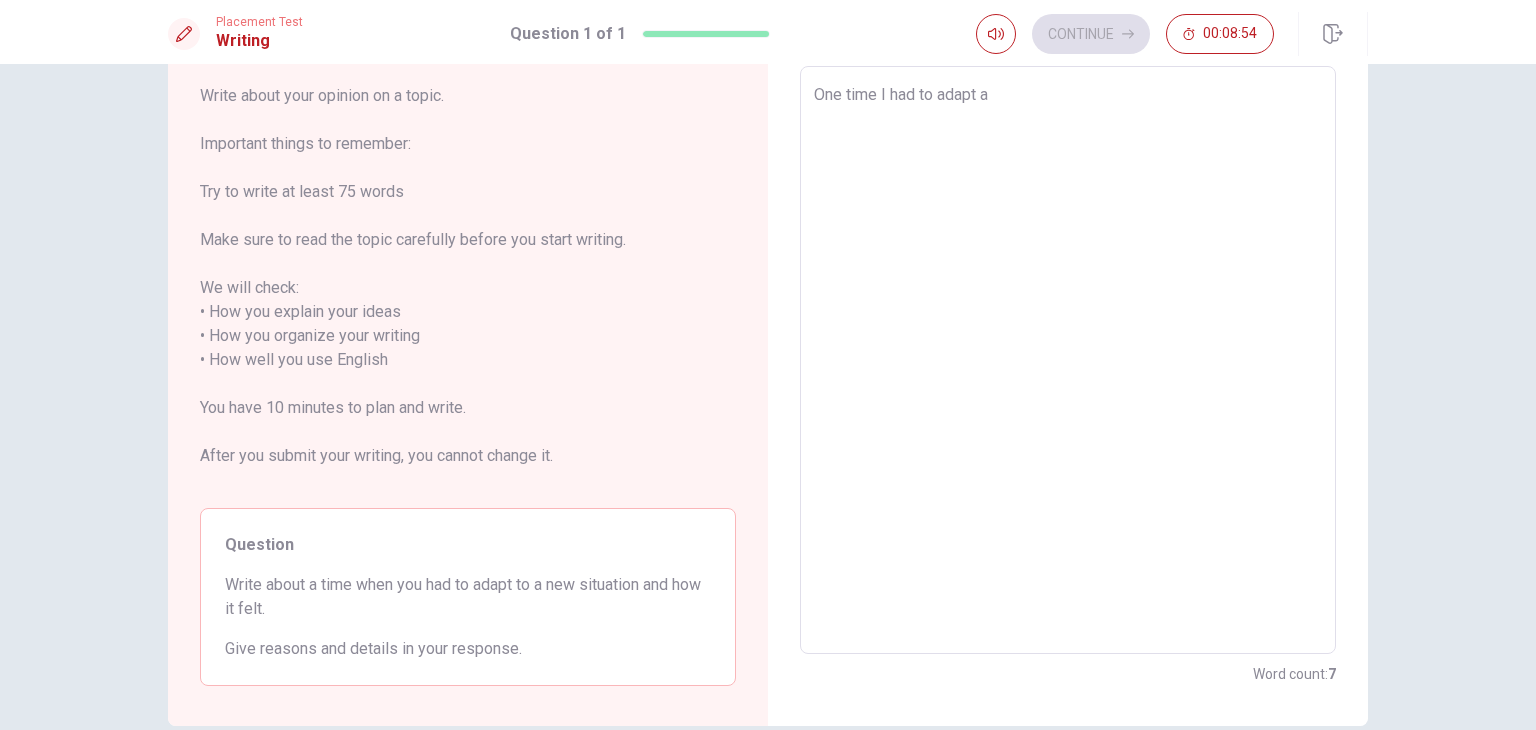 type on "One time I had to adapt" 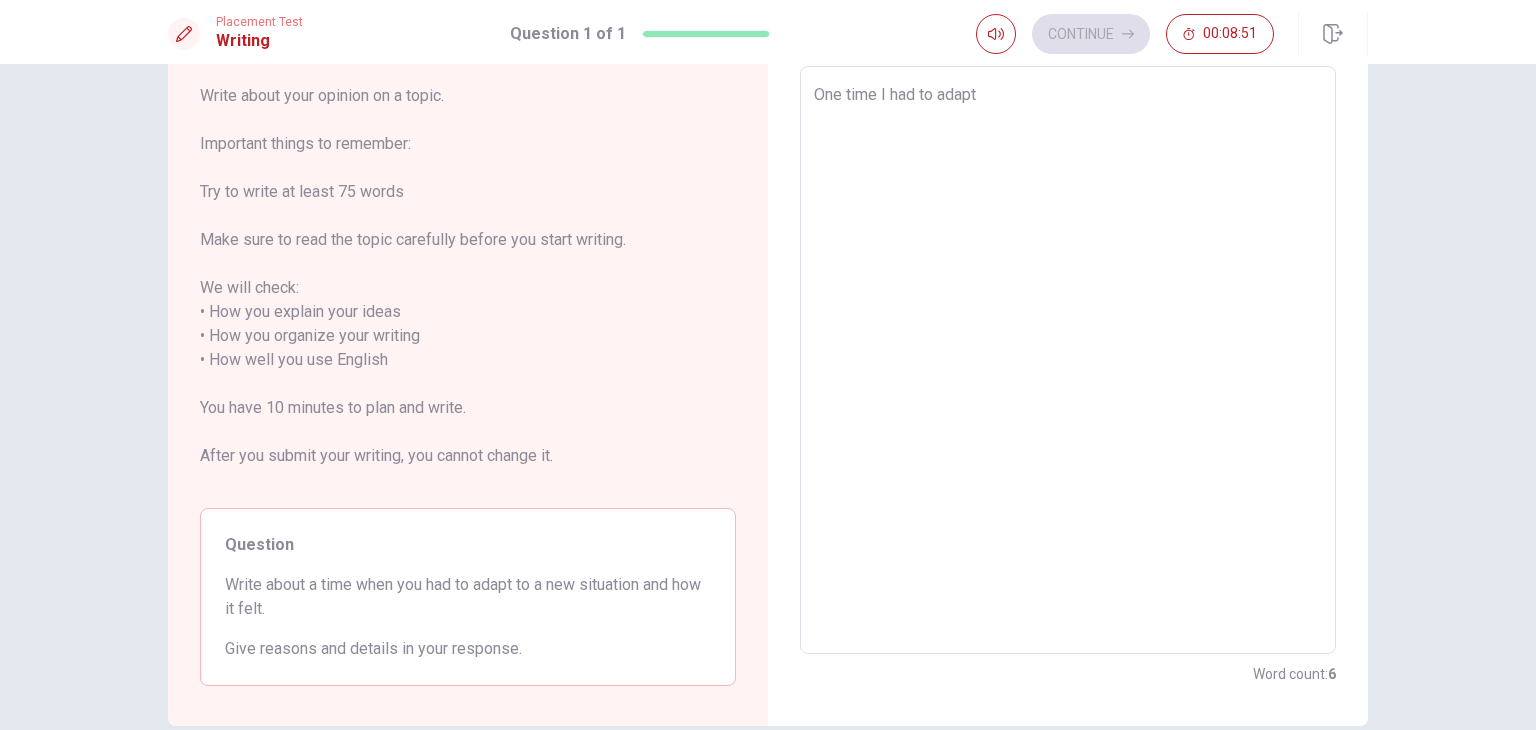 type on "x" 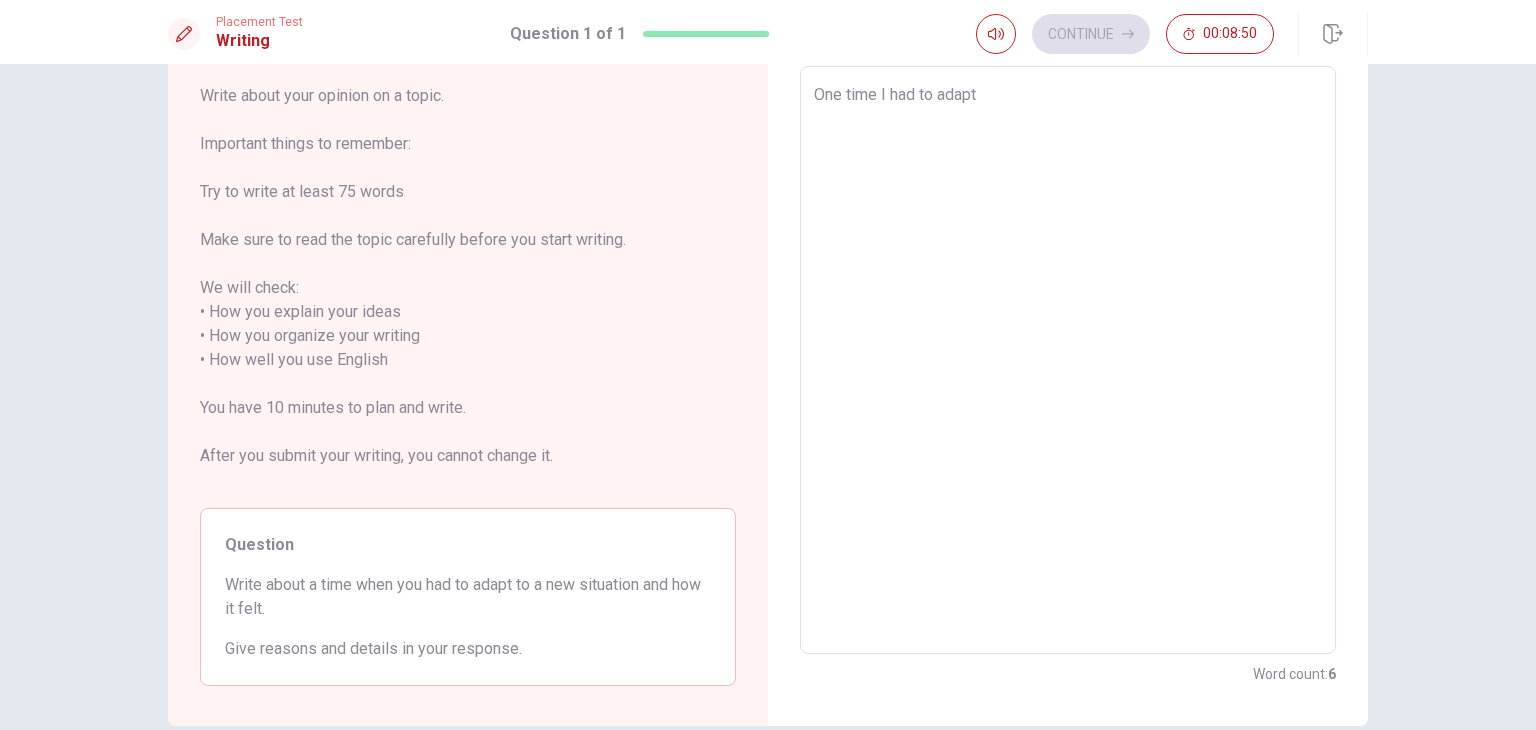 type on "One time I had to adapt t" 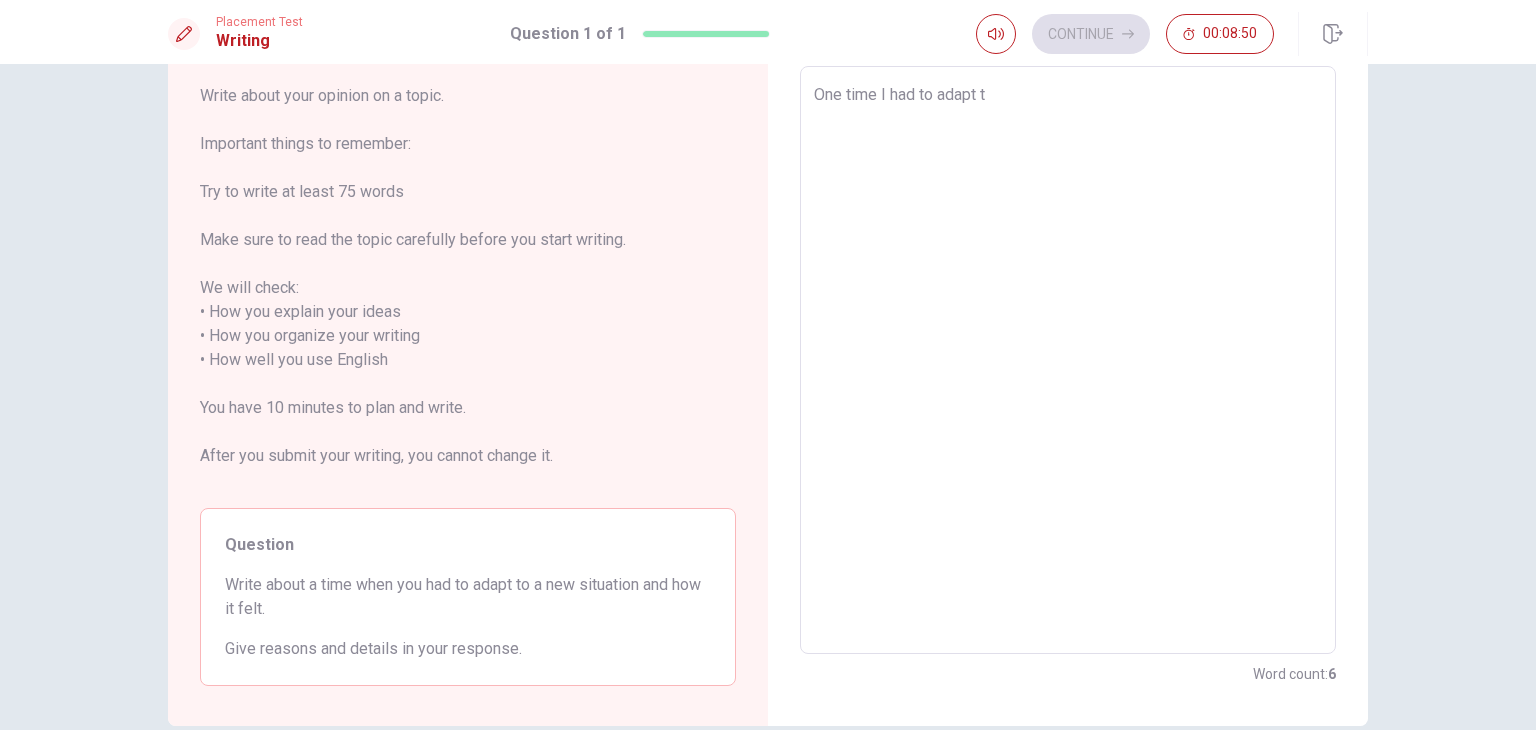 type on "x" 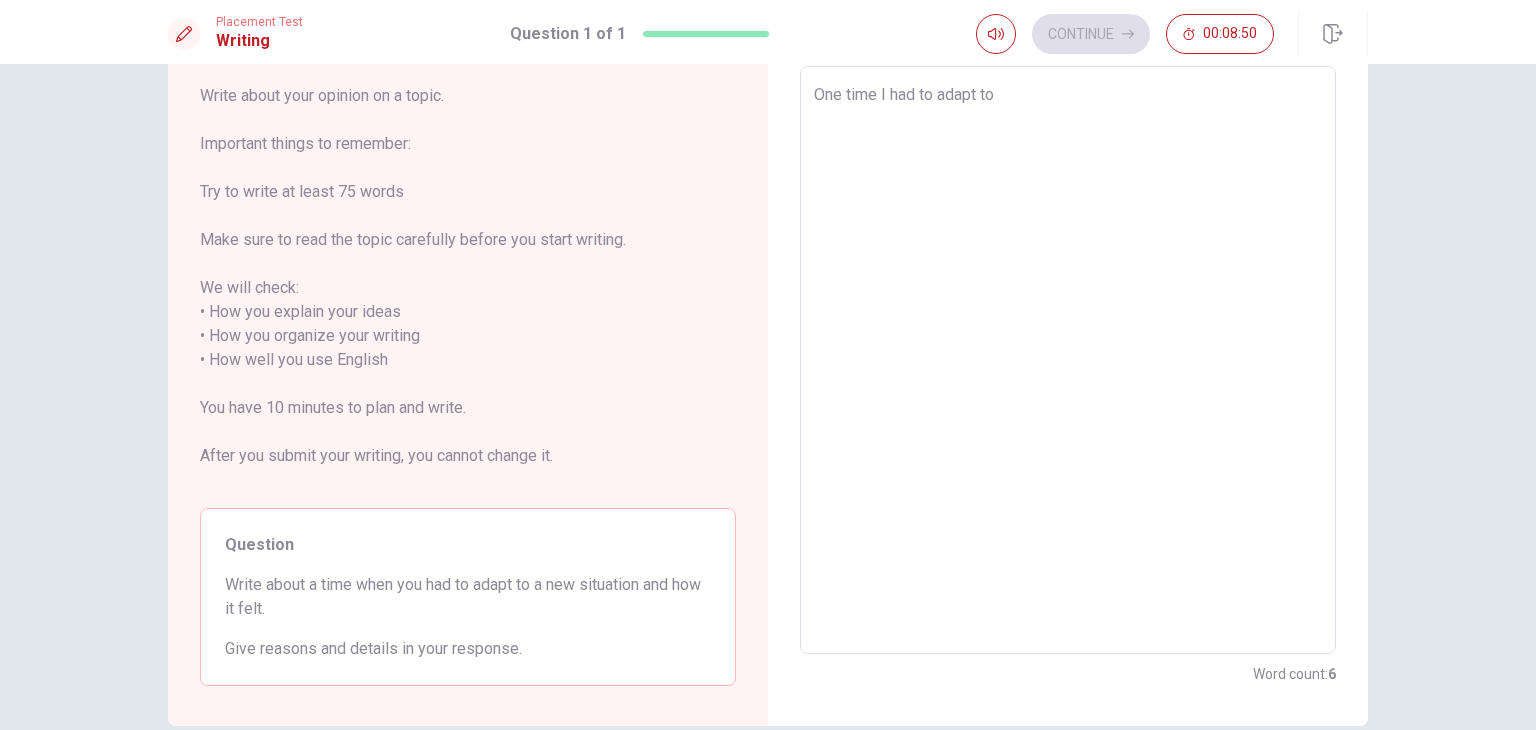 type on "x" 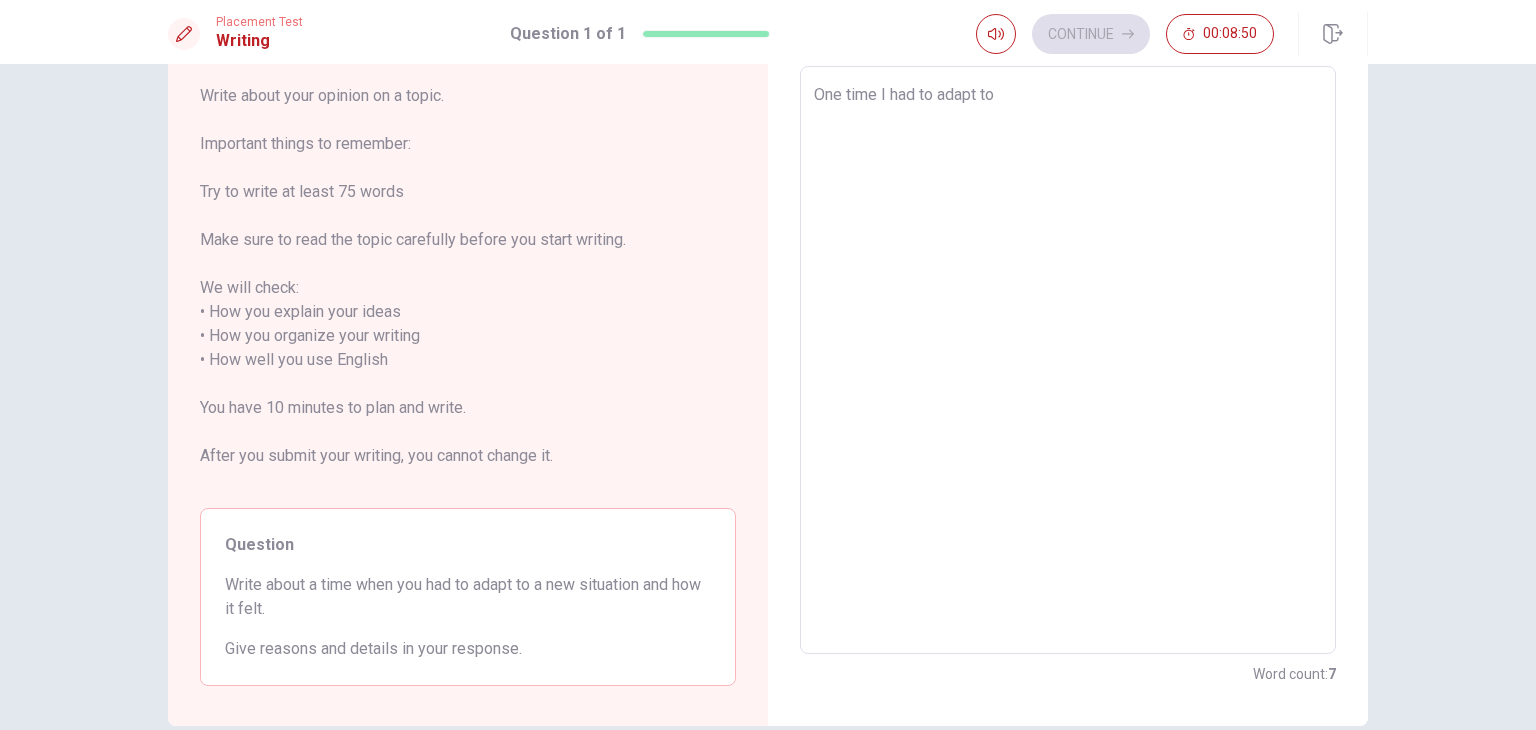 type on "One time I had to adapt to" 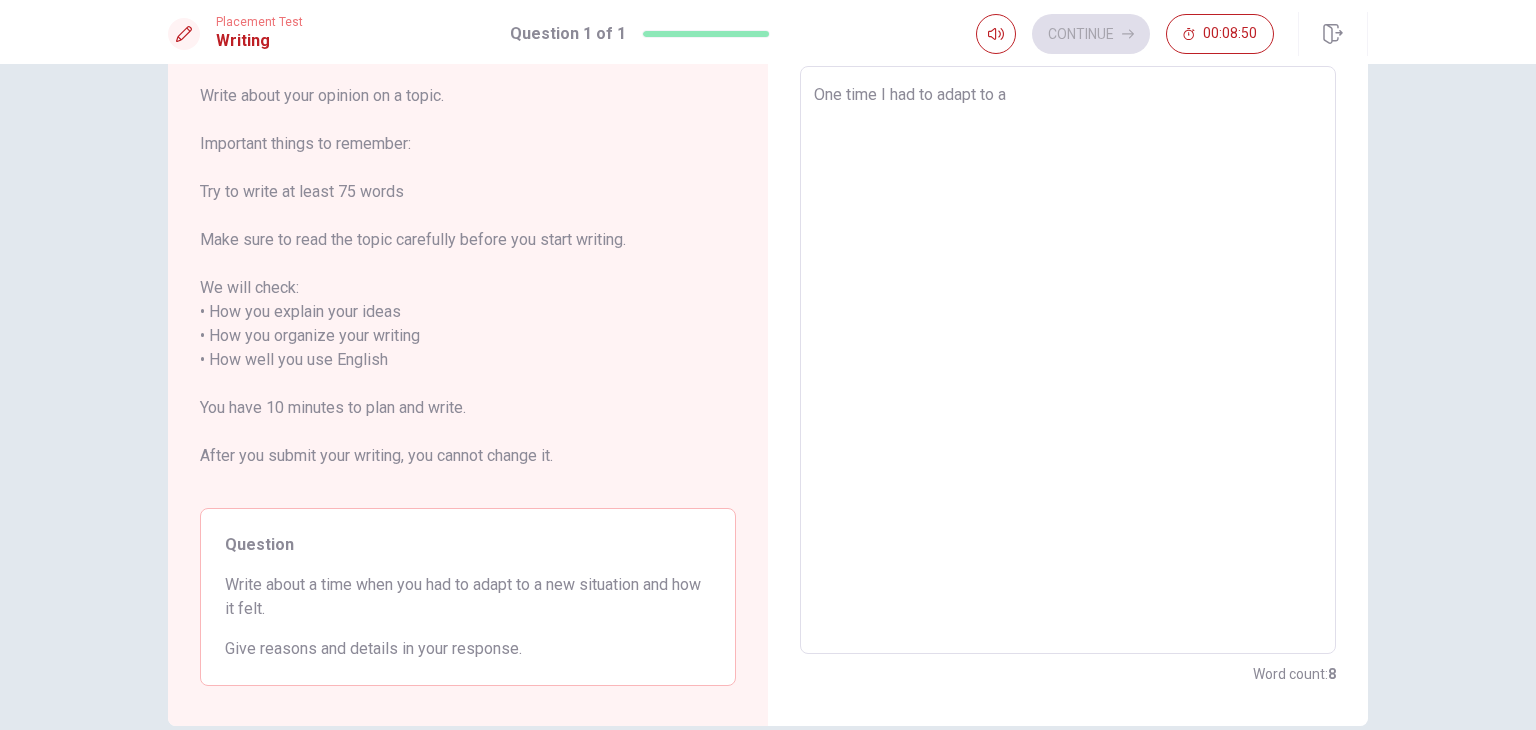 type on "One time I had to adapt to a" 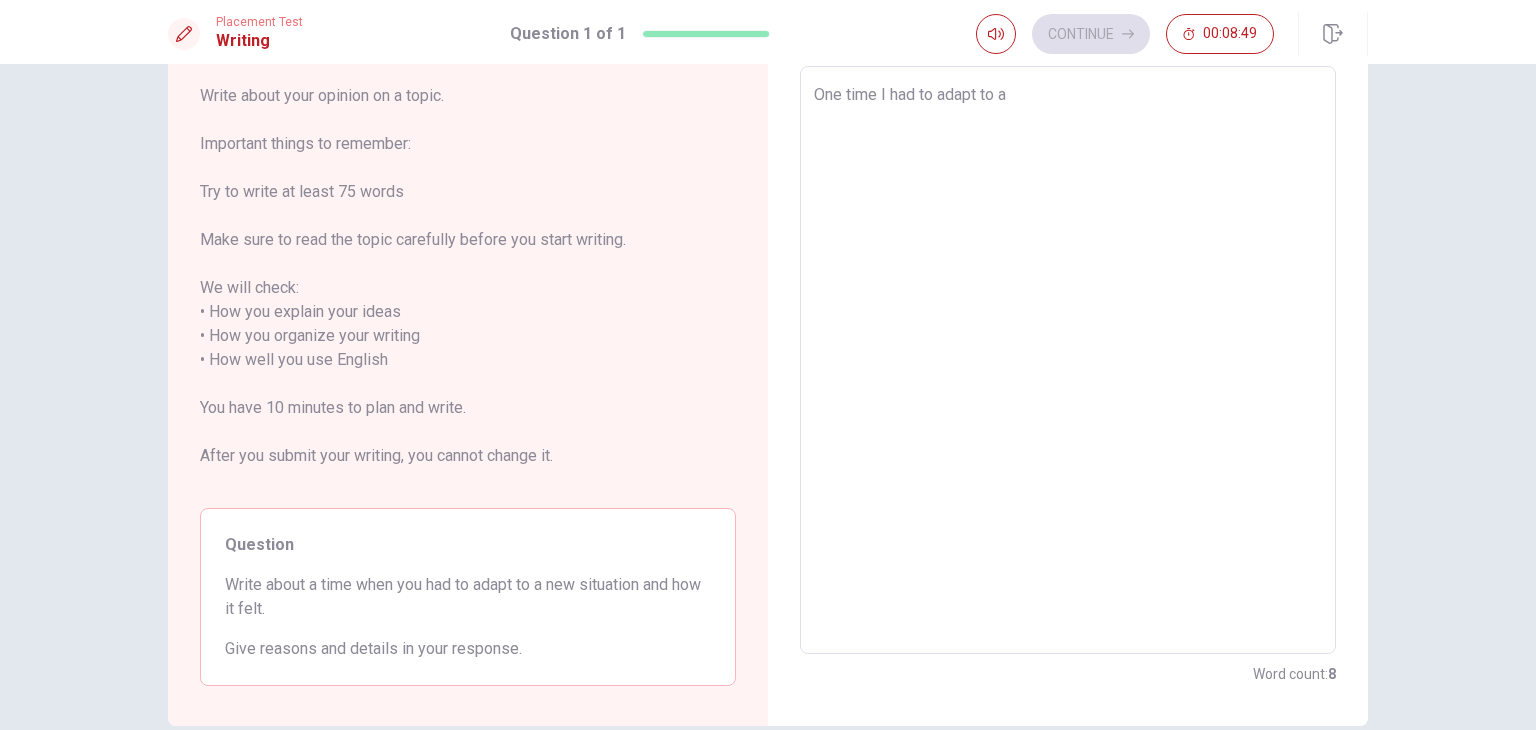 type on "One time I had to adapt to a n" 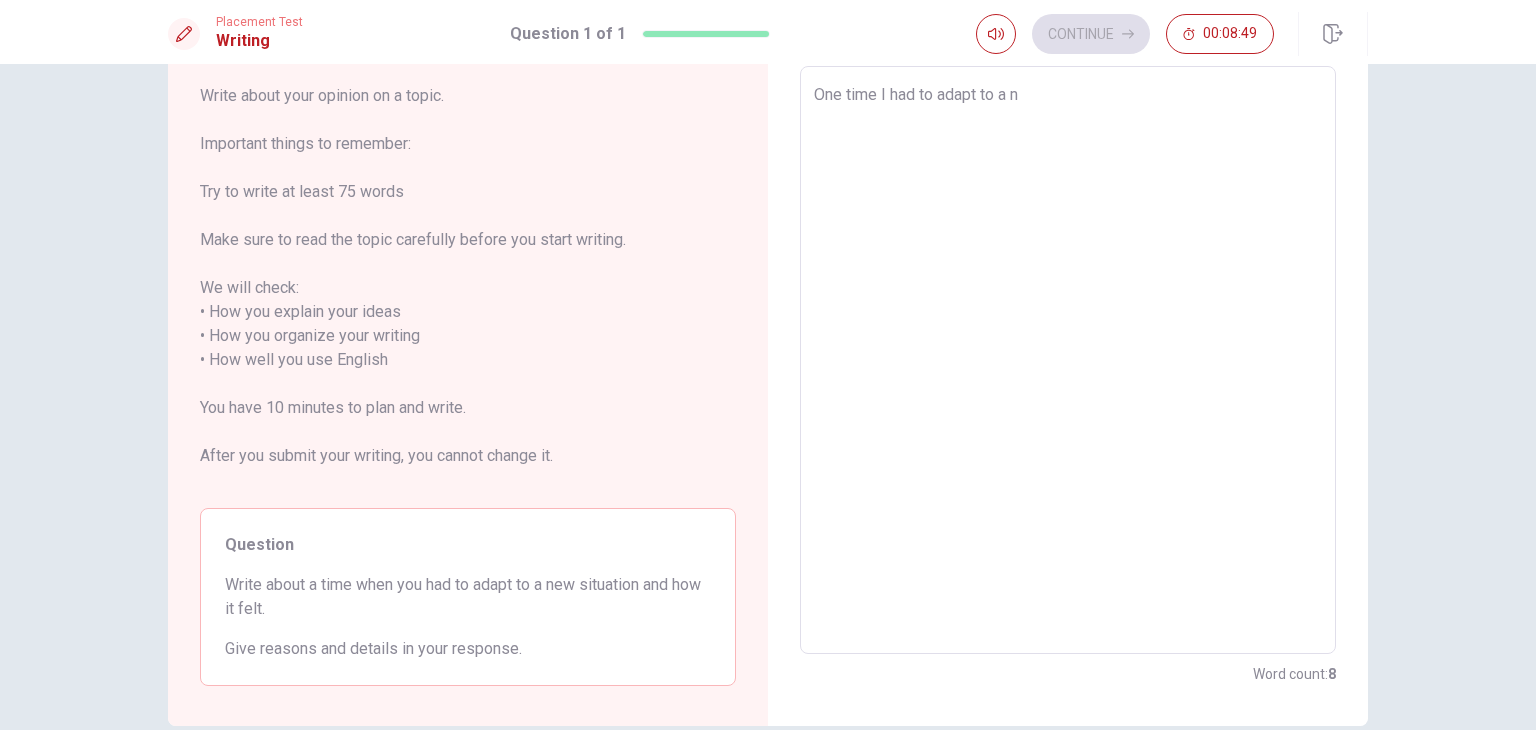 type on "x" 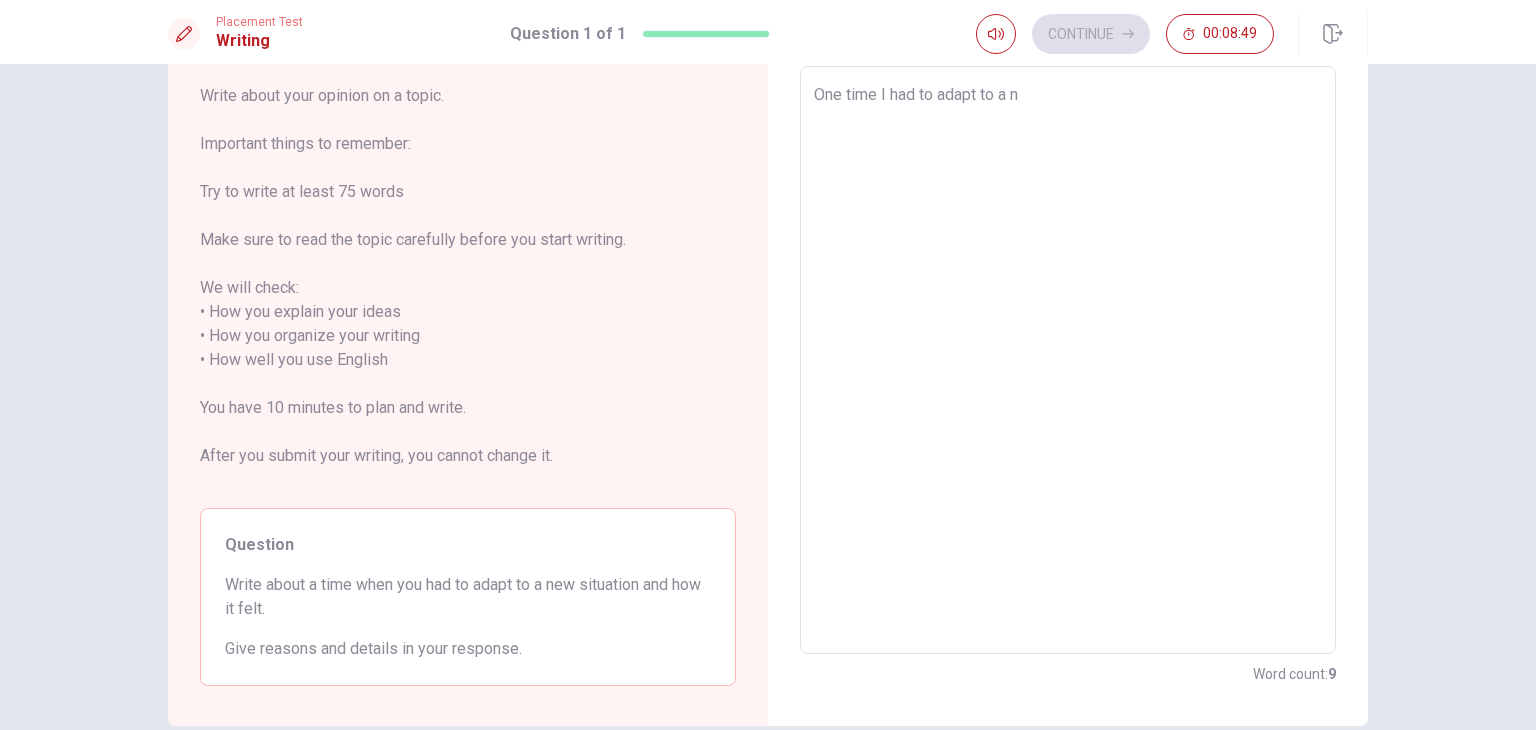 type on "One time I had to adapt to a ne" 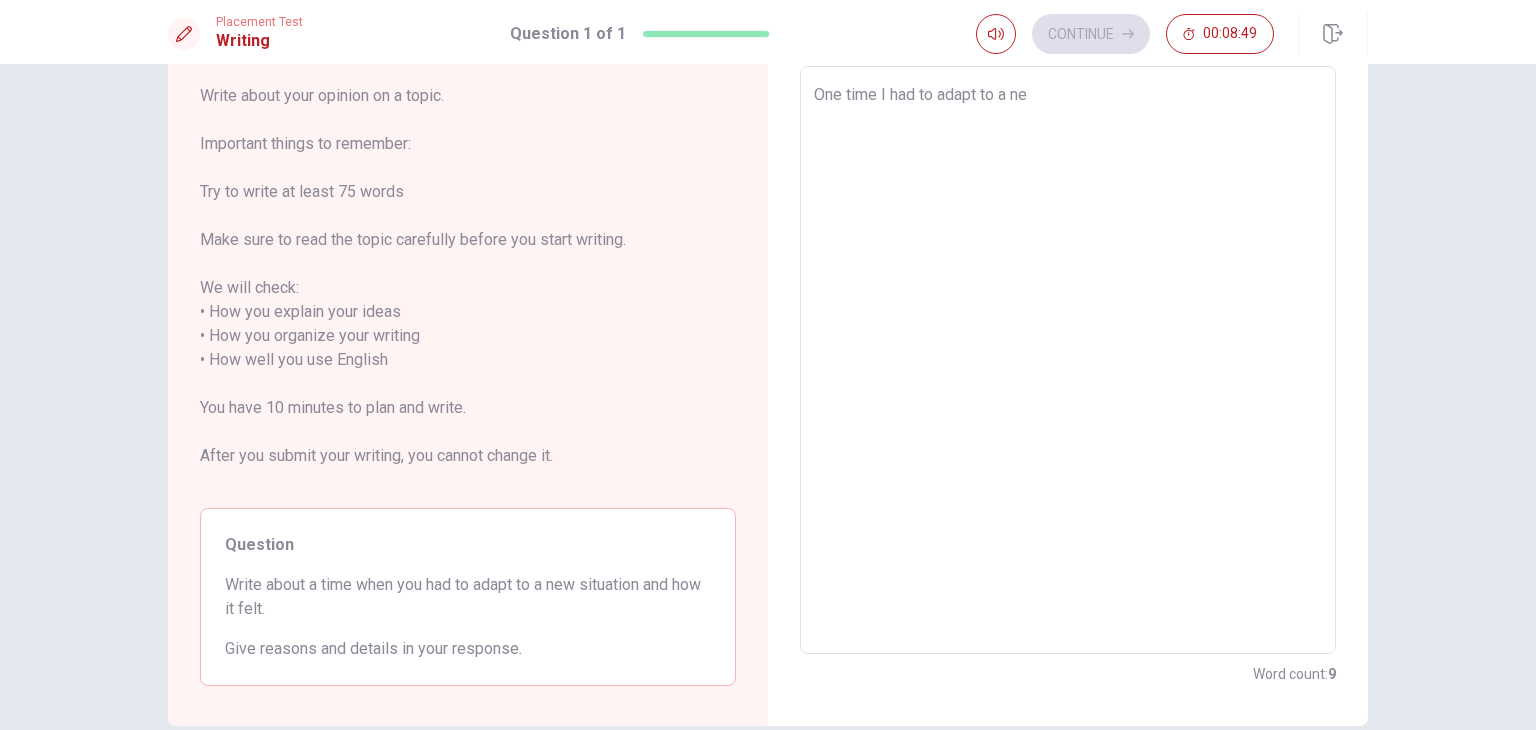 type on "x" 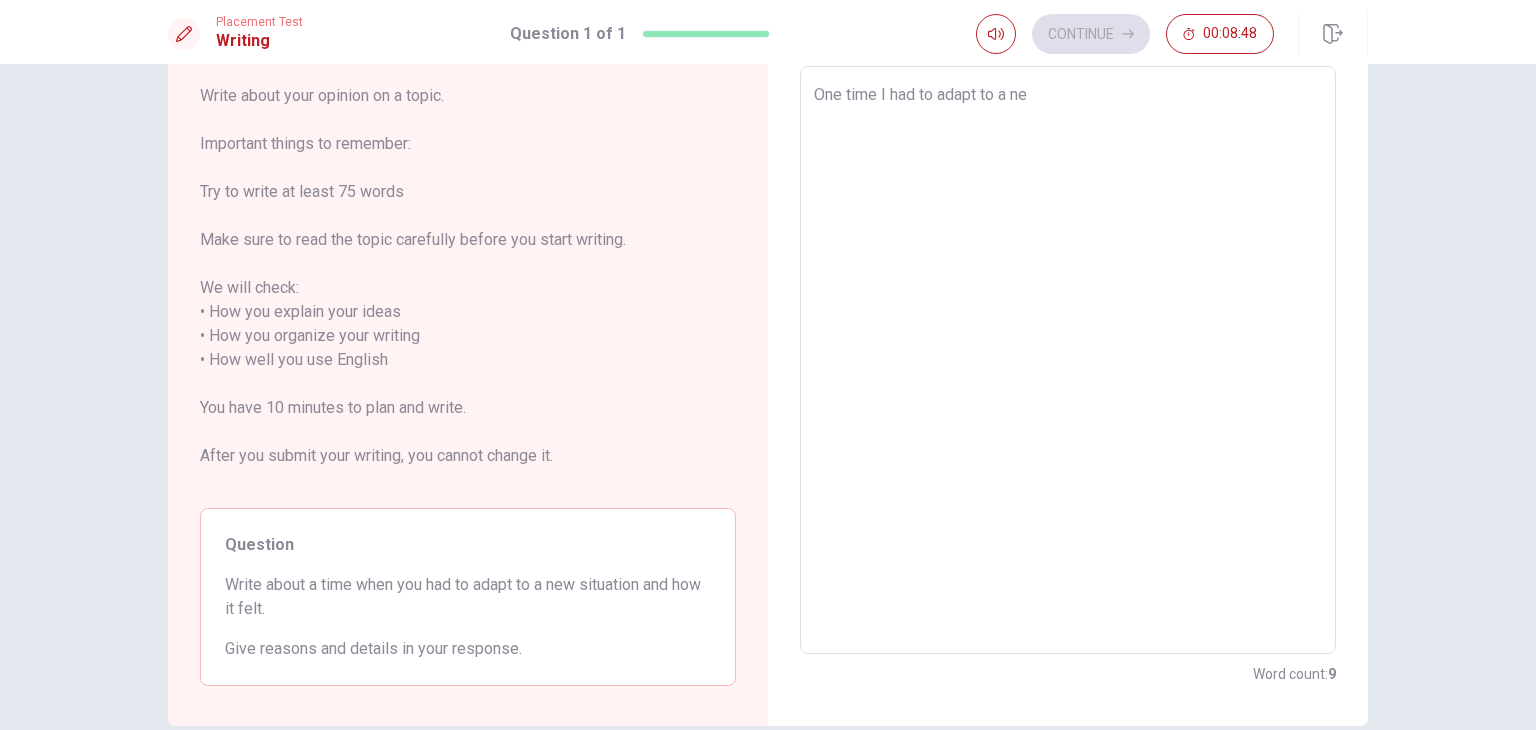 type on "One time I had to adapt to a new" 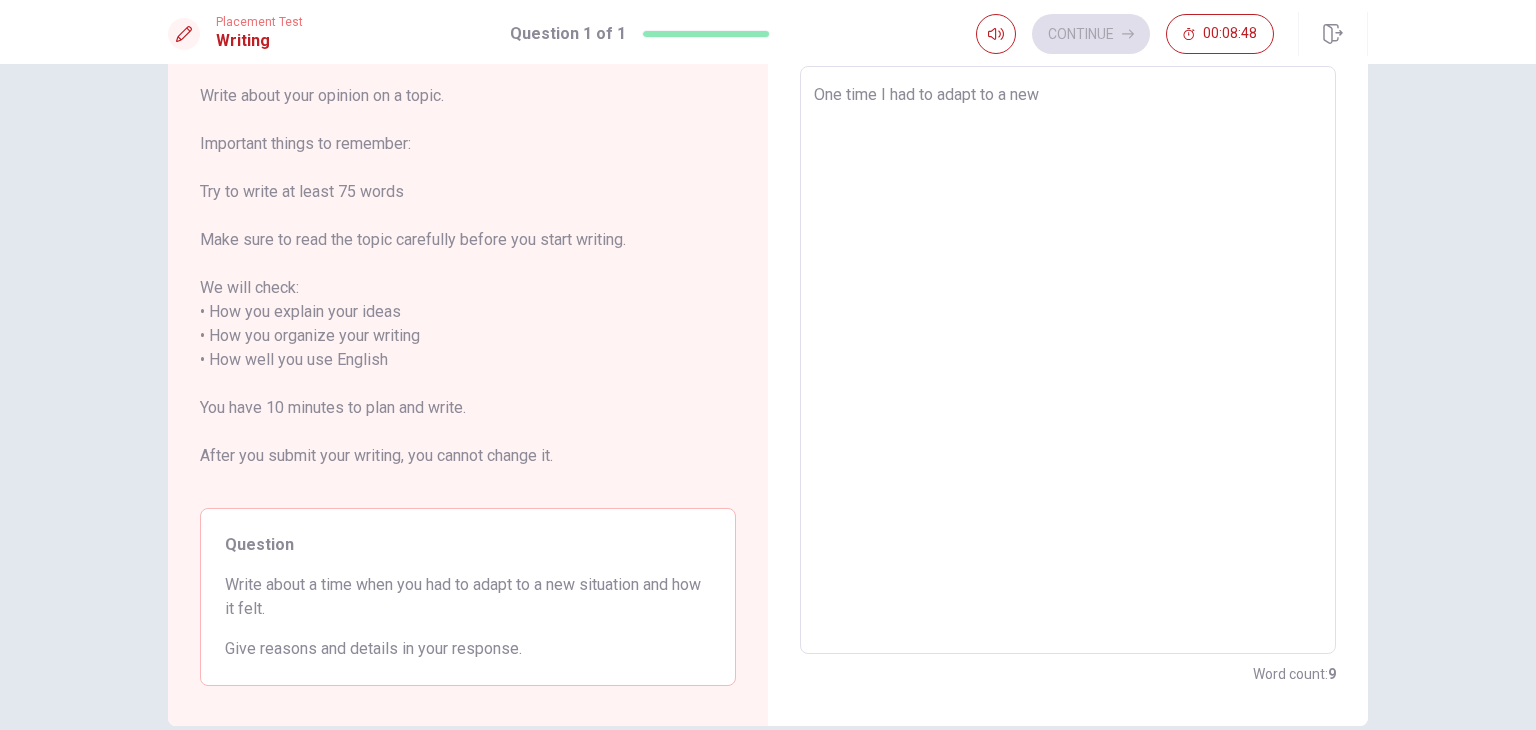 type on "x" 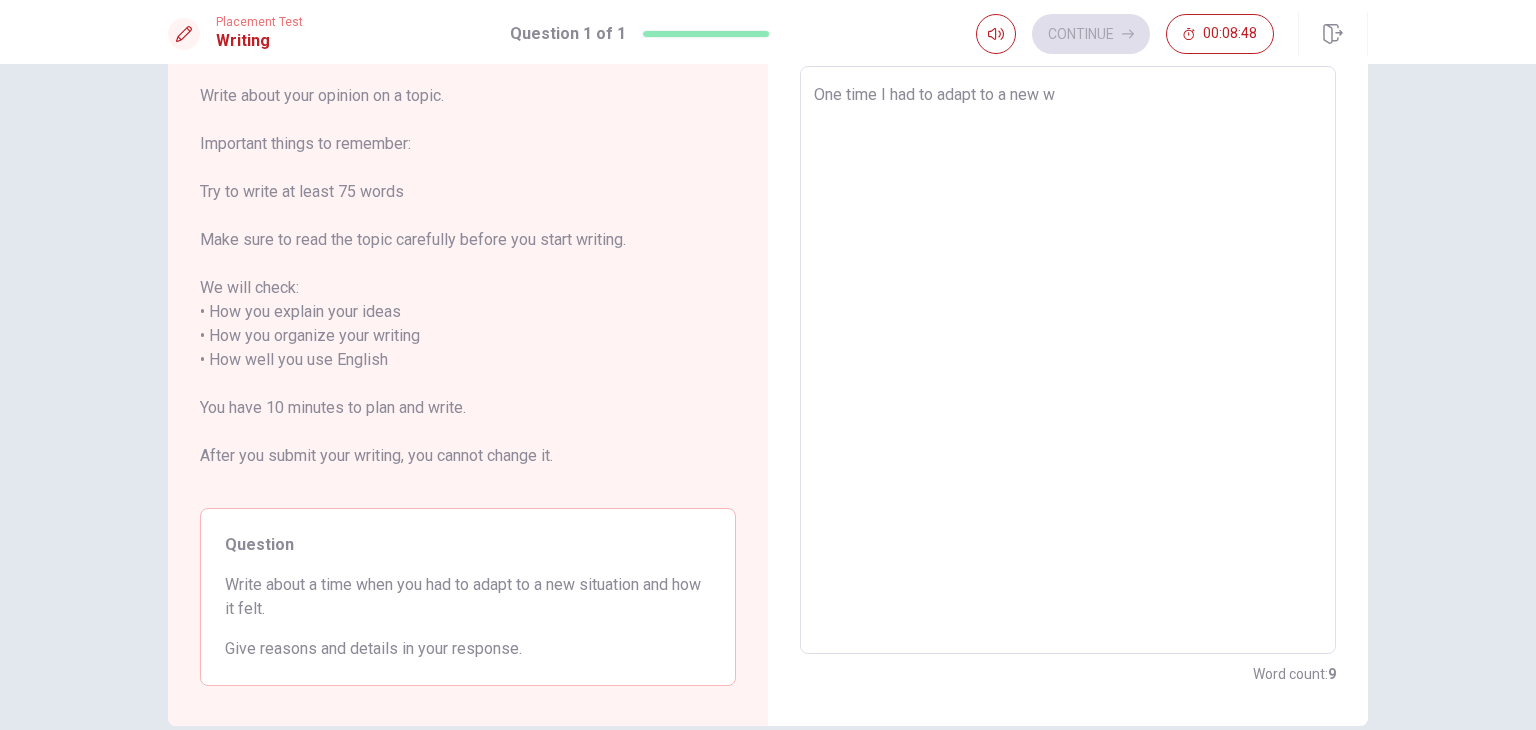 type on "x" 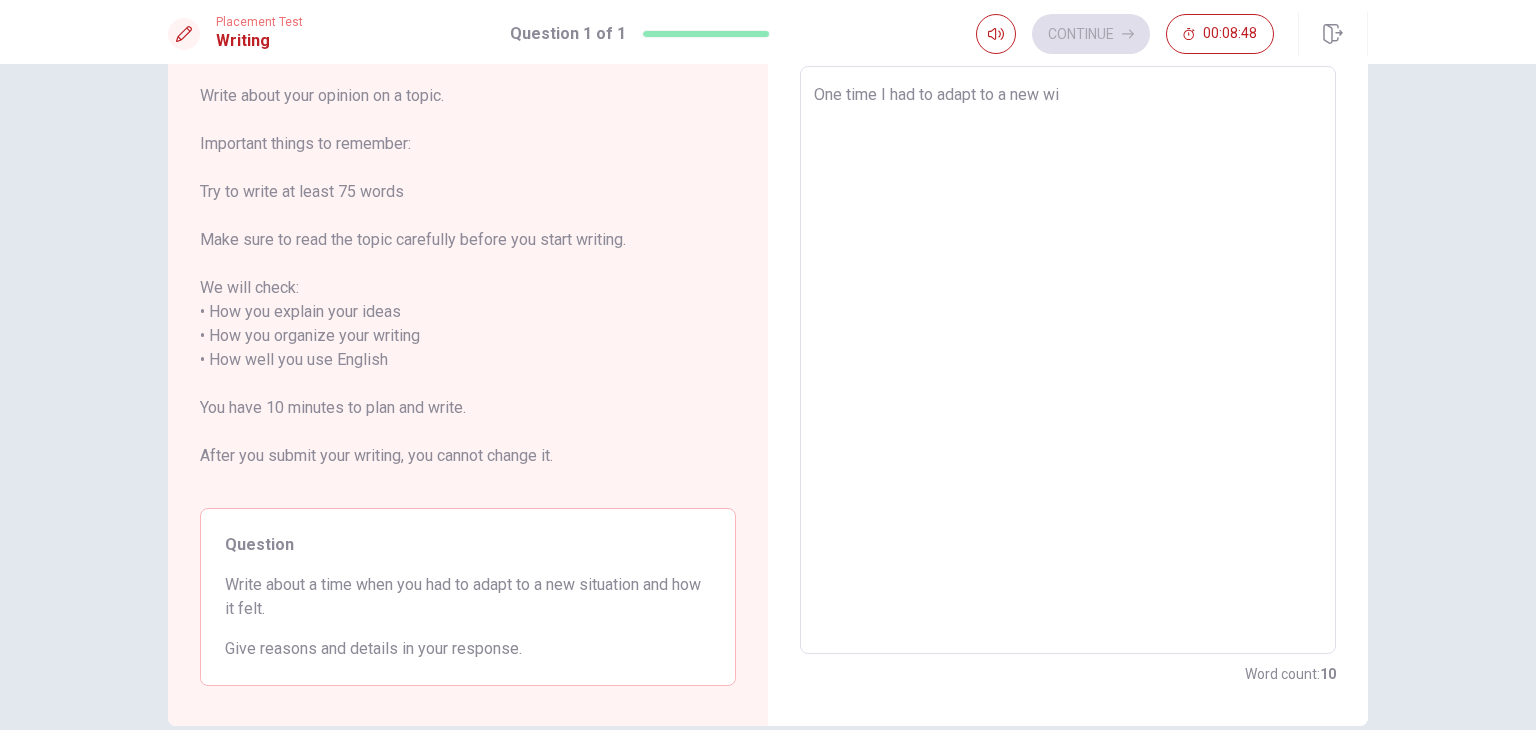 type on "x" 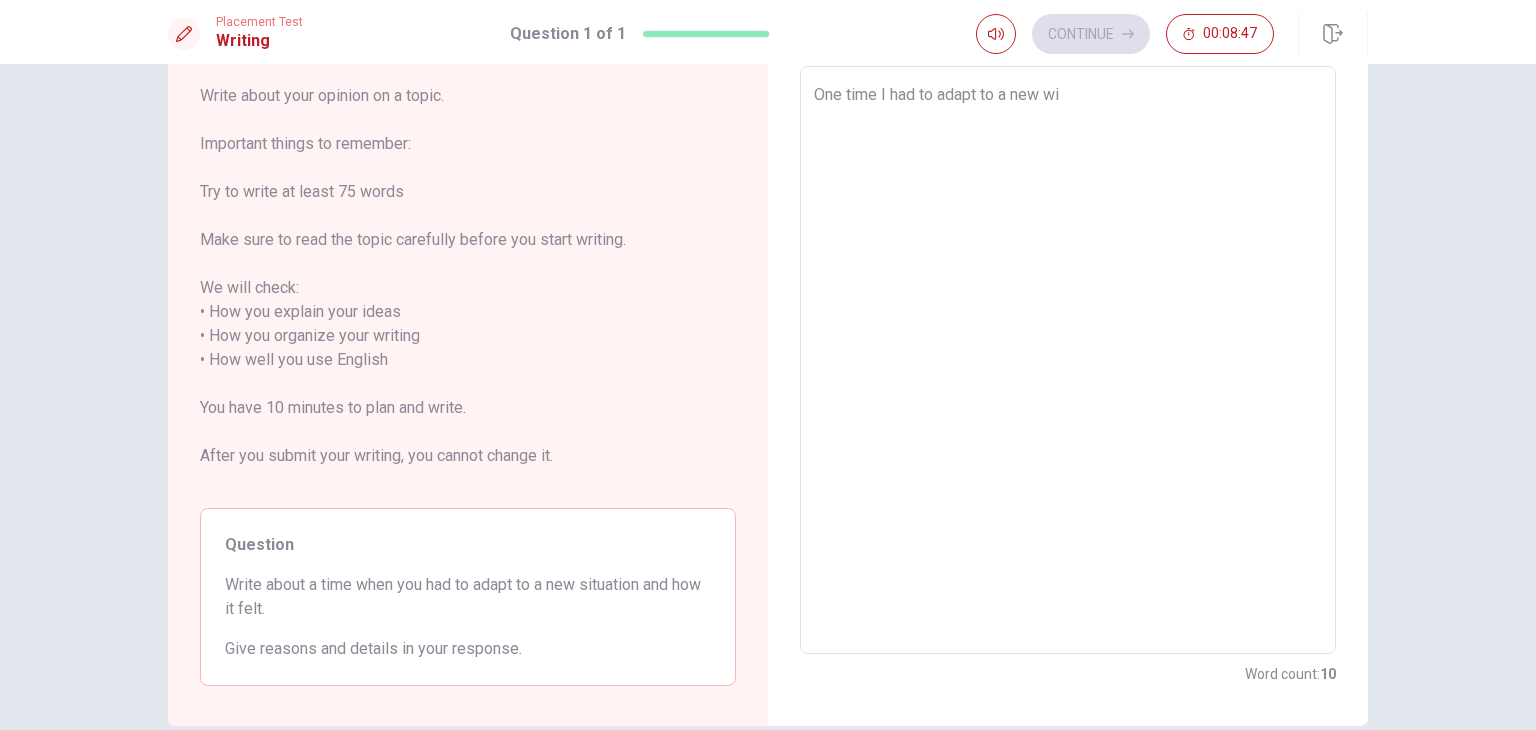 type on "One time I had to adapt to a new w" 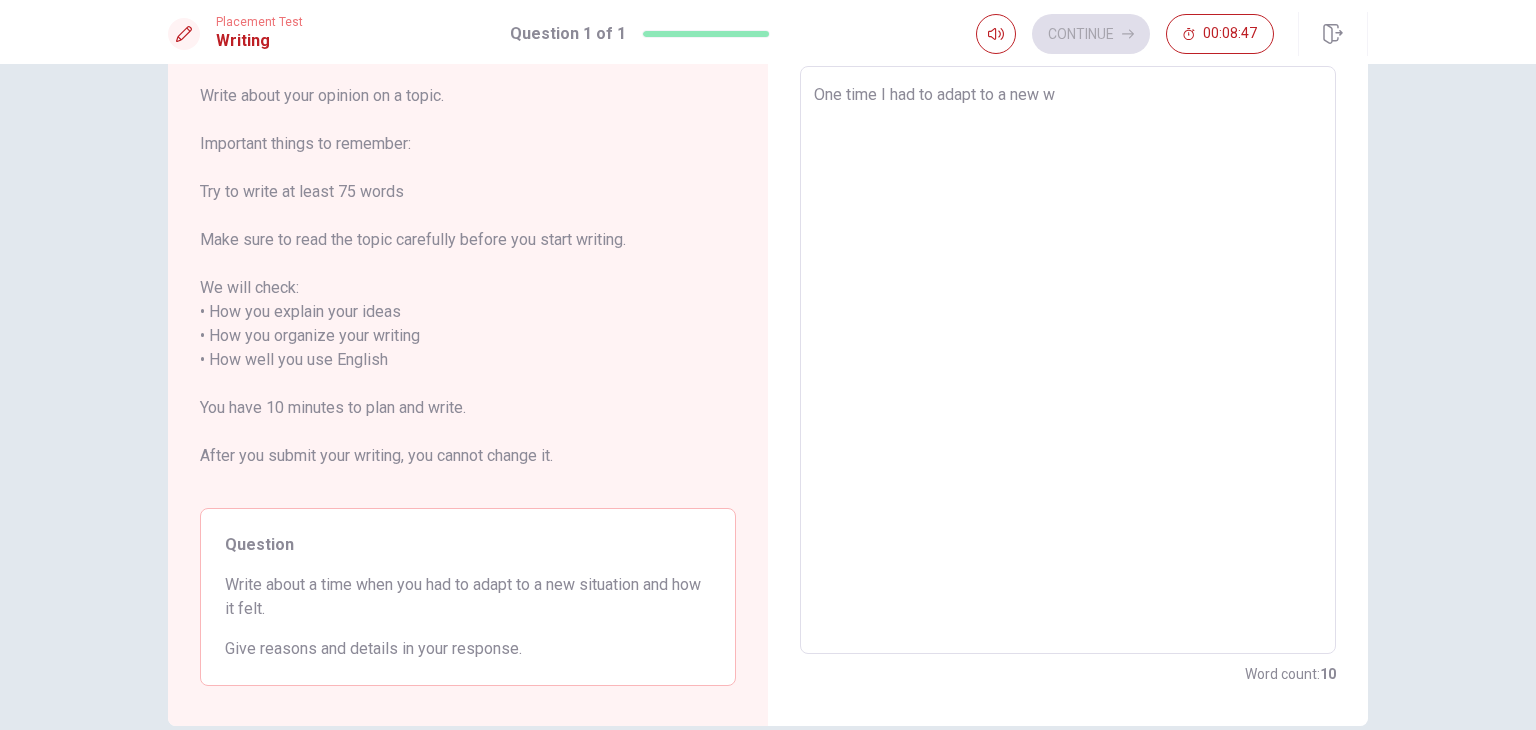 type on "x" 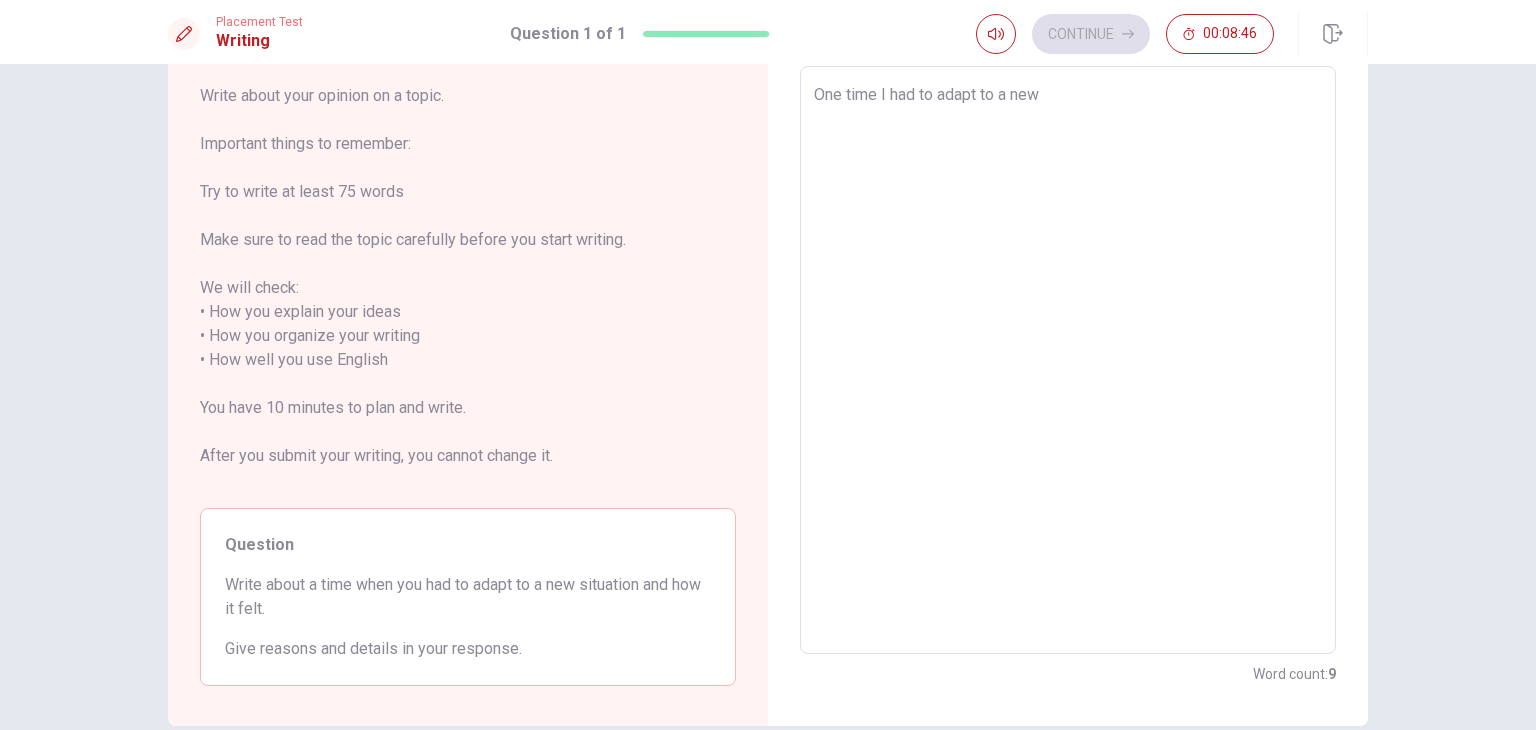 type on "x" 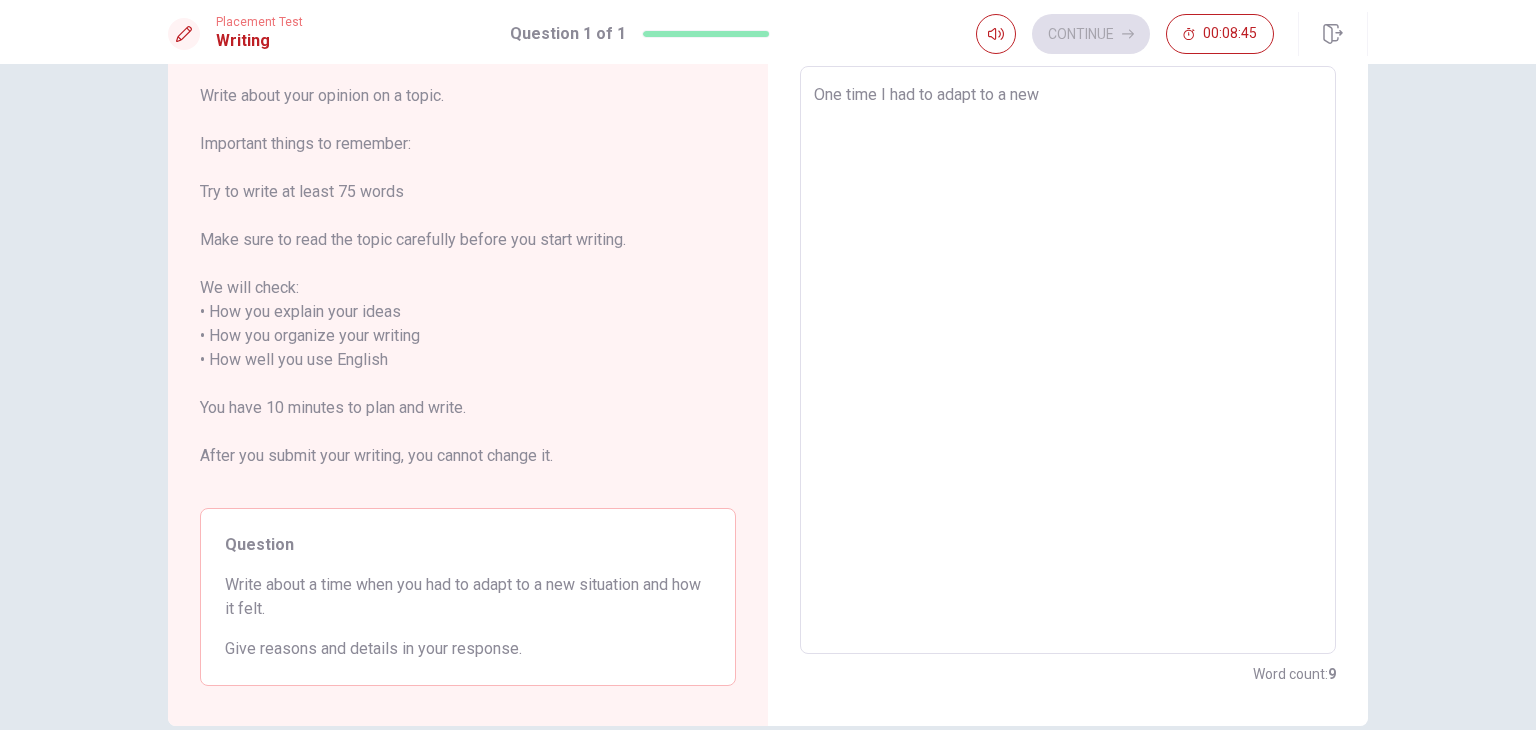 type on "One time I had to adapt to a new s" 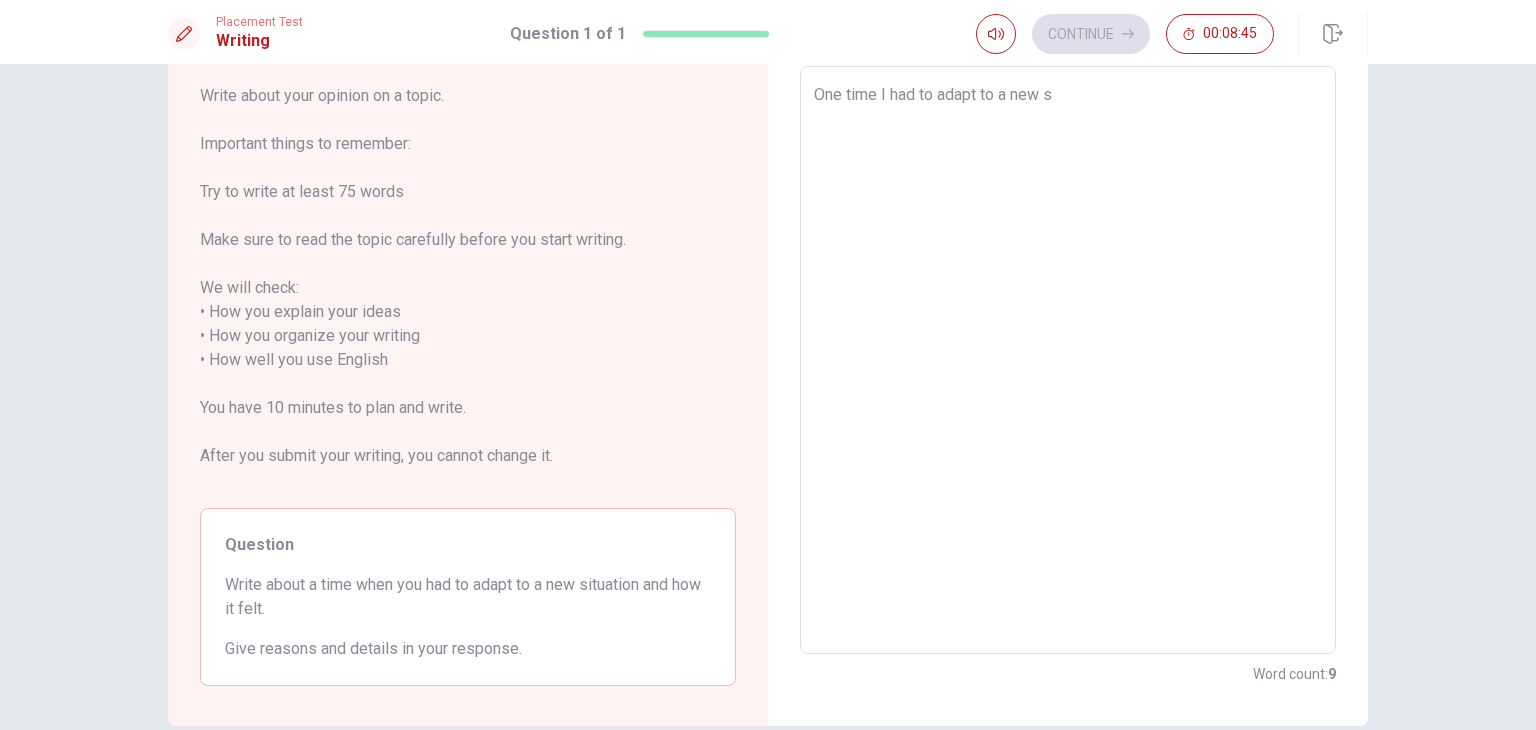 type on "x" 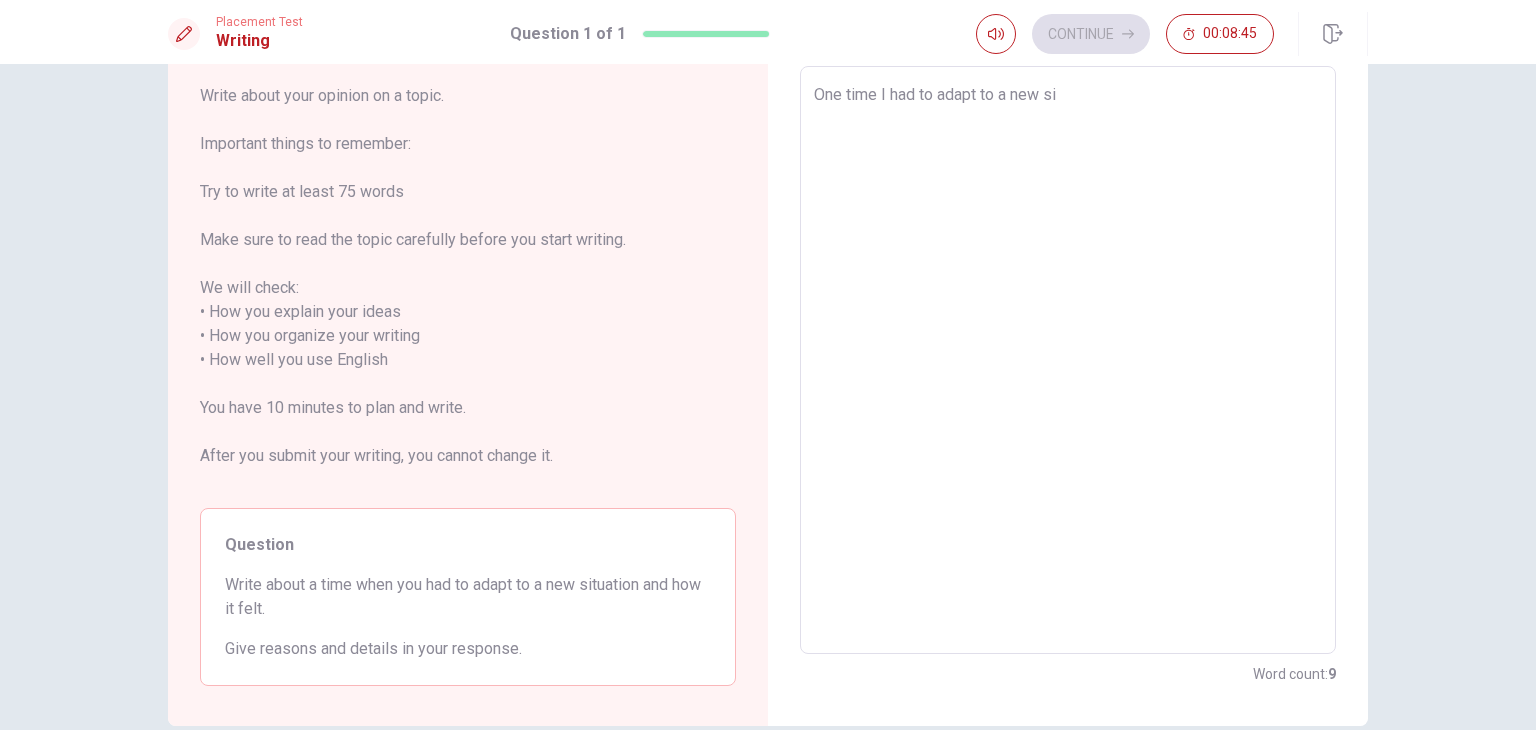 type on "x" 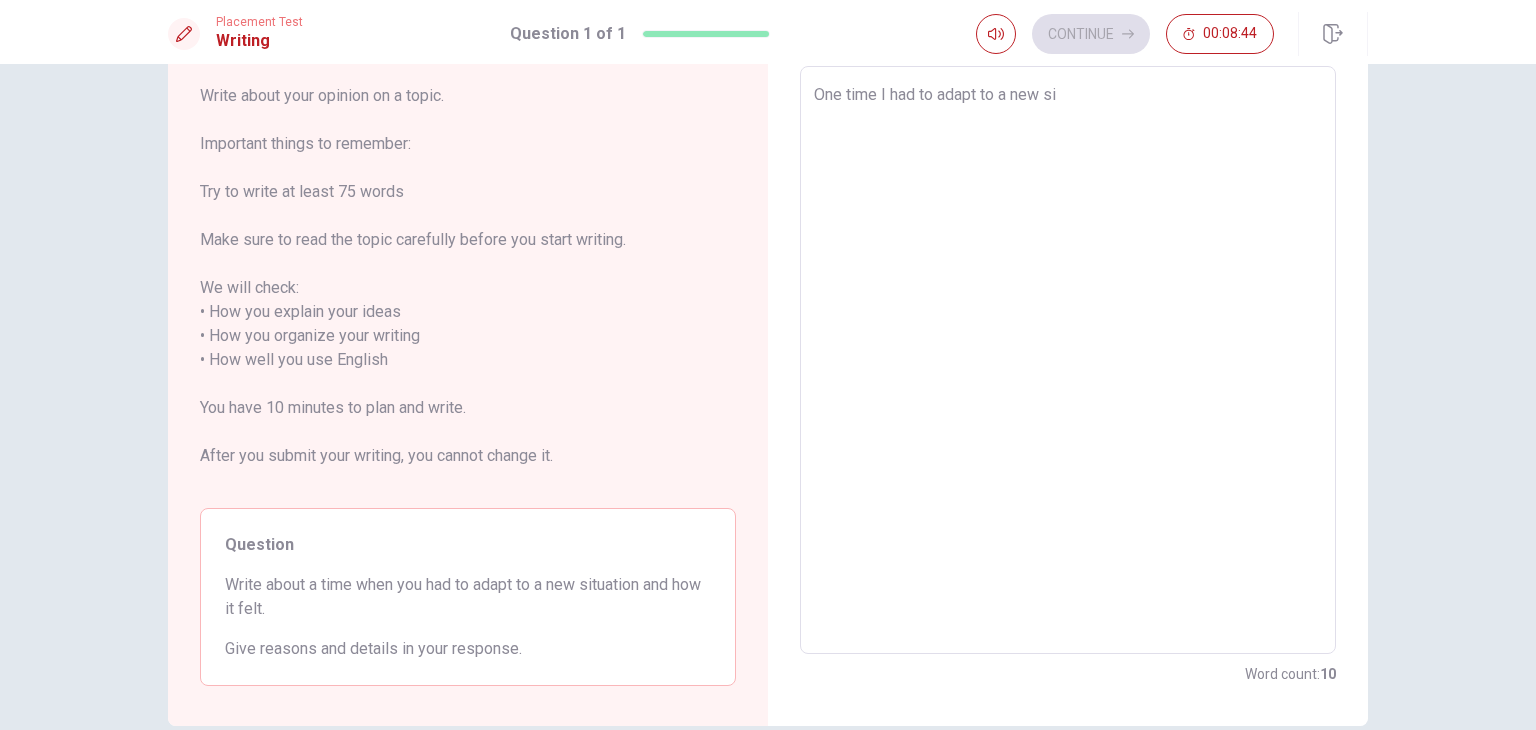 type on "One time I had to adapt to a new sit" 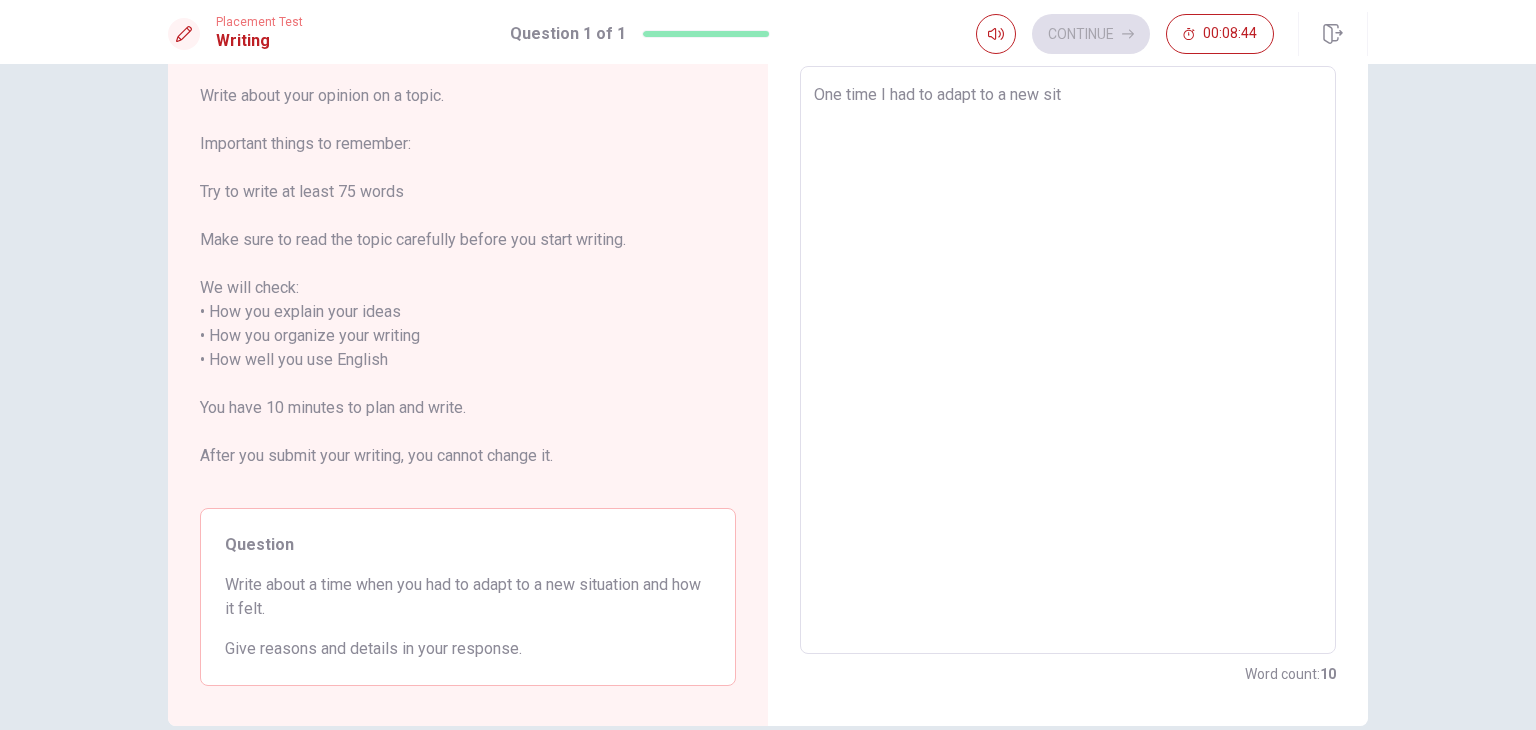 type on "x" 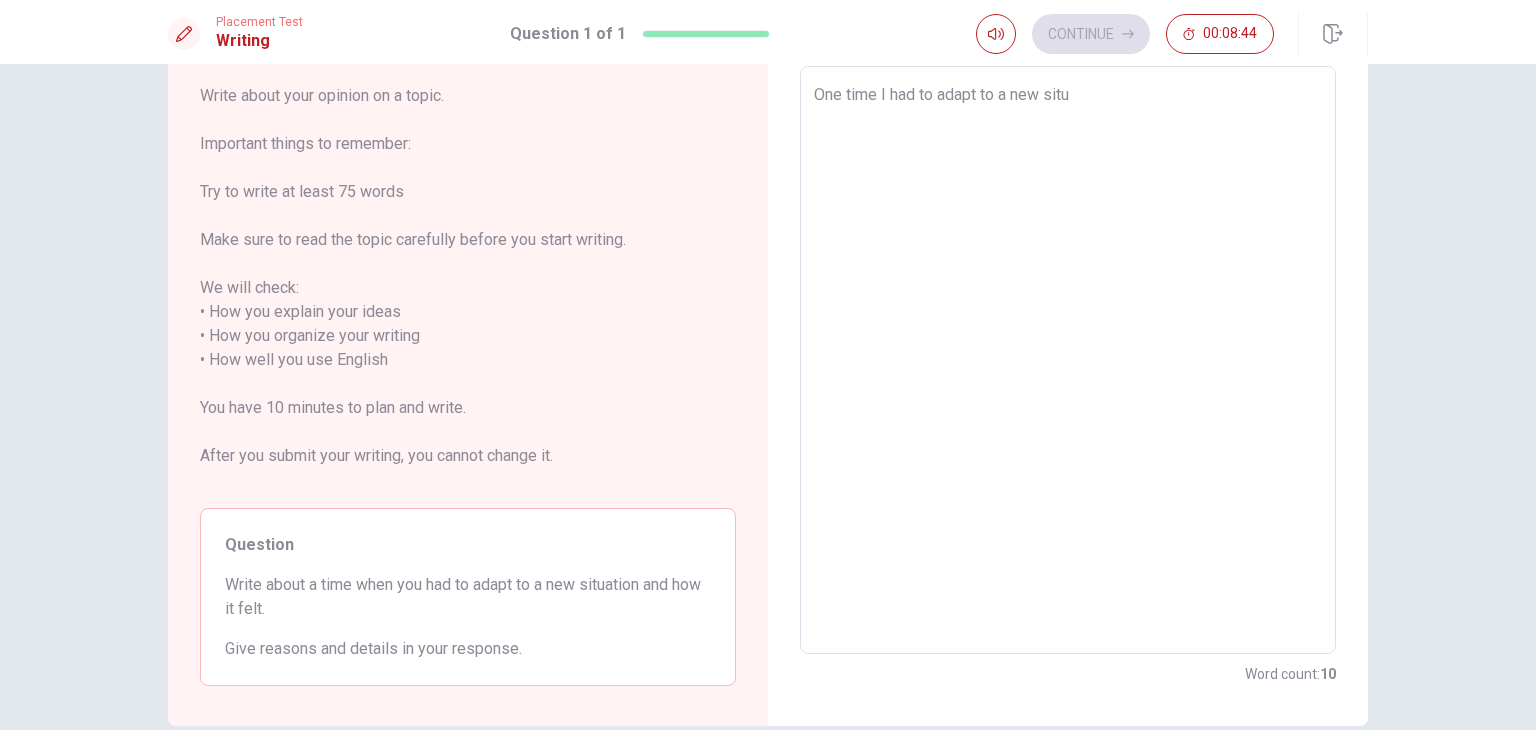 type on "x" 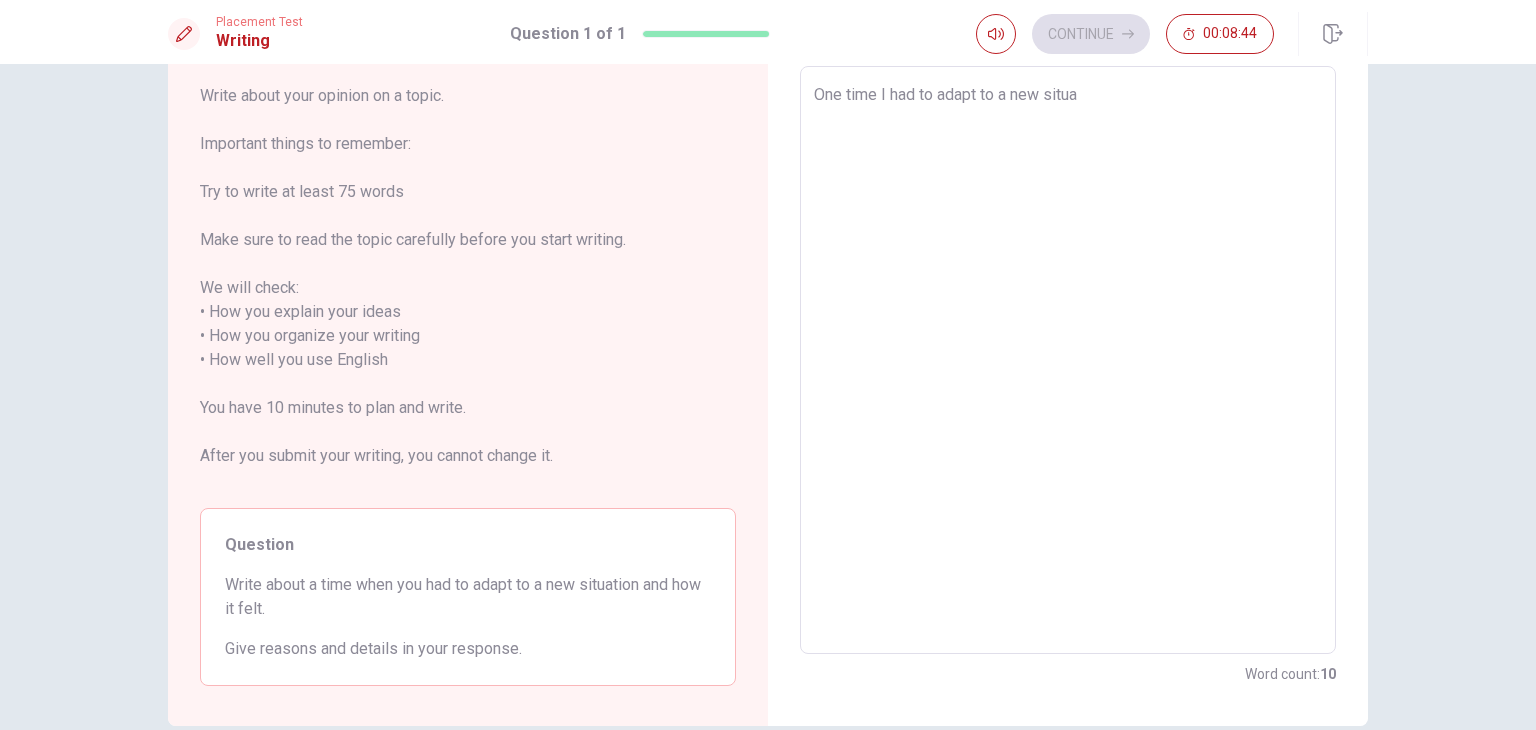 type on "x" 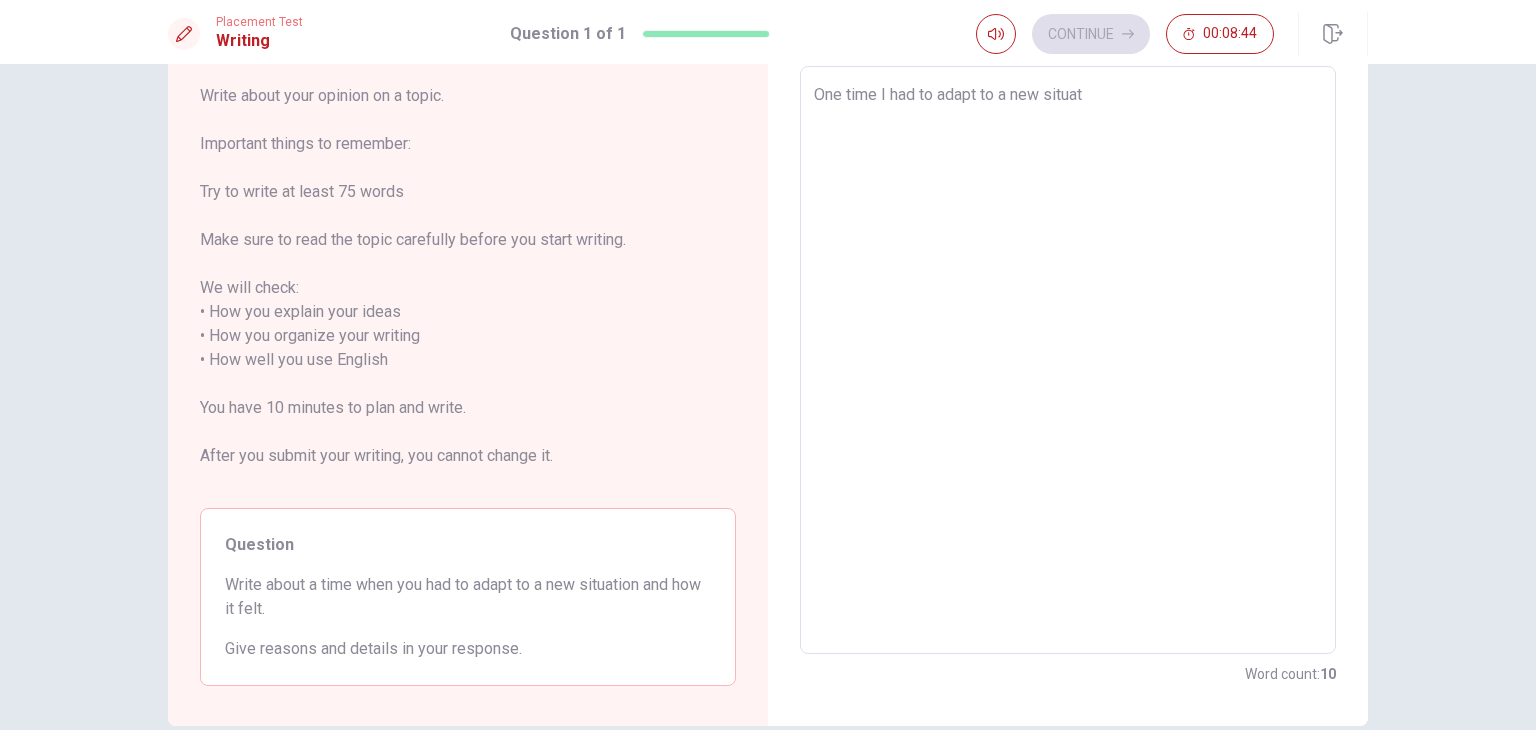 type on "x" 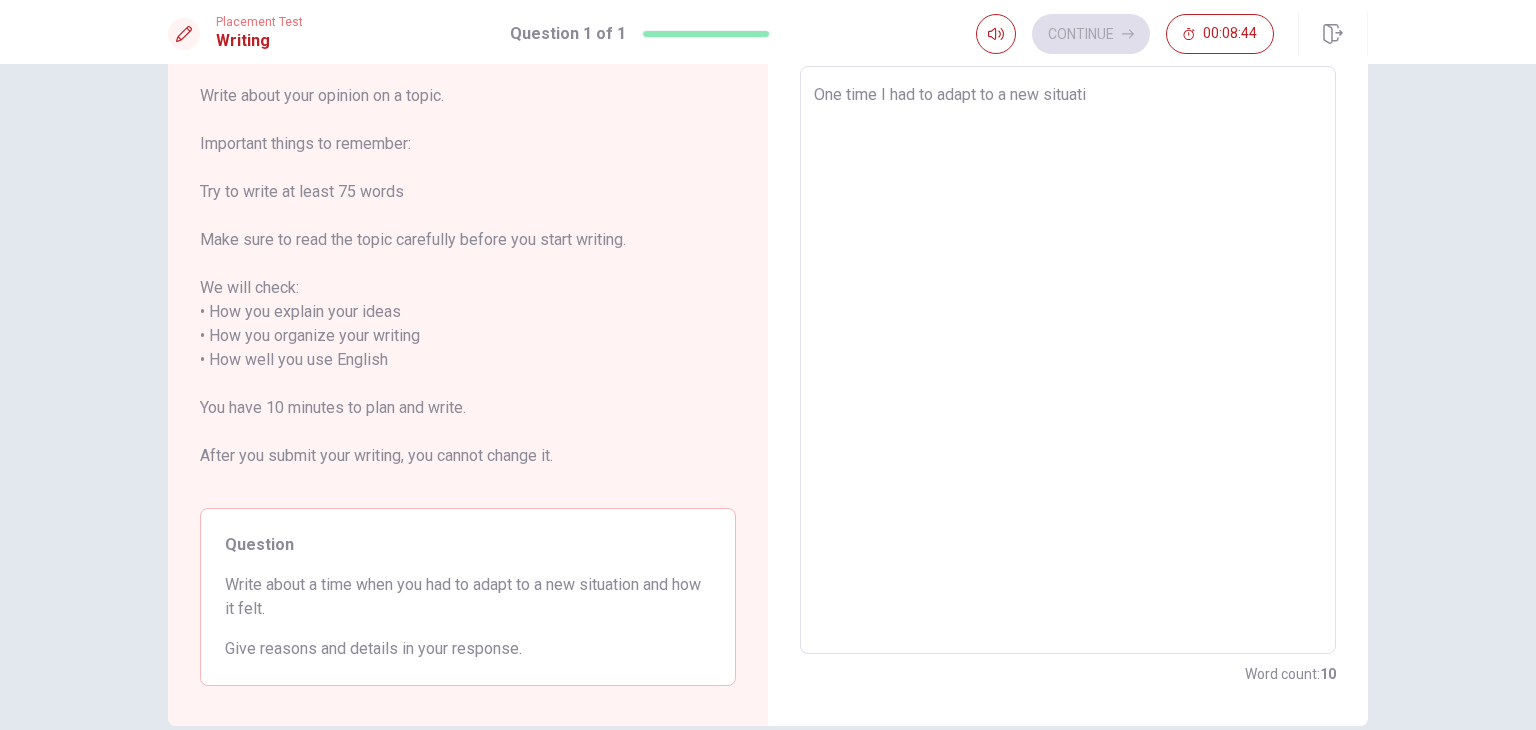 type on "x" 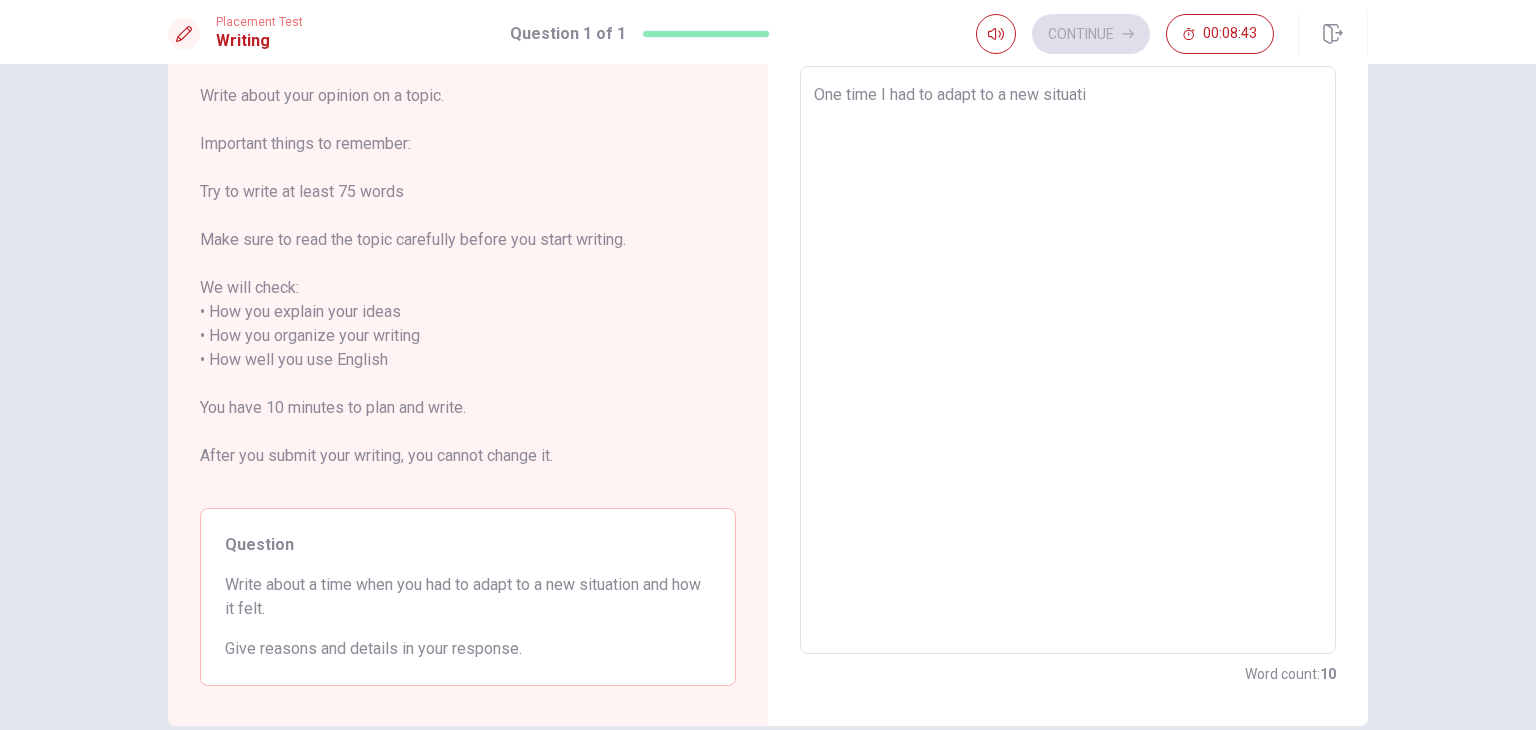 type on "One time I had to adapt to a new situatio" 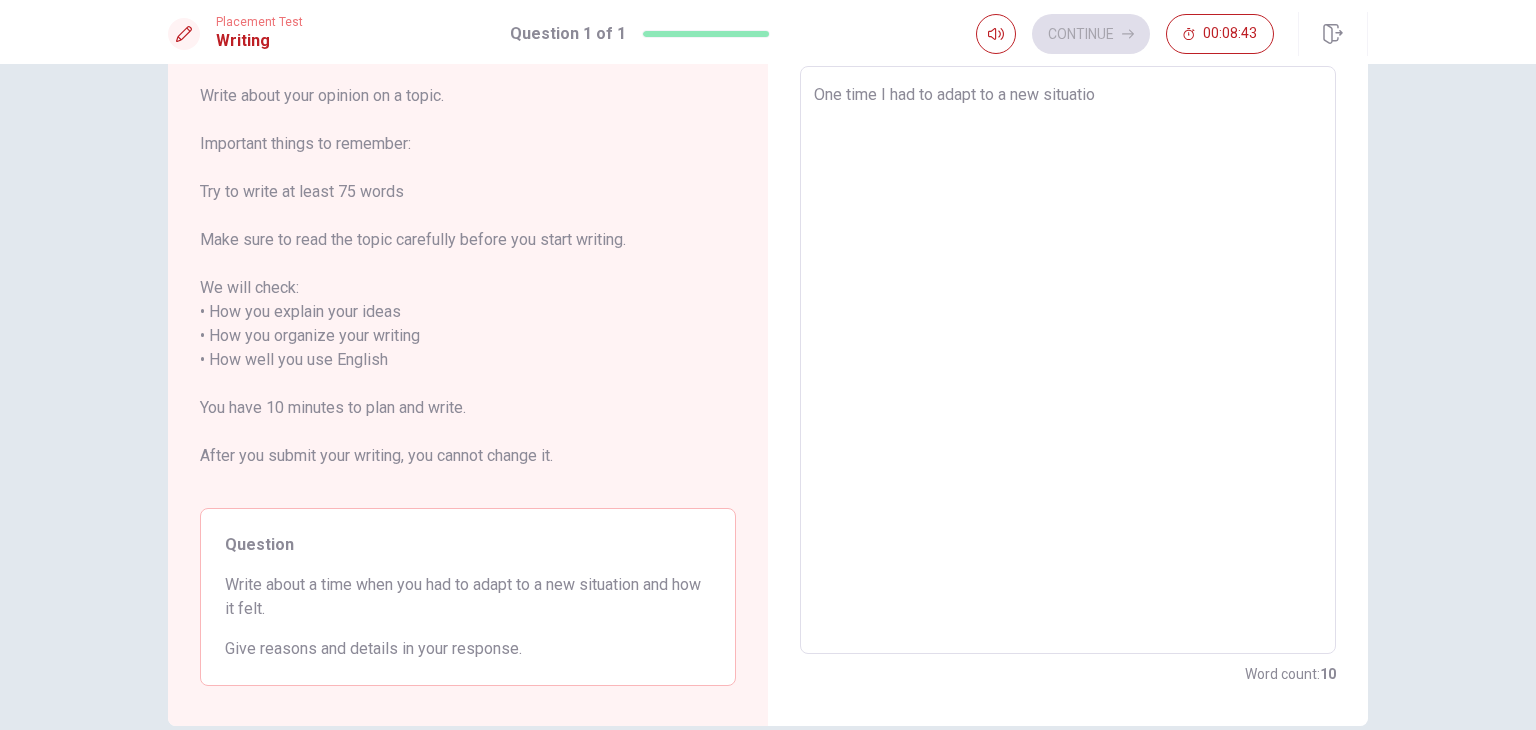 type on "x" 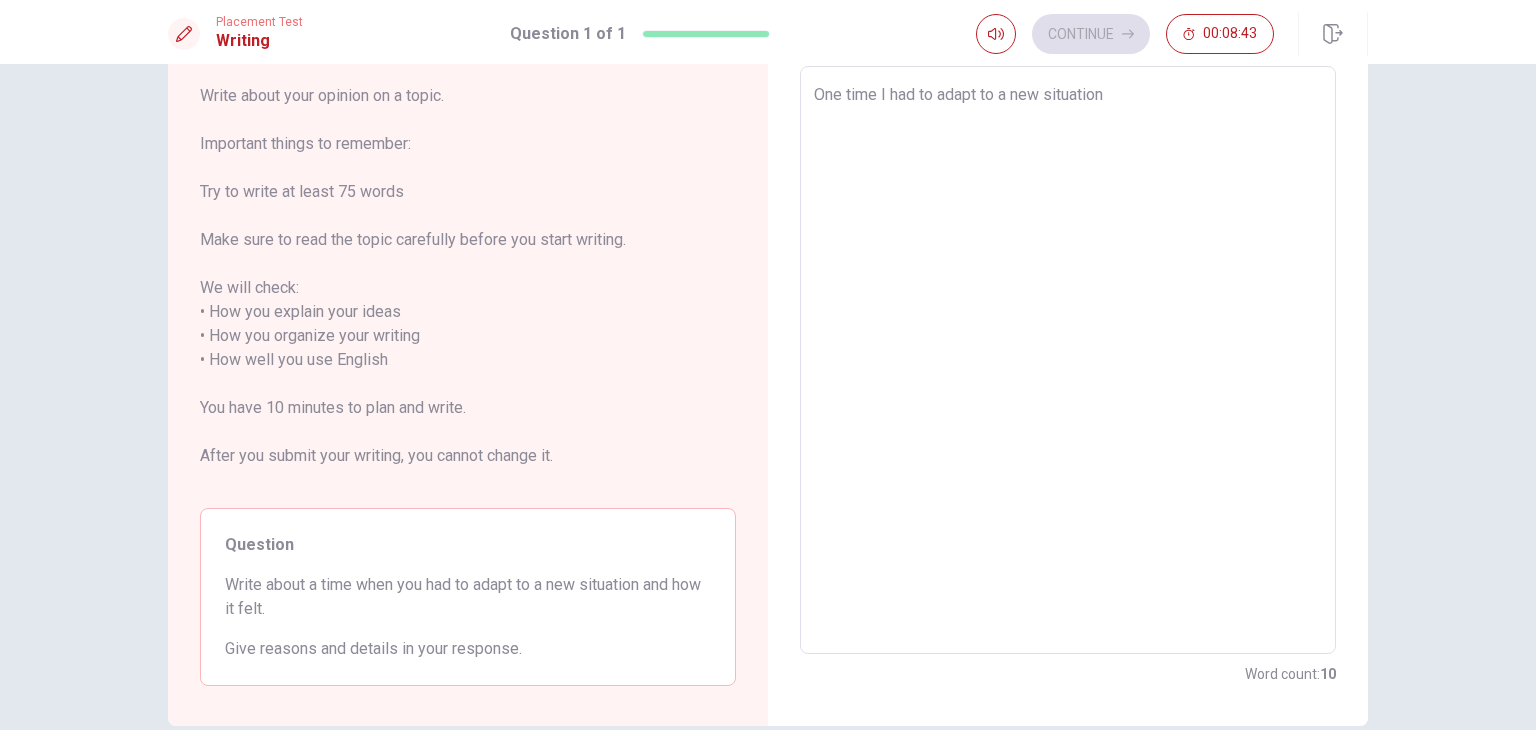 type on "x" 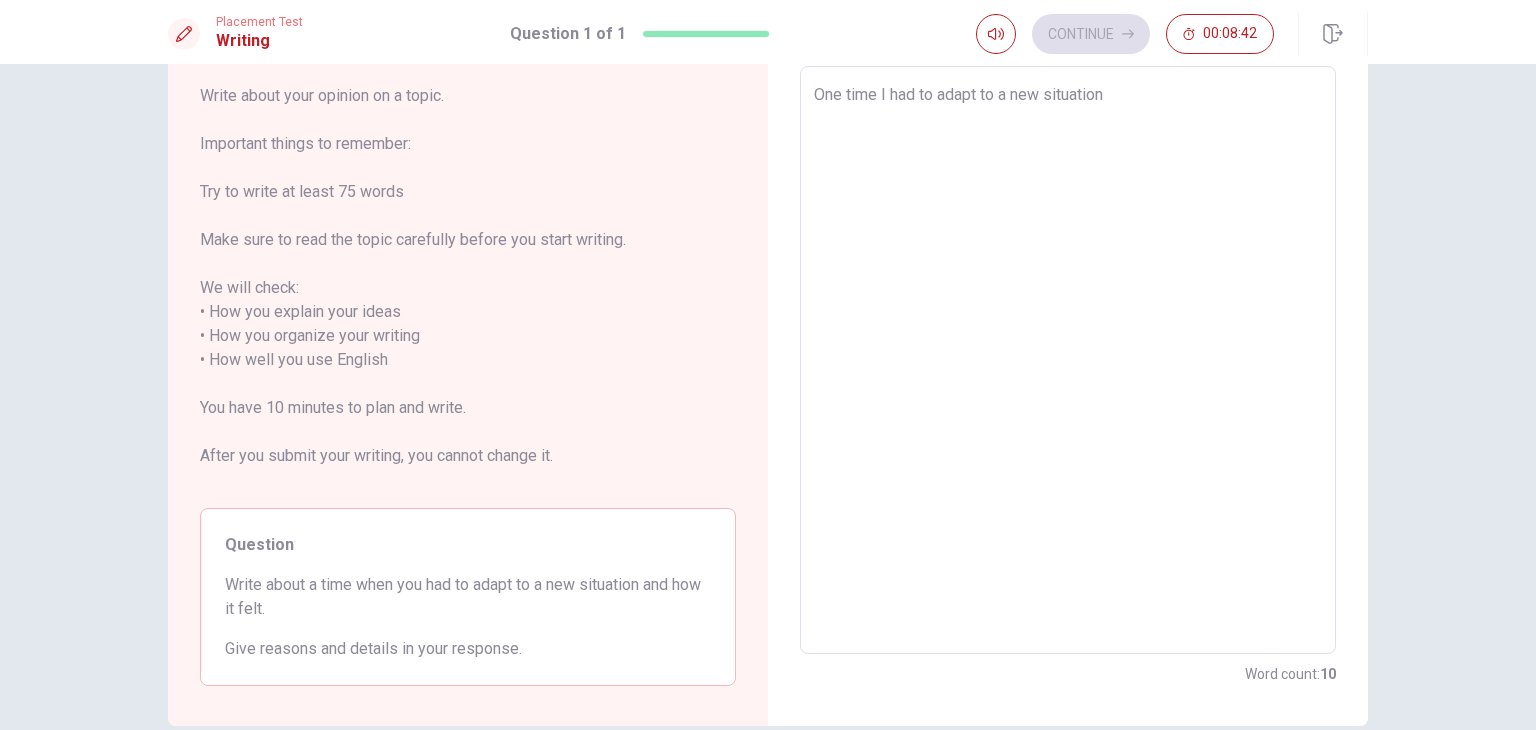 type on "x" 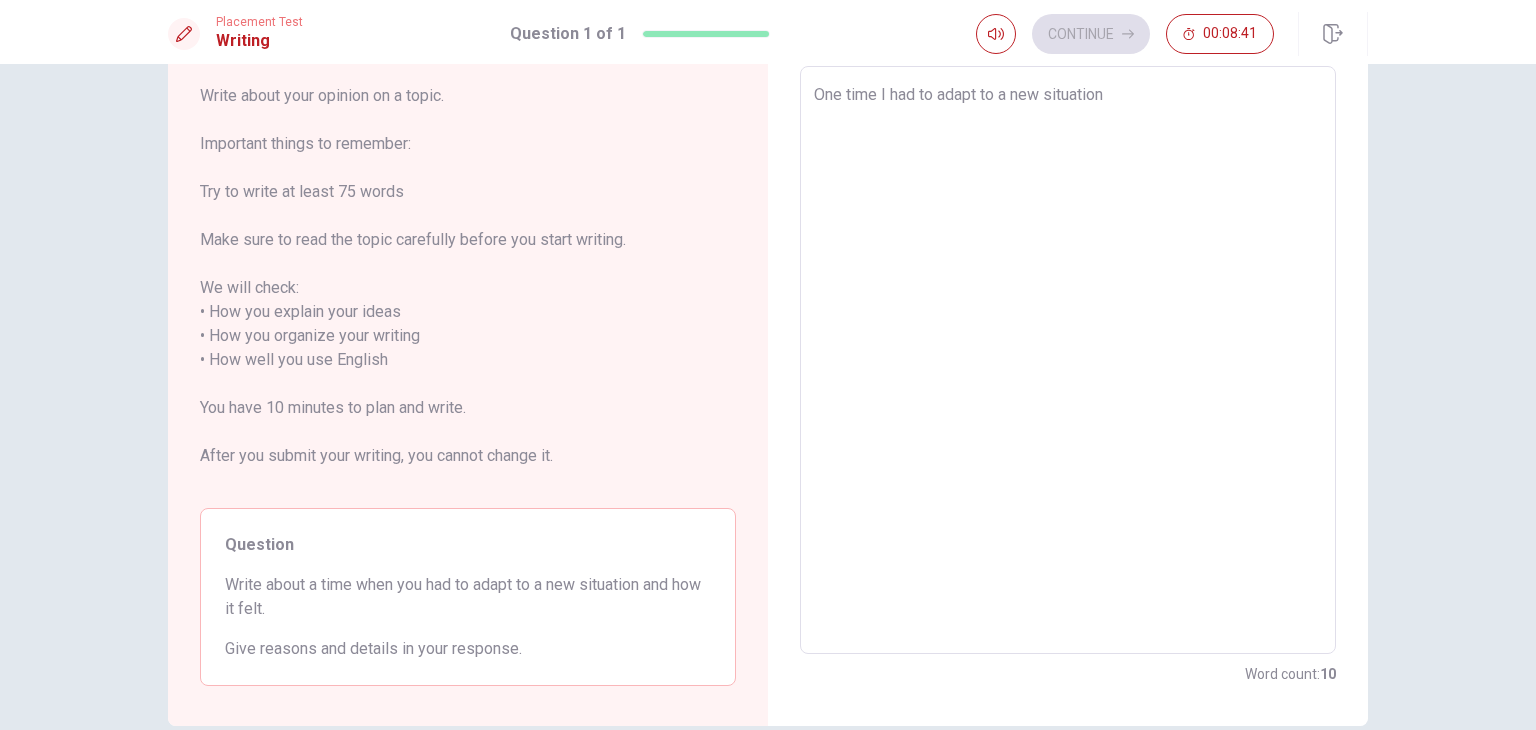 type on "One time I had to adapt to a new situation w" 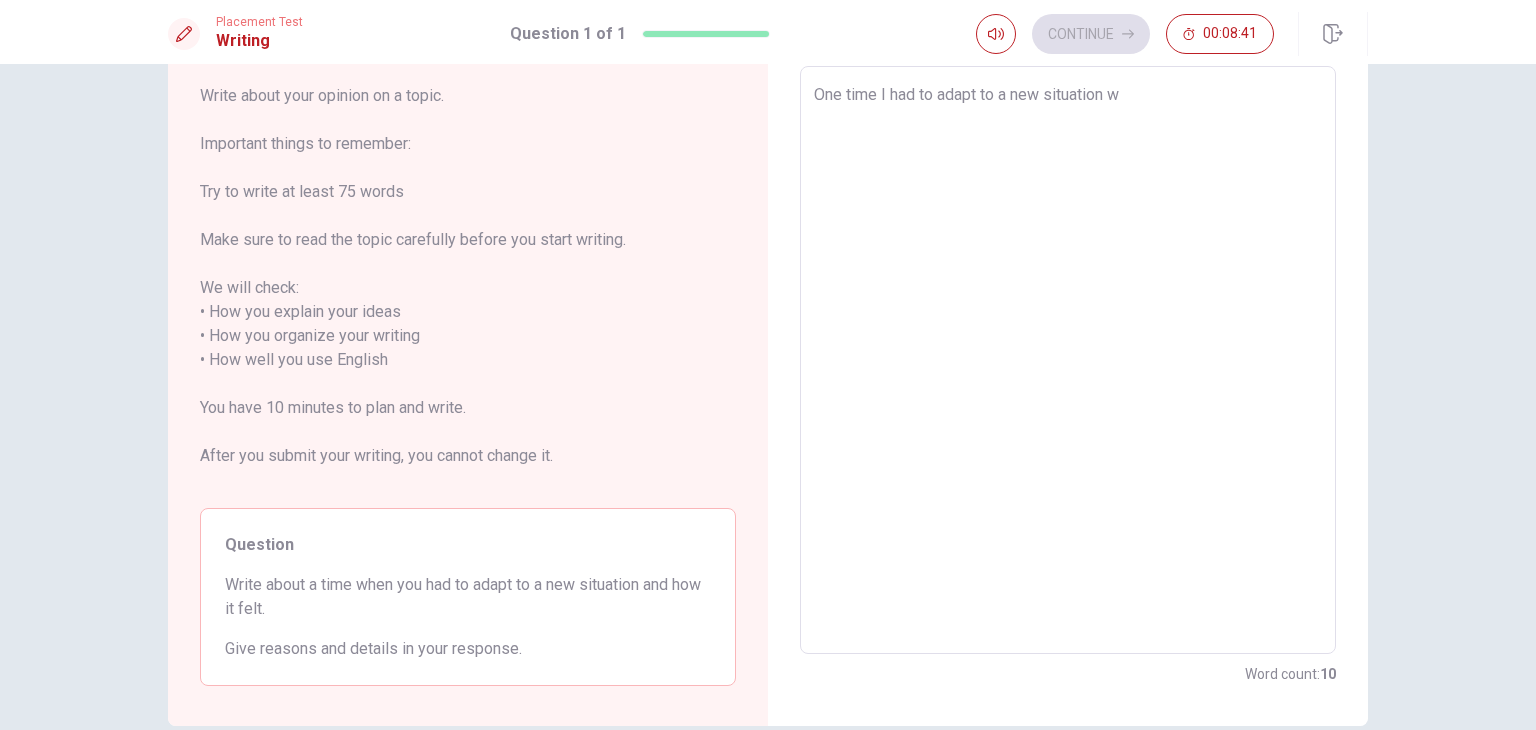 type on "x" 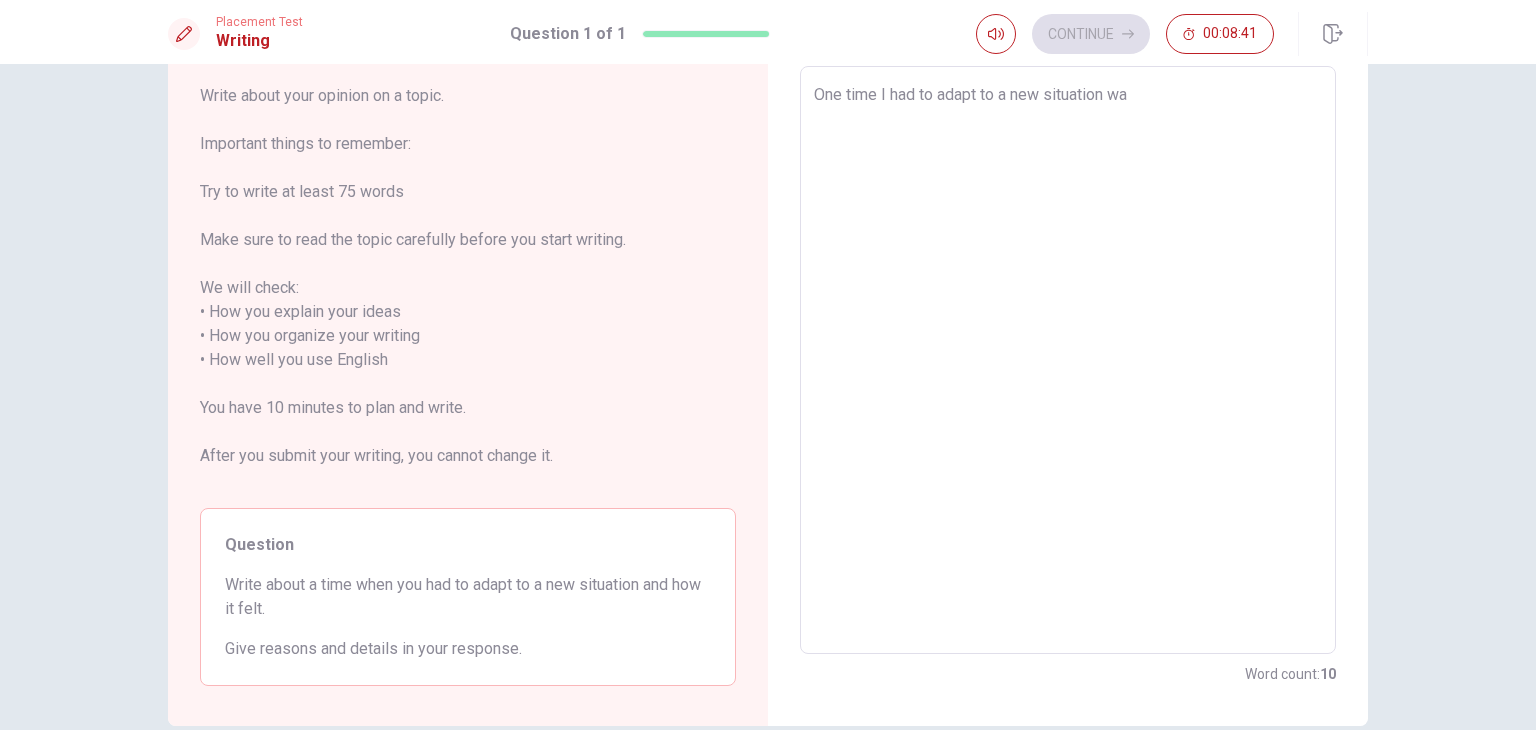 type on "x" 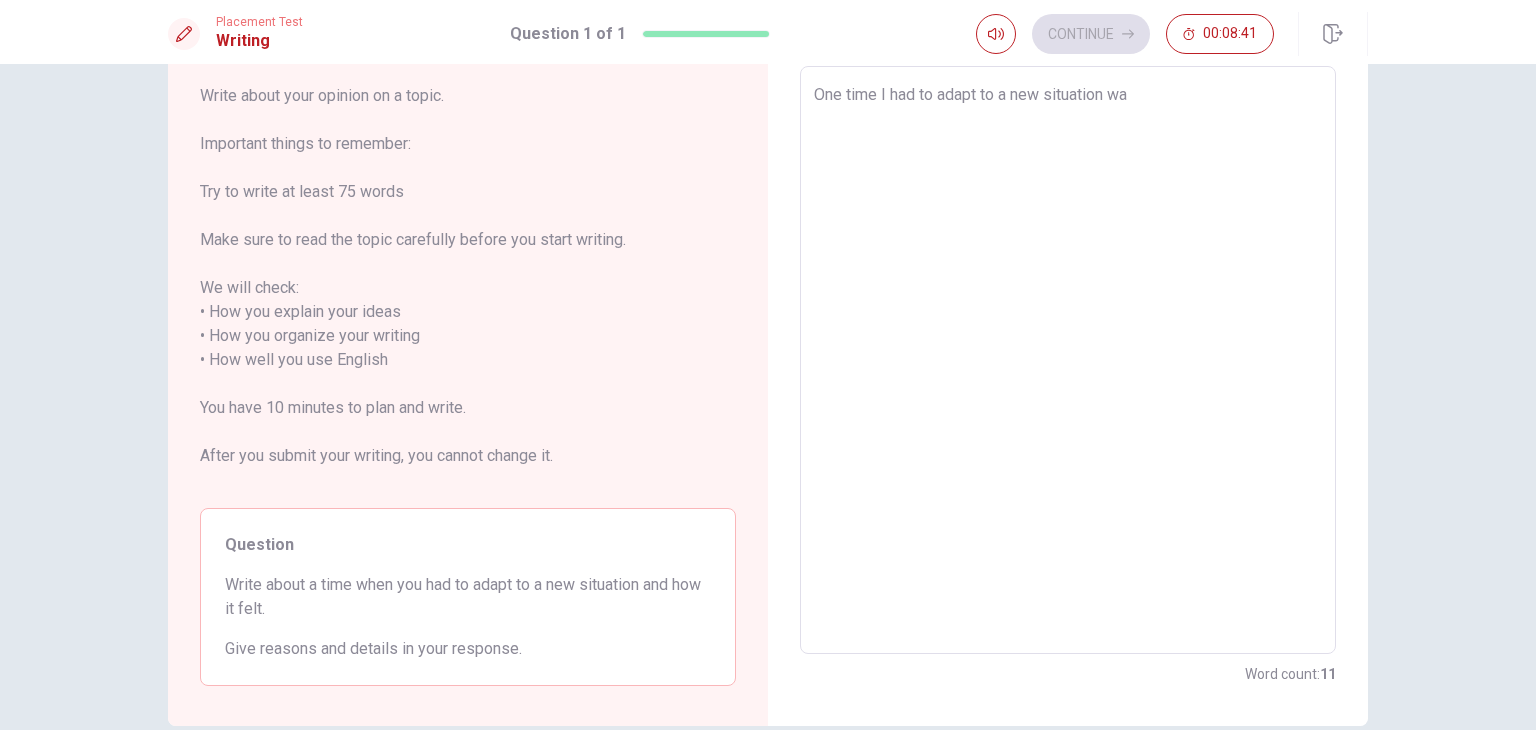 type on "One time I had to adapt to a new situation wa" 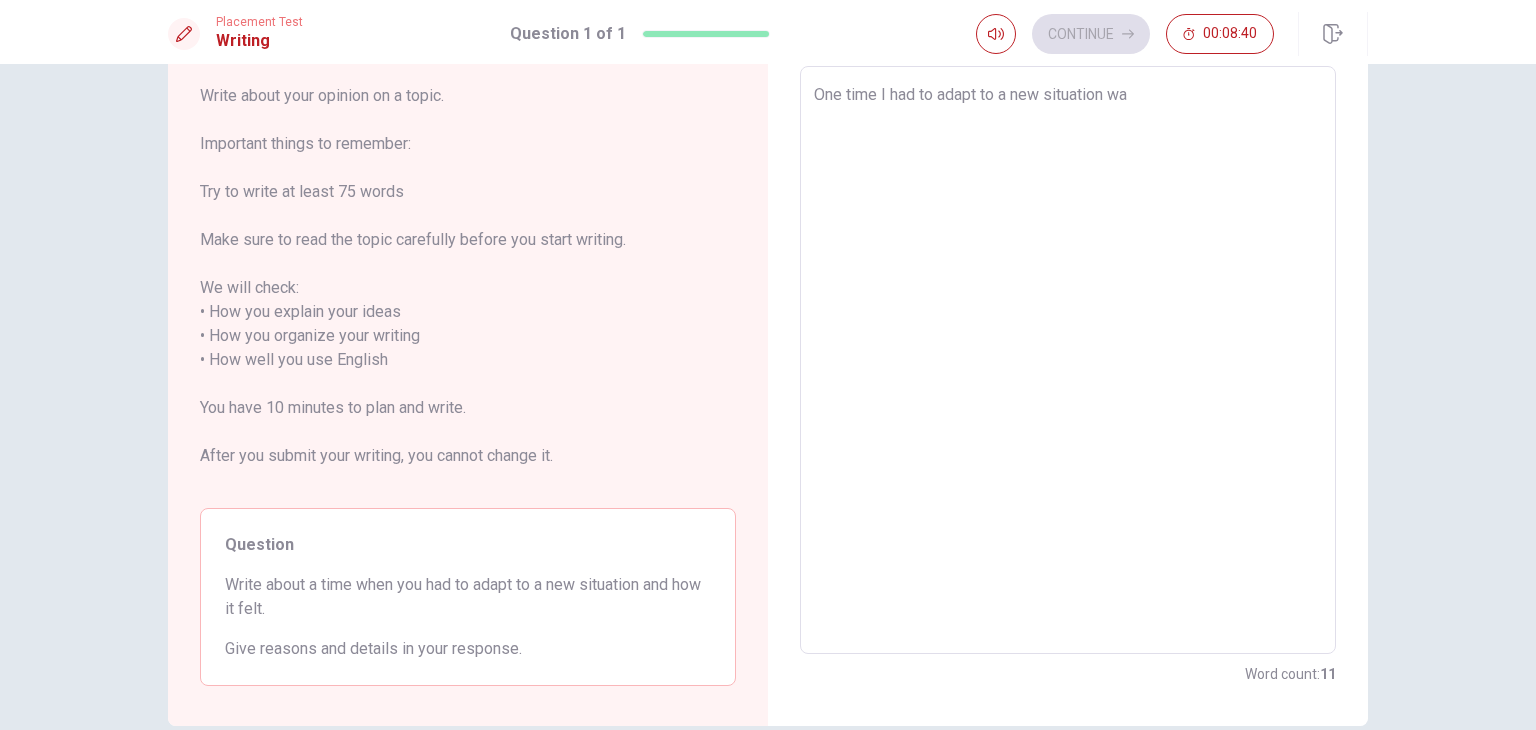 type on "One time I had to adapt to a new situation was" 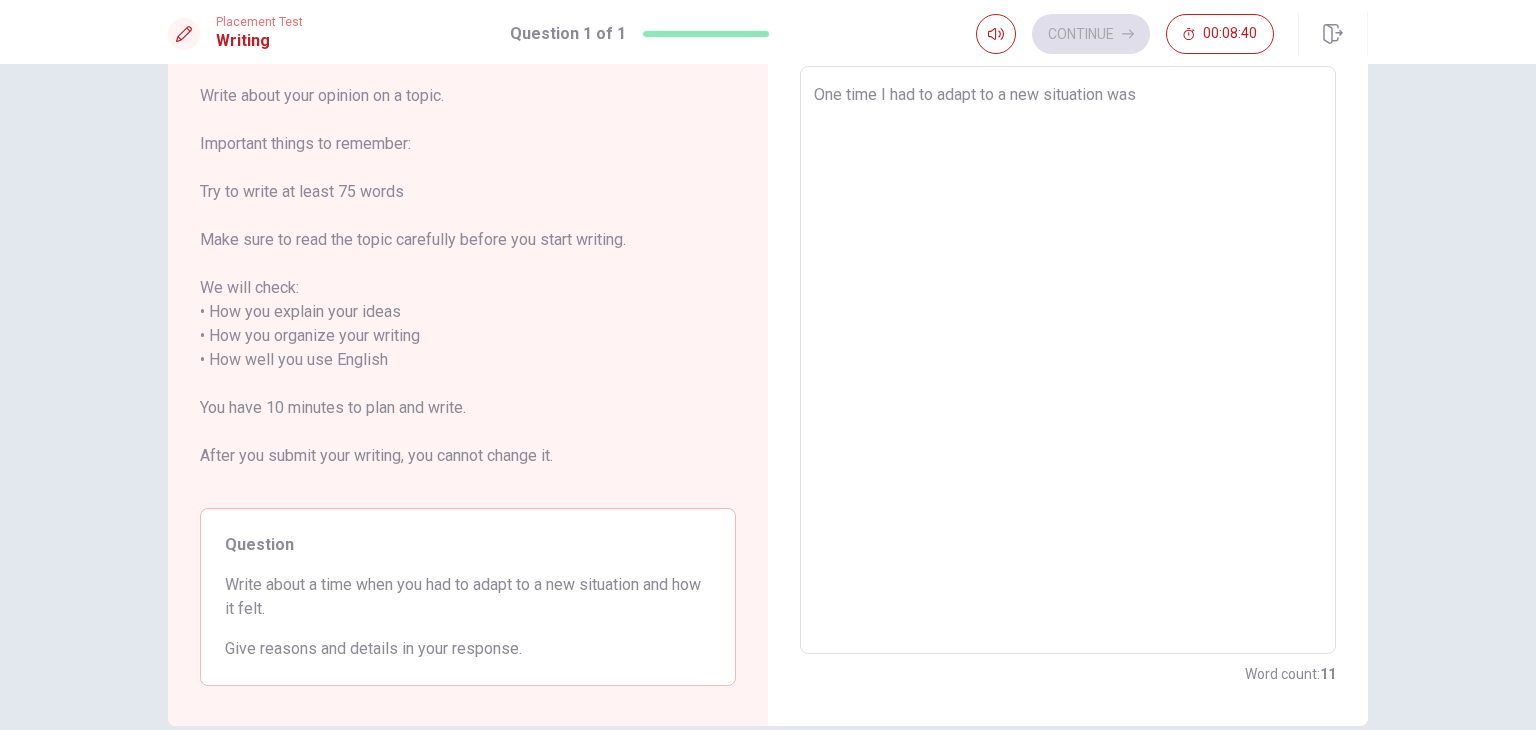 type on "x" 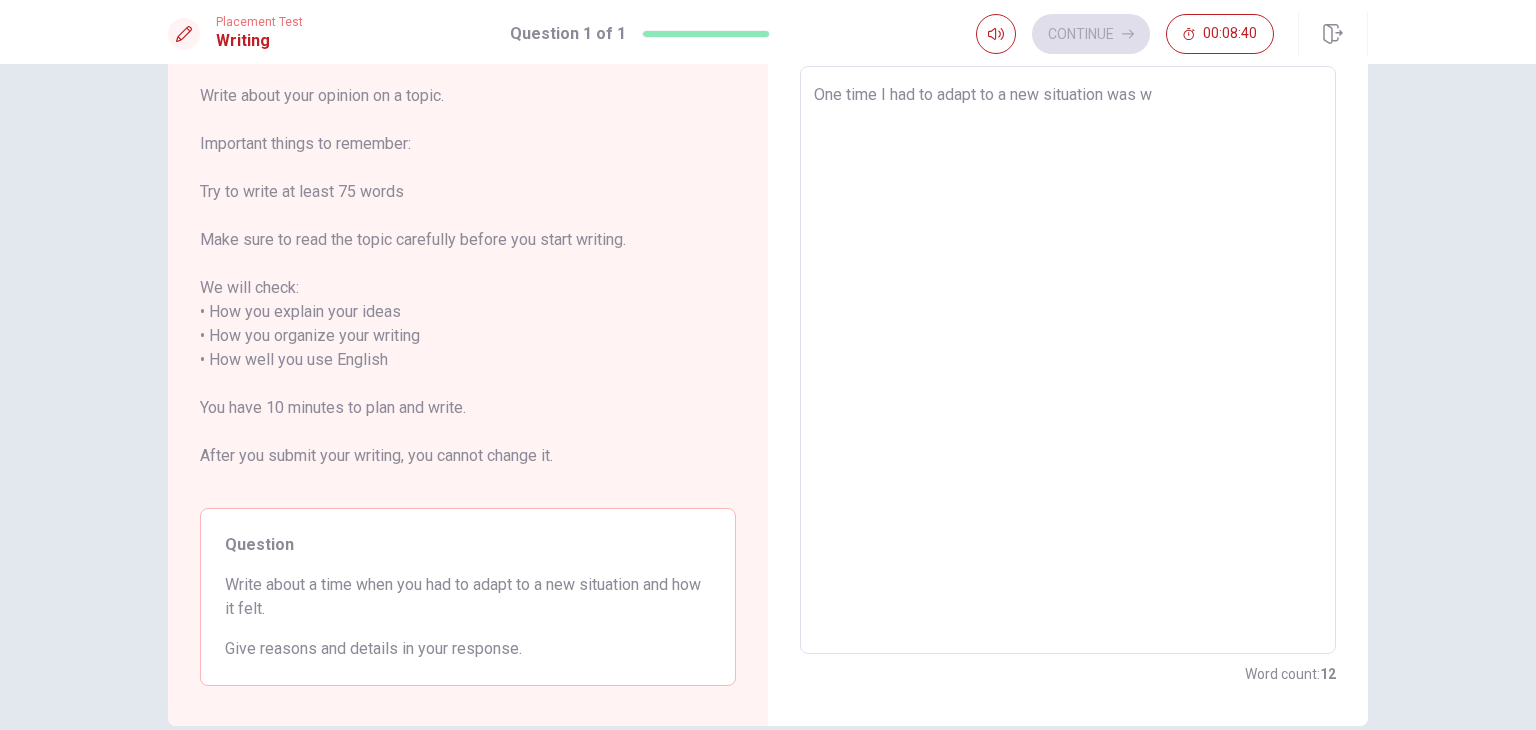 type on "x" 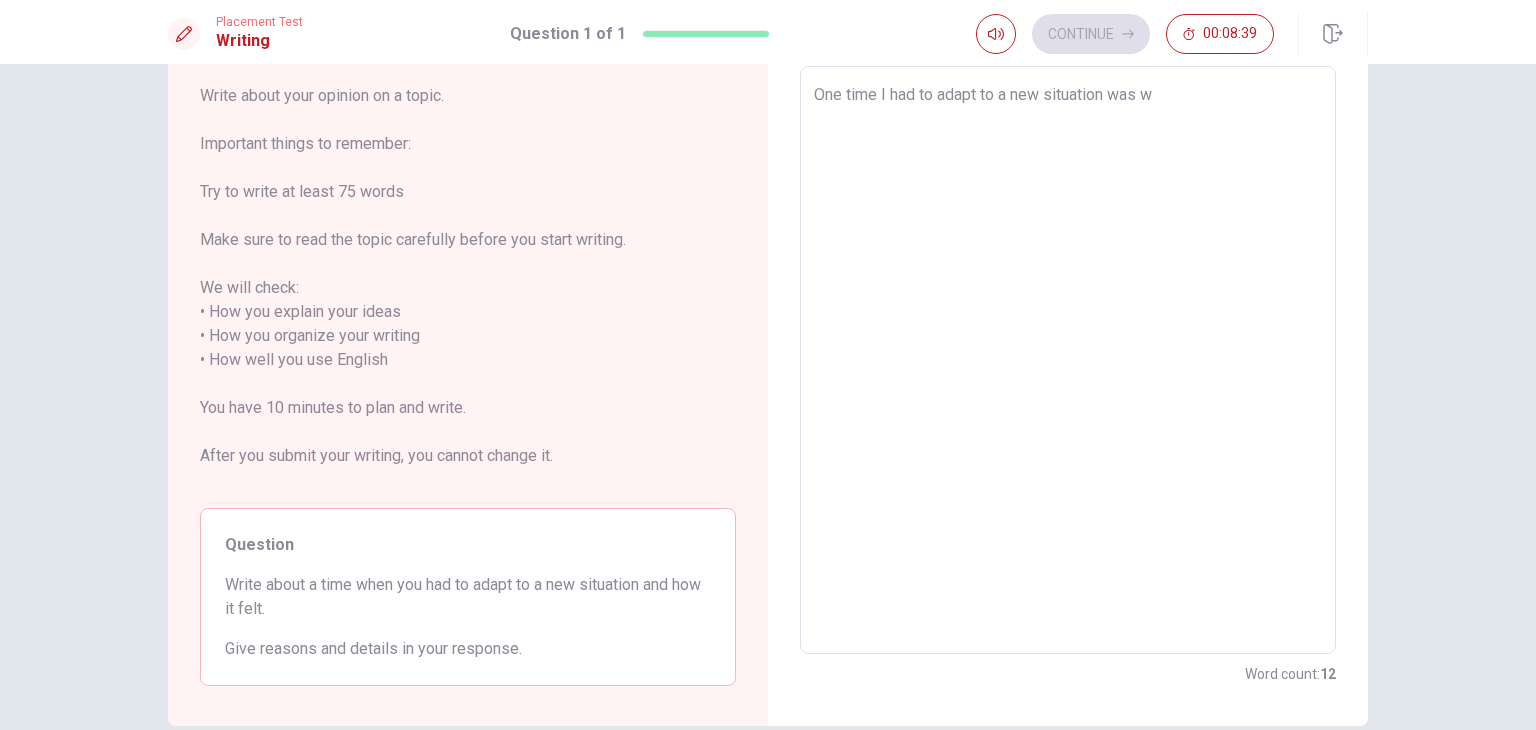 type on "One time I had to adapt to a new situation was wh" 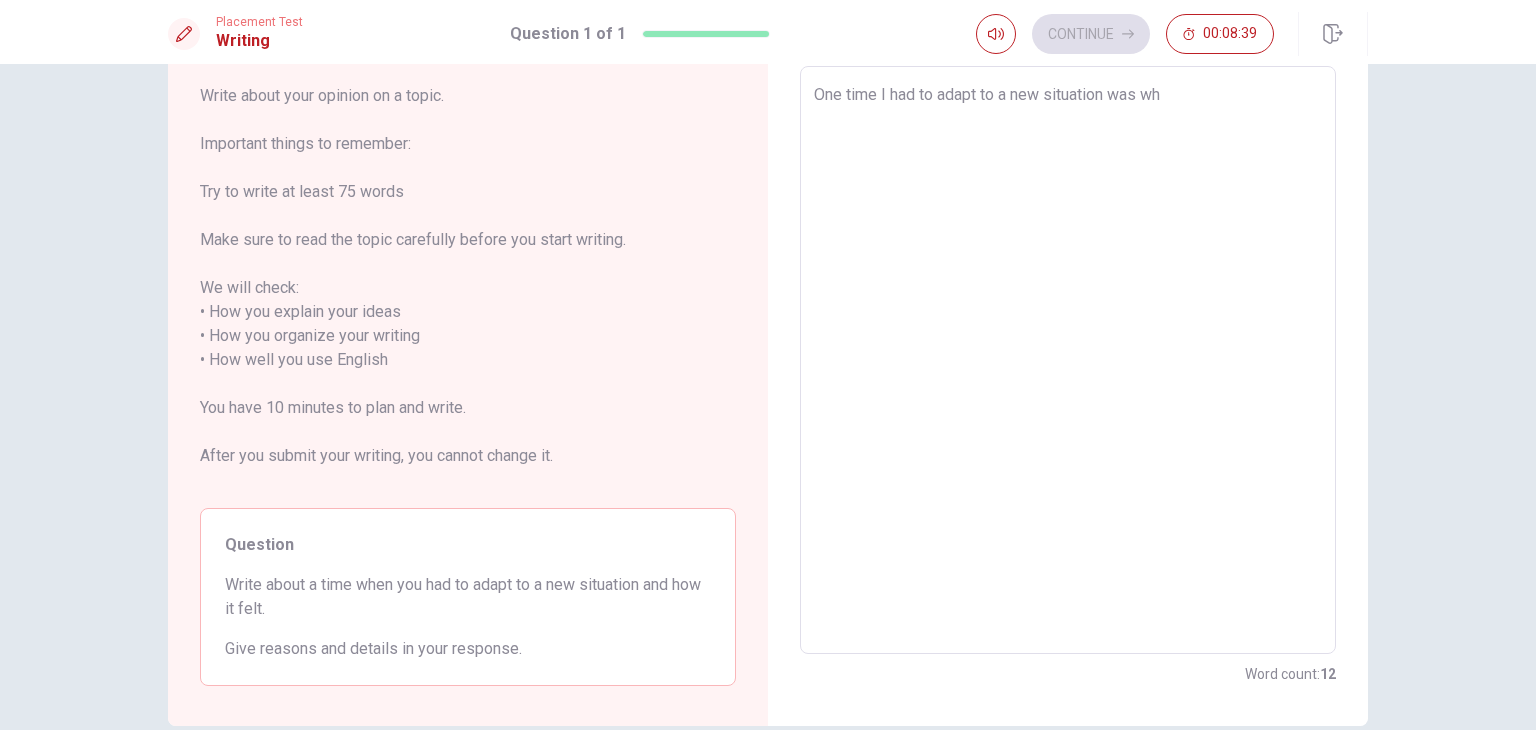 type on "x" 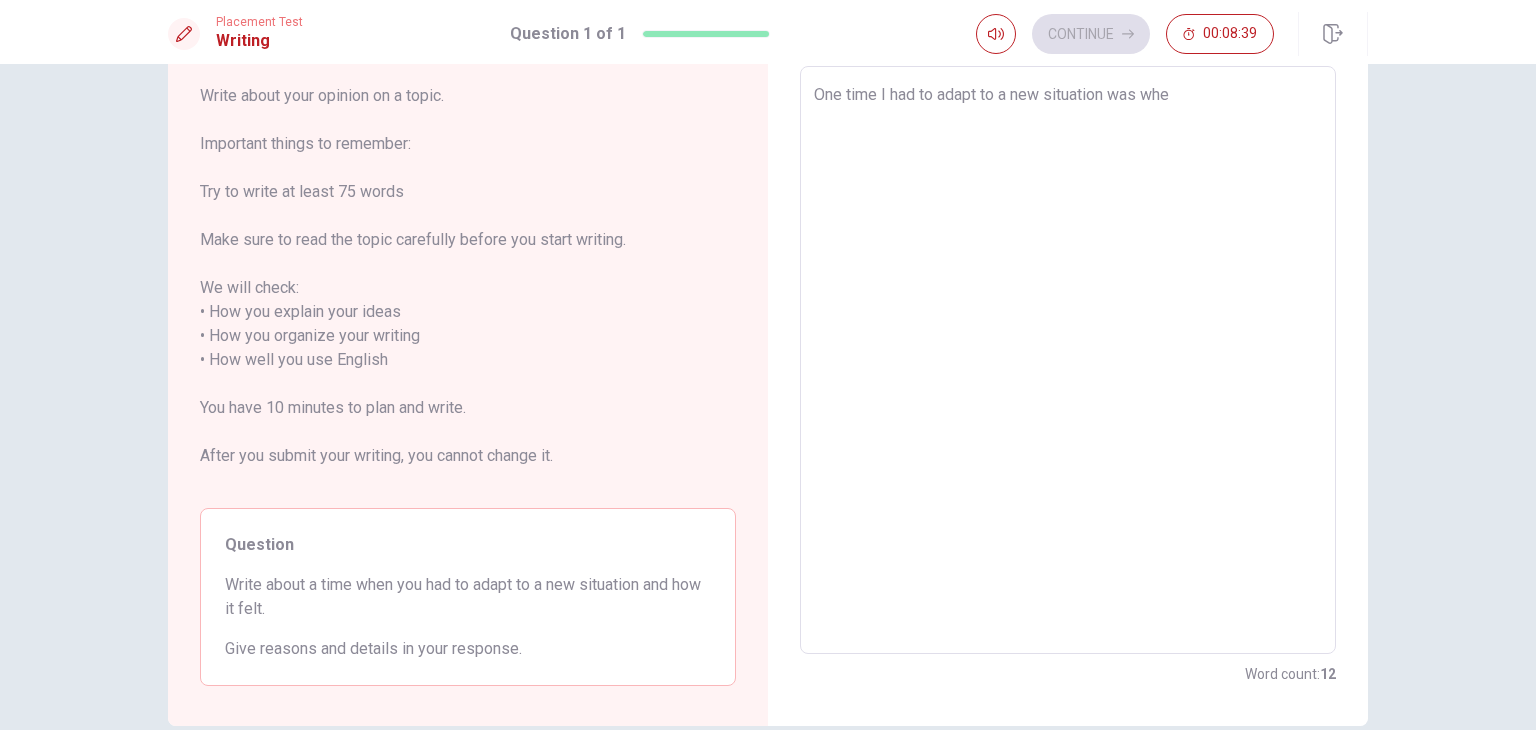 type on "x" 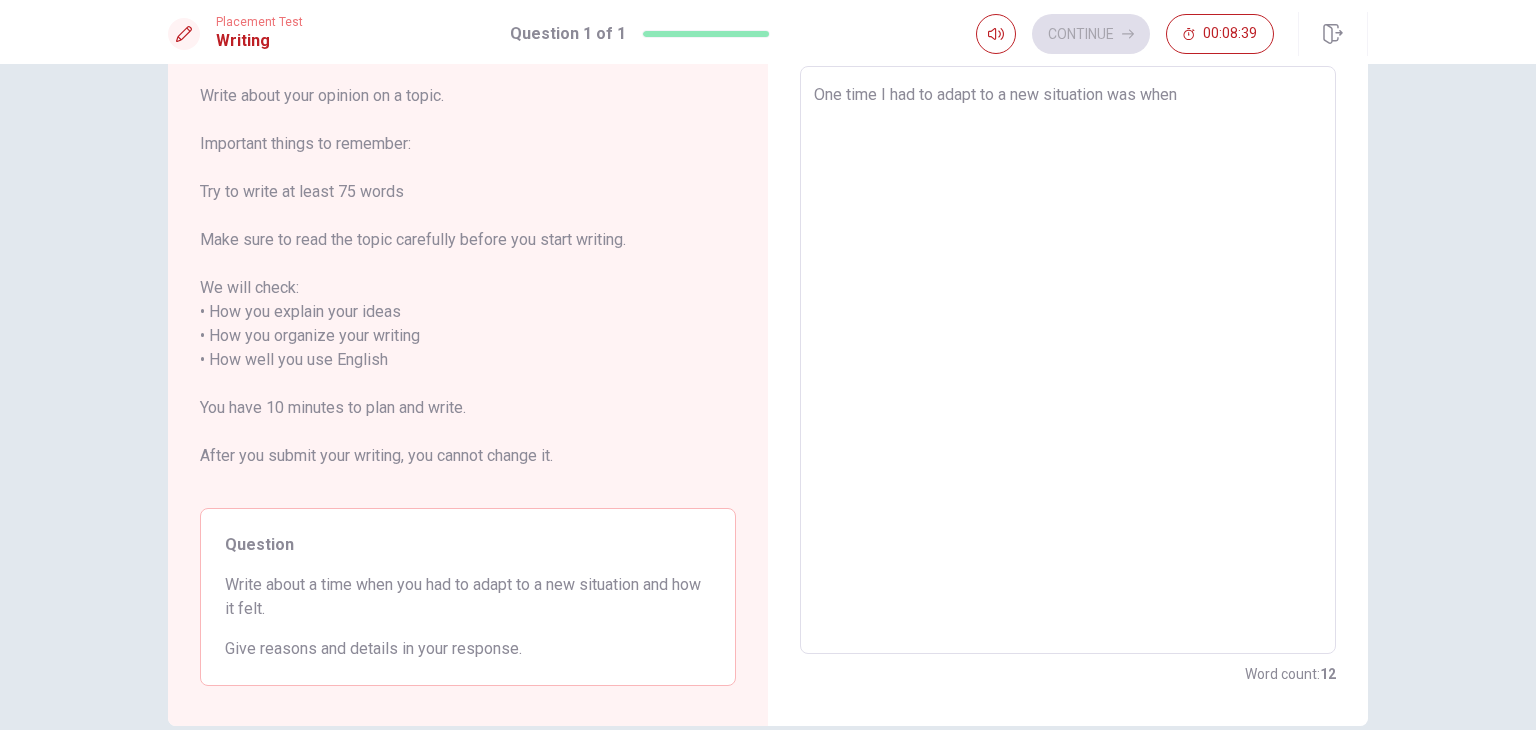 type on "x" 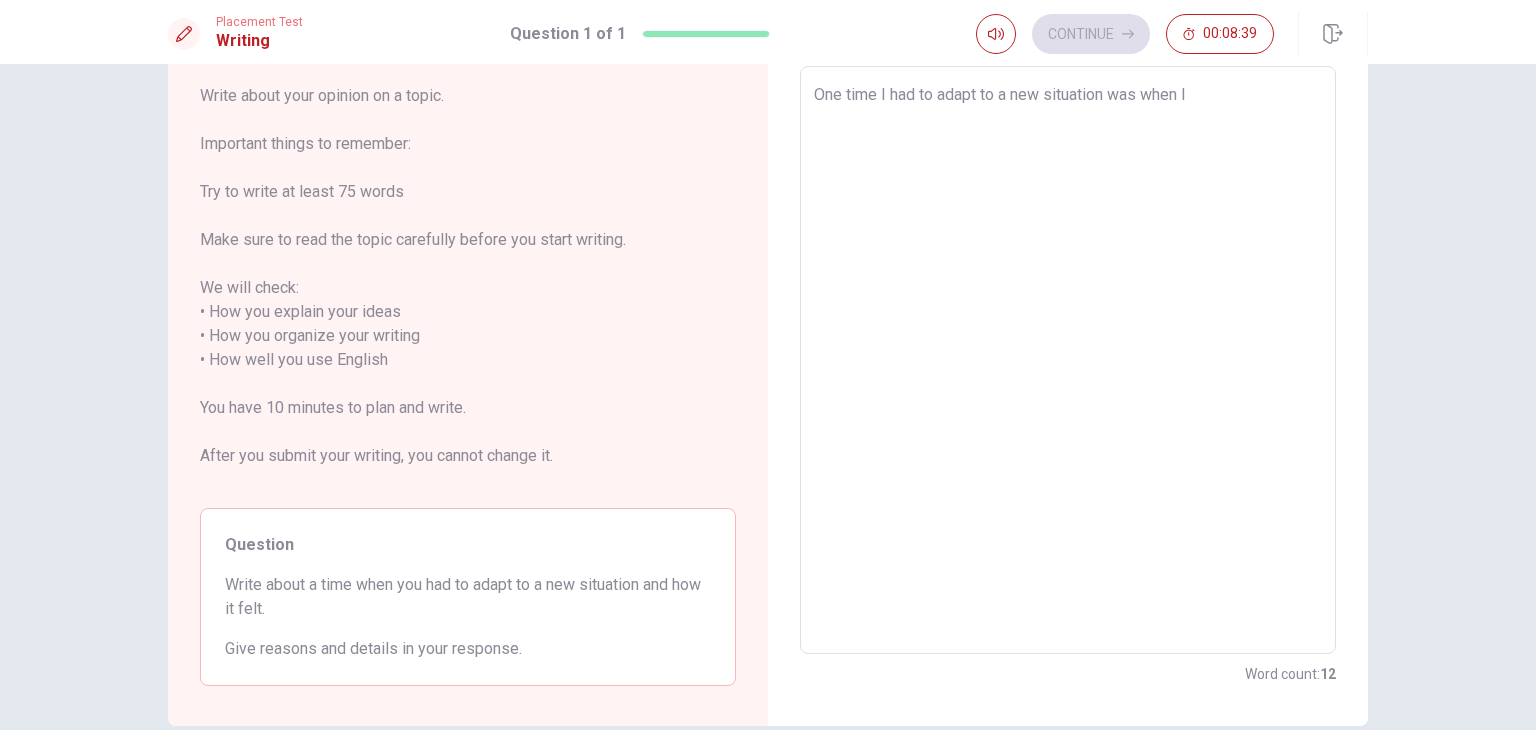 type on "x" 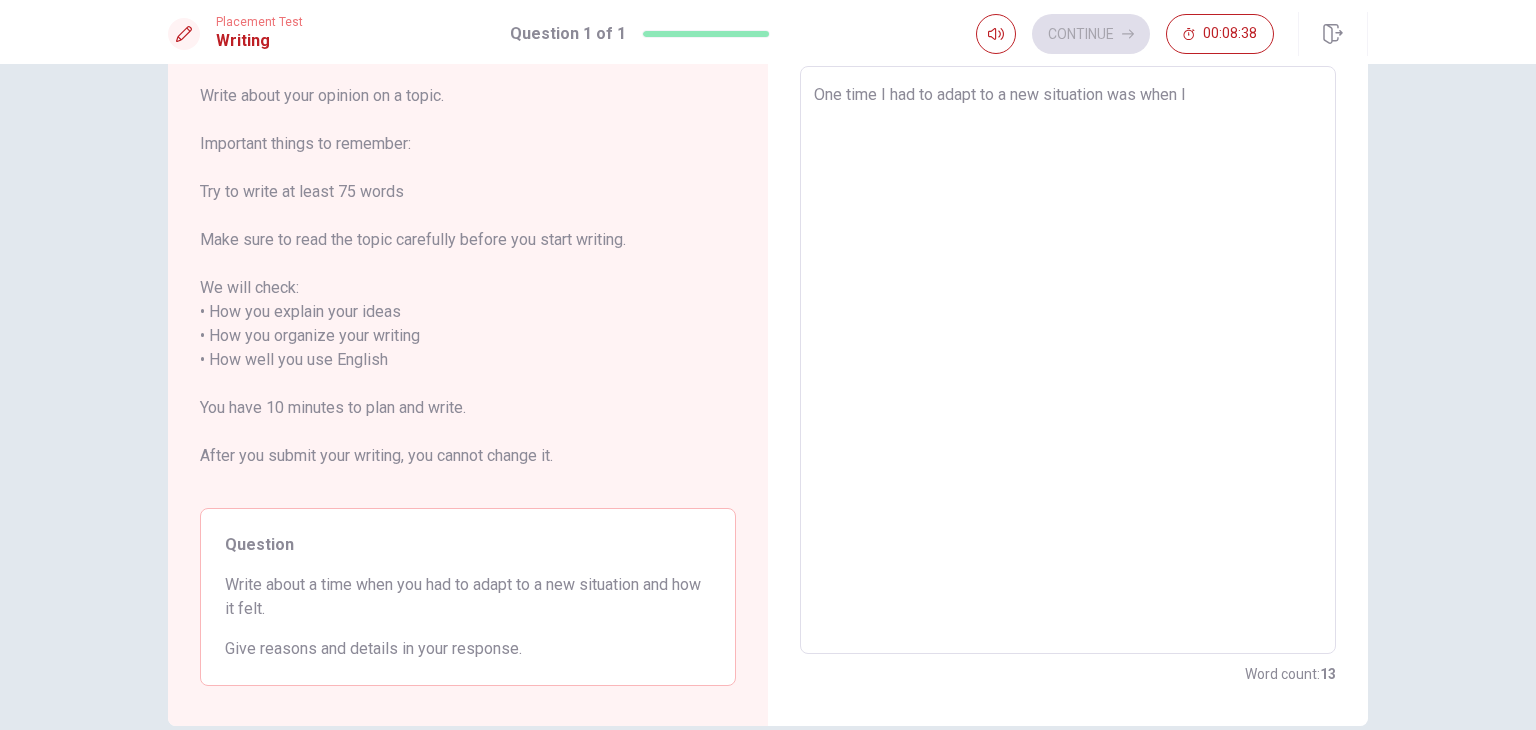 type on "One time I had to adapt to a new situation was when I" 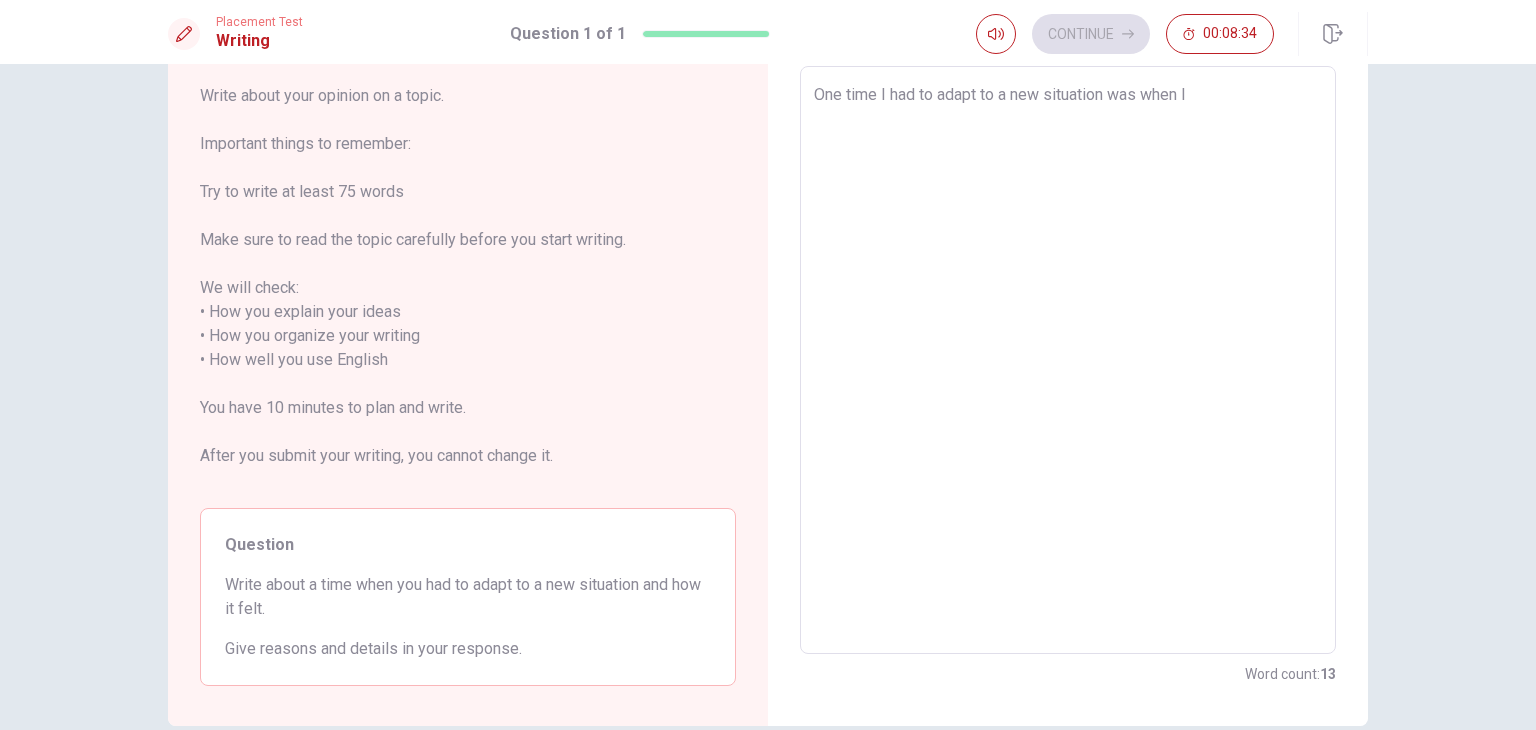 type on "x" 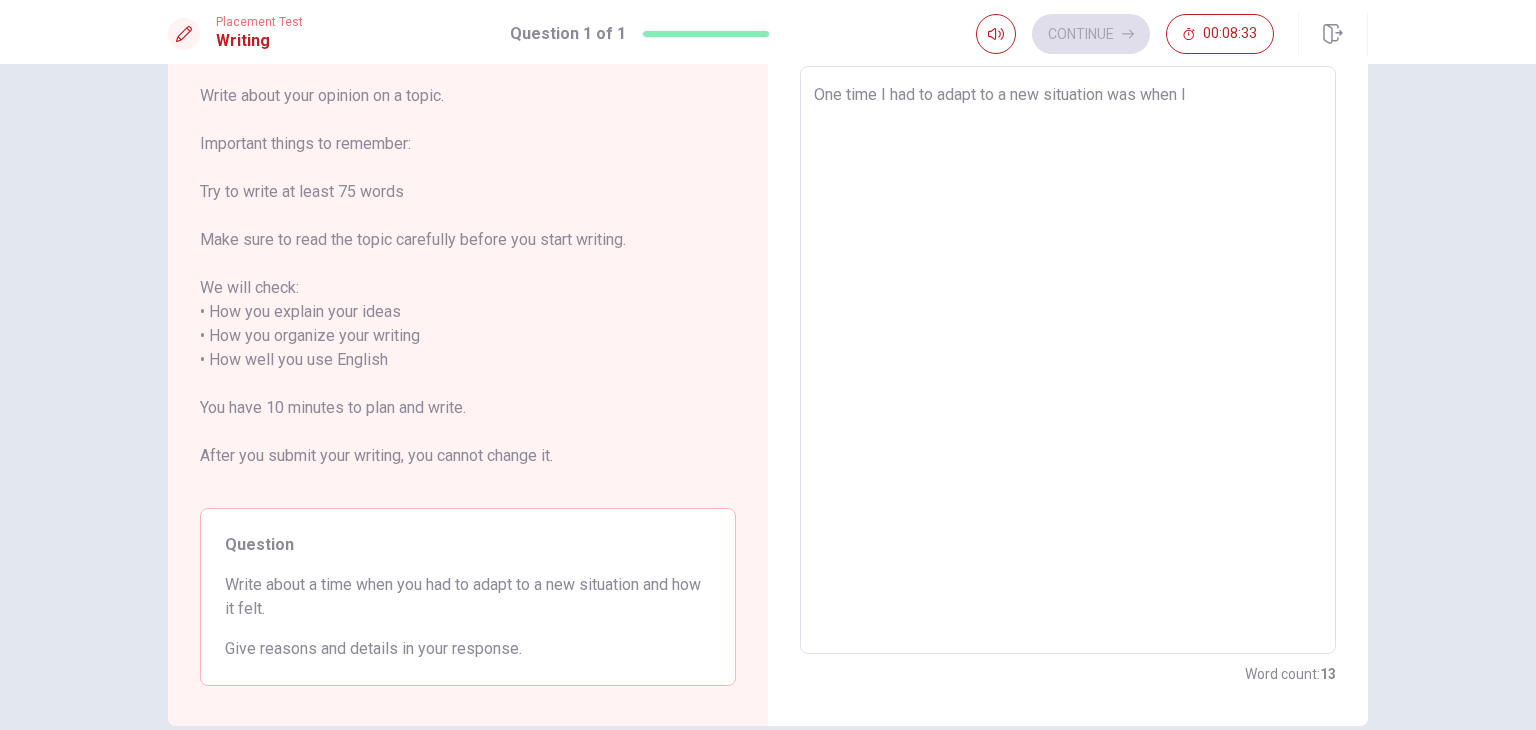 type on "One time I had to adapt to a new situation was when I m" 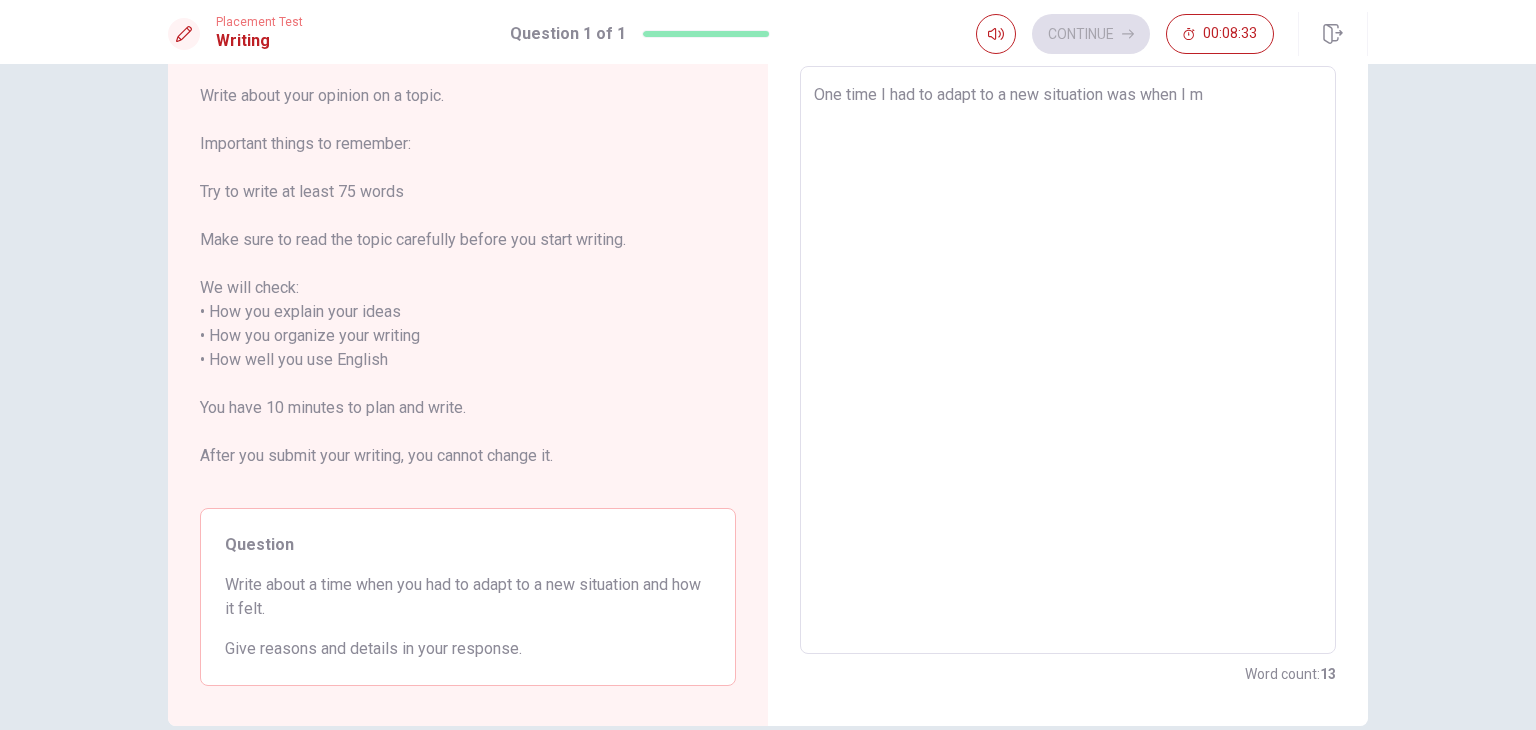 type on "x" 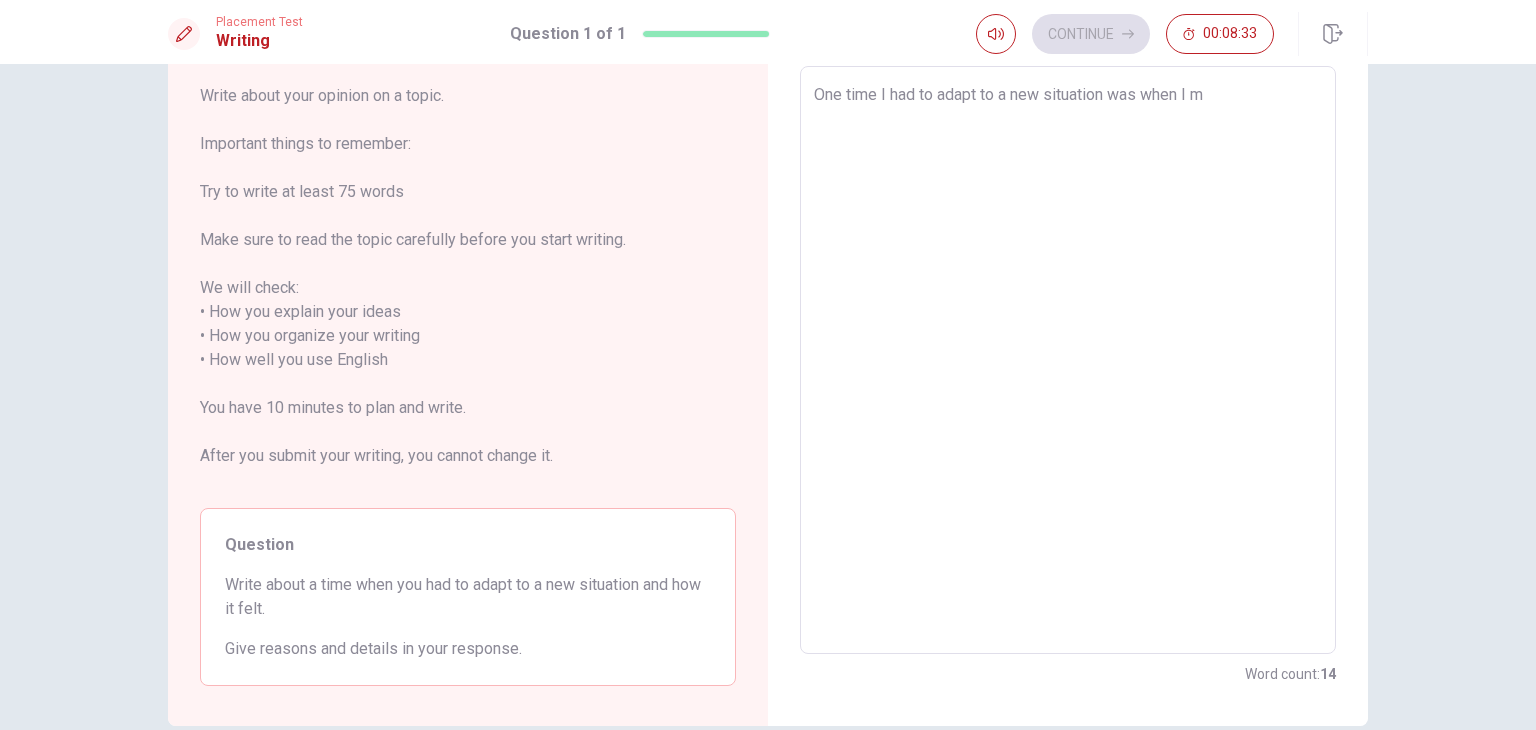 type on "One time I had to adapt to a new situation was when I mo" 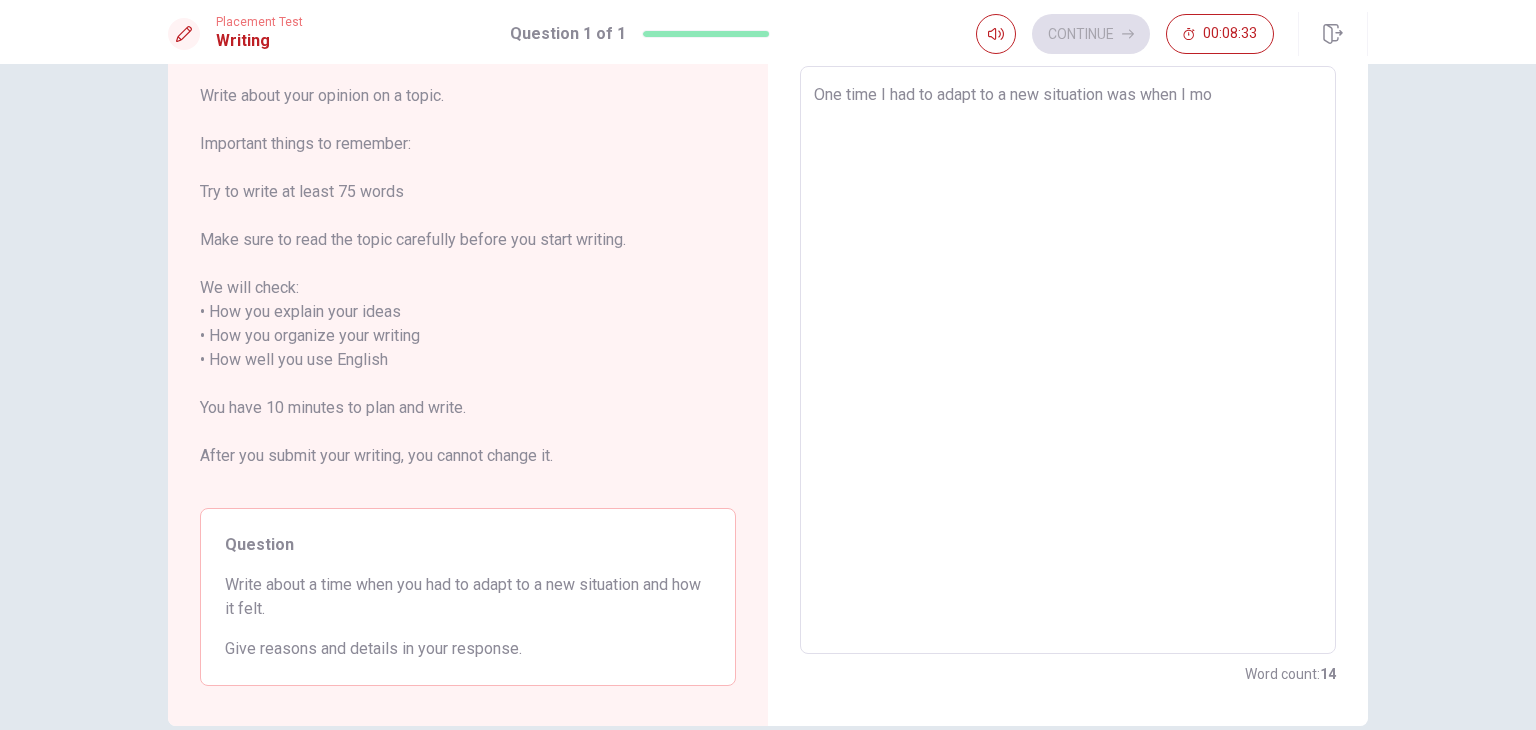 type on "x" 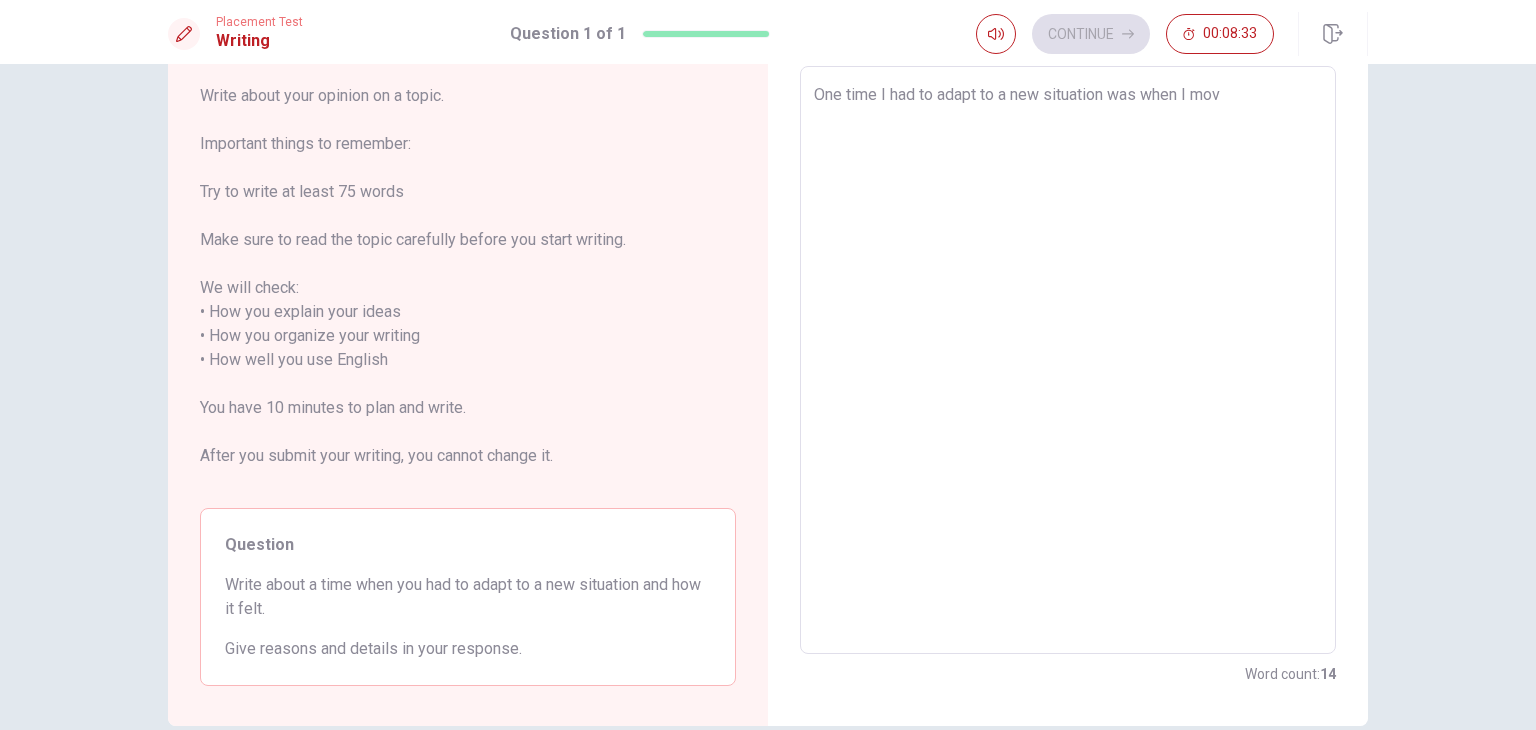 type on "x" 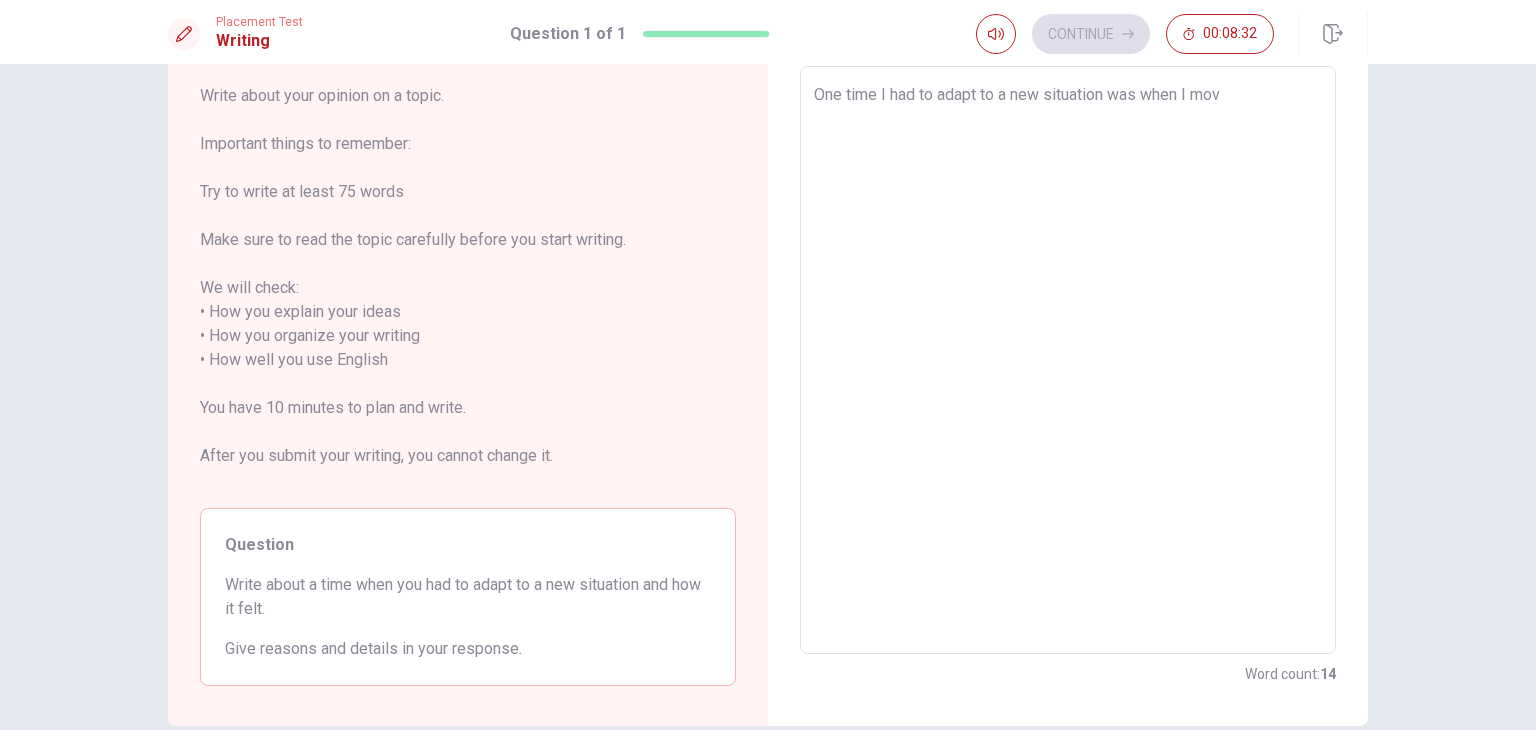 type on "One time I had to adapt to a new situation was when I move" 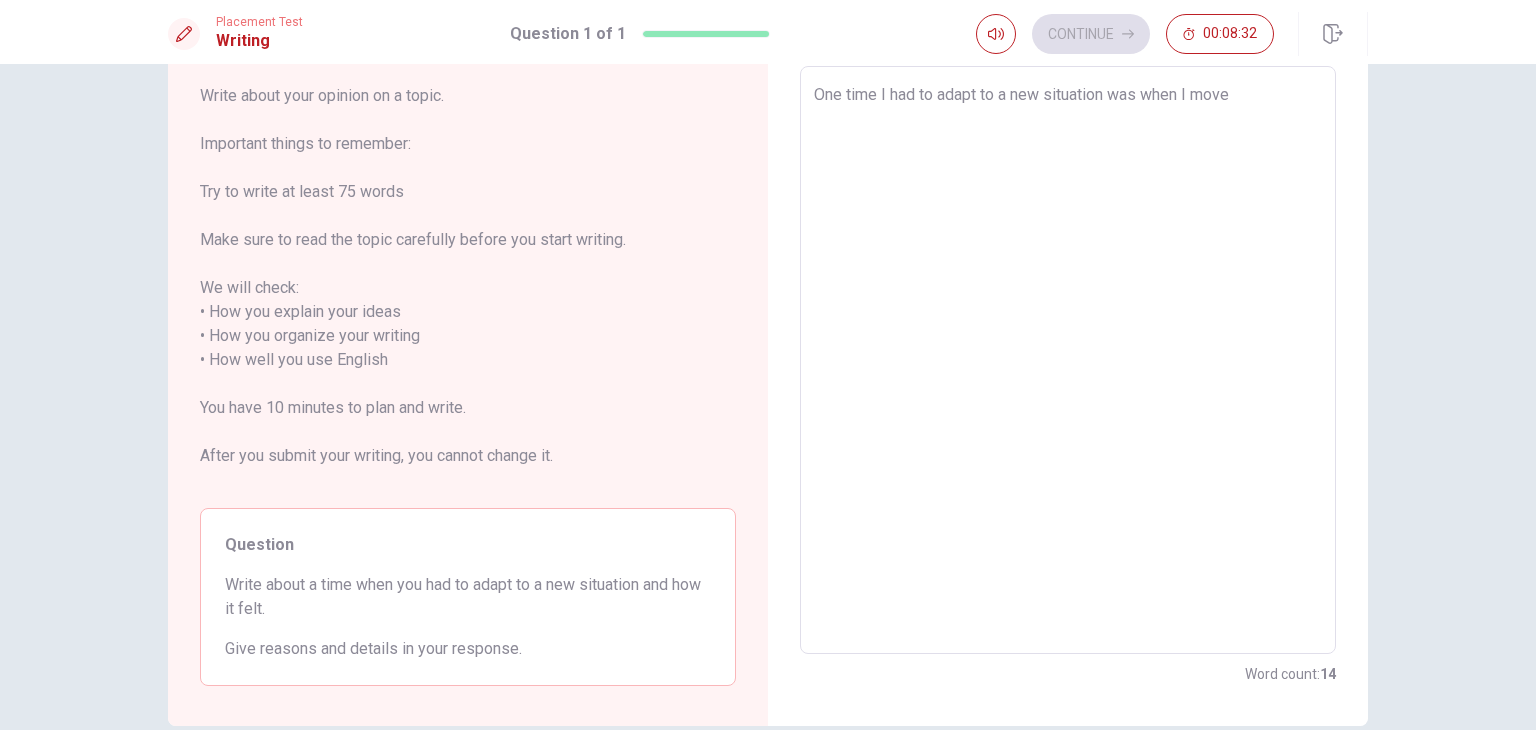 type on "x" 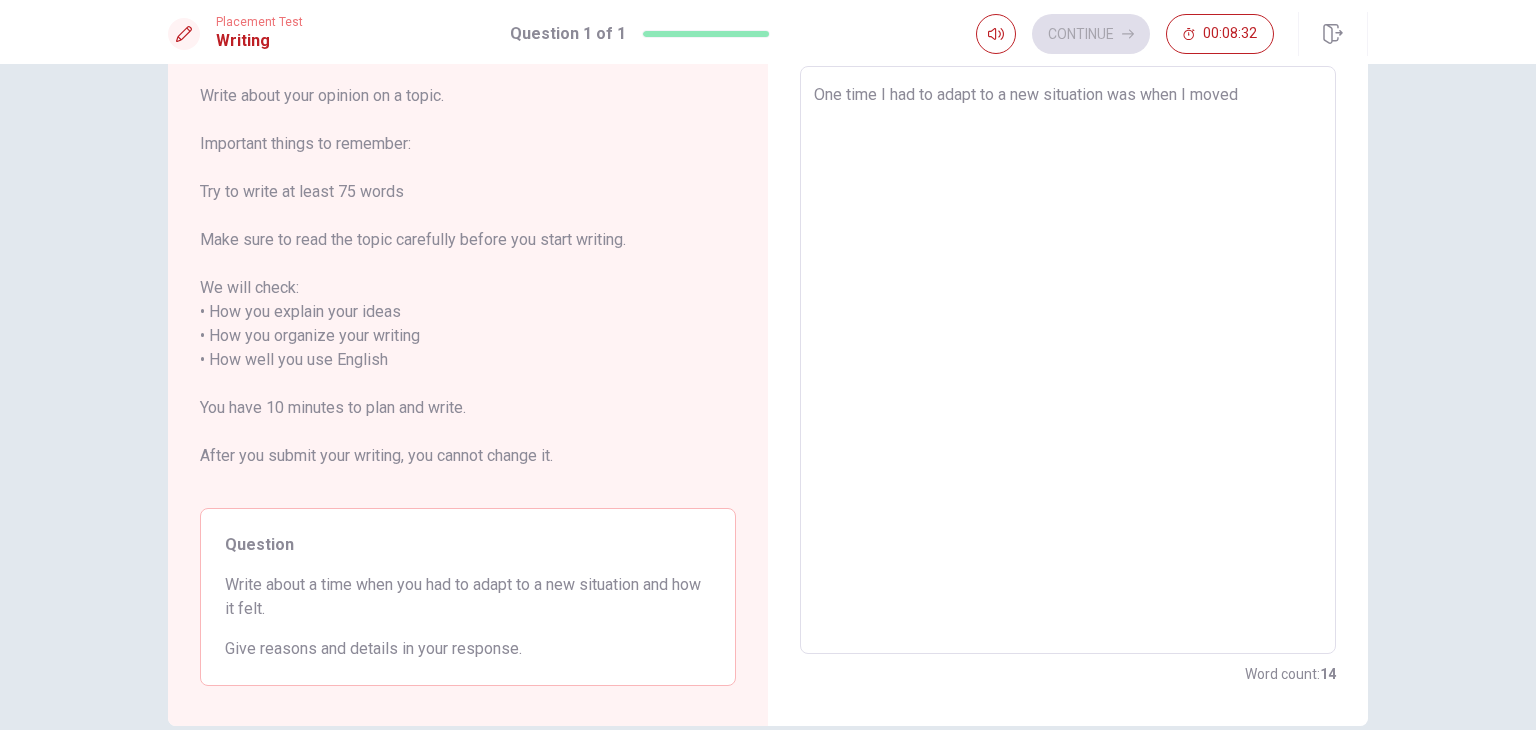 type on "x" 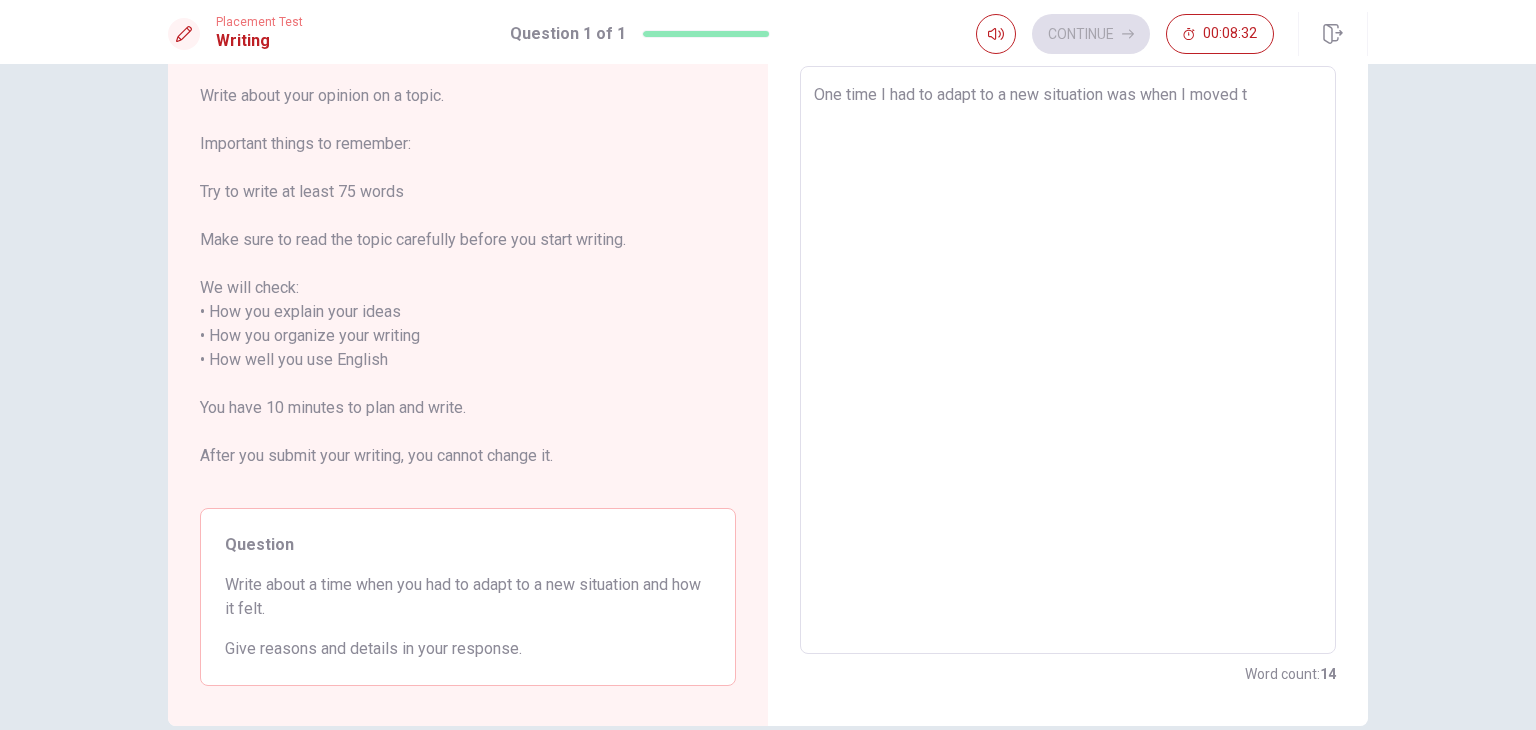 type on "x" 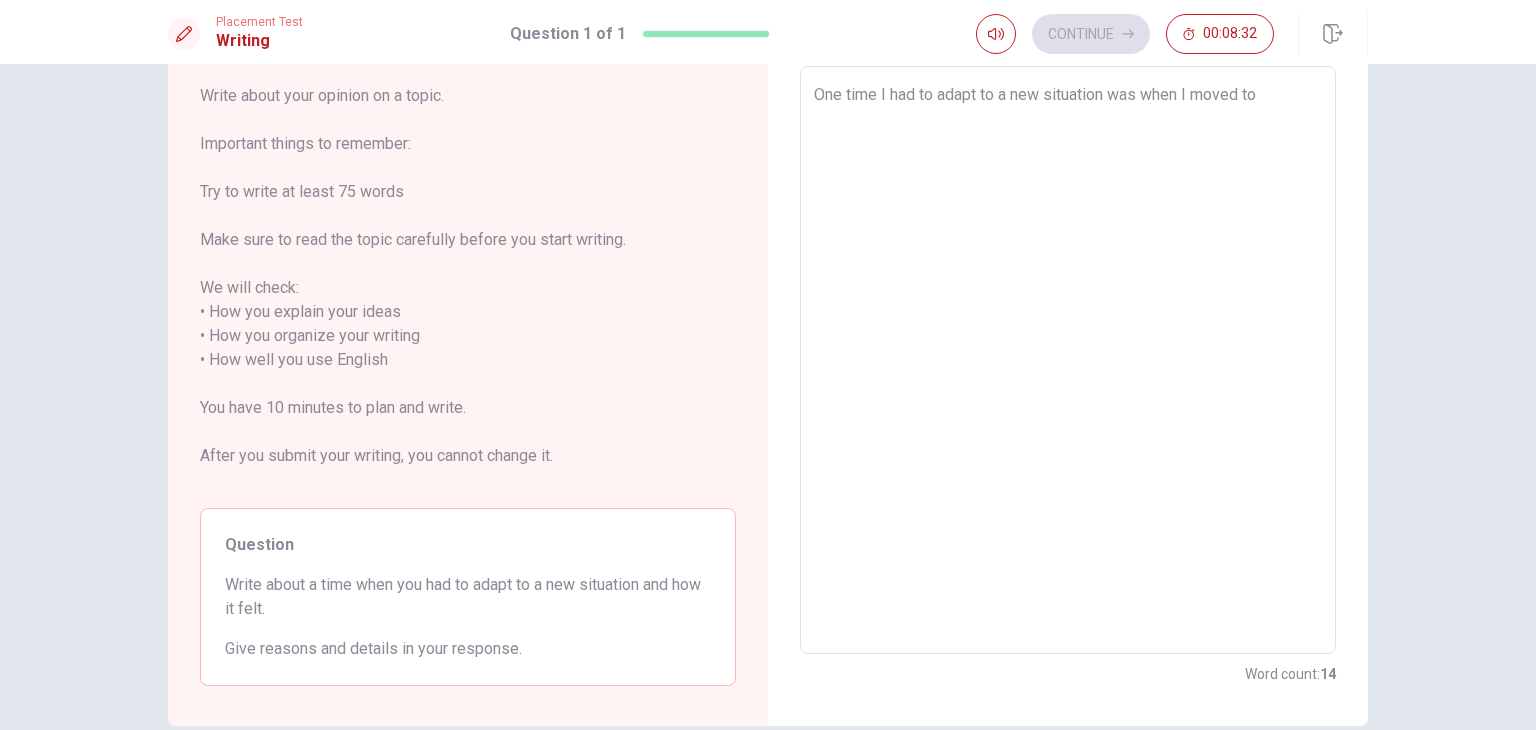 type on "x" 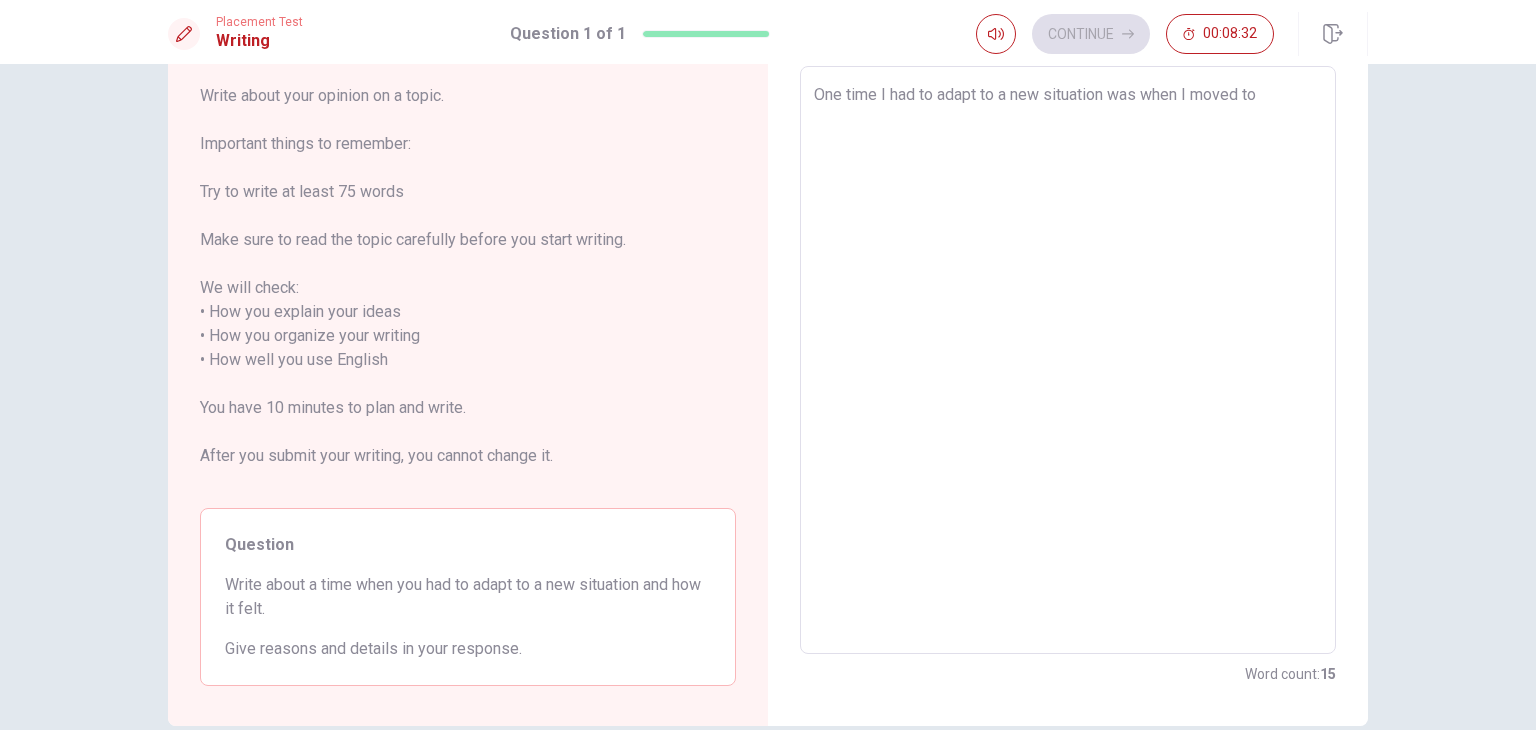 type on "One time I had to adapt to a new situation was when I moved to" 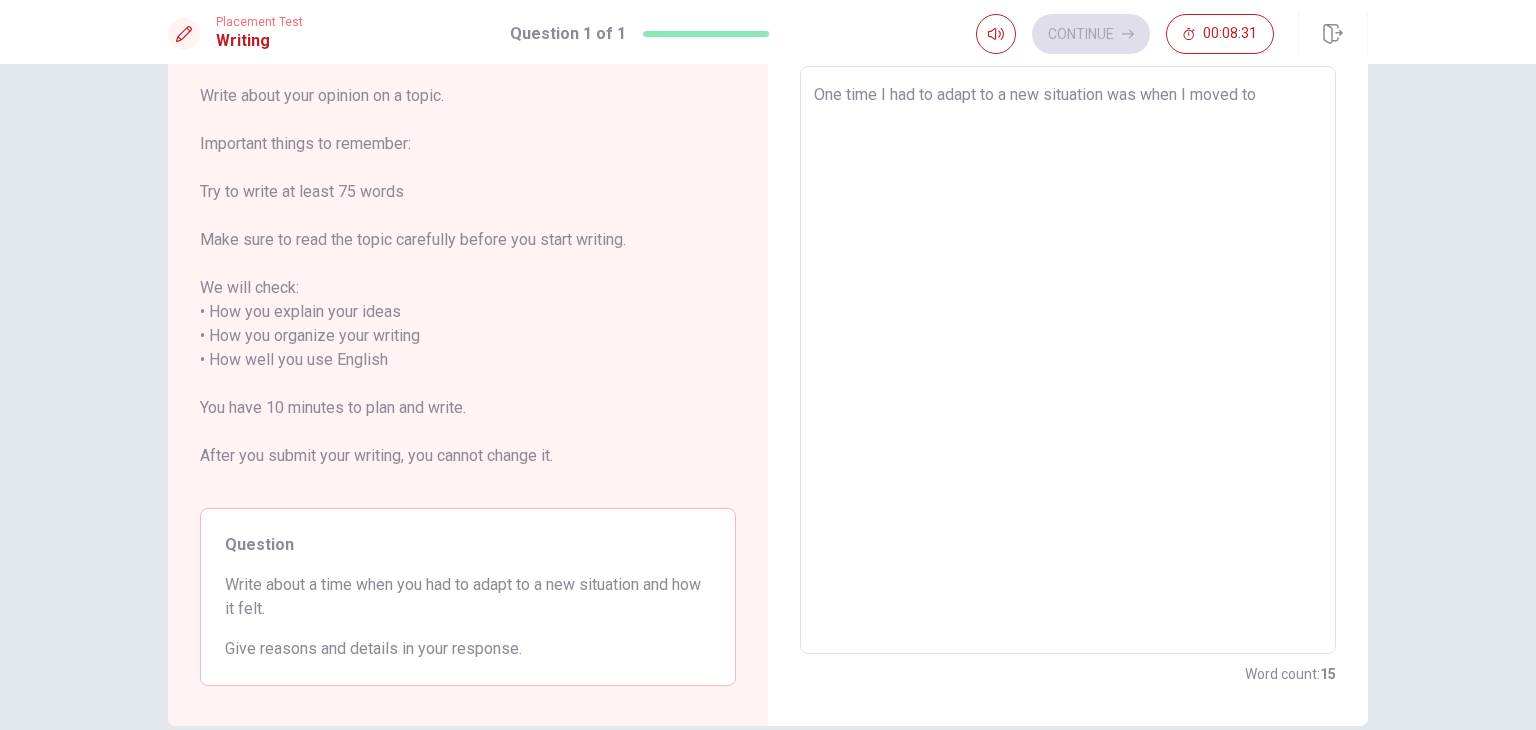 type on "One time I had to adapt to a new situation was when I moved to a" 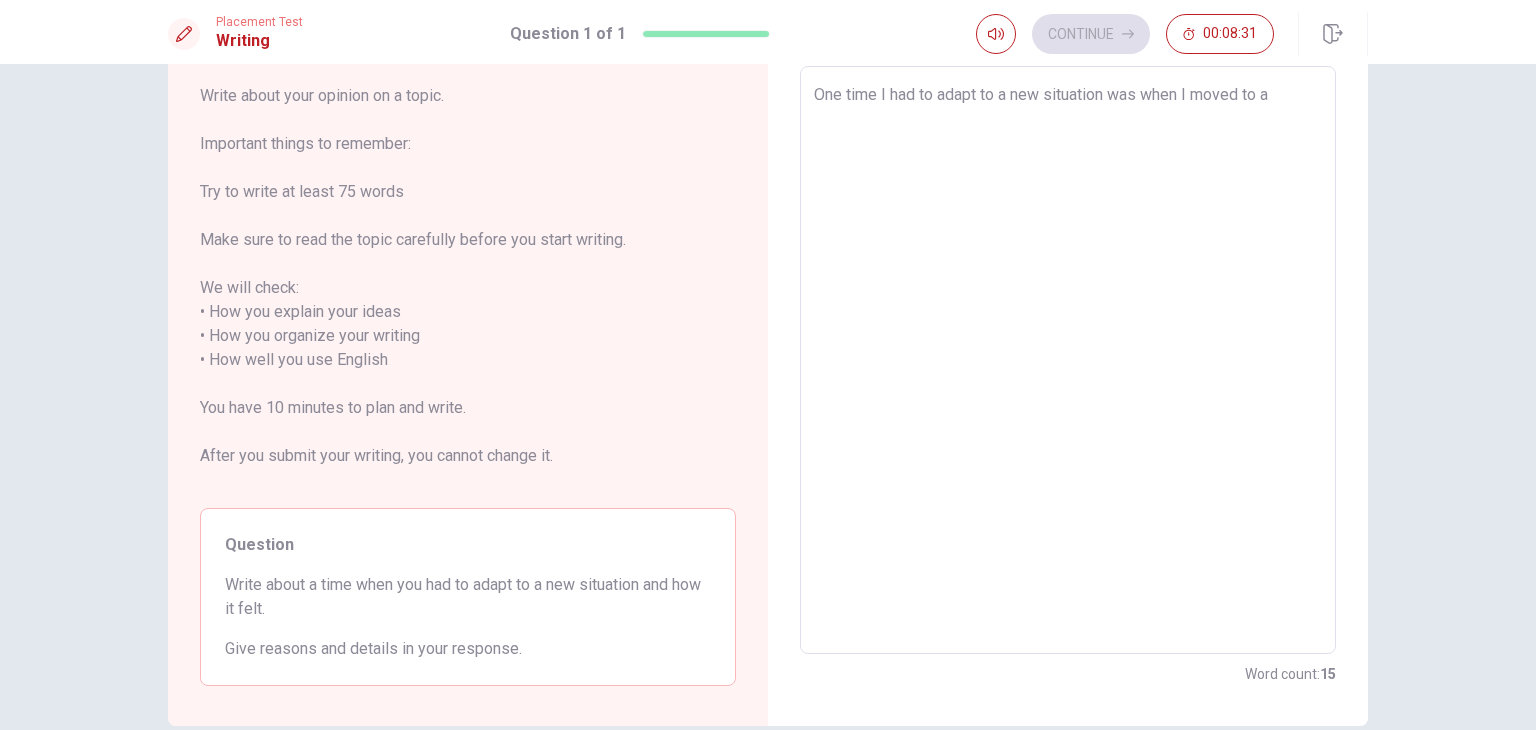 type on "x" 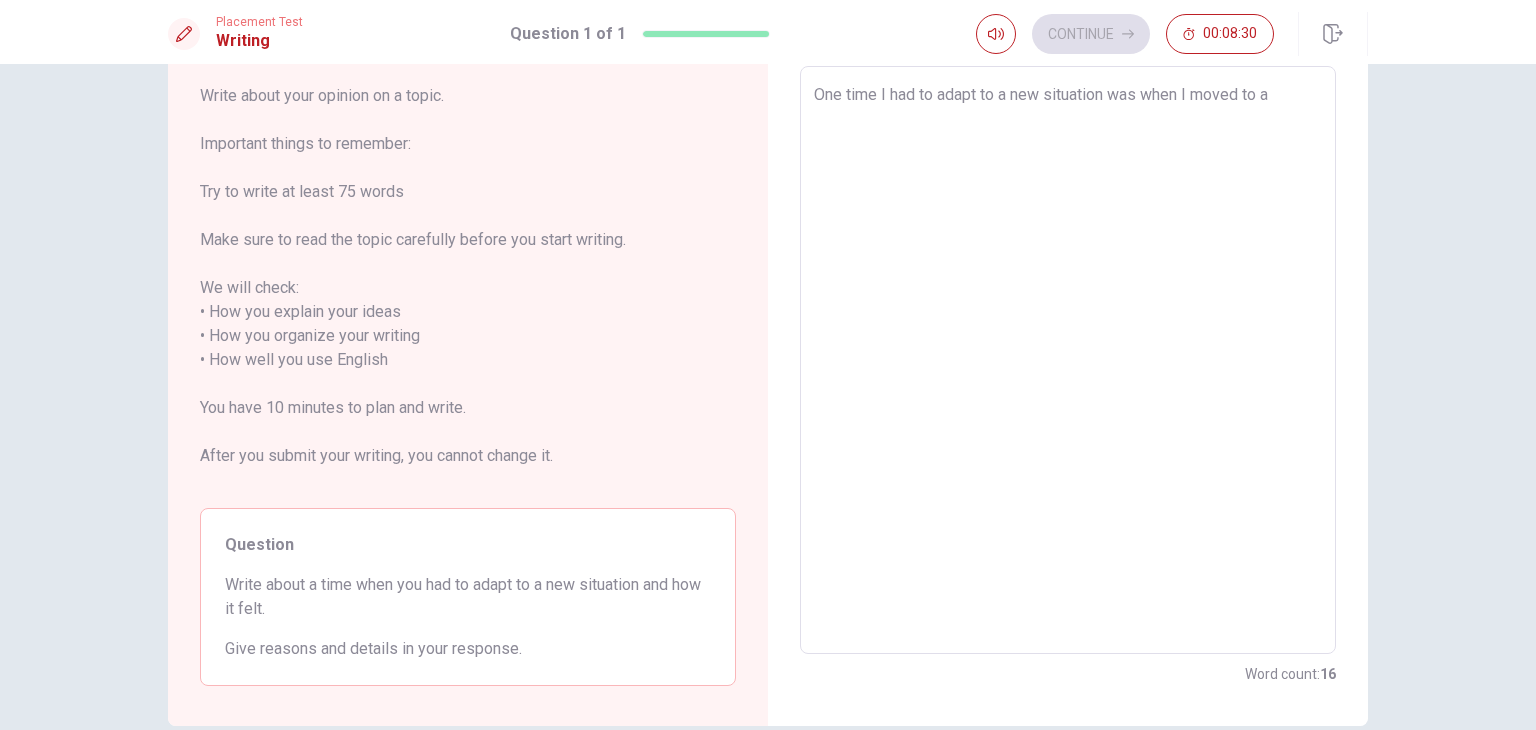 type on "One time I had to adapt to a new situation was when I moved to a d" 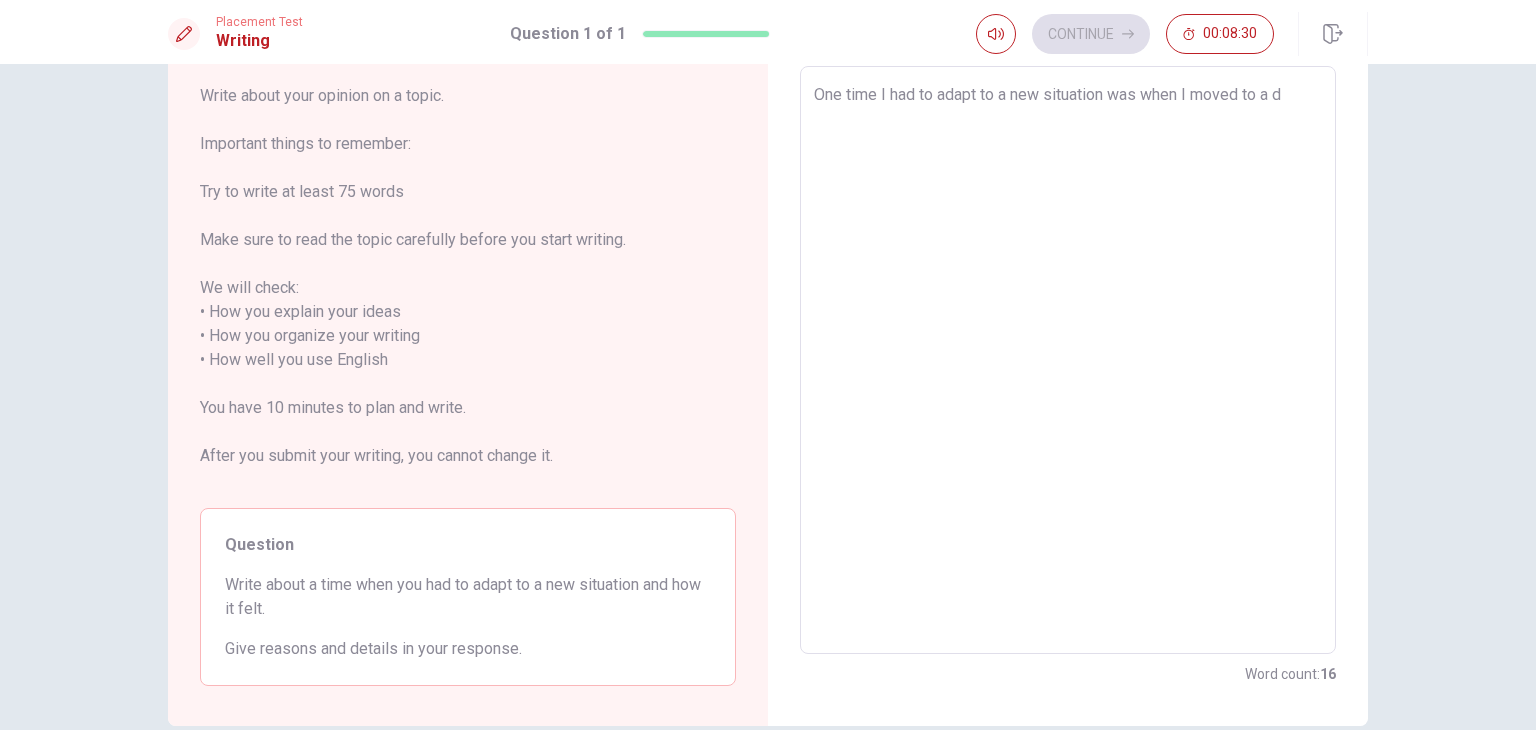 type on "x" 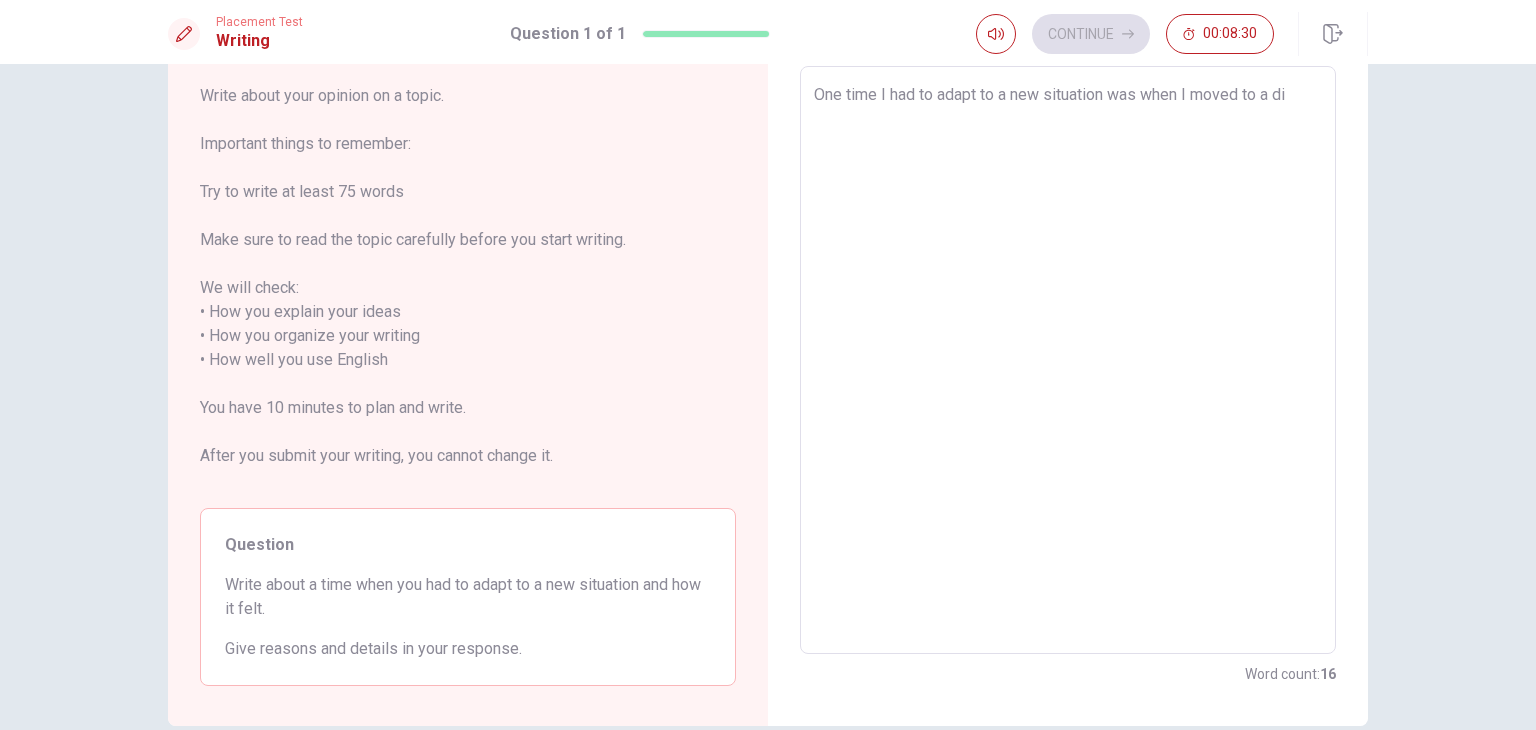 type on "x" 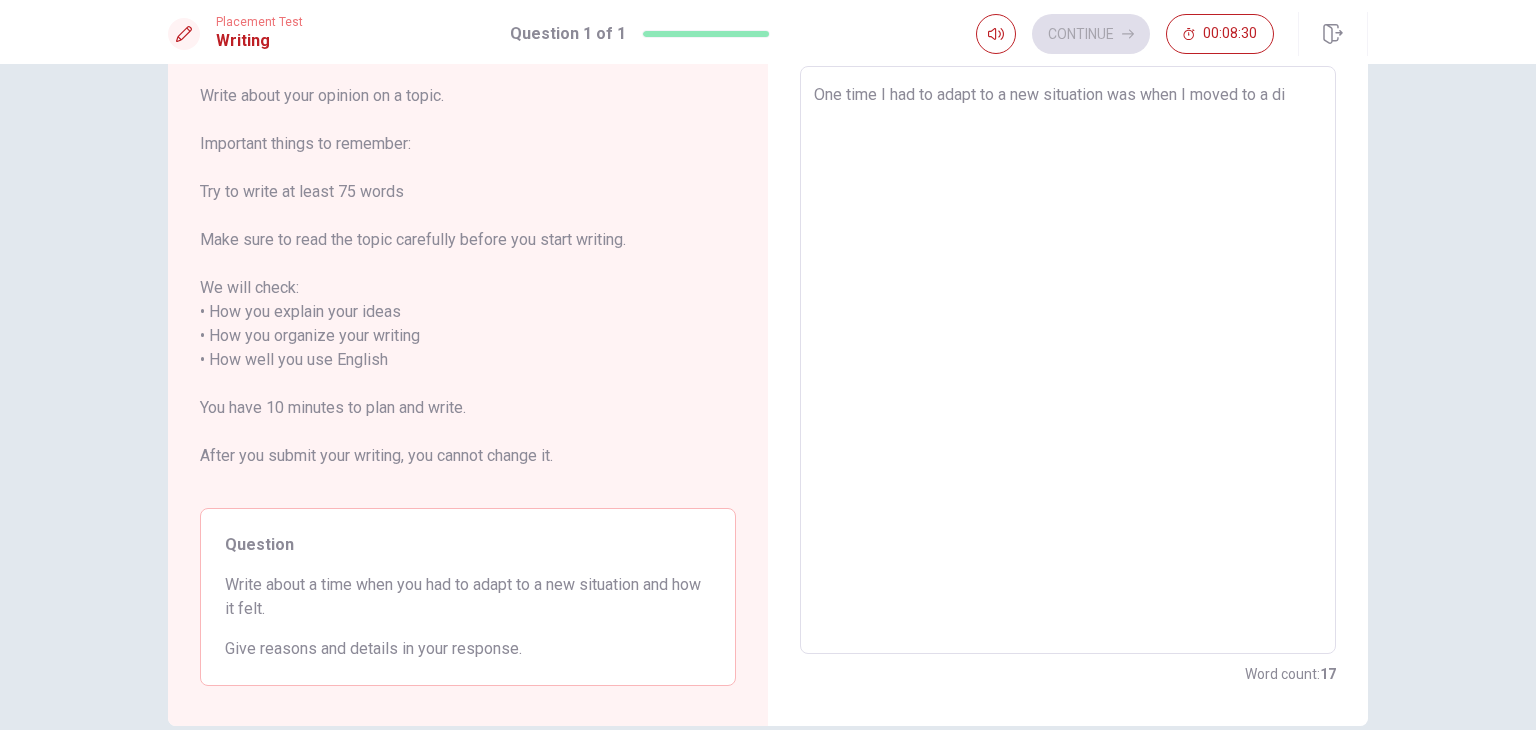 type on "One time I had to adapt to a new situation was when I moved to a dif" 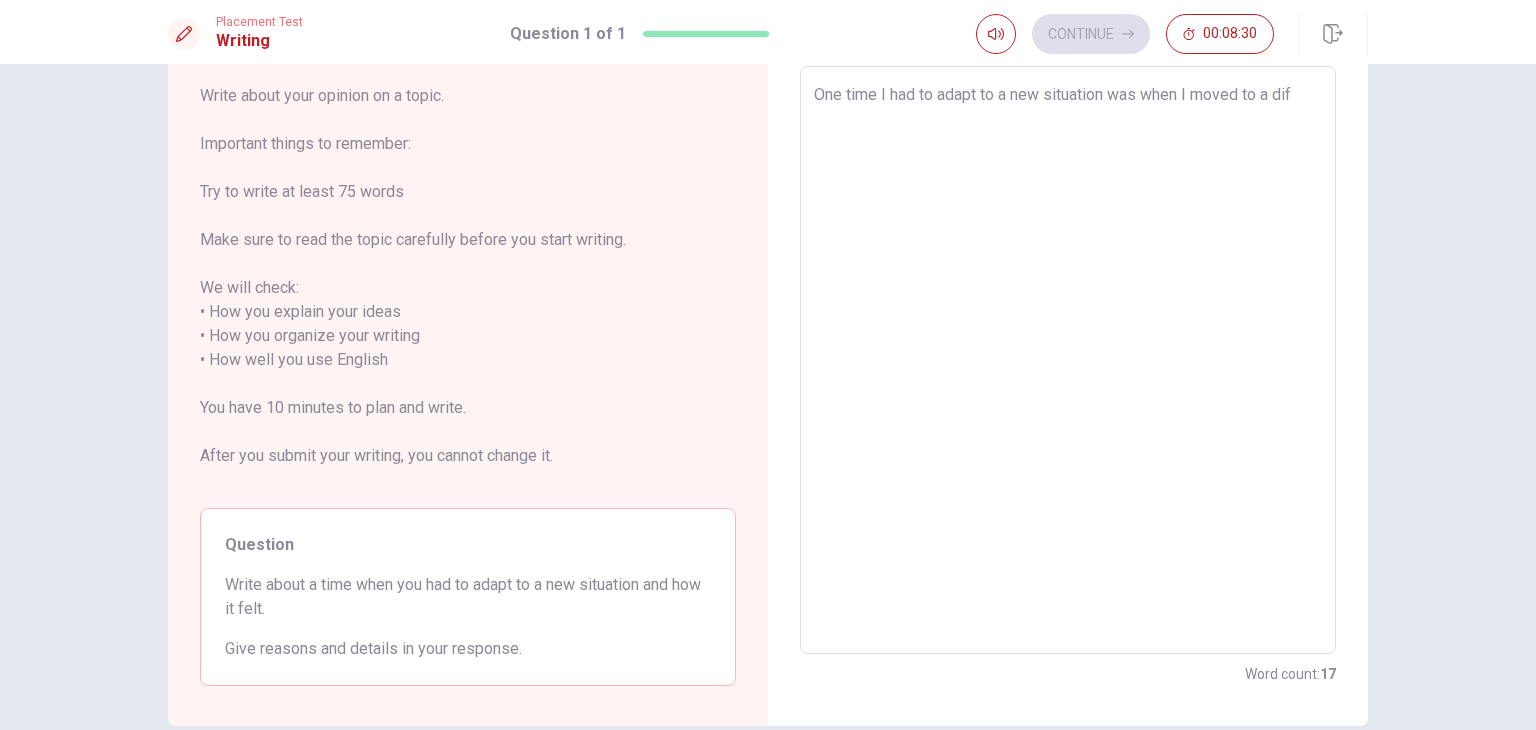 type on "x" 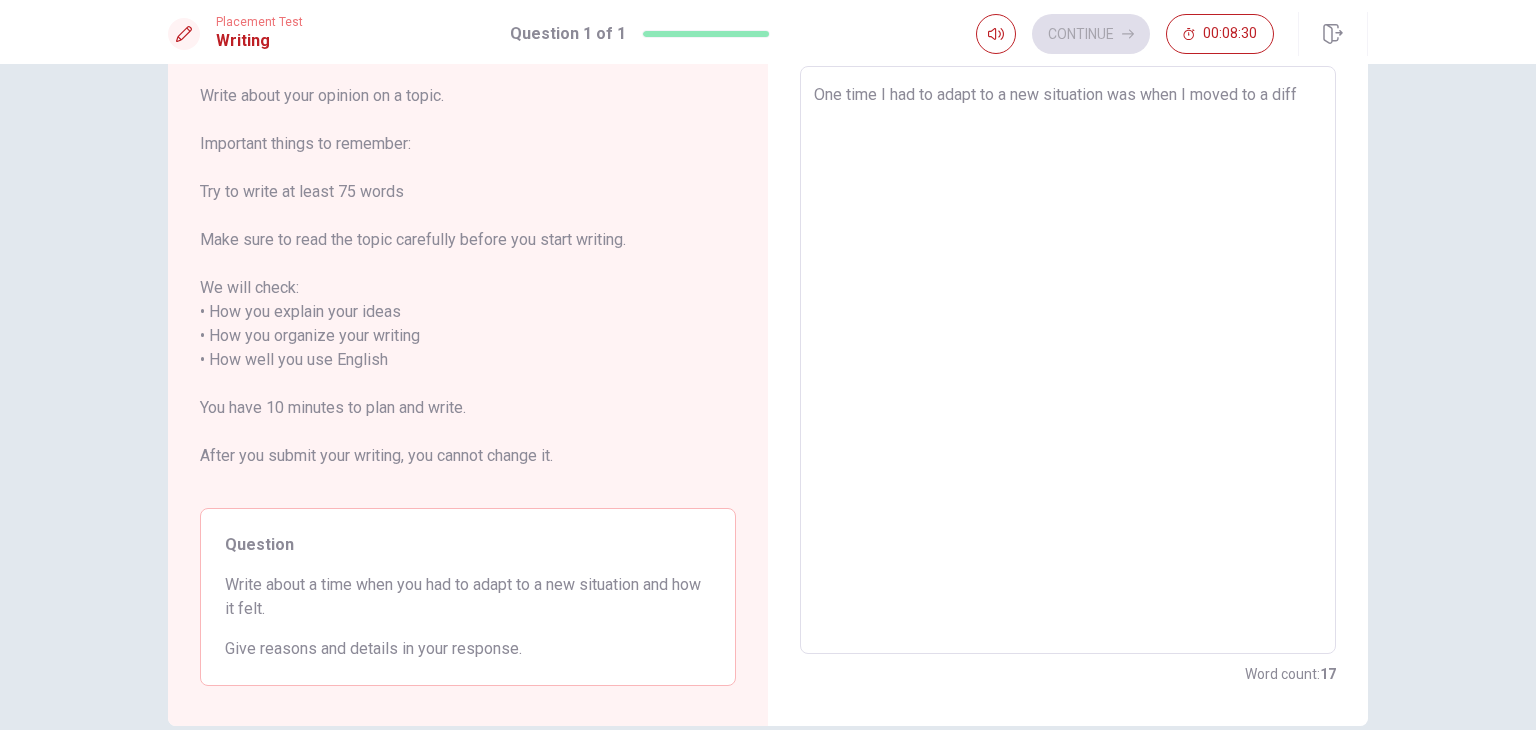 type on "x" 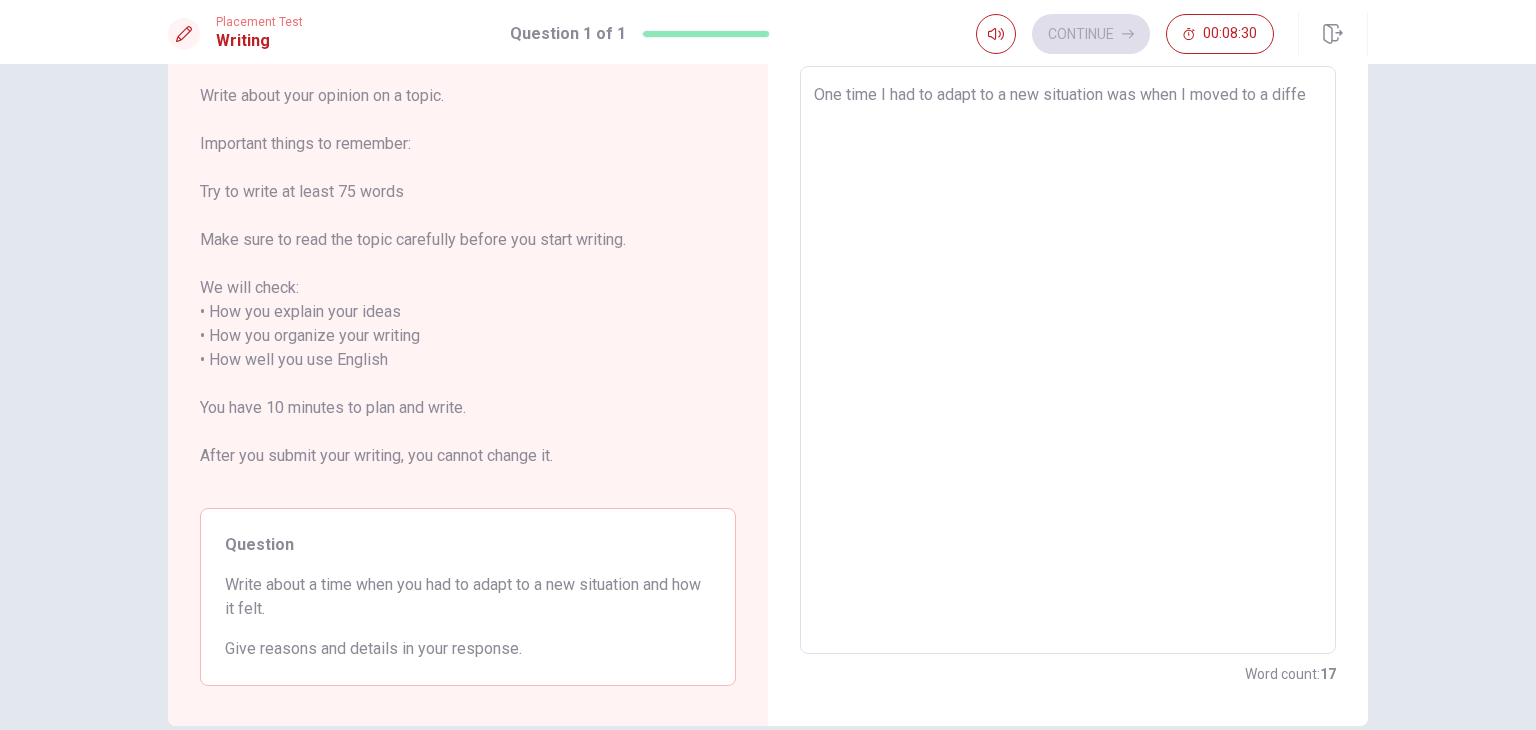 type on "x" 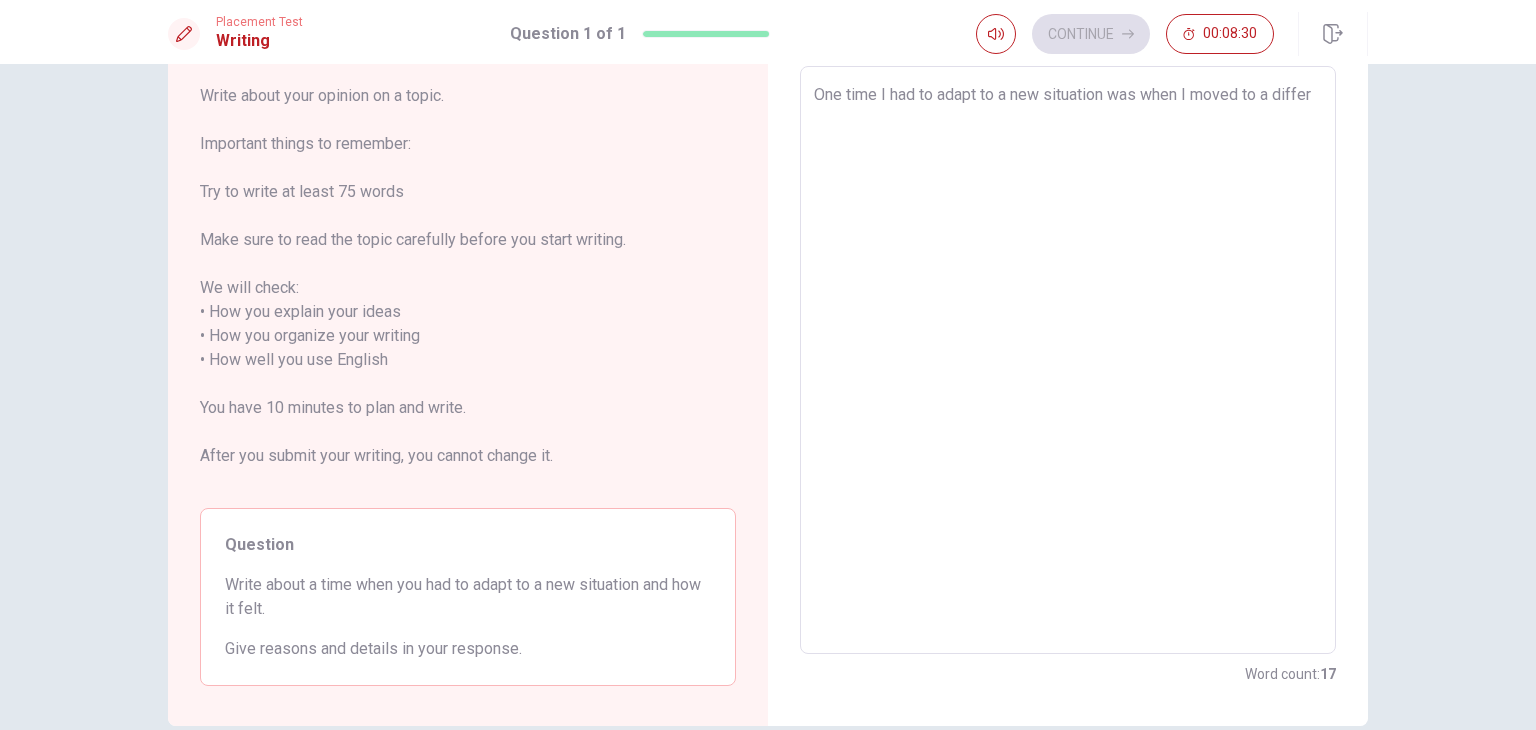 type on "x" 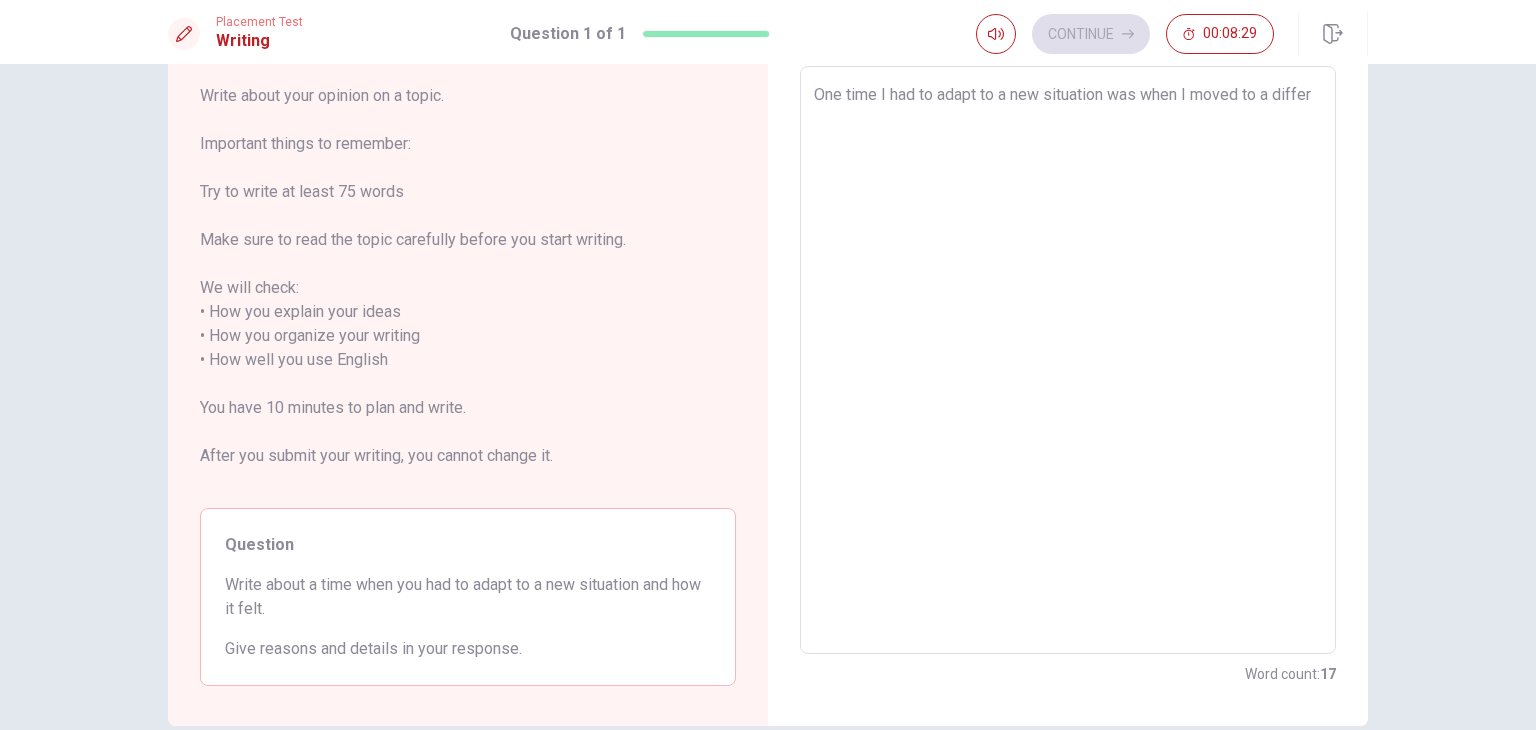 type on "One time I had to adapt to a new situation was when I moved to a differe" 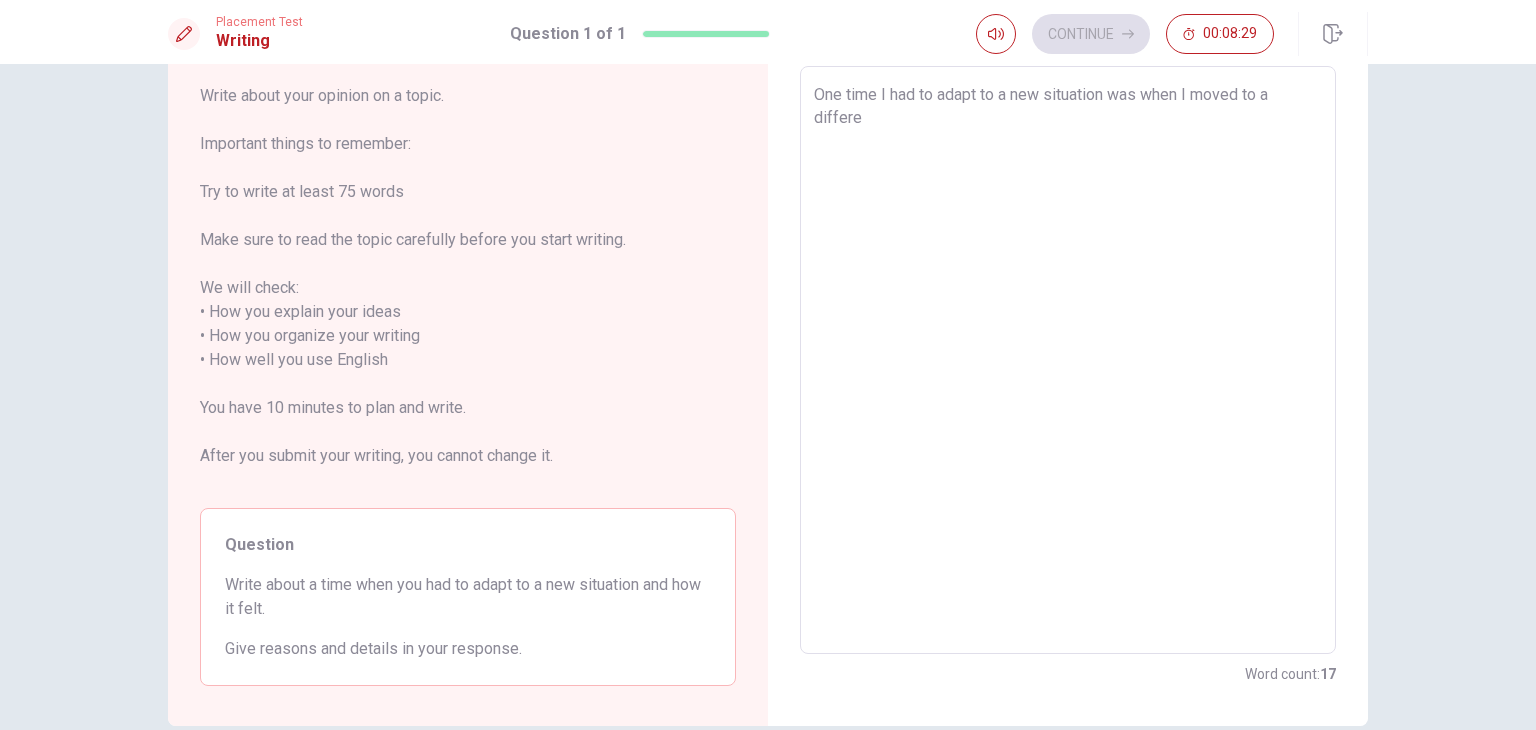 type on "x" 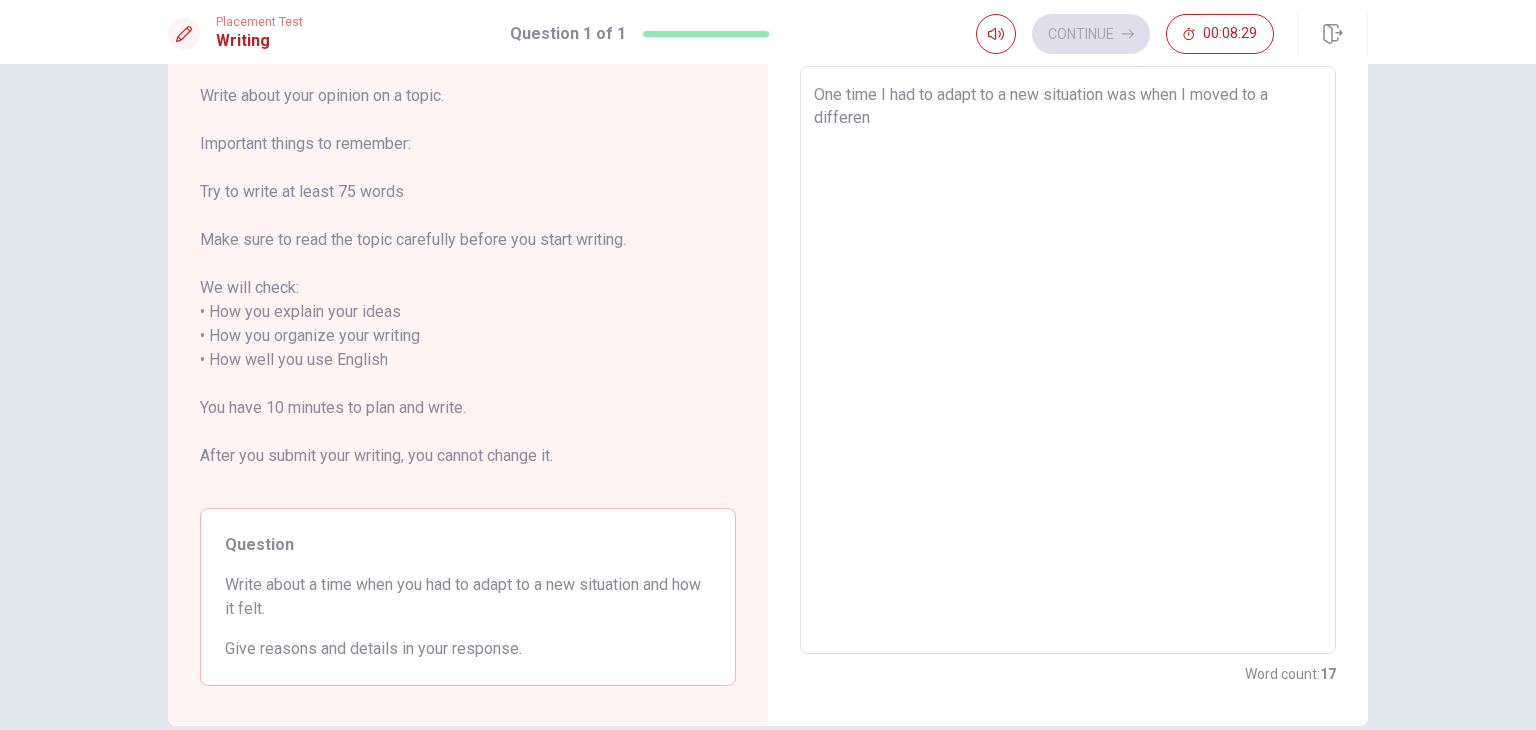type on "One time I had to adapt to a new situation was when I moved to a different" 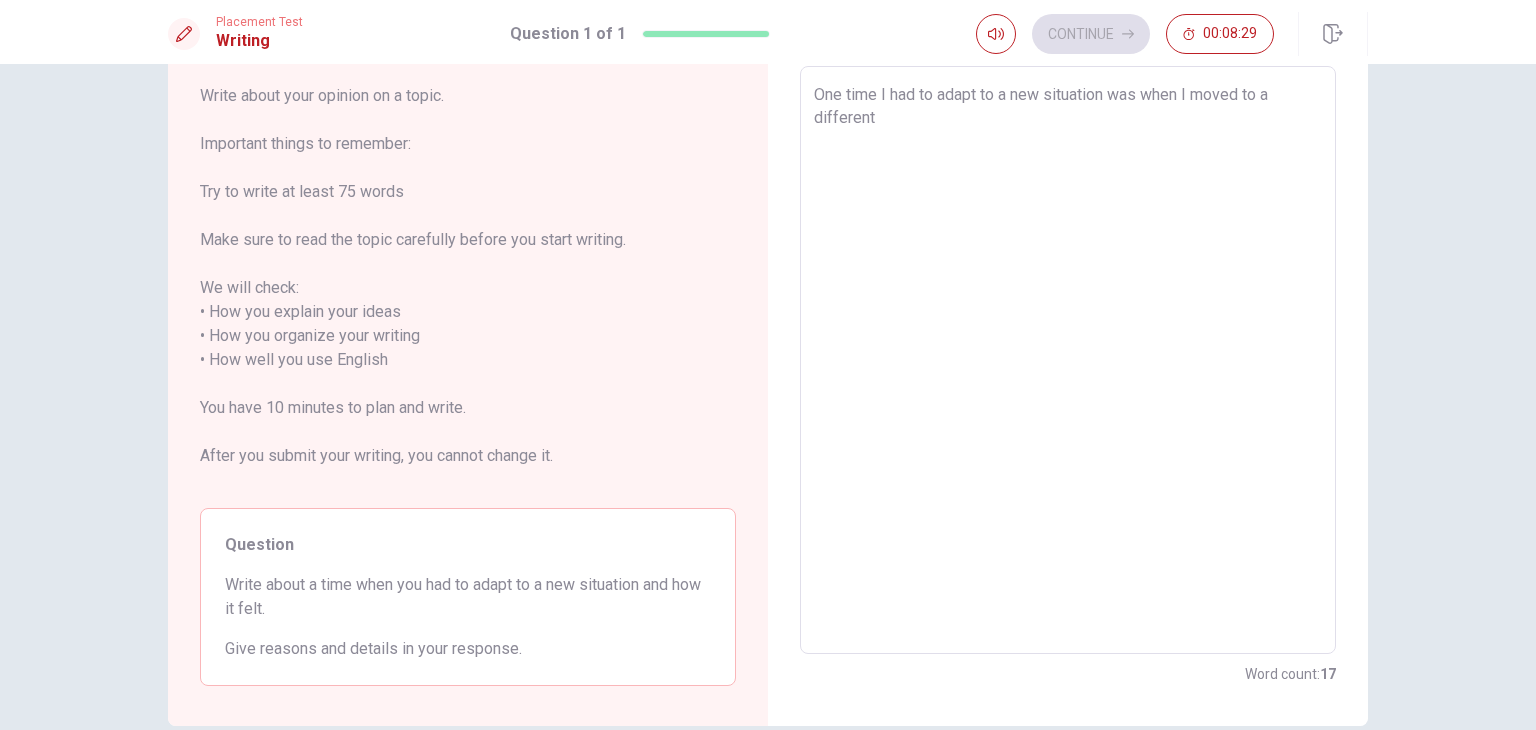 type on "x" 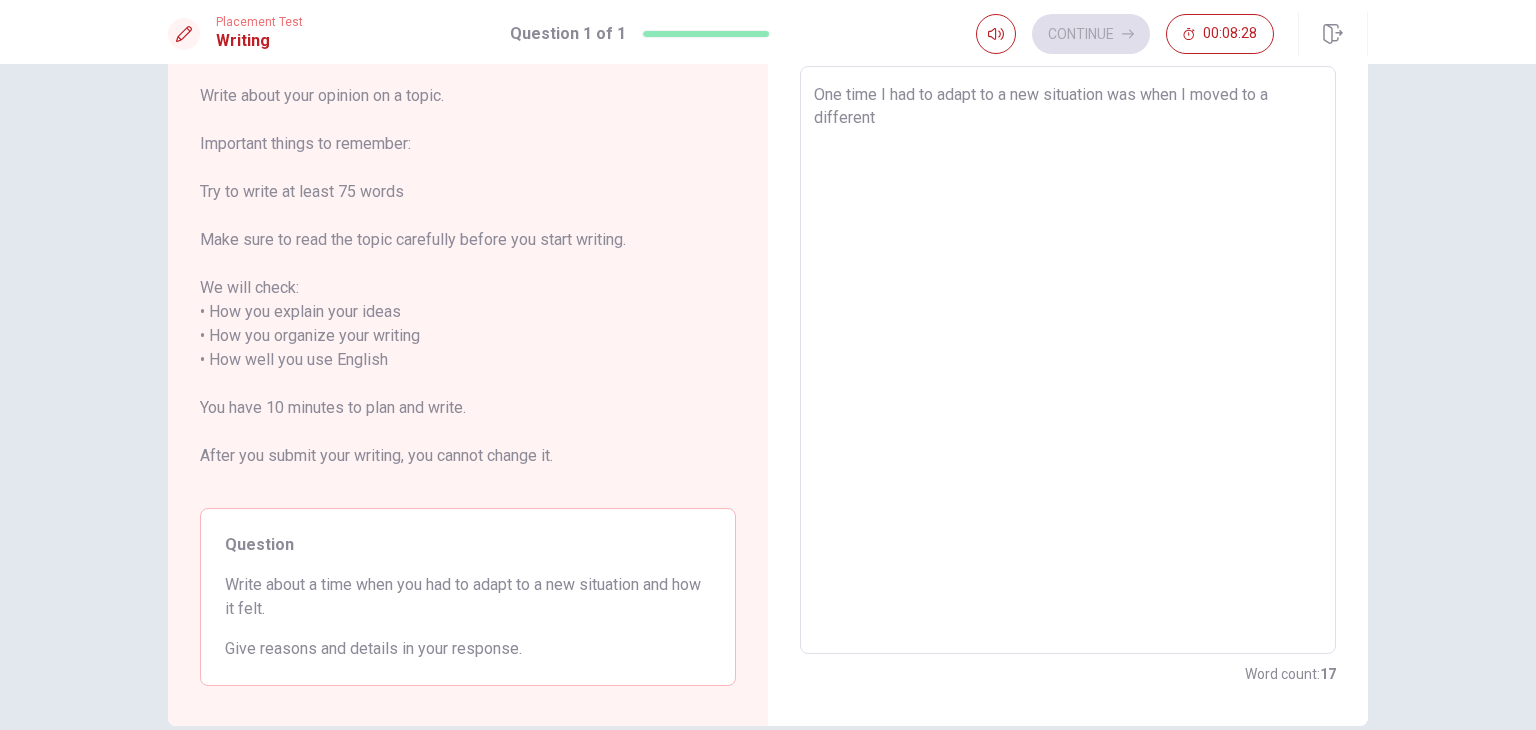 type on "One time I had to adapt to a new situation was when I moved to a different c" 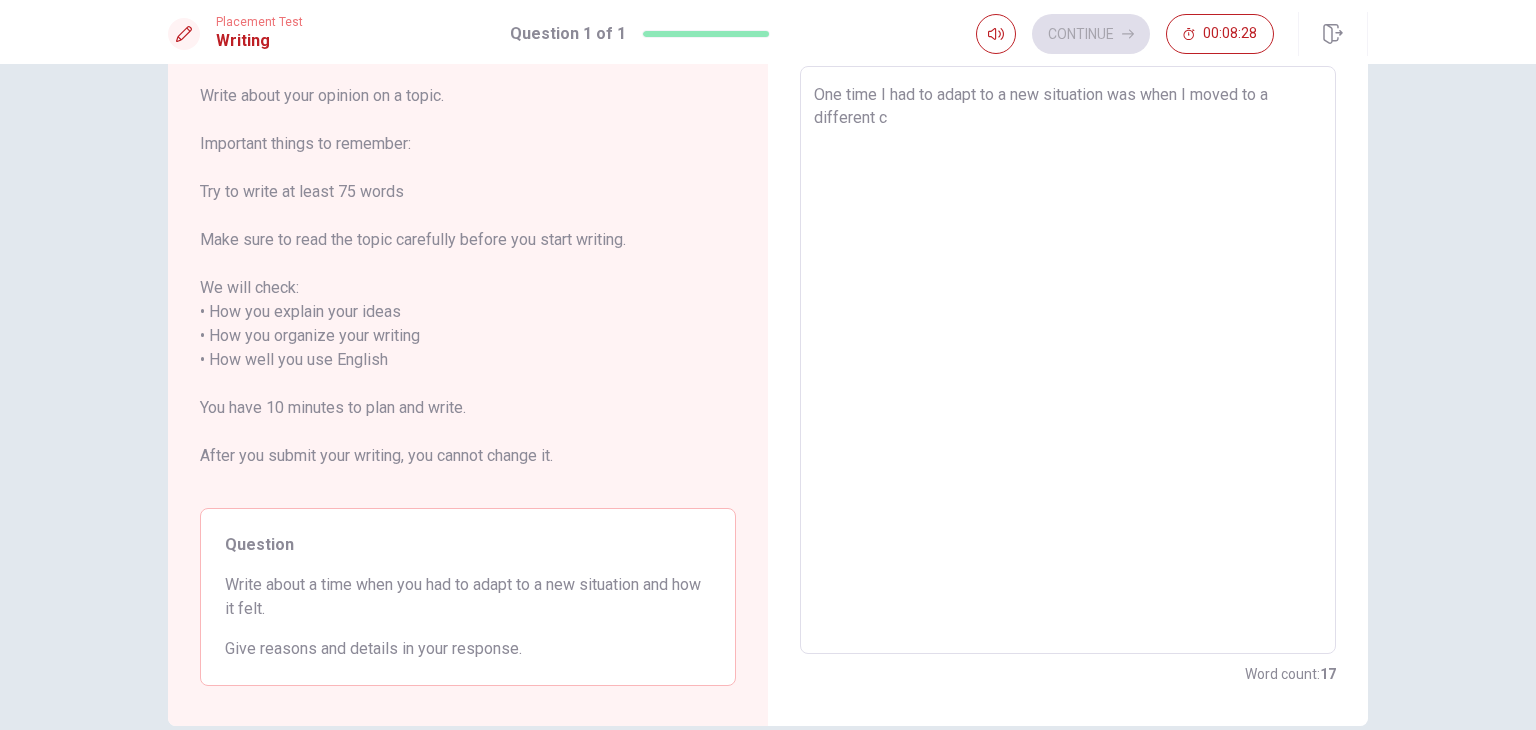 type on "x" 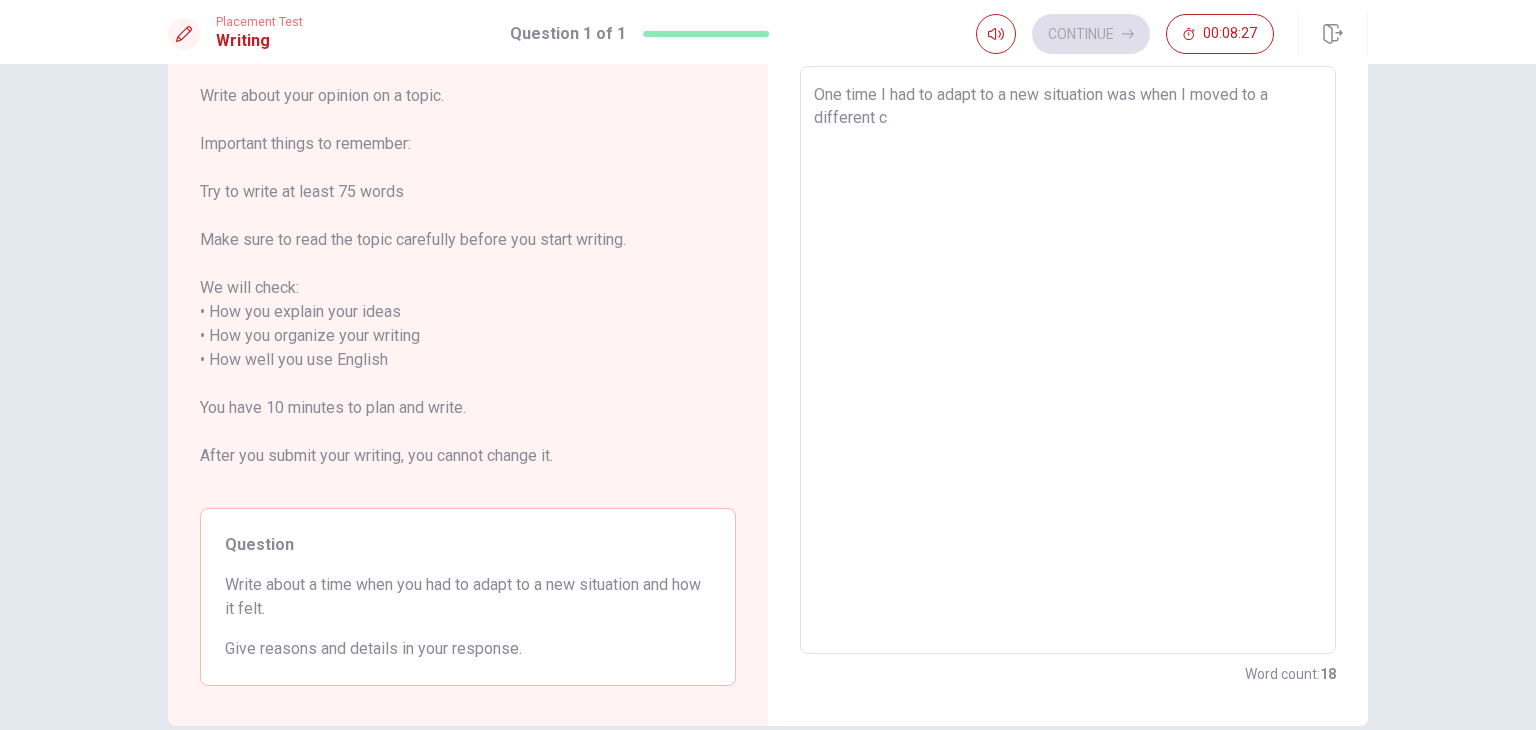 type on "One time I had to adapt to a new situation was when I moved to a different ci" 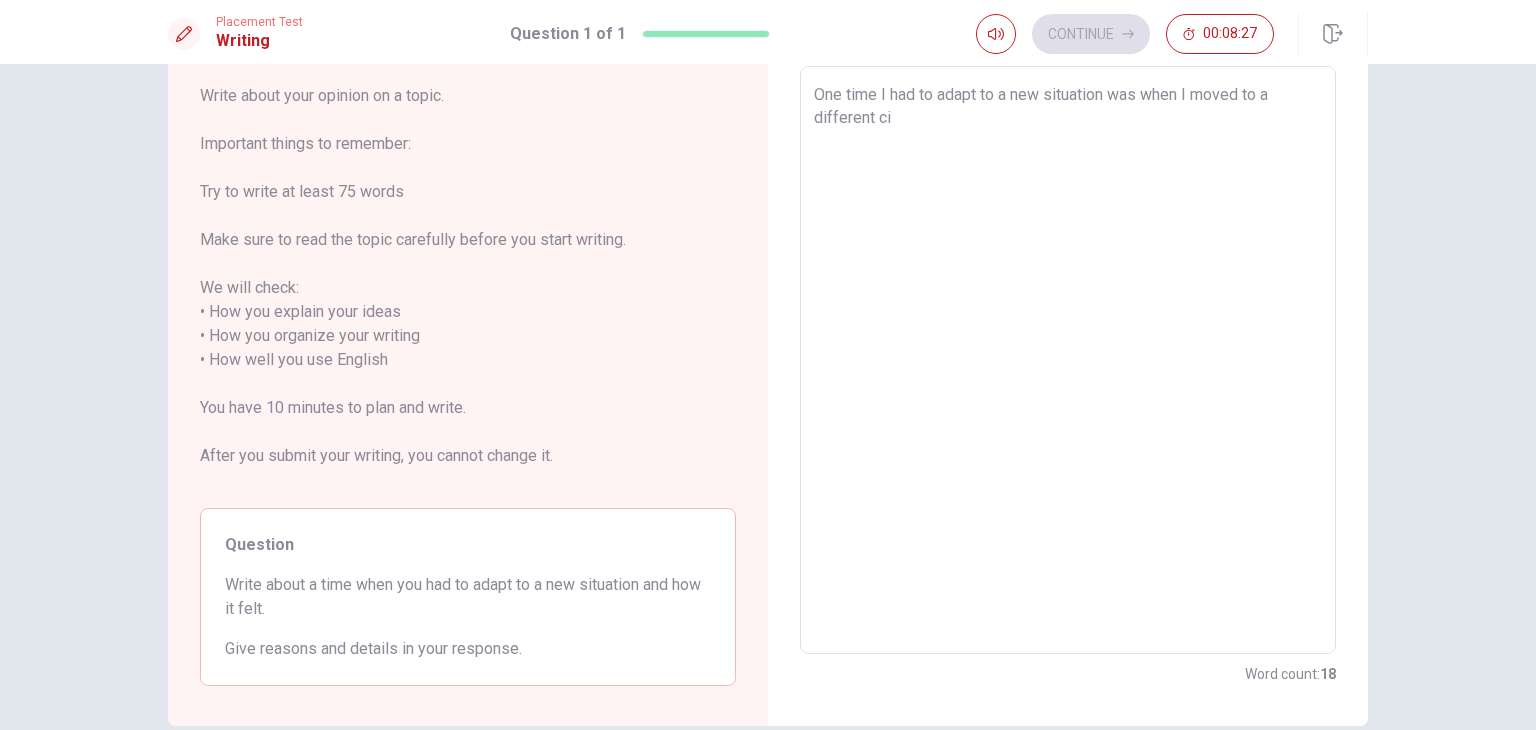 type on "x" 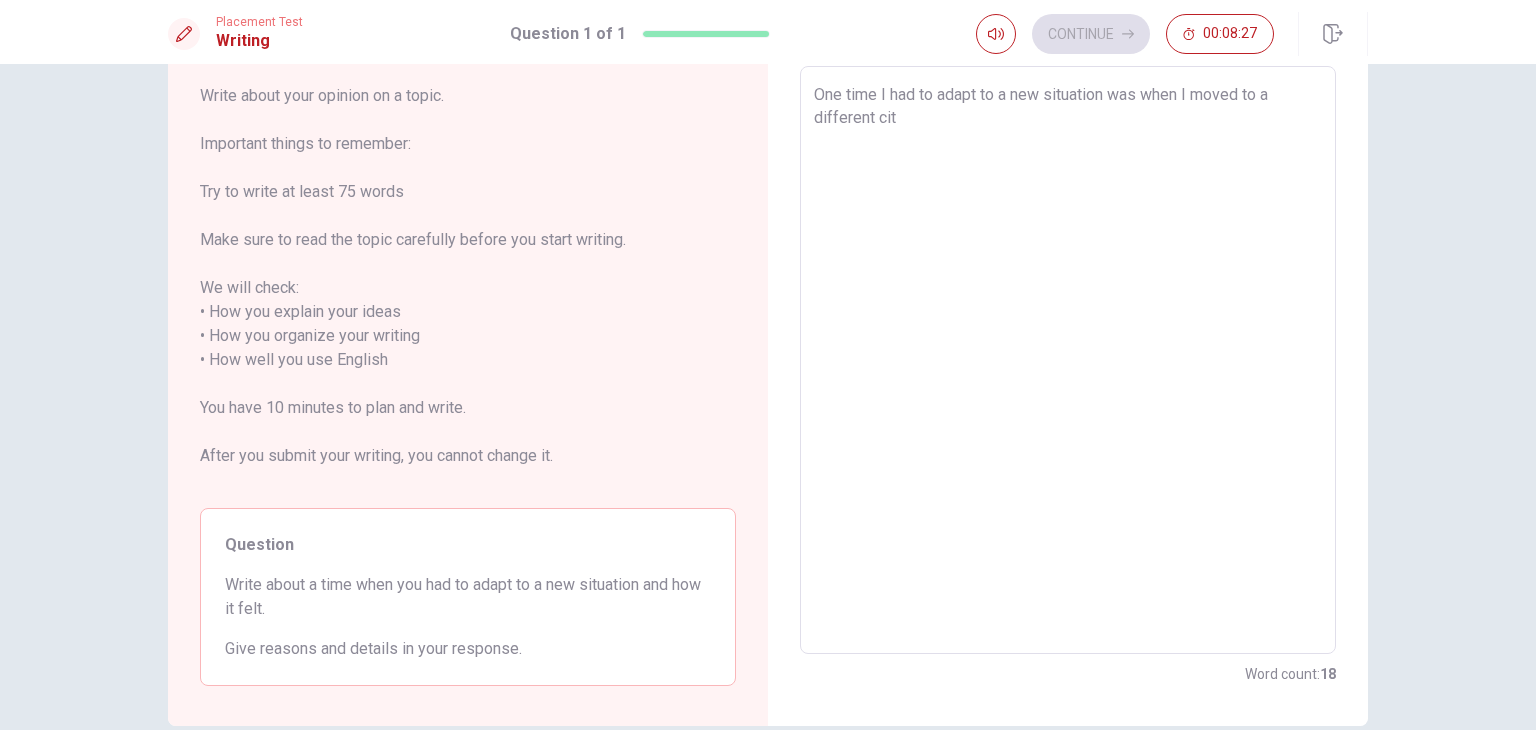type on "x" 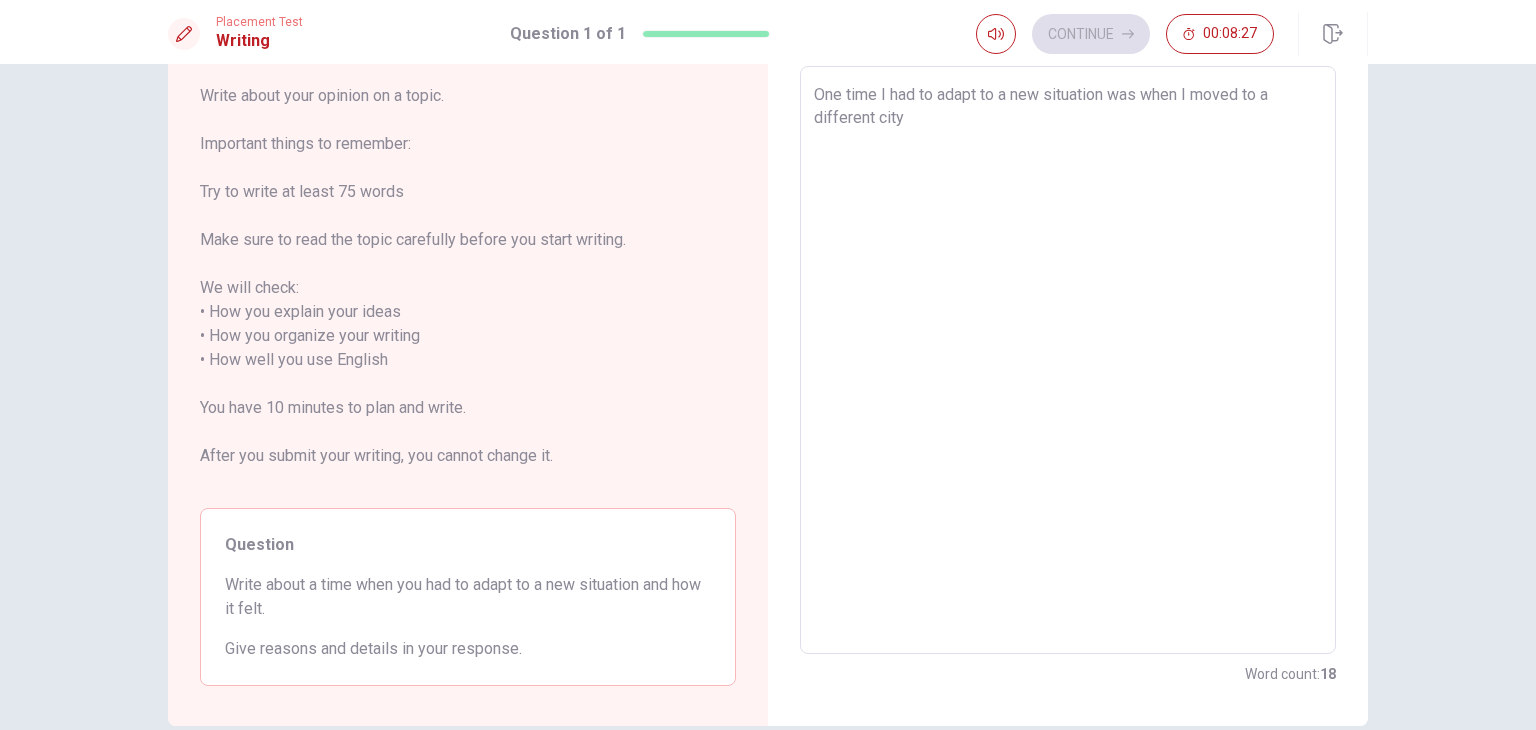 type on "x" 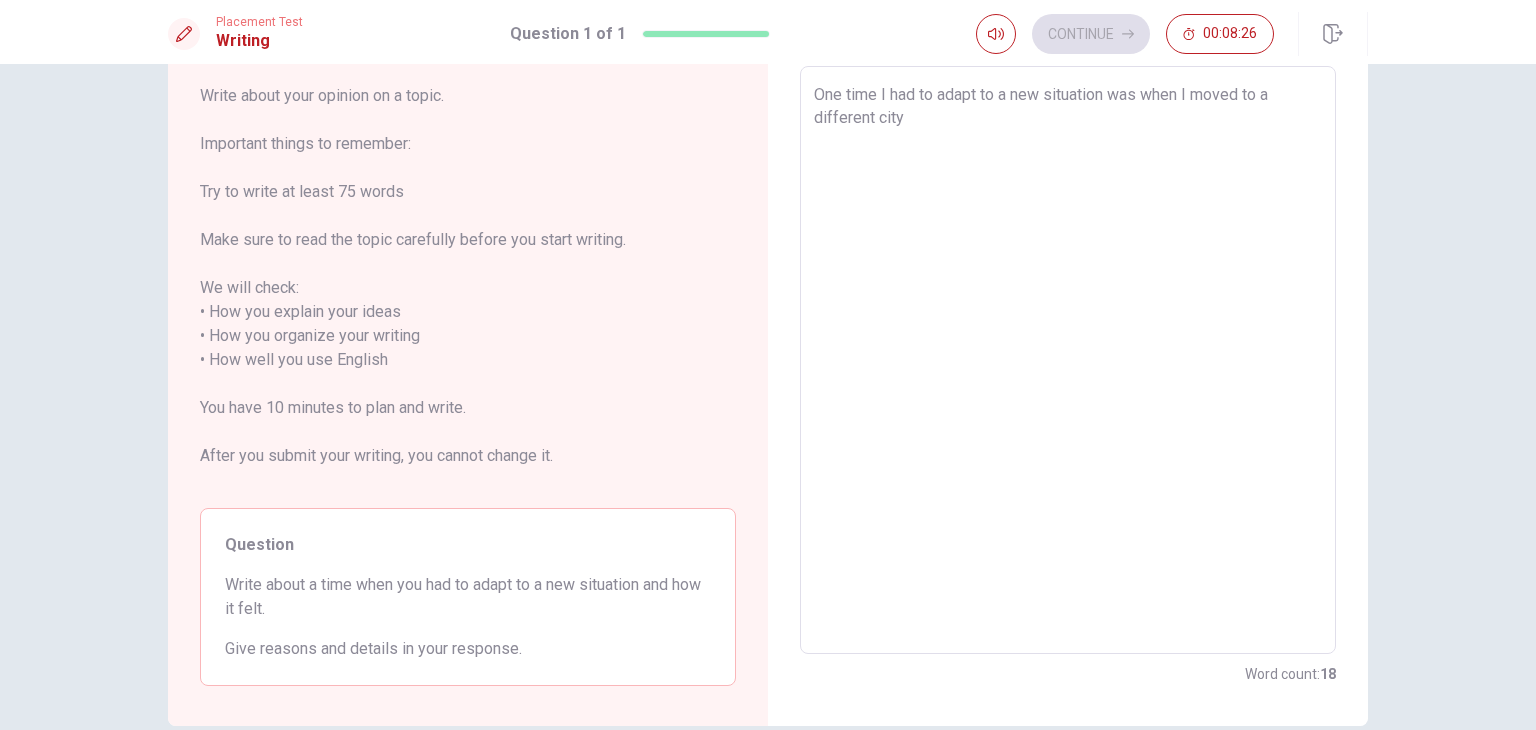 type 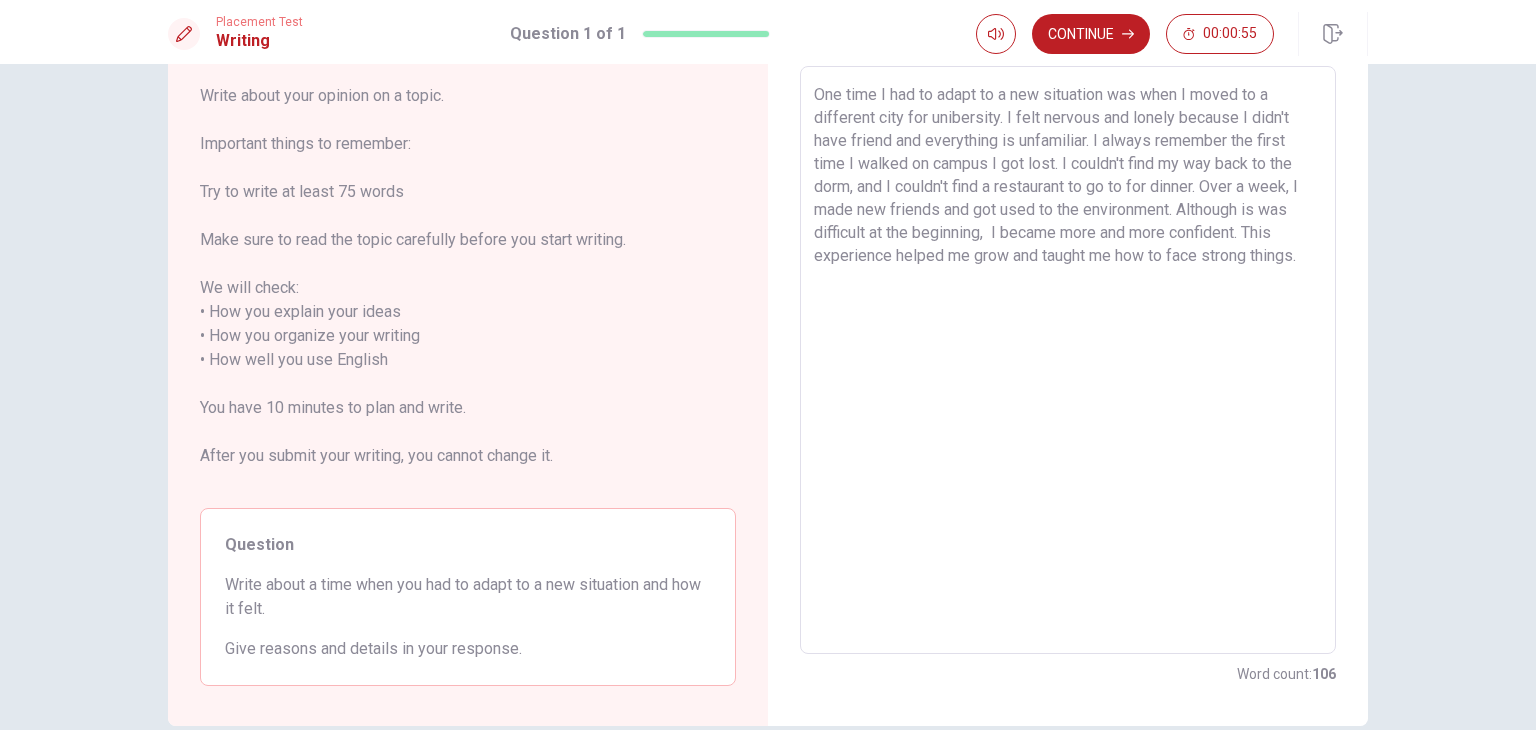 click on "One time I had to adapt to a new situation was when I moved to a different city for unibersity. I felt nervous and lonely because I didn't have friend and everything is unfamiliar. I always remember the first time I walked on campus I got lost. I couldn't find my way back to the dorm, and I couldn't find a restaurant to go to for dinner. Over a week, I made new friends and got used to the environment. Although is was difficult at the beginning,  I became more and more confident. This experience helped me grow and taught me how to face strong things." at bounding box center [1068, 360] 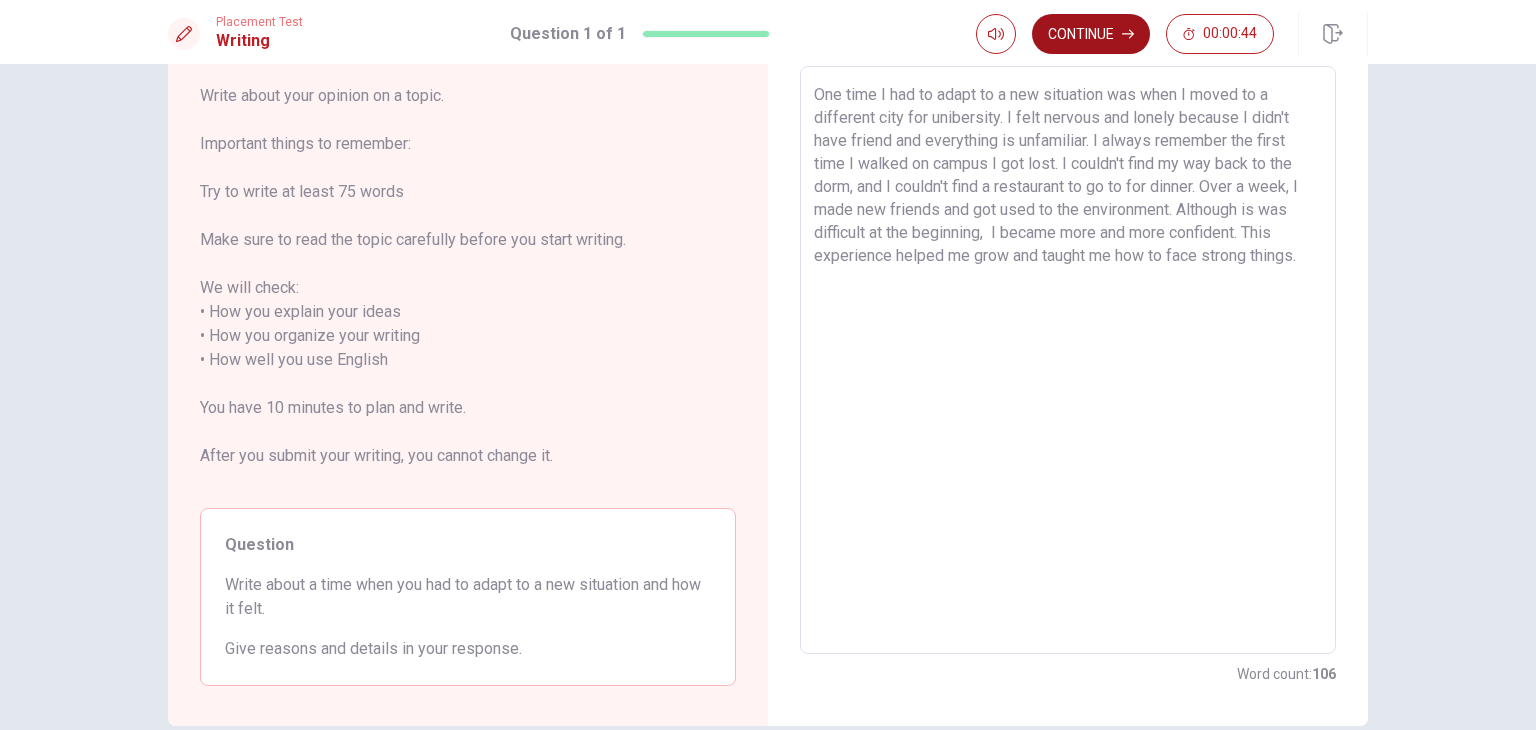 click on "Continue" at bounding box center [1091, 34] 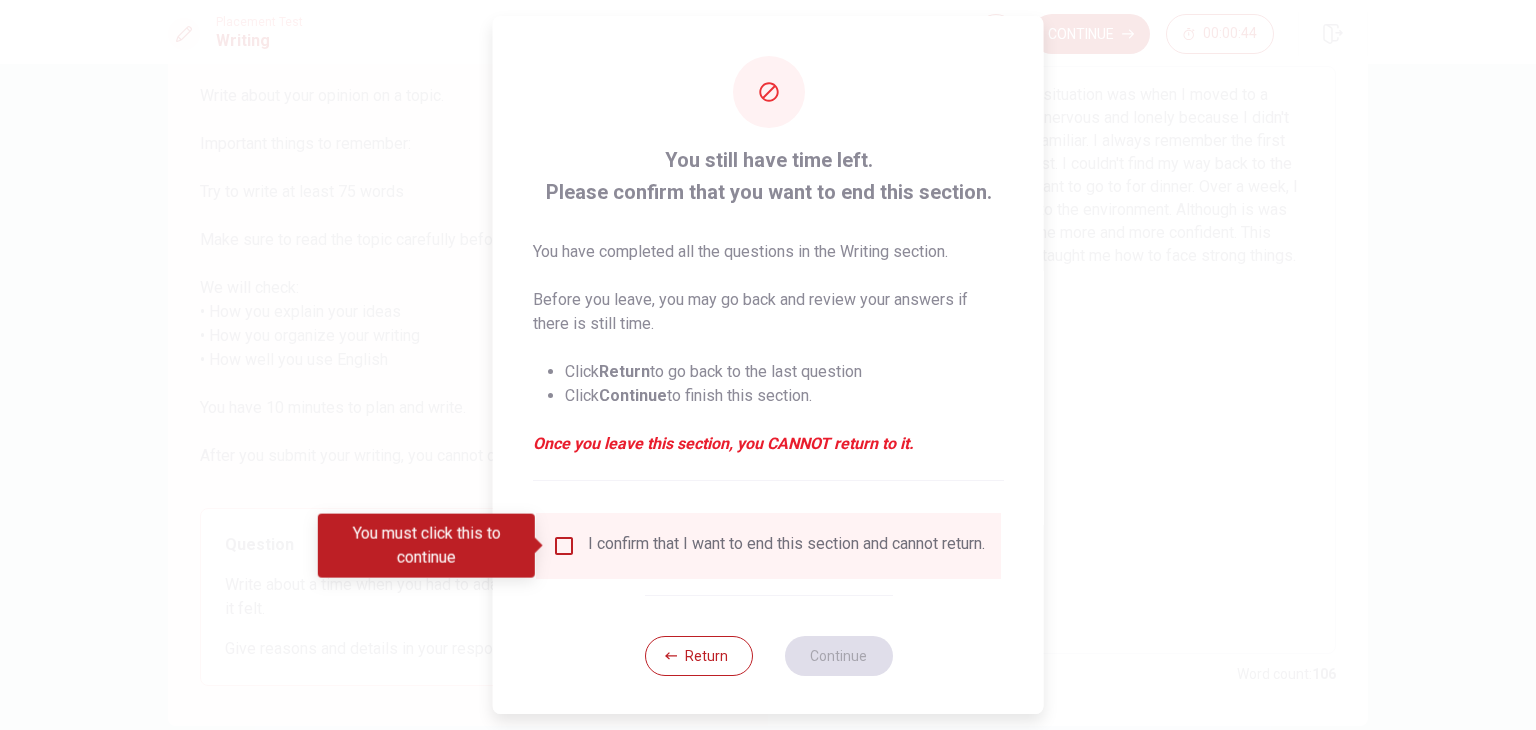 click at bounding box center [564, 546] 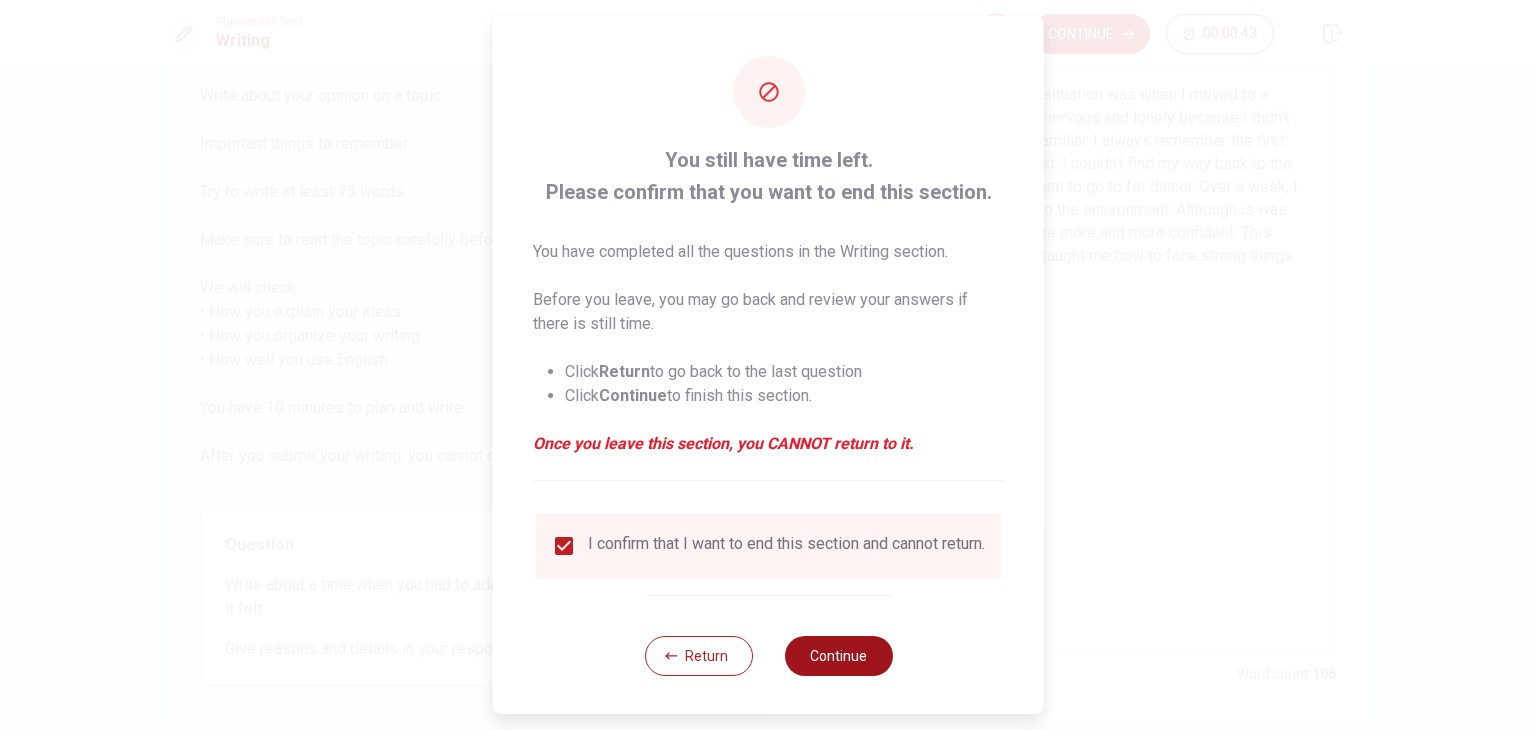 click on "Continue" at bounding box center (838, 656) 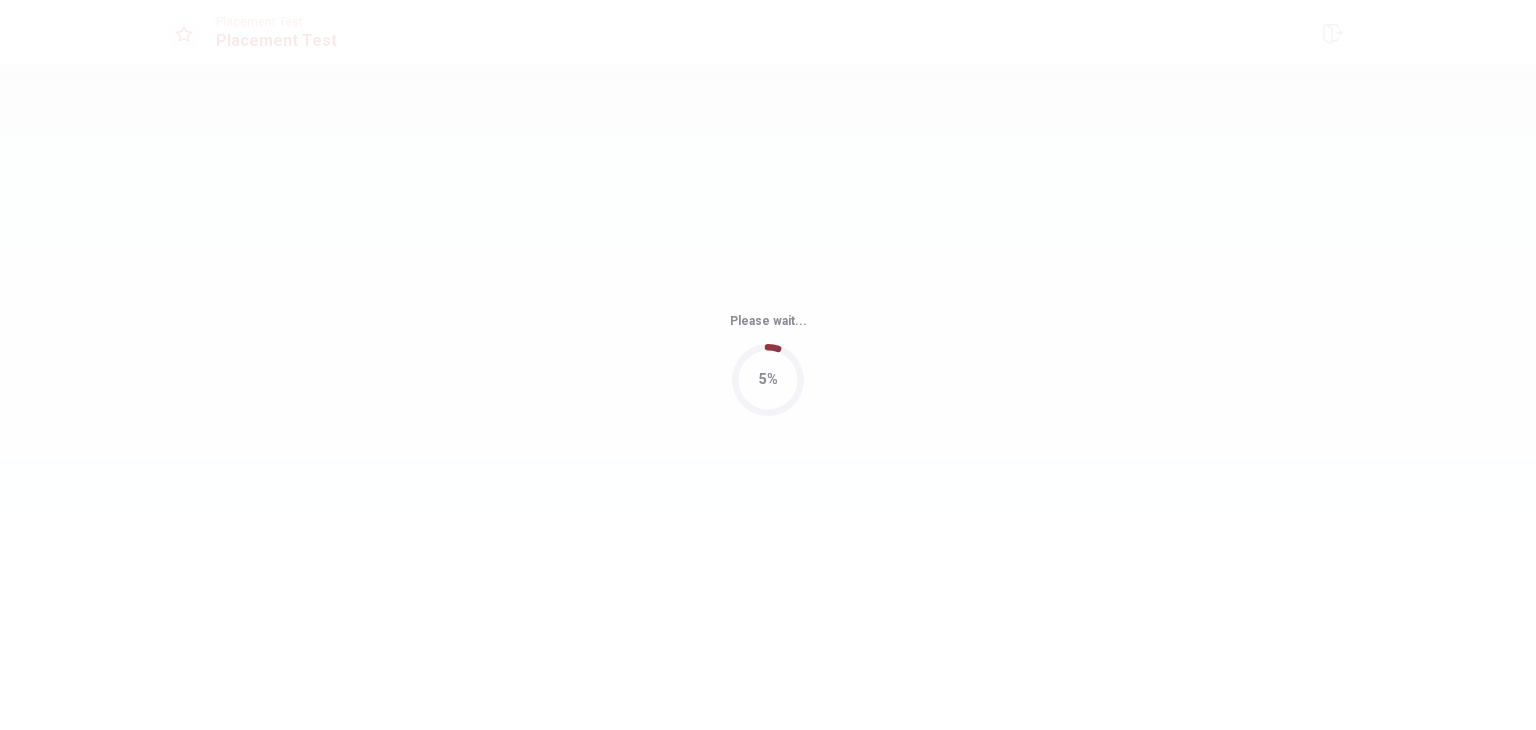 scroll, scrollTop: 0, scrollLeft: 0, axis: both 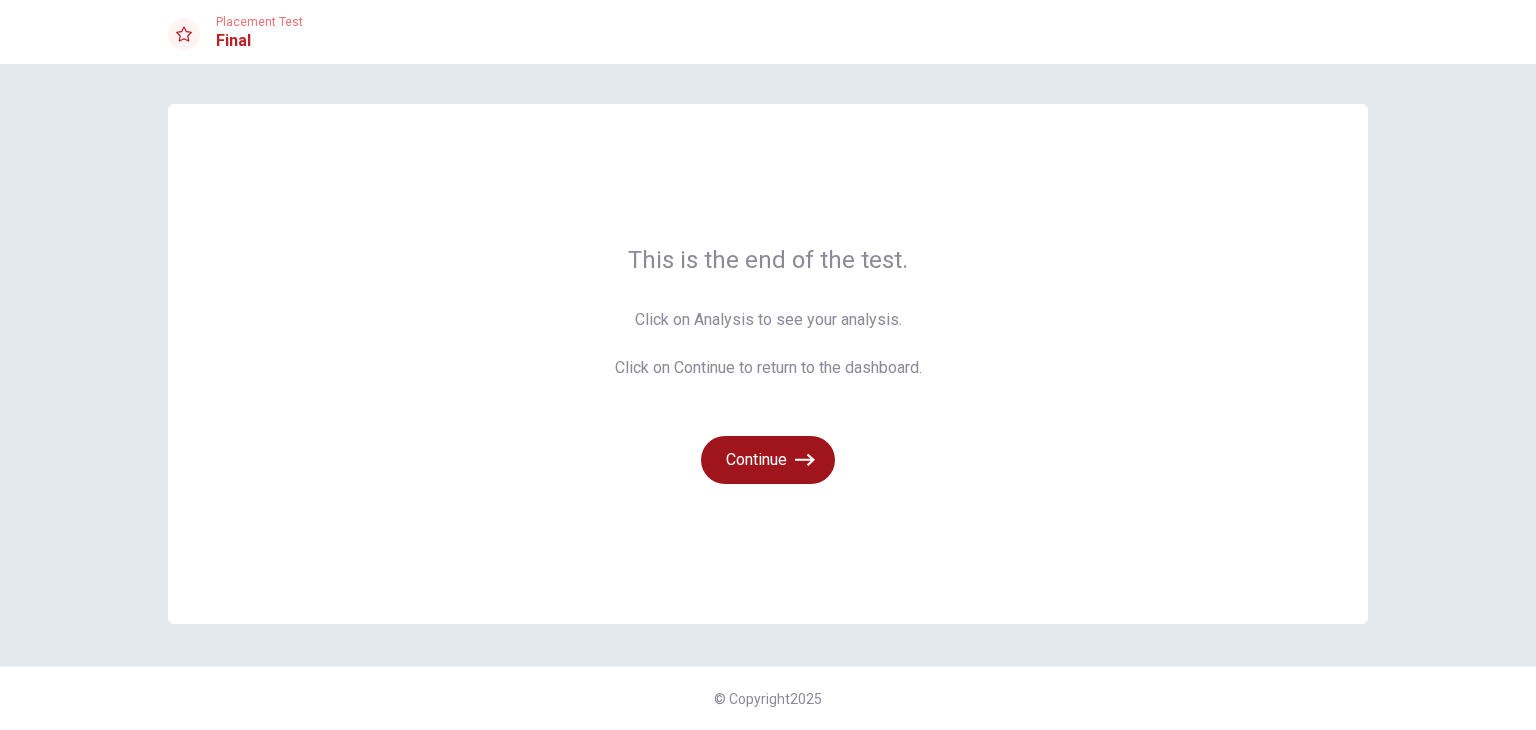 click on "Continue" at bounding box center (768, 460) 